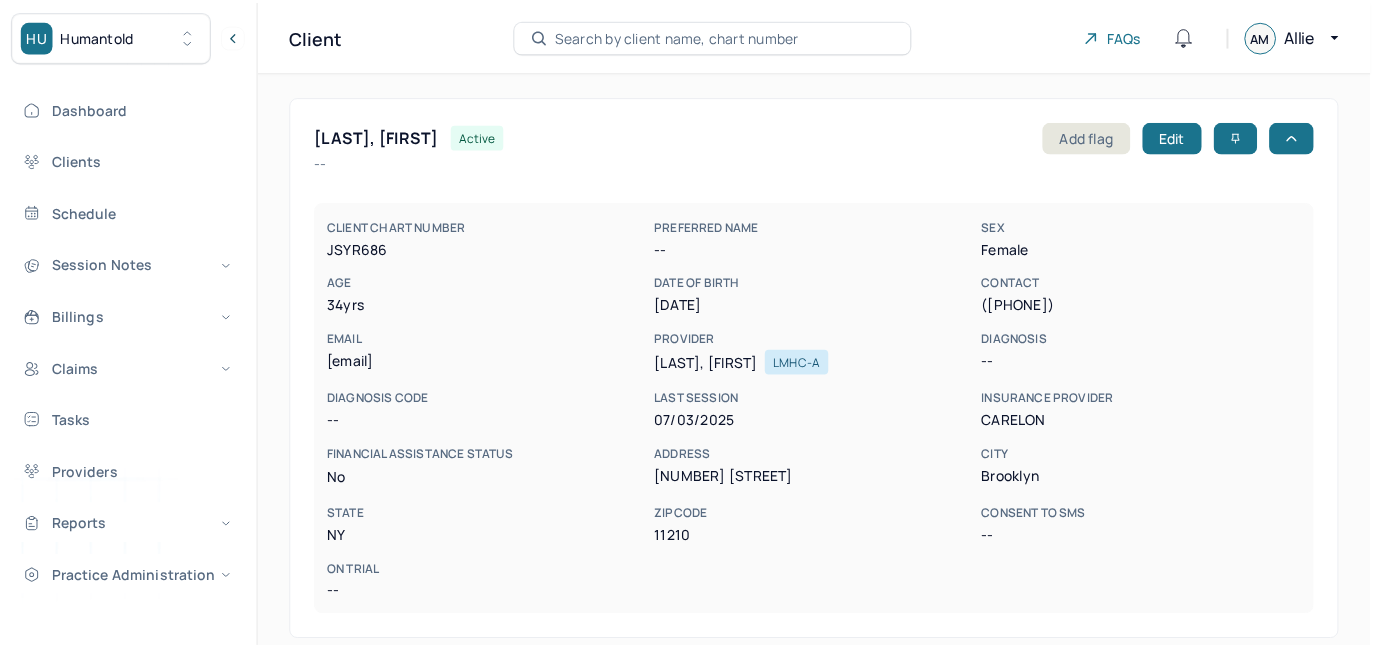scroll, scrollTop: 0, scrollLeft: 0, axis: both 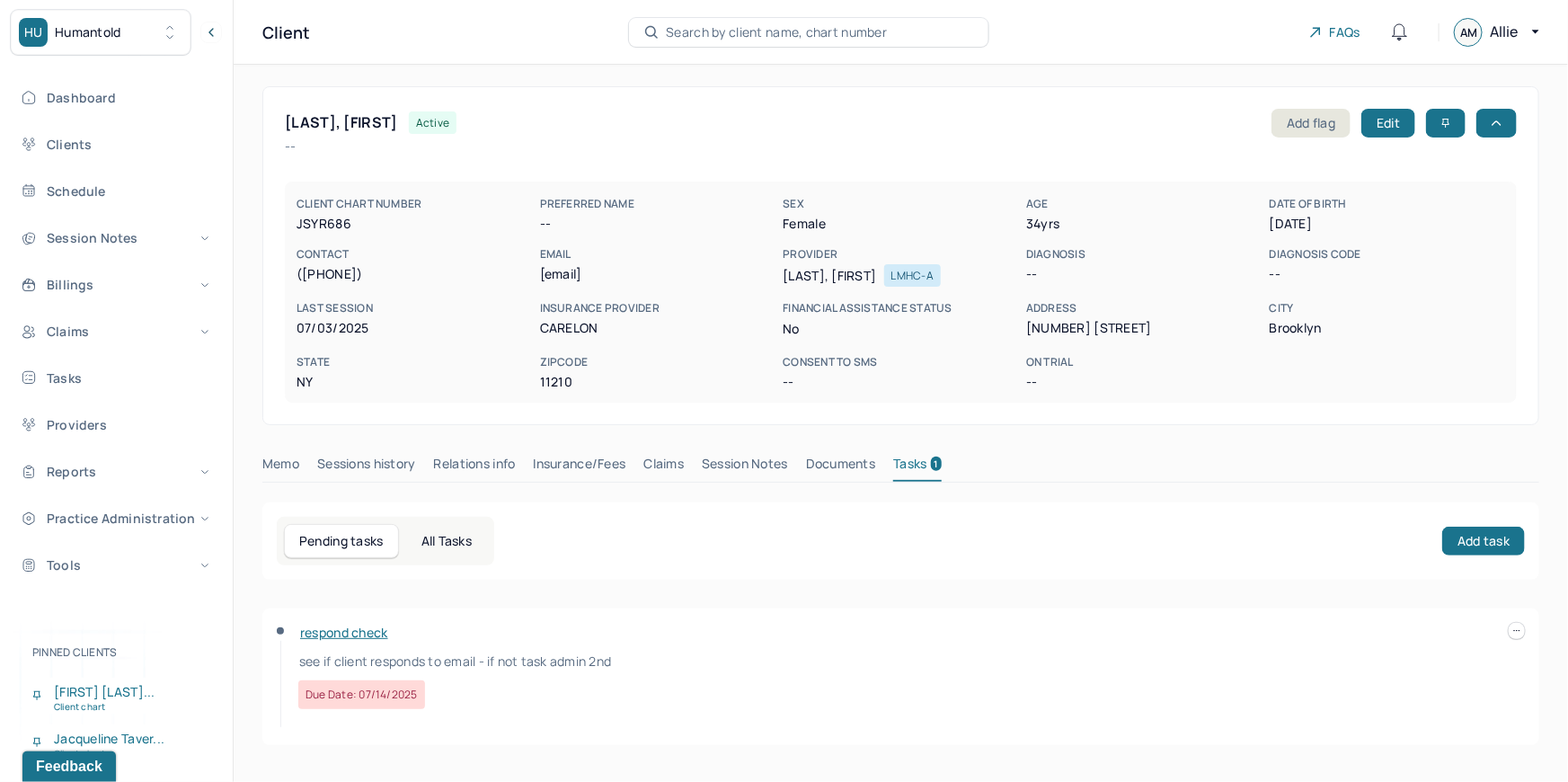 click on "Search by client name, chart number" at bounding box center [776, 32] 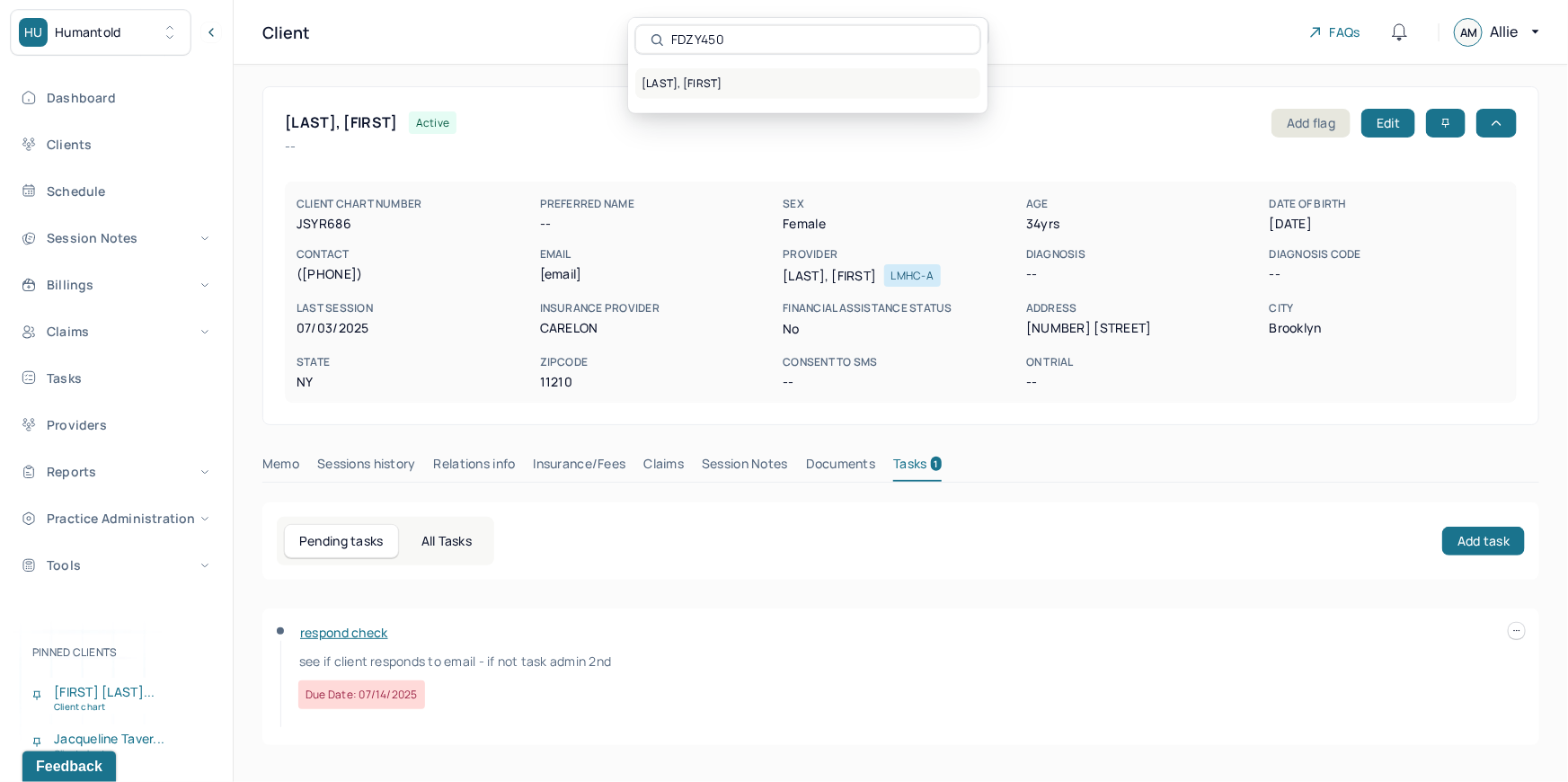 type on "FDZY450" 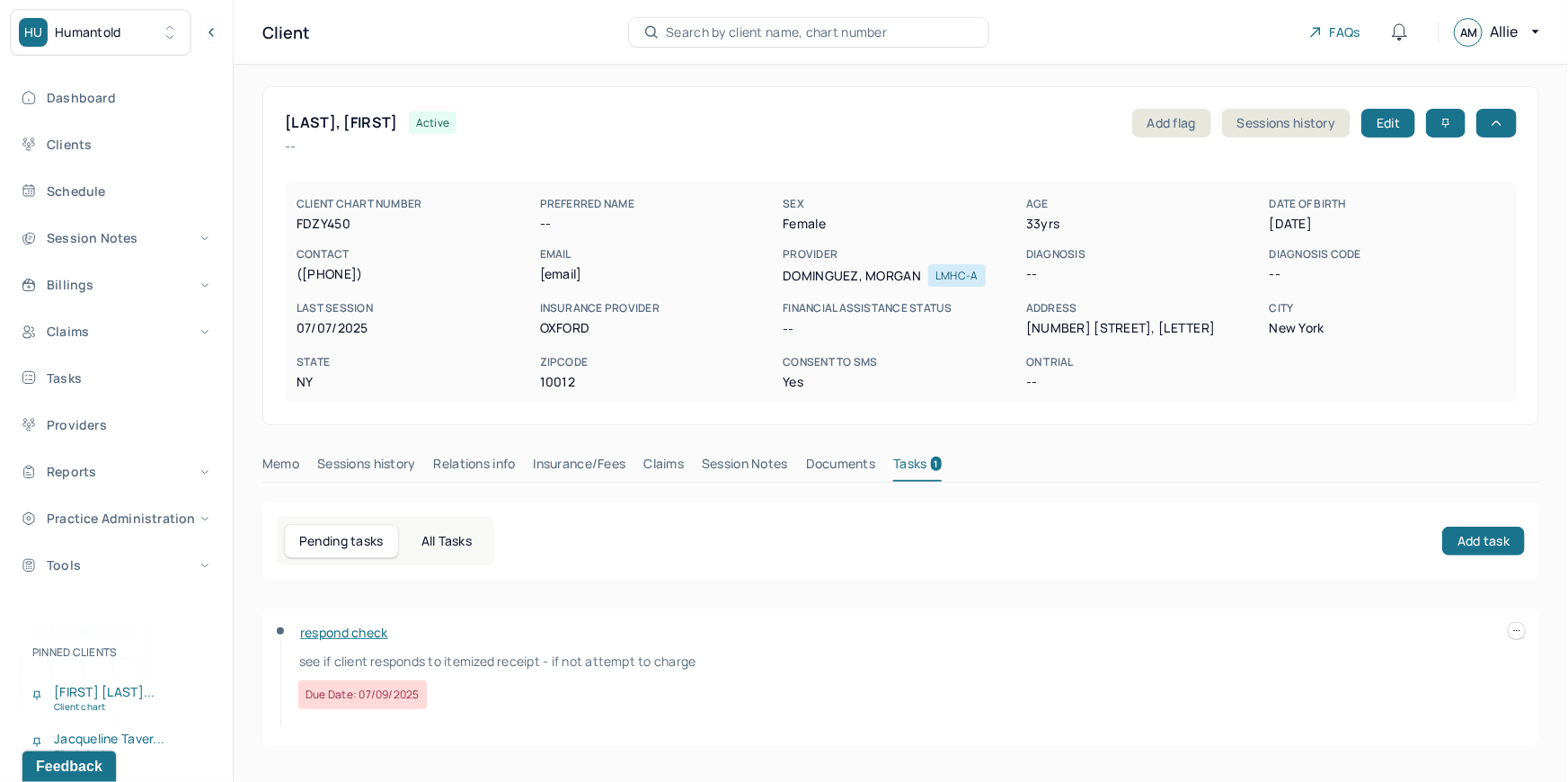 type 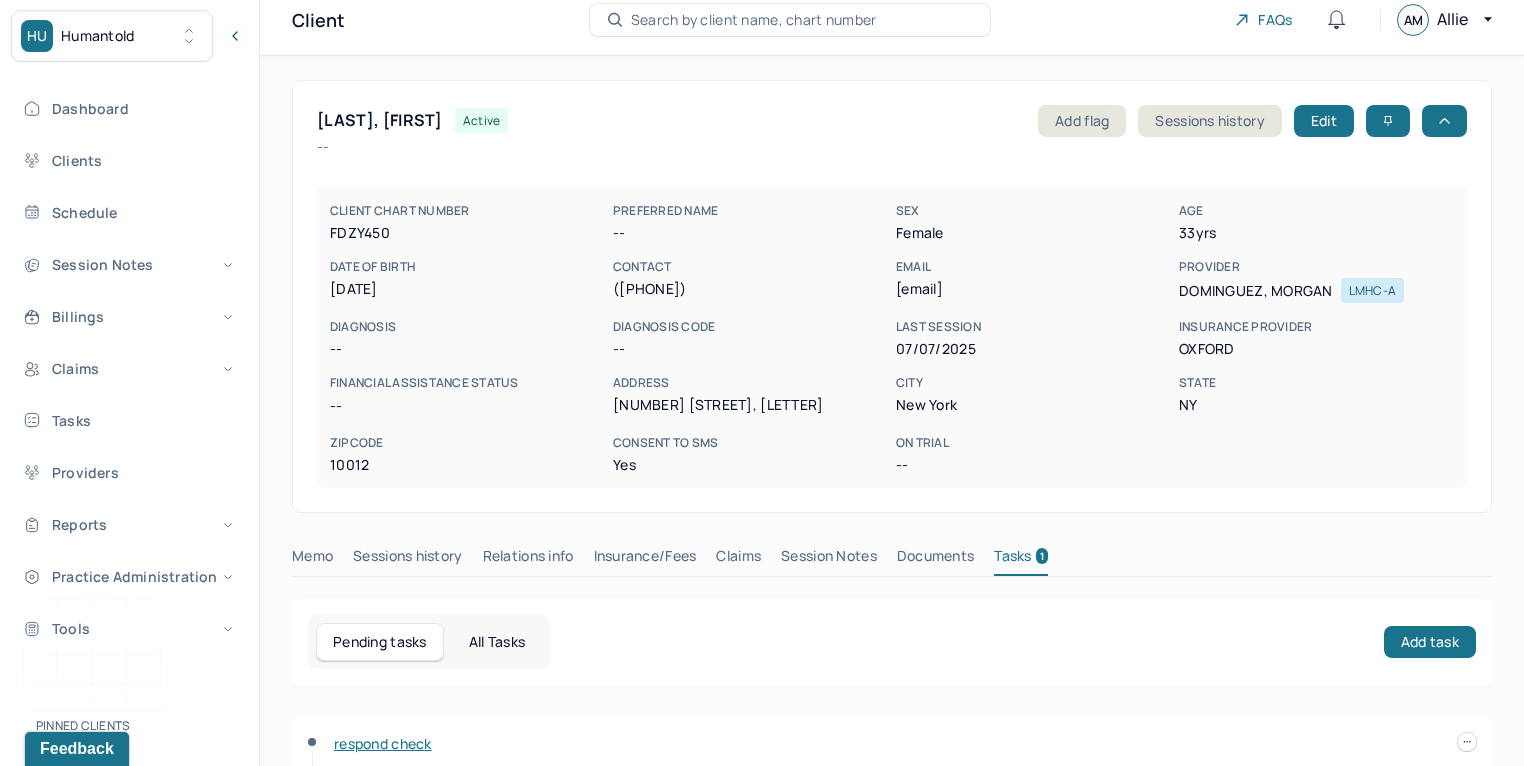 scroll, scrollTop: 0, scrollLeft: 0, axis: both 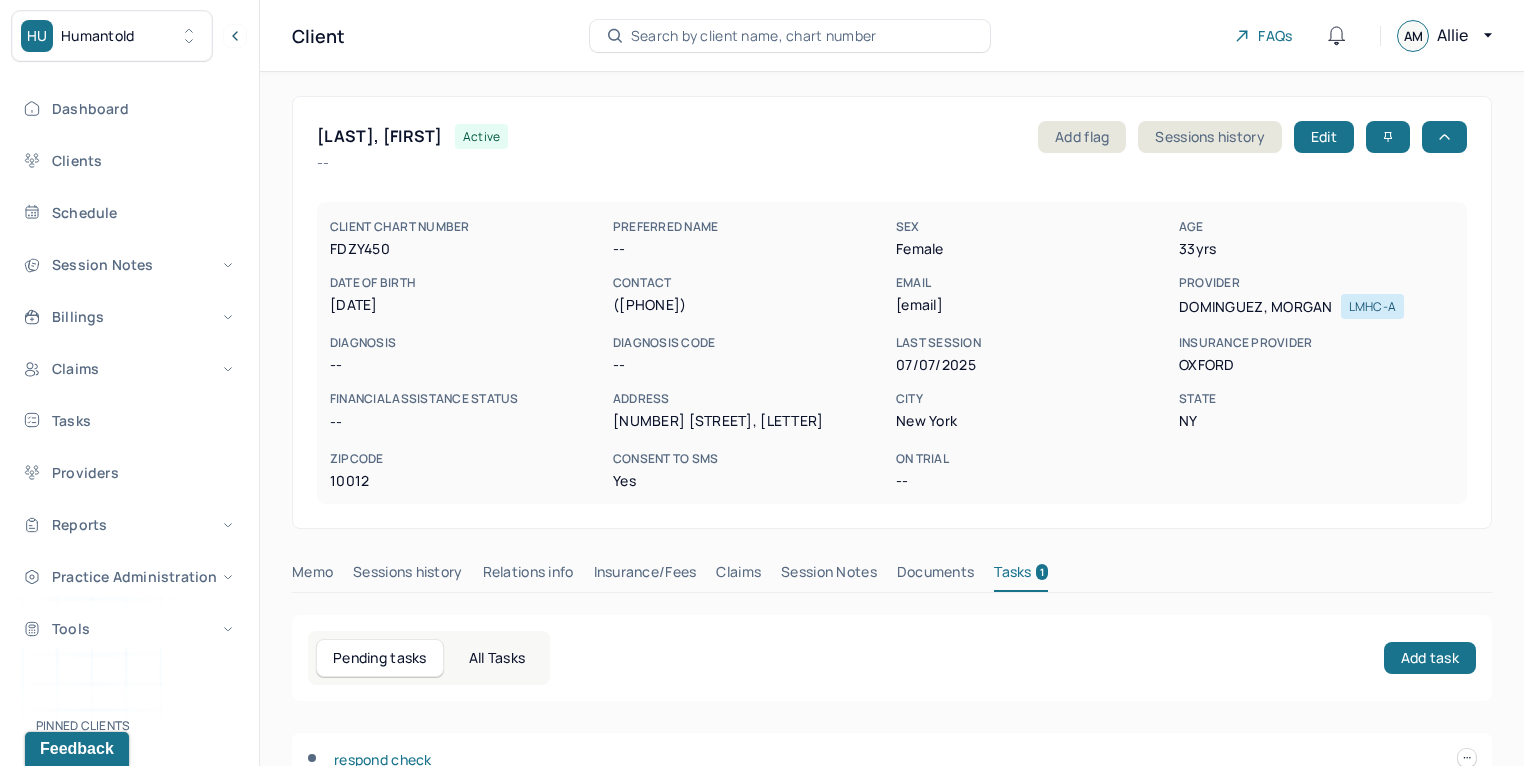 click on "Claims" at bounding box center (738, 576) 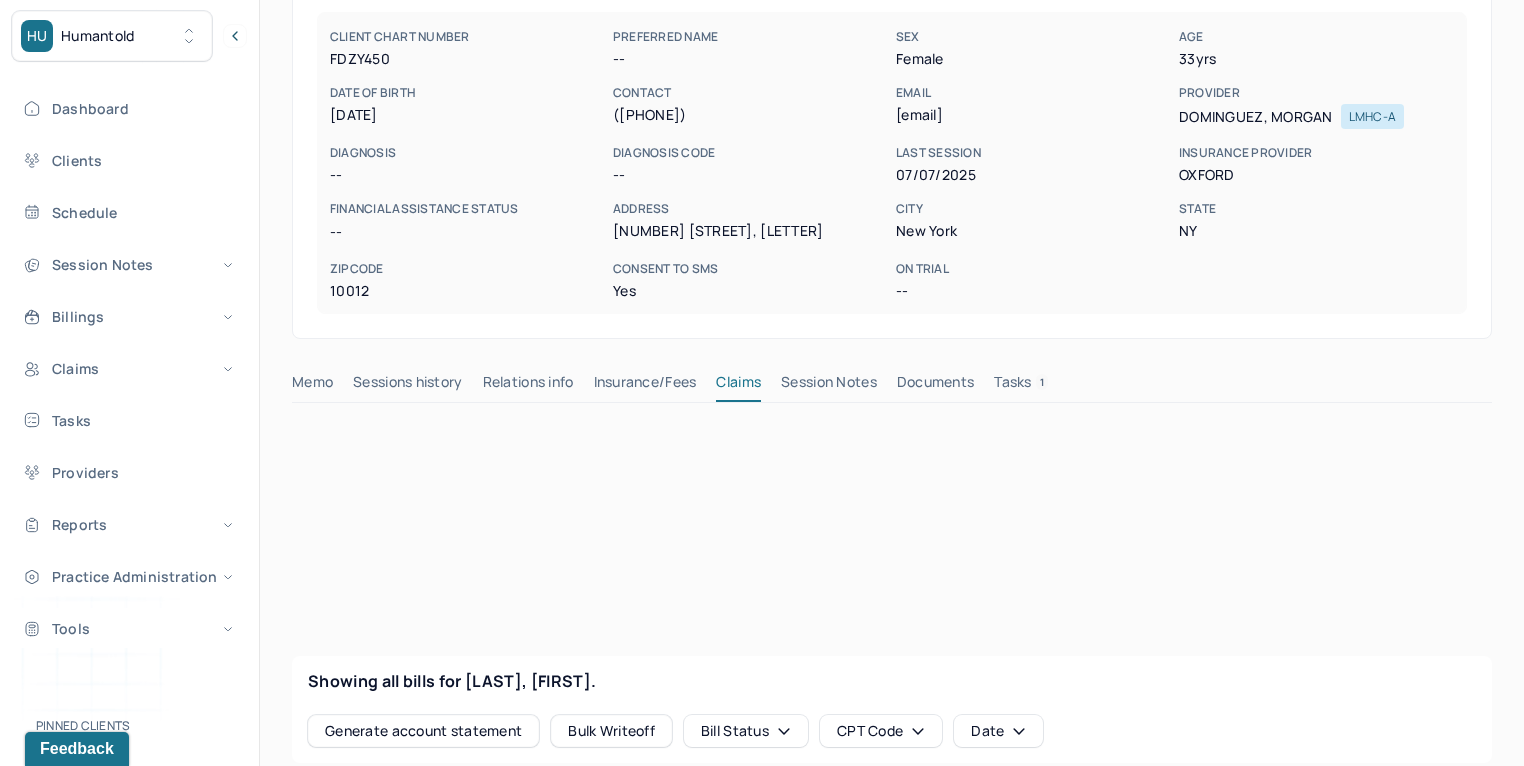 scroll, scrollTop: 320, scrollLeft: 0, axis: vertical 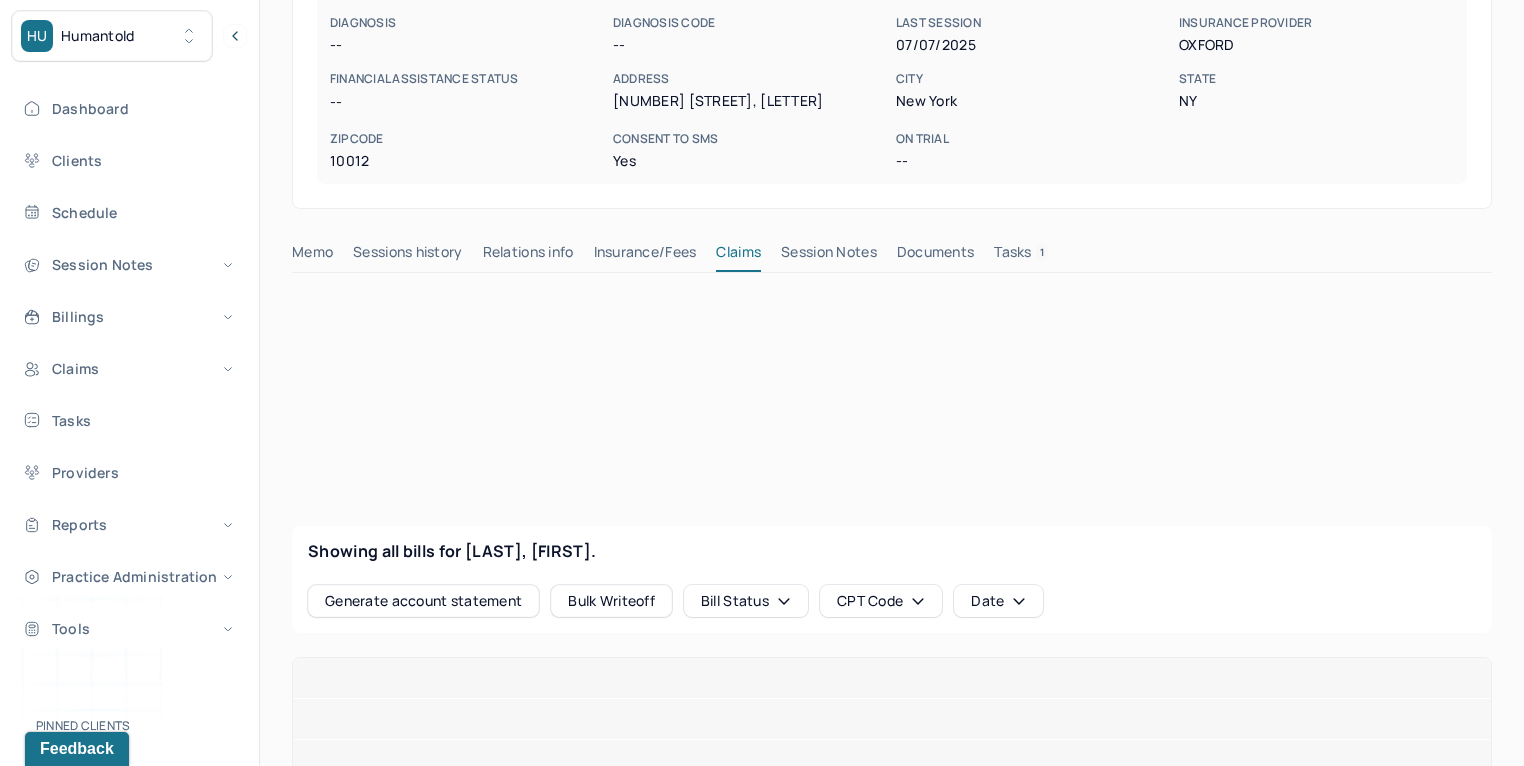 click on "Tasks 1" at bounding box center [1021, 256] 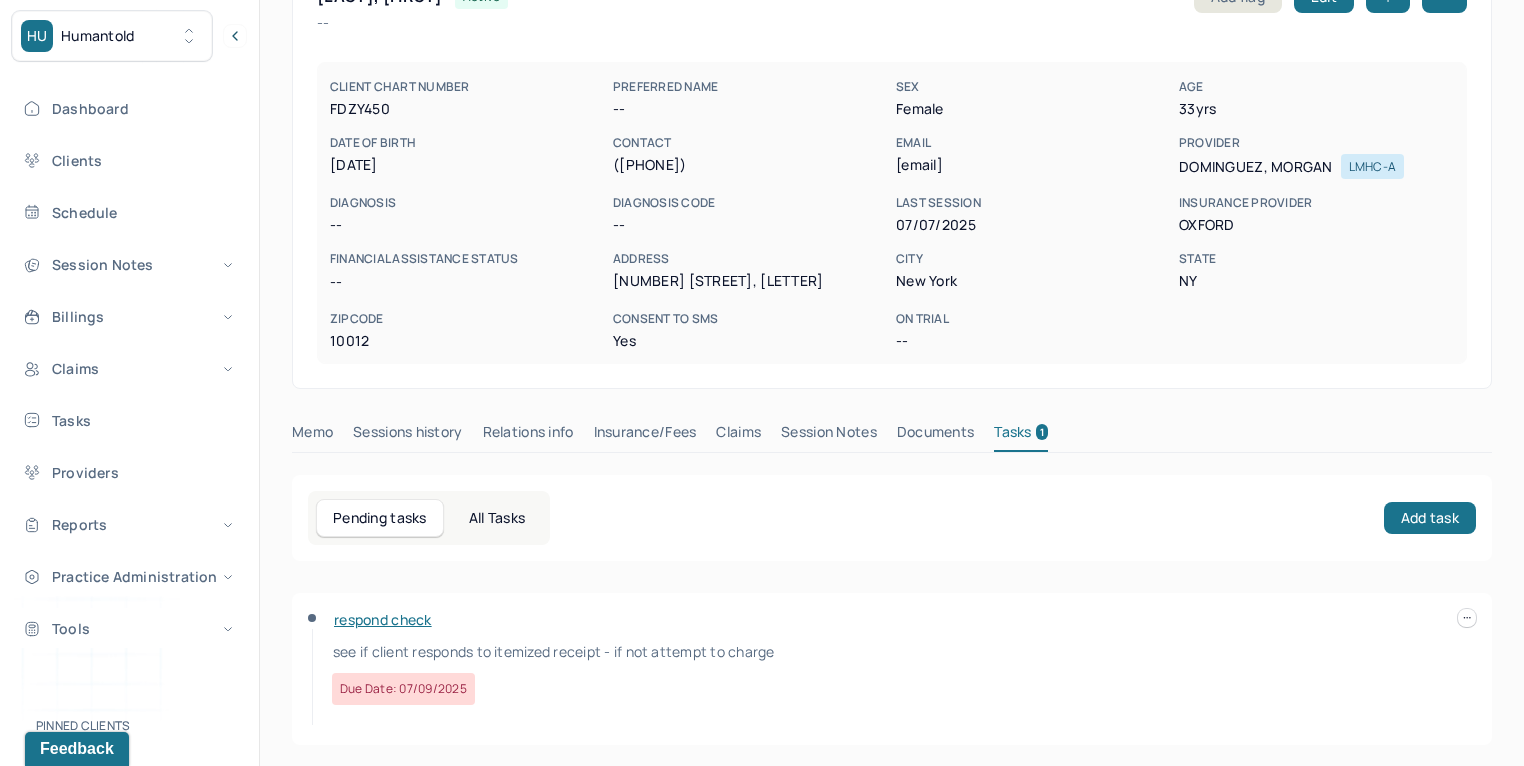 scroll, scrollTop: 141, scrollLeft: 0, axis: vertical 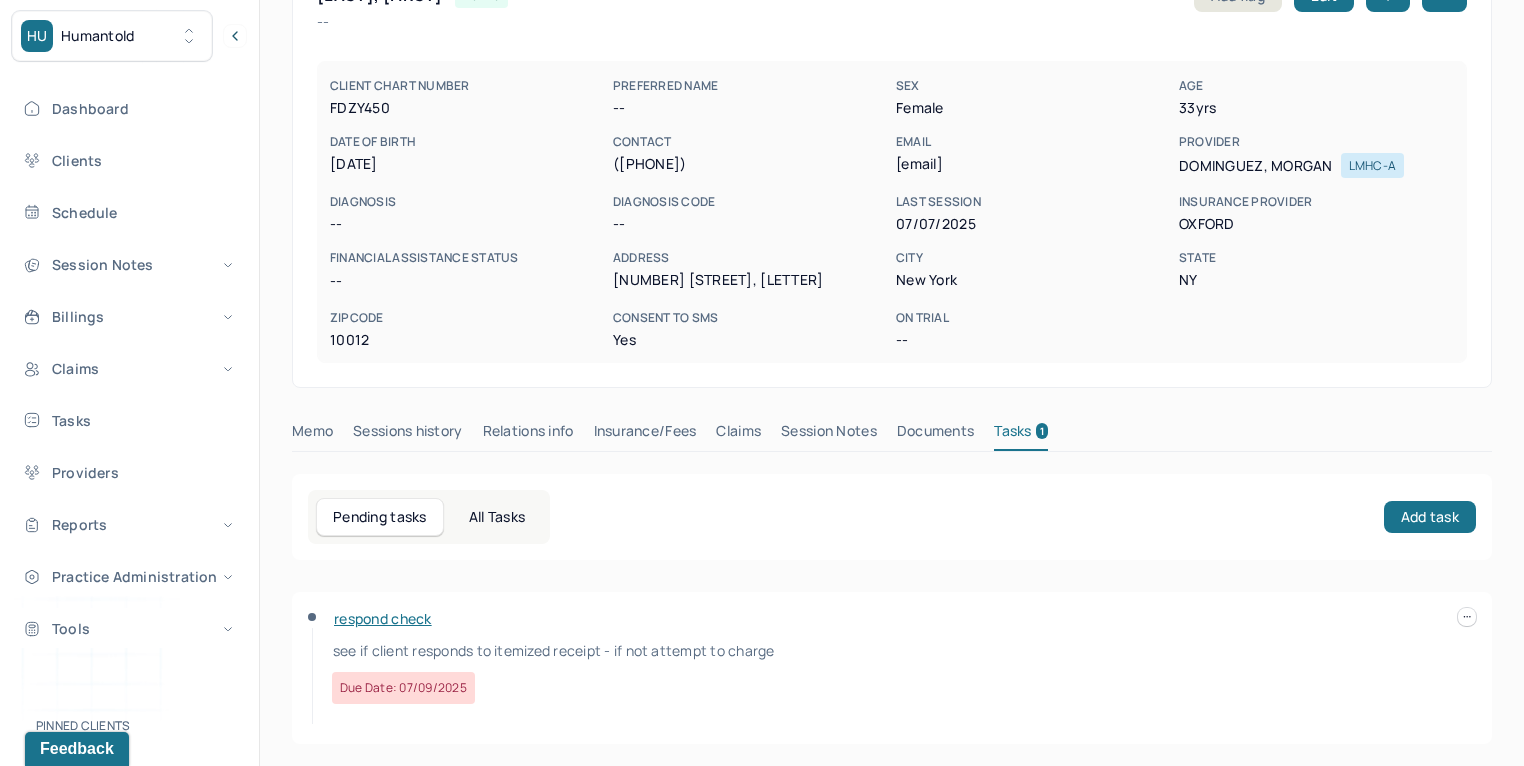 click 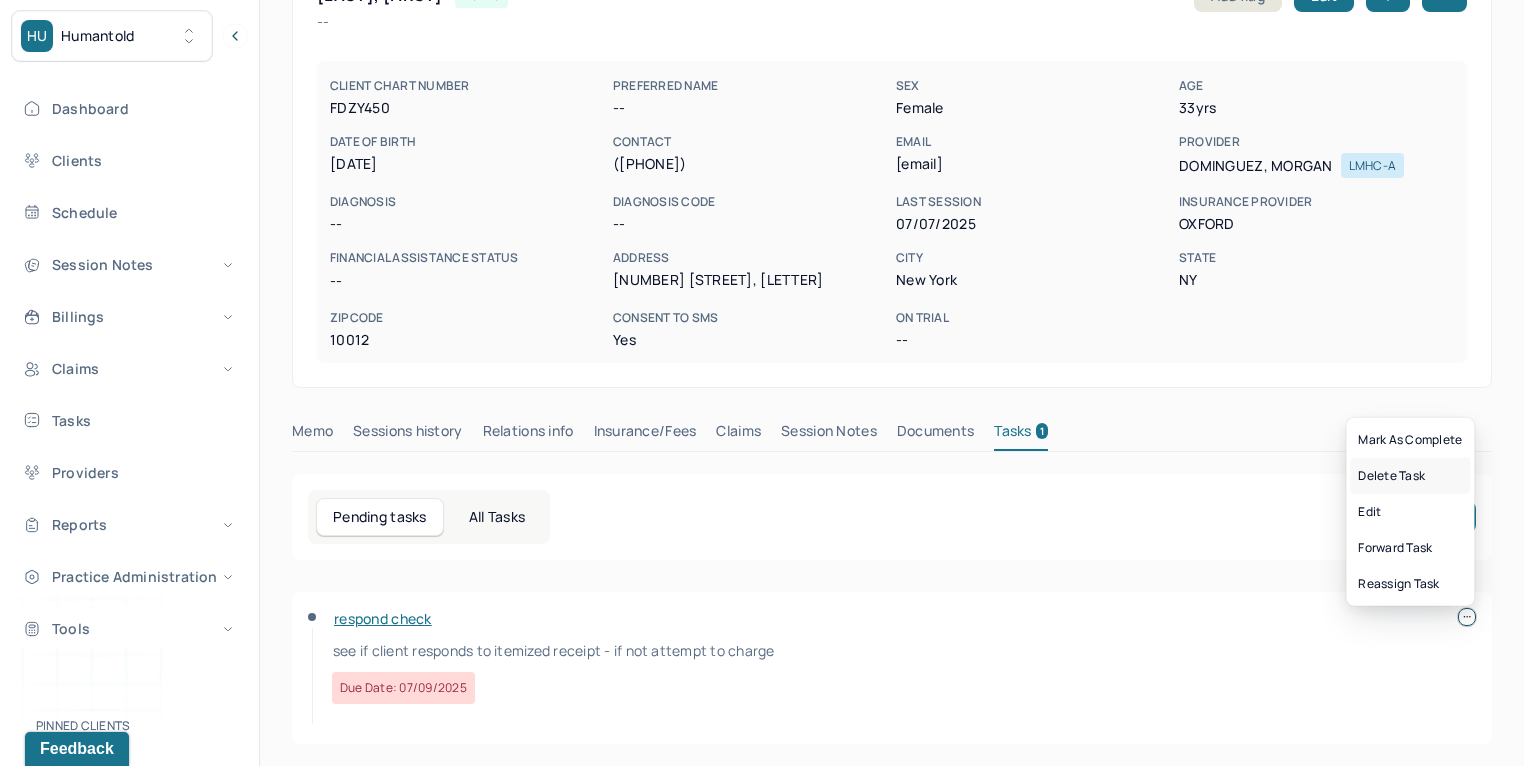 click on "Delete Task" at bounding box center [1410, 476] 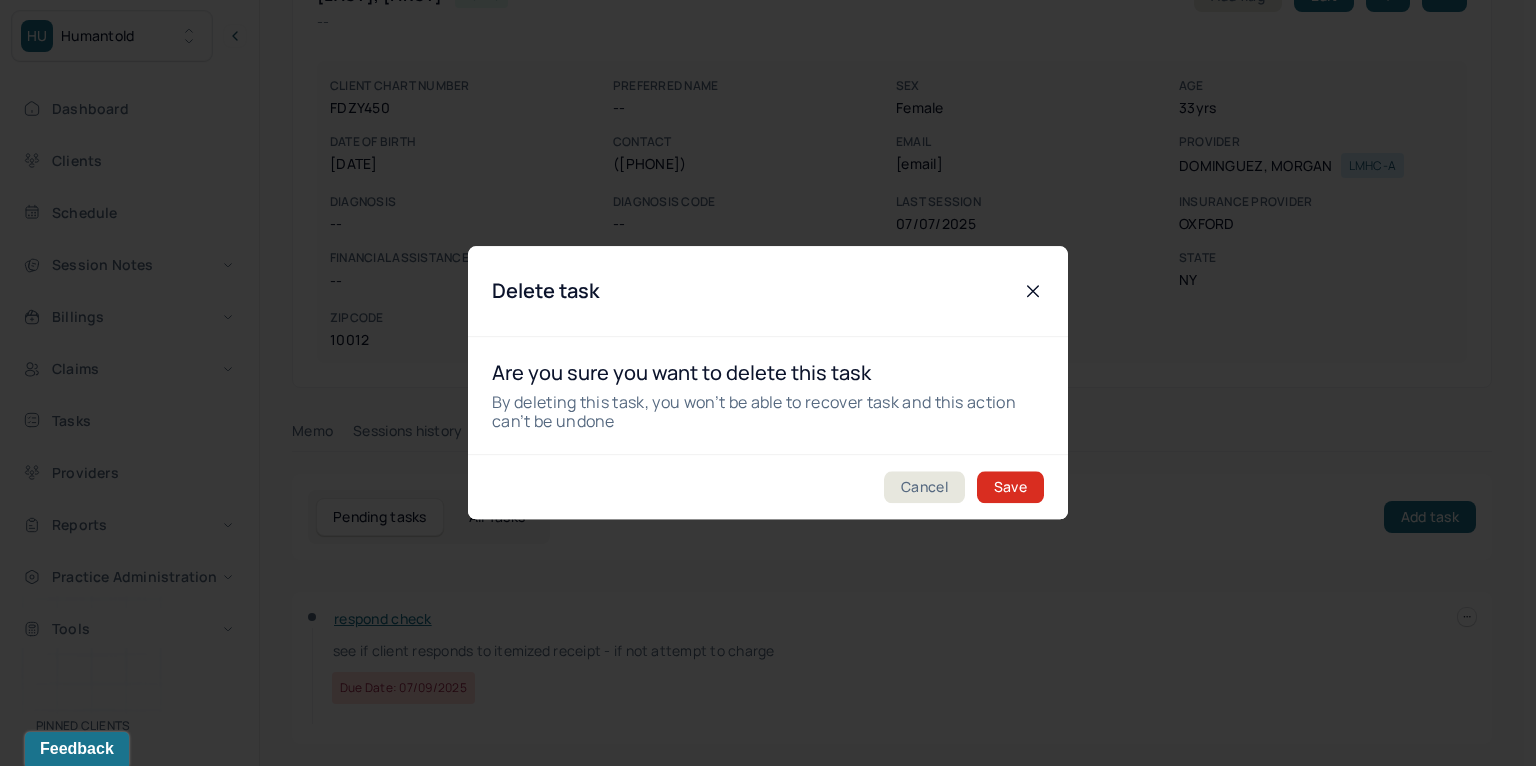 click on "Save" at bounding box center (1010, 488) 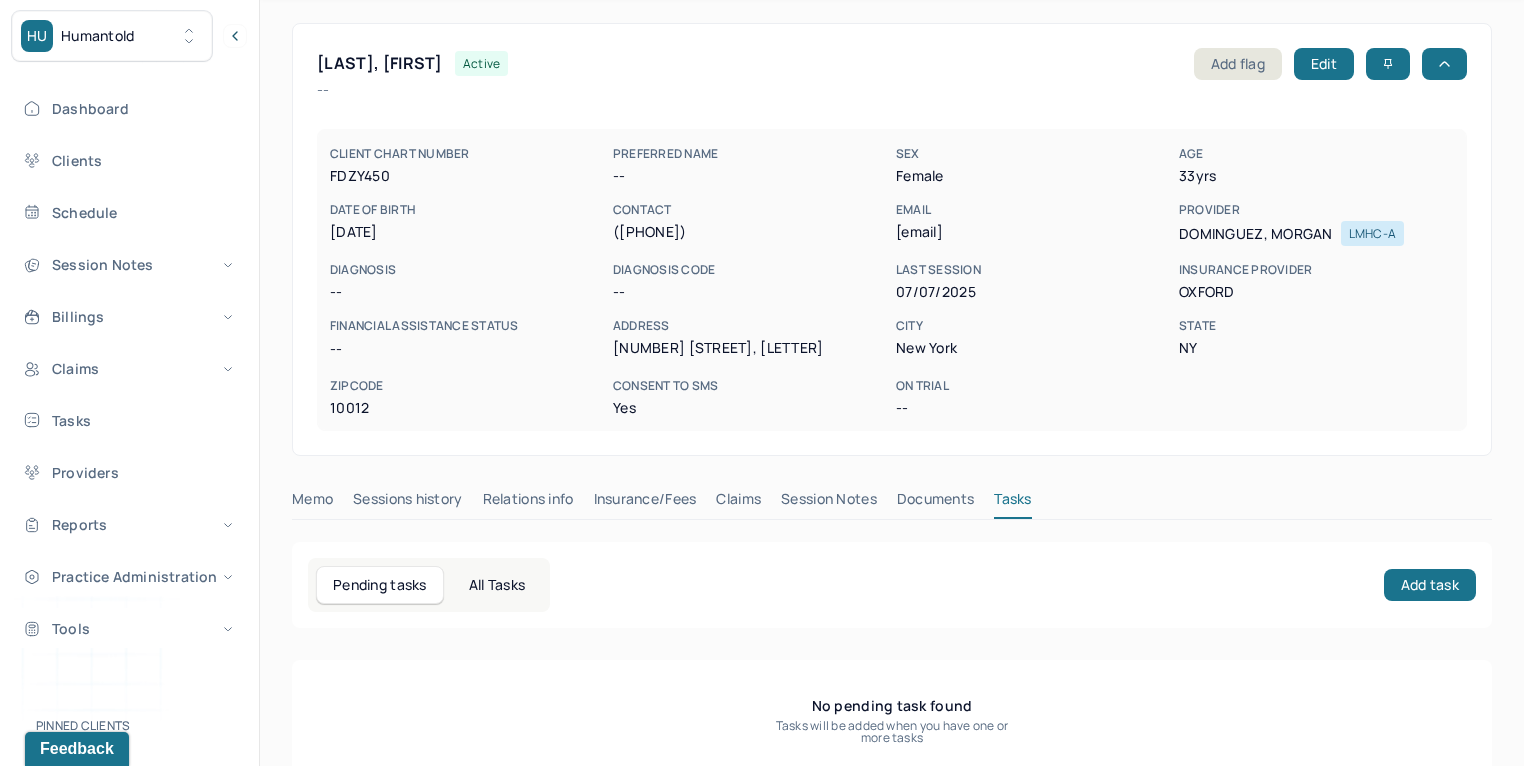scroll, scrollTop: 0, scrollLeft: 0, axis: both 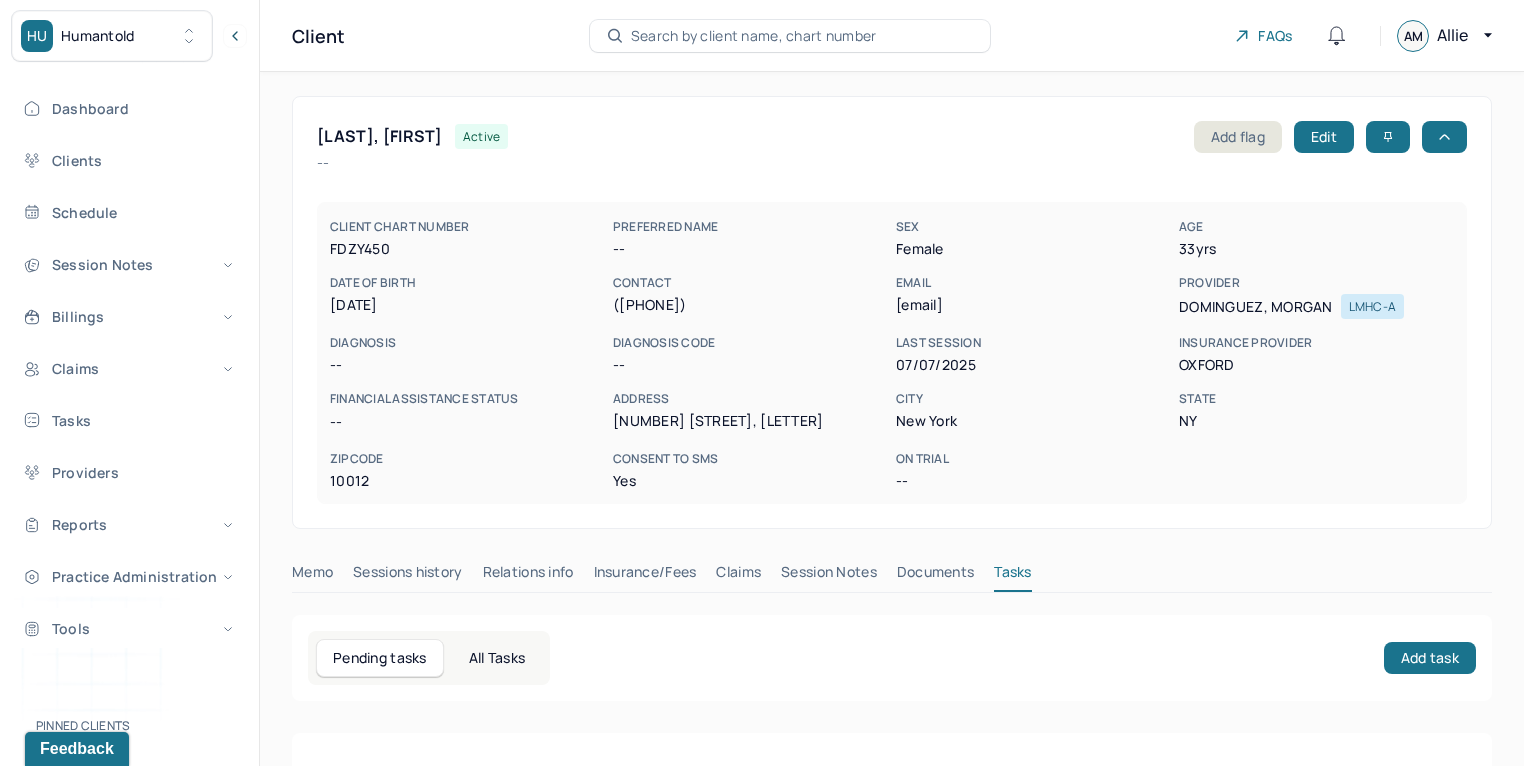 click on "Search by client name, chart number" at bounding box center [790, 36] 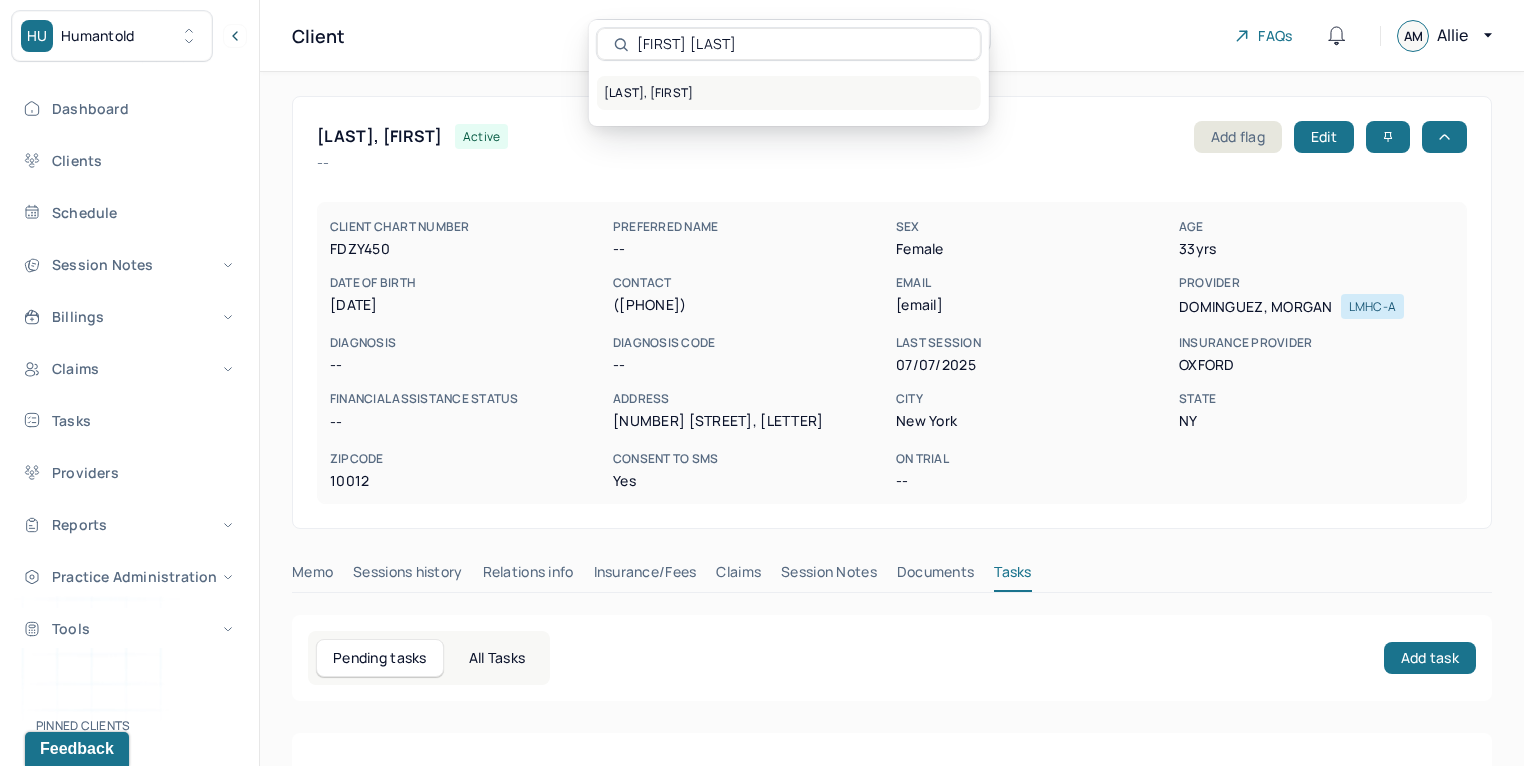 type on "[FIRST] [LAST]" 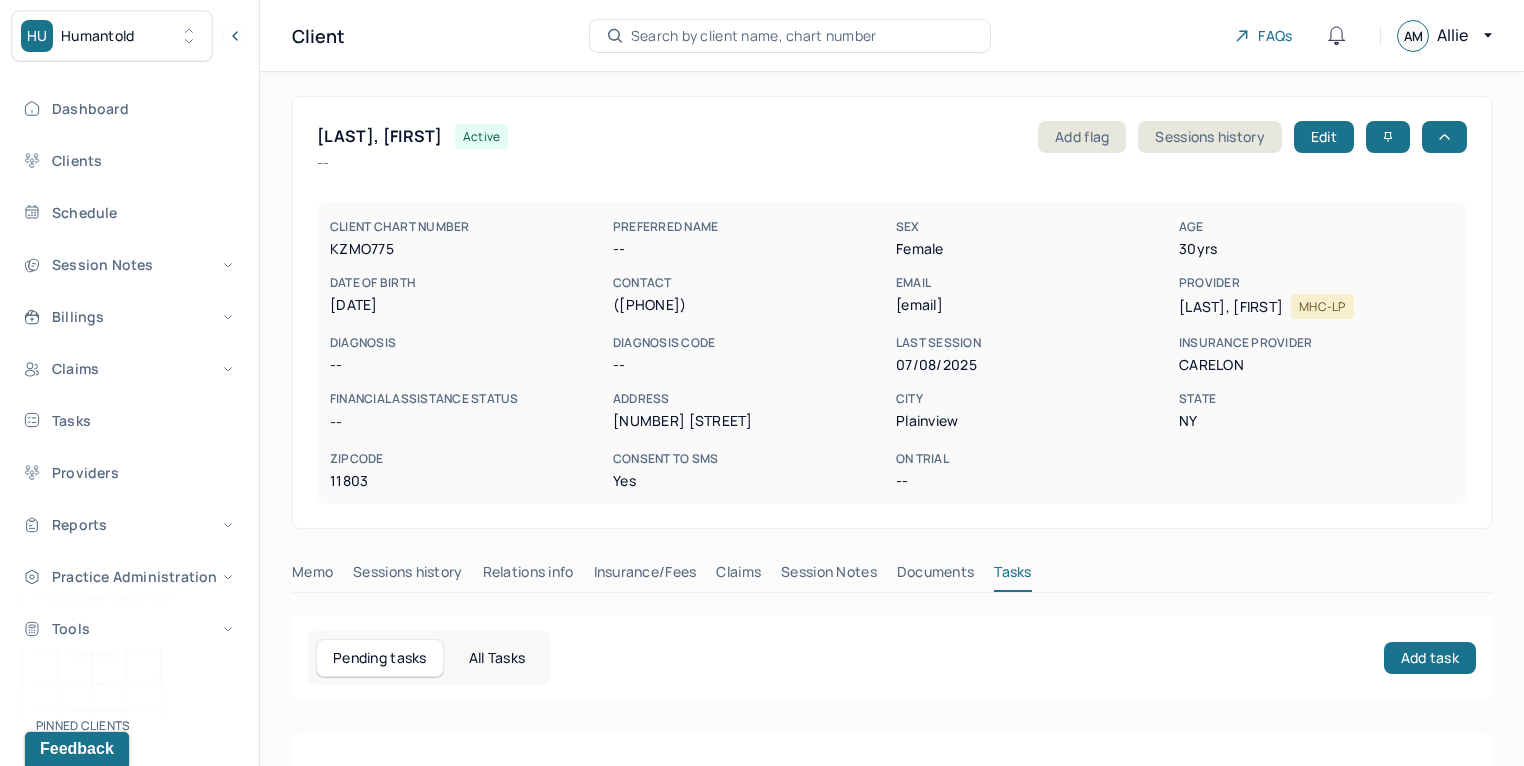 click on "Sessions history" at bounding box center [407, 576] 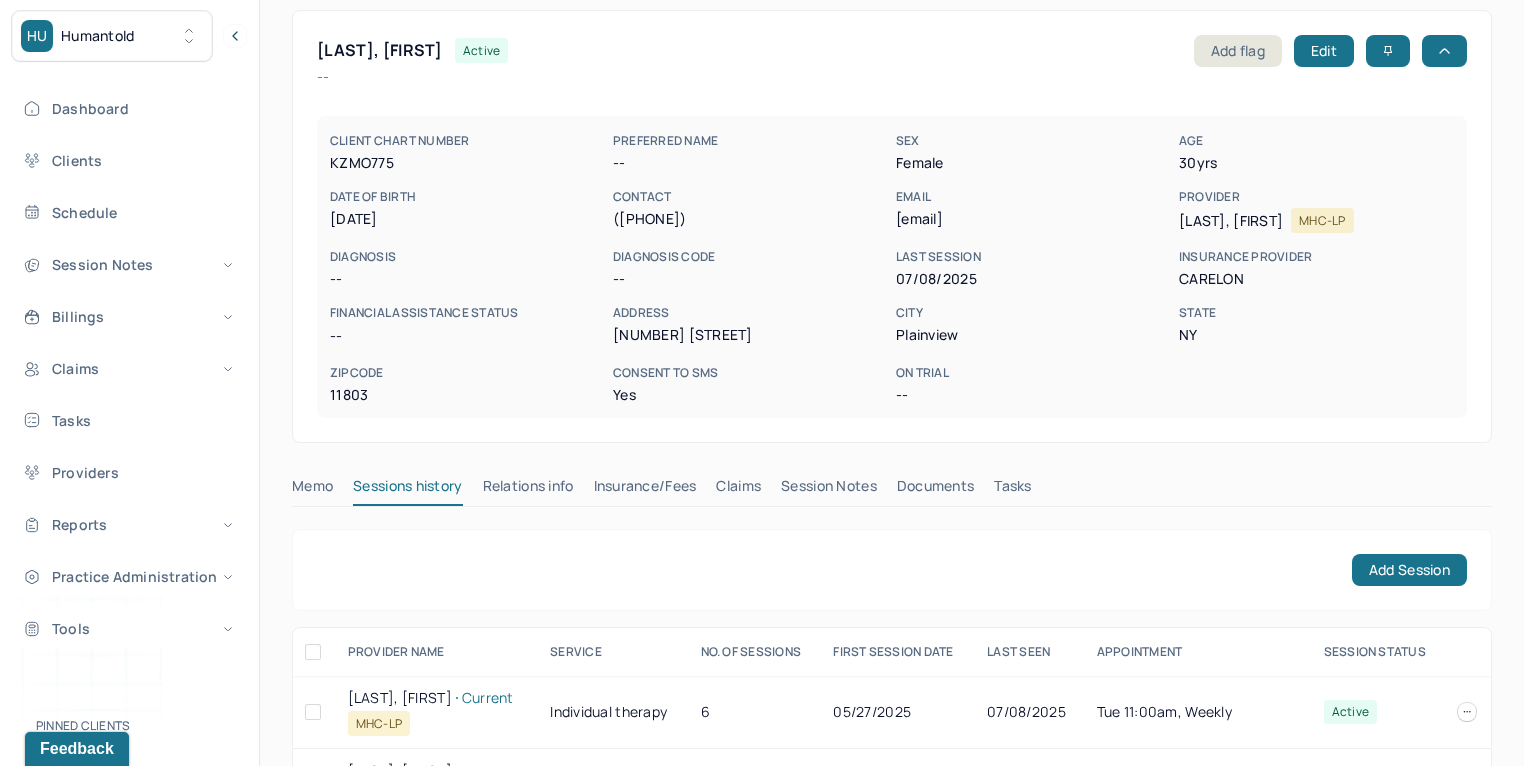 scroll, scrollTop: 84, scrollLeft: 0, axis: vertical 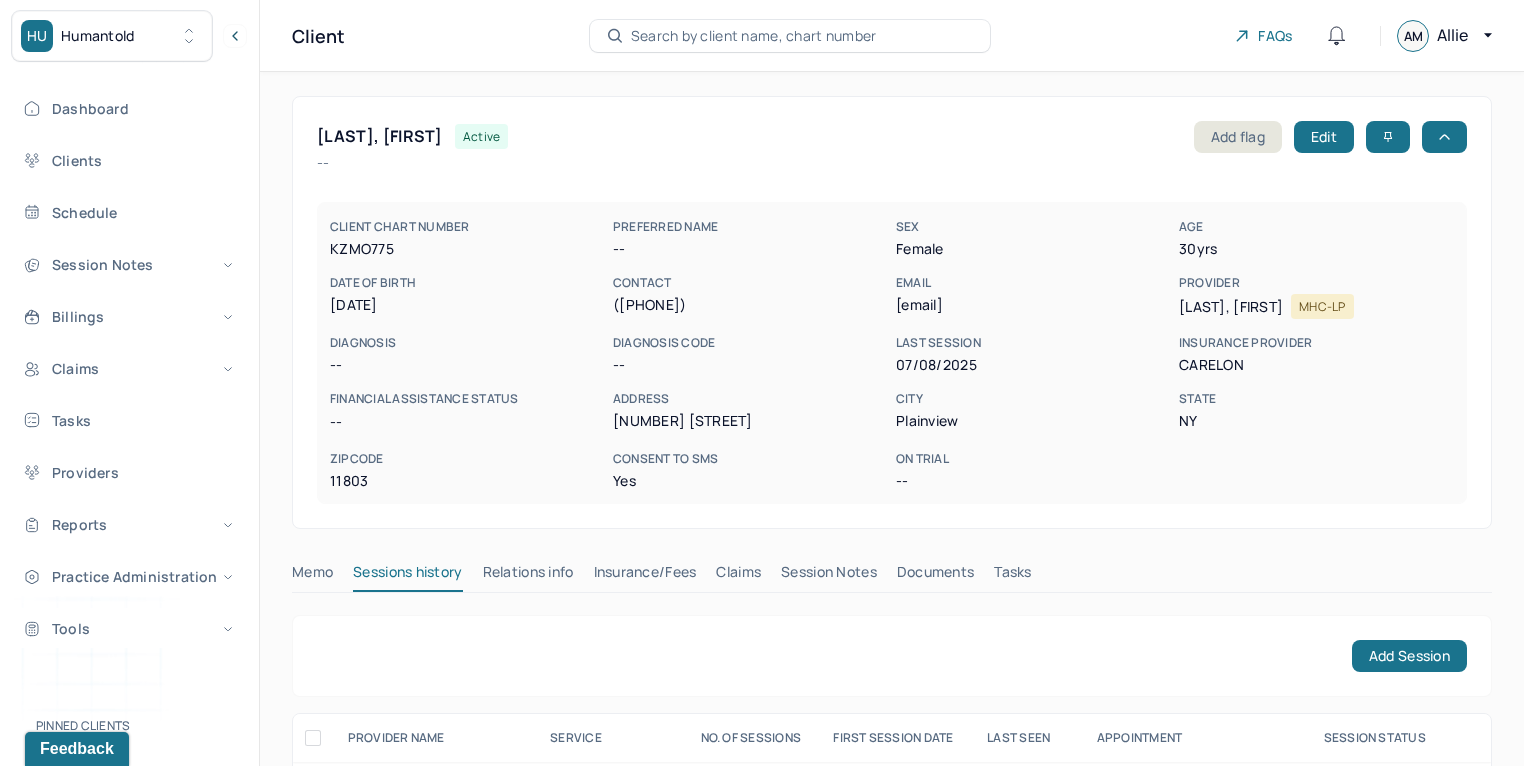 click on "Search by client name, chart number" at bounding box center (754, 36) 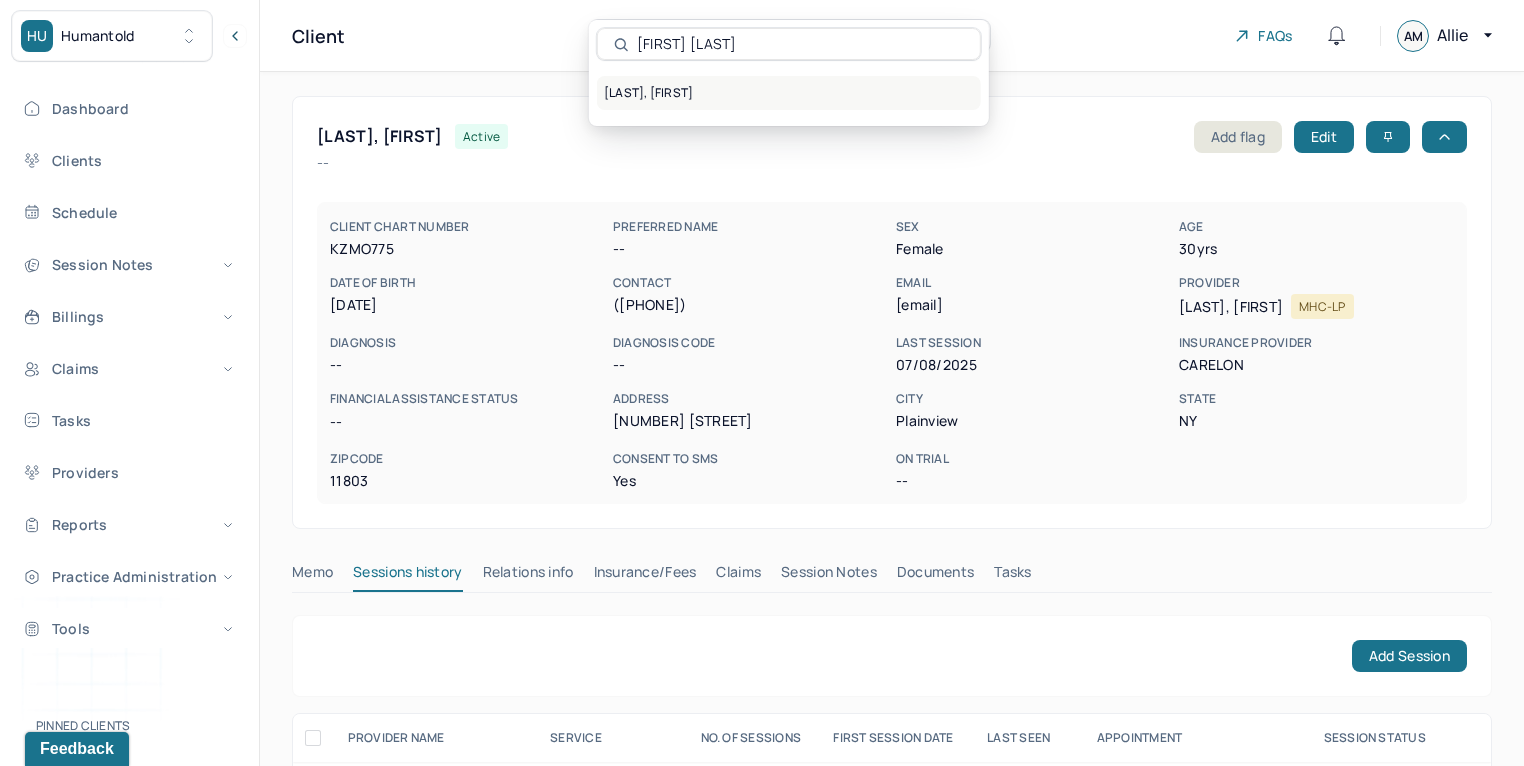 type on "[FIRST] [LAST]" 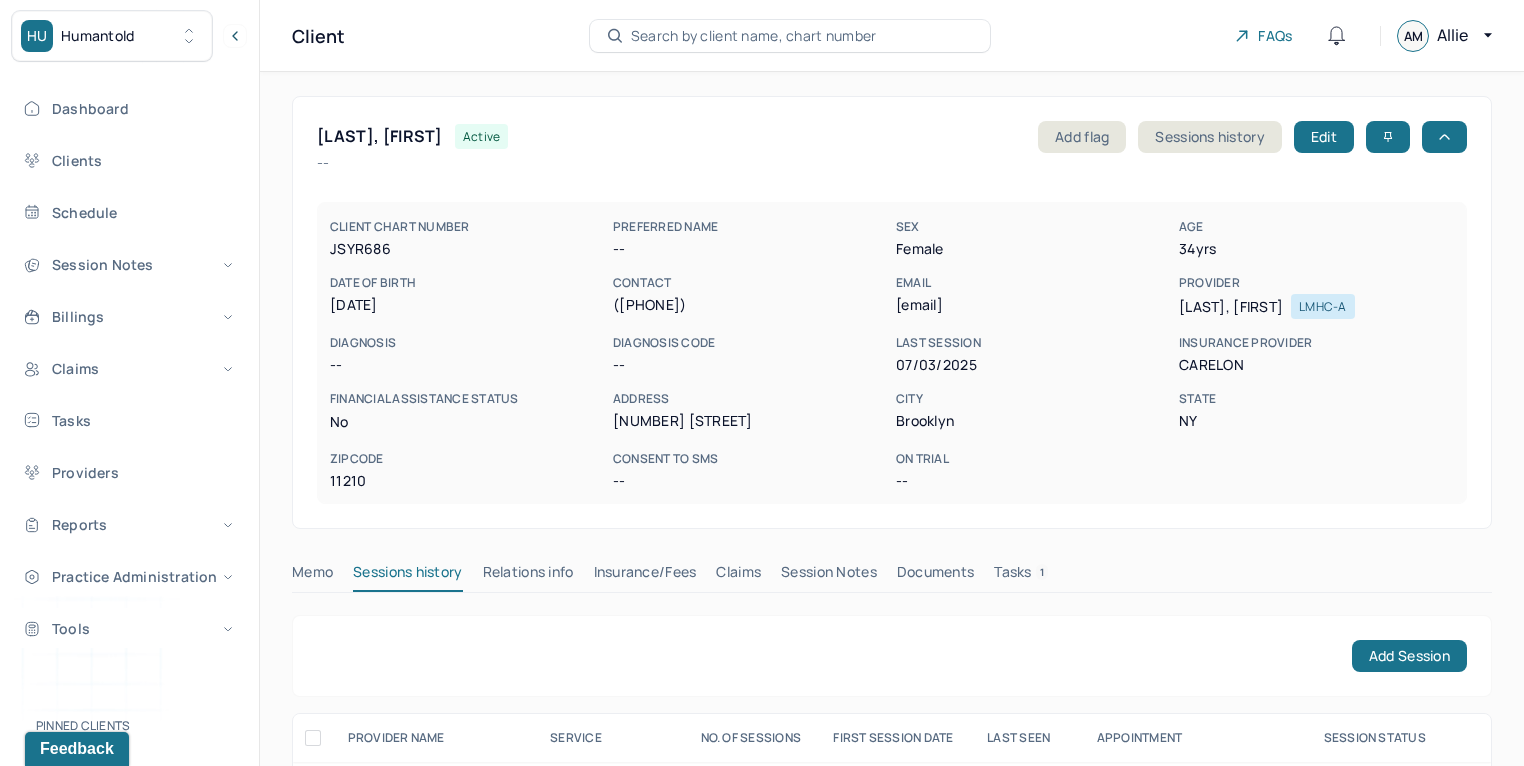 click on "Claims" at bounding box center [738, 576] 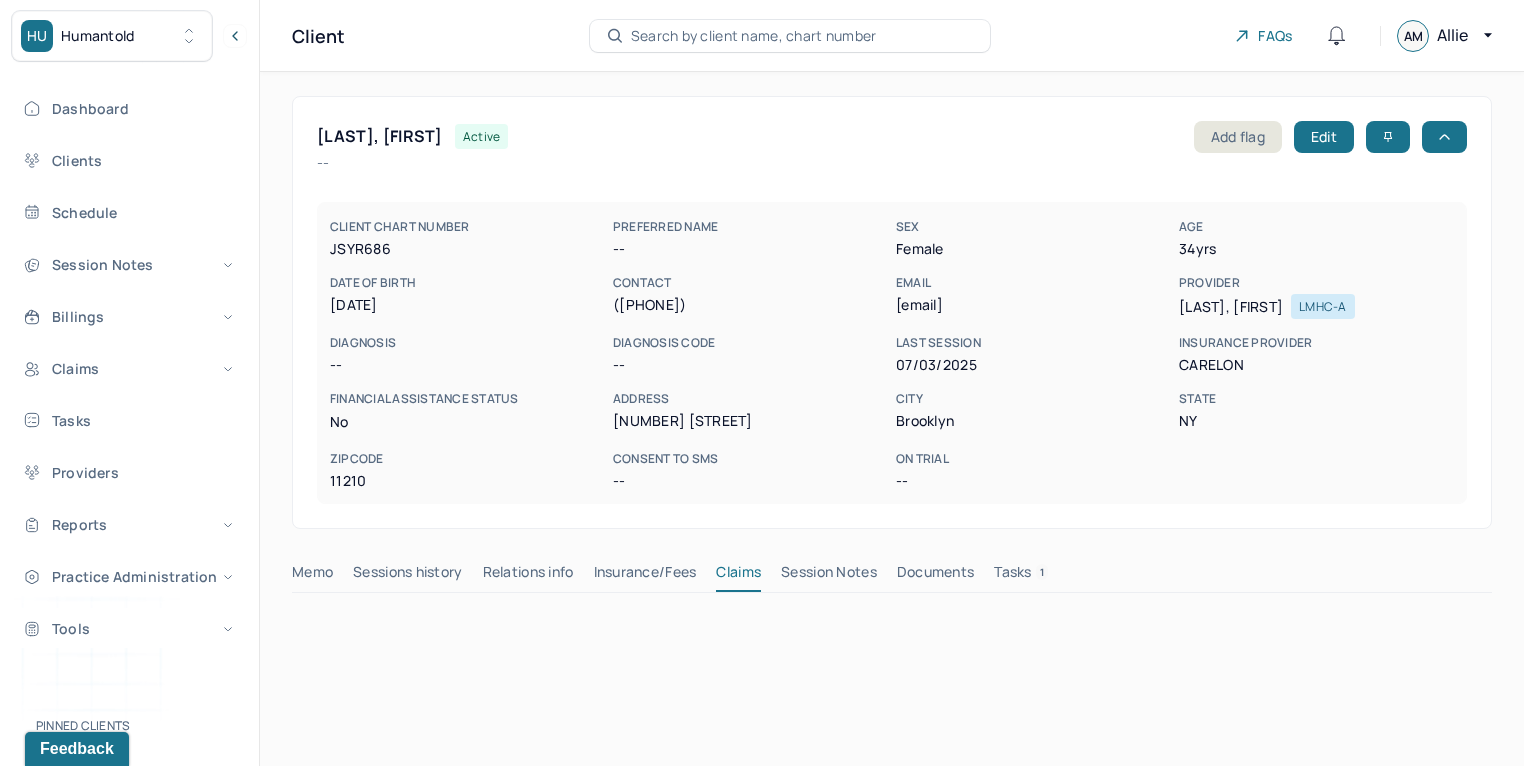 click on "Tasks 1" at bounding box center [1021, 576] 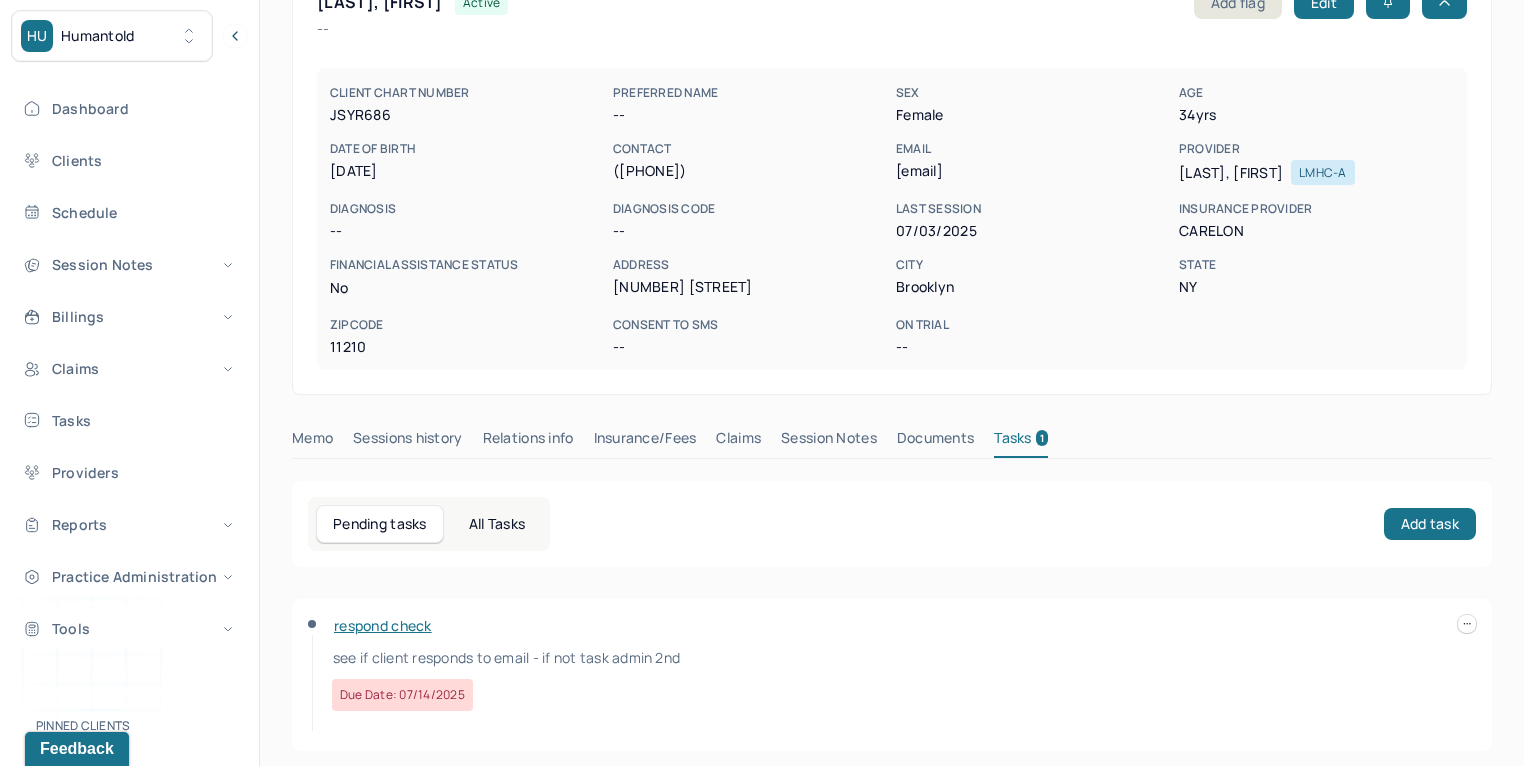 scroll, scrollTop: 141, scrollLeft: 0, axis: vertical 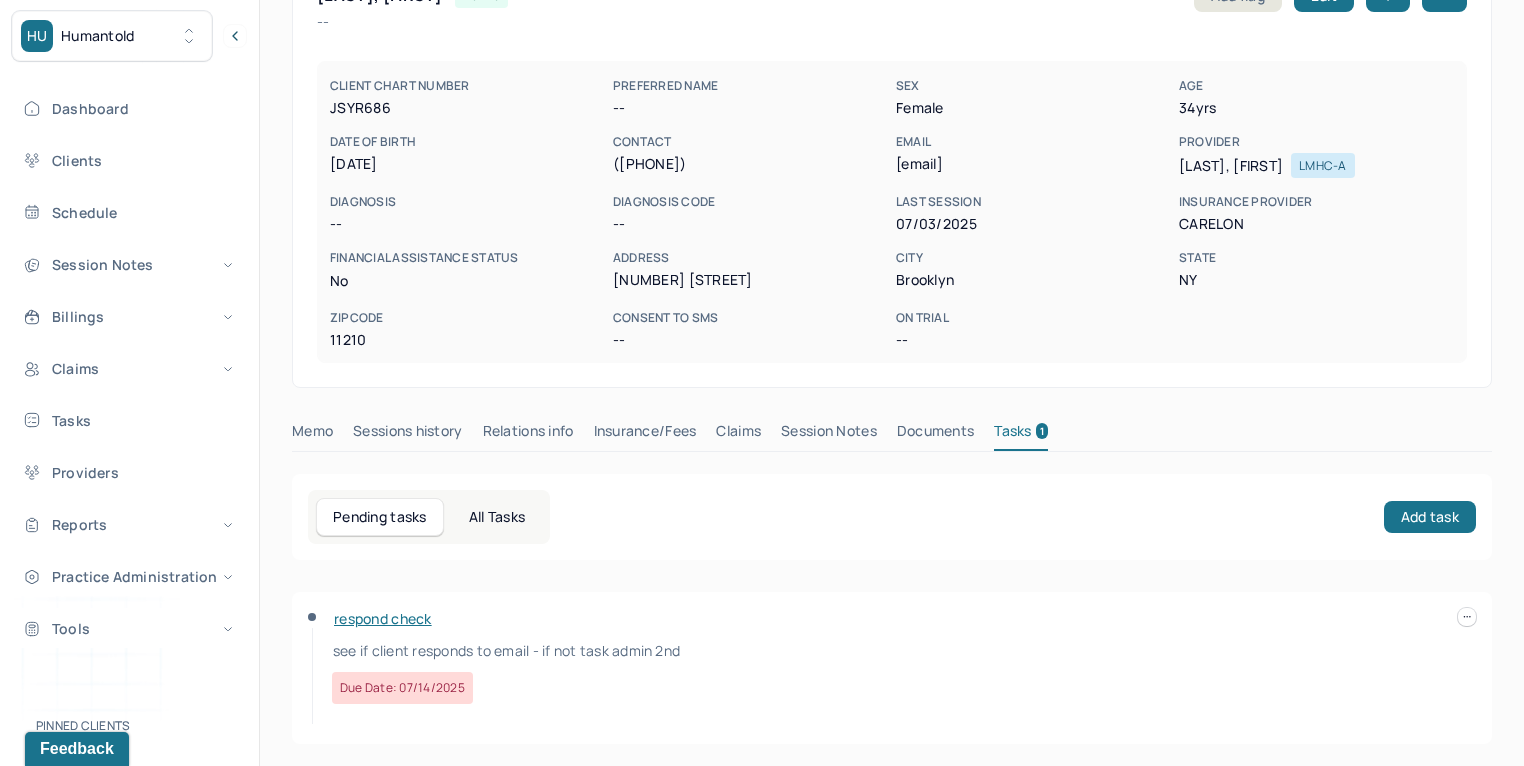 click on "Claims" at bounding box center (738, 435) 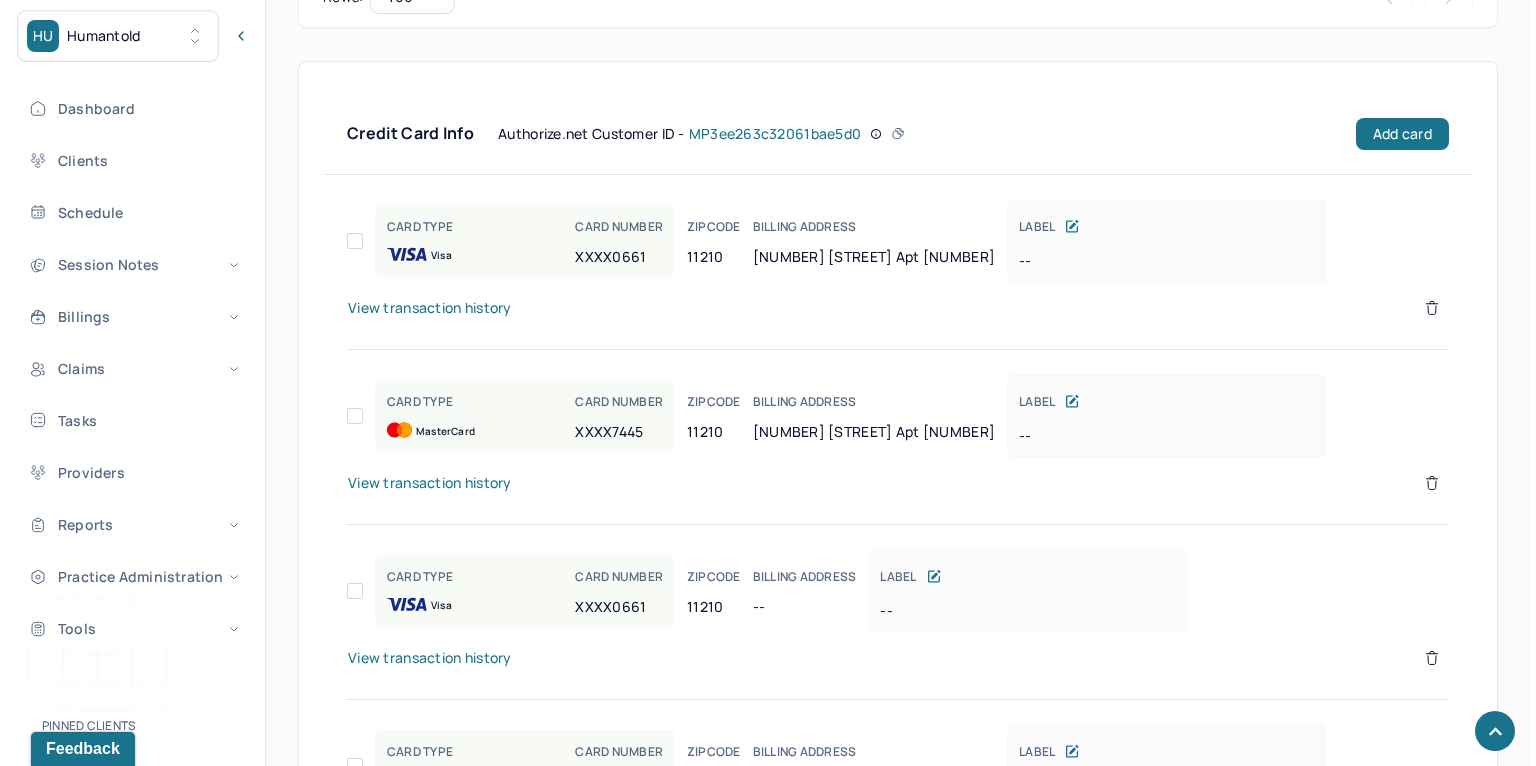 scroll, scrollTop: 1562, scrollLeft: 0, axis: vertical 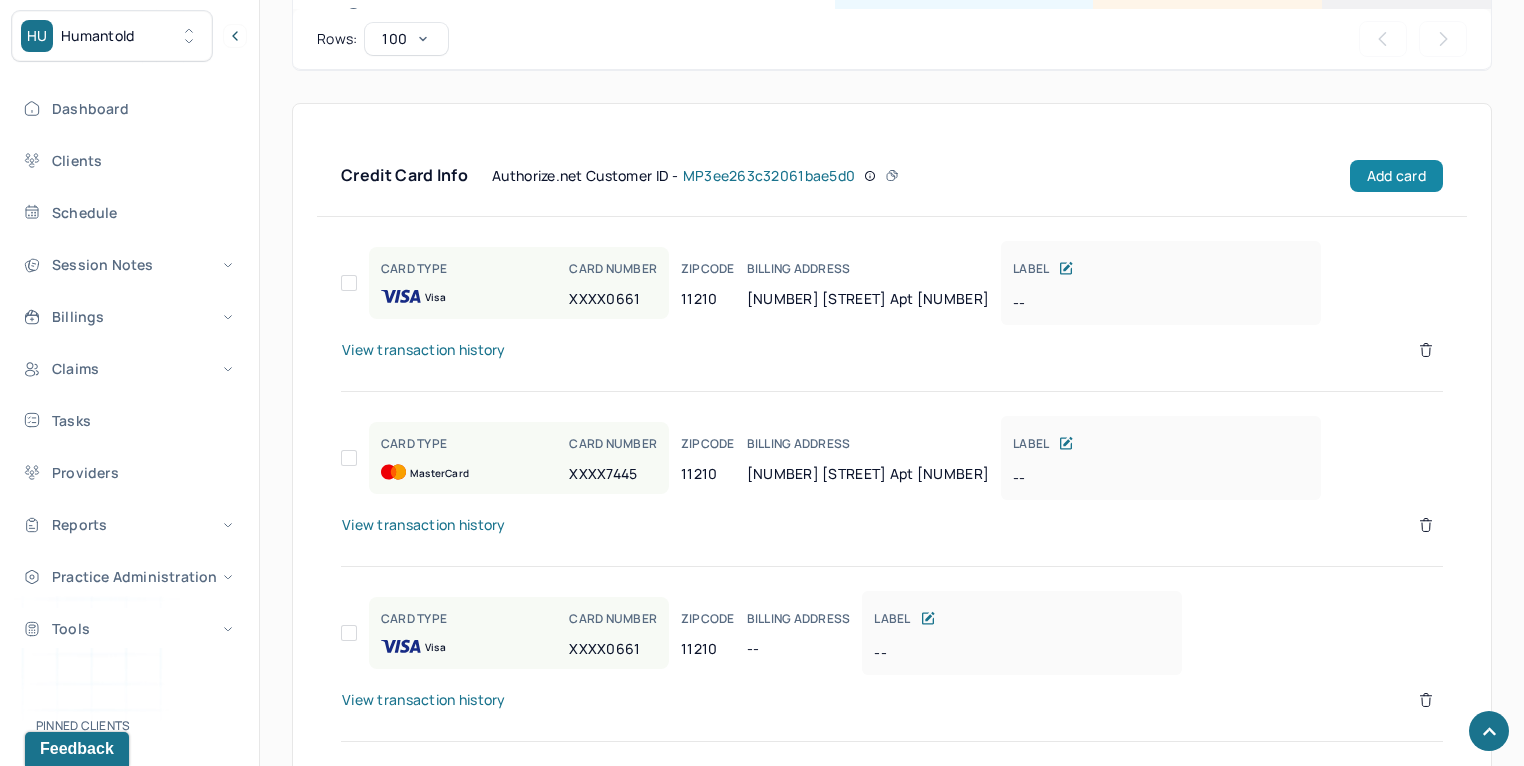 click on "Add card" at bounding box center [1396, 176] 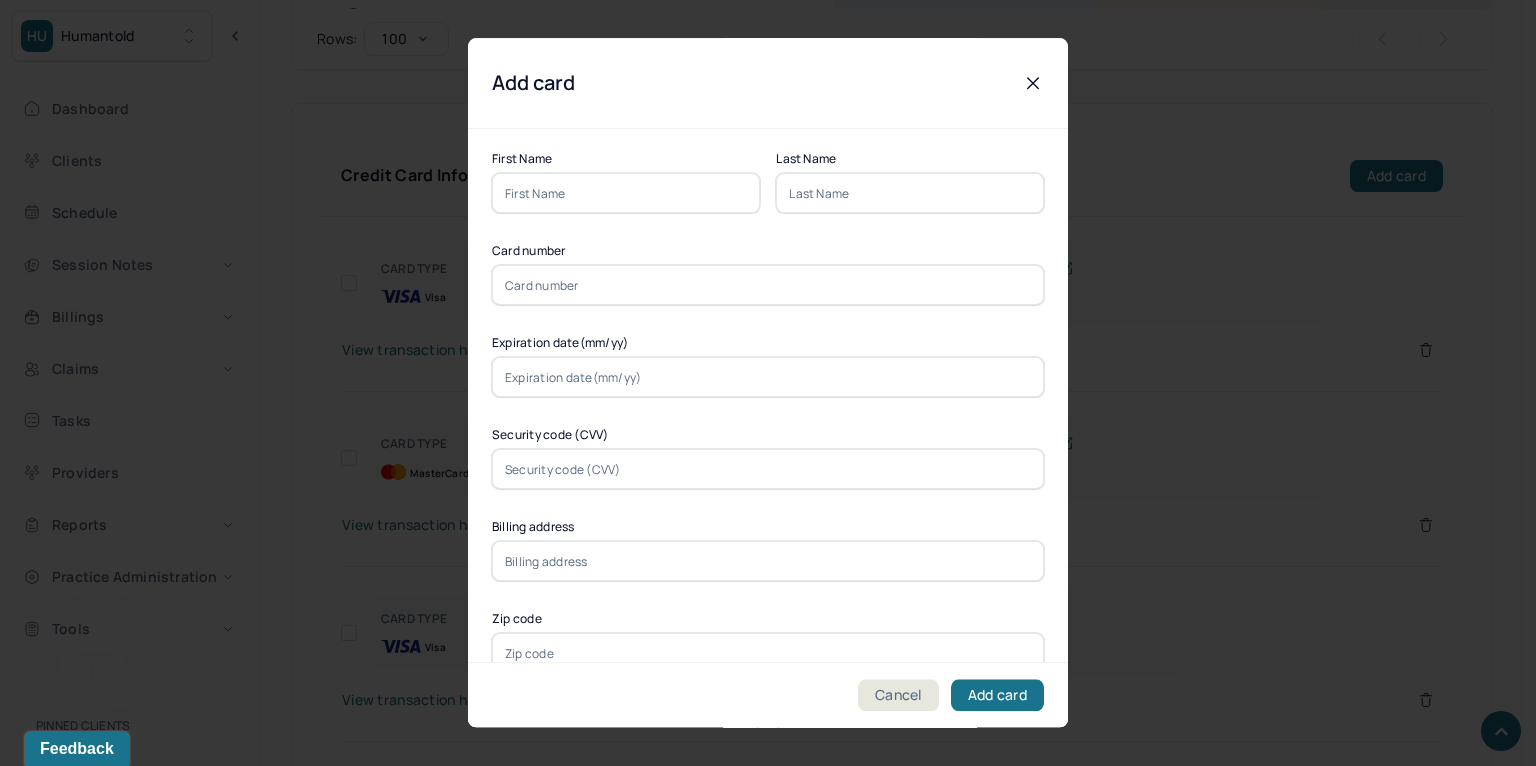 click at bounding box center (626, 193) 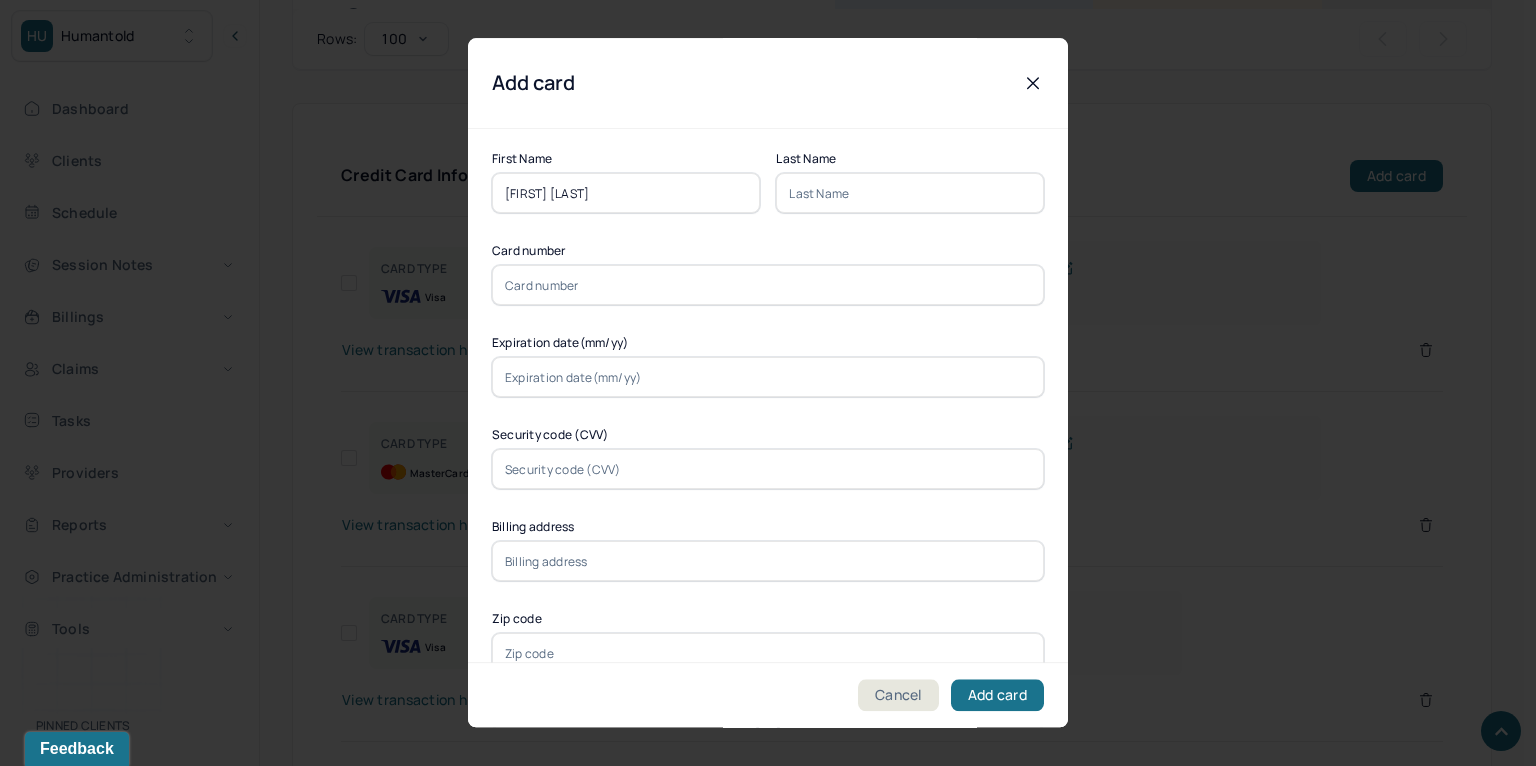 drag, startPoint x: 628, startPoint y: 198, endPoint x: 556, endPoint y: 203, distance: 72.1734 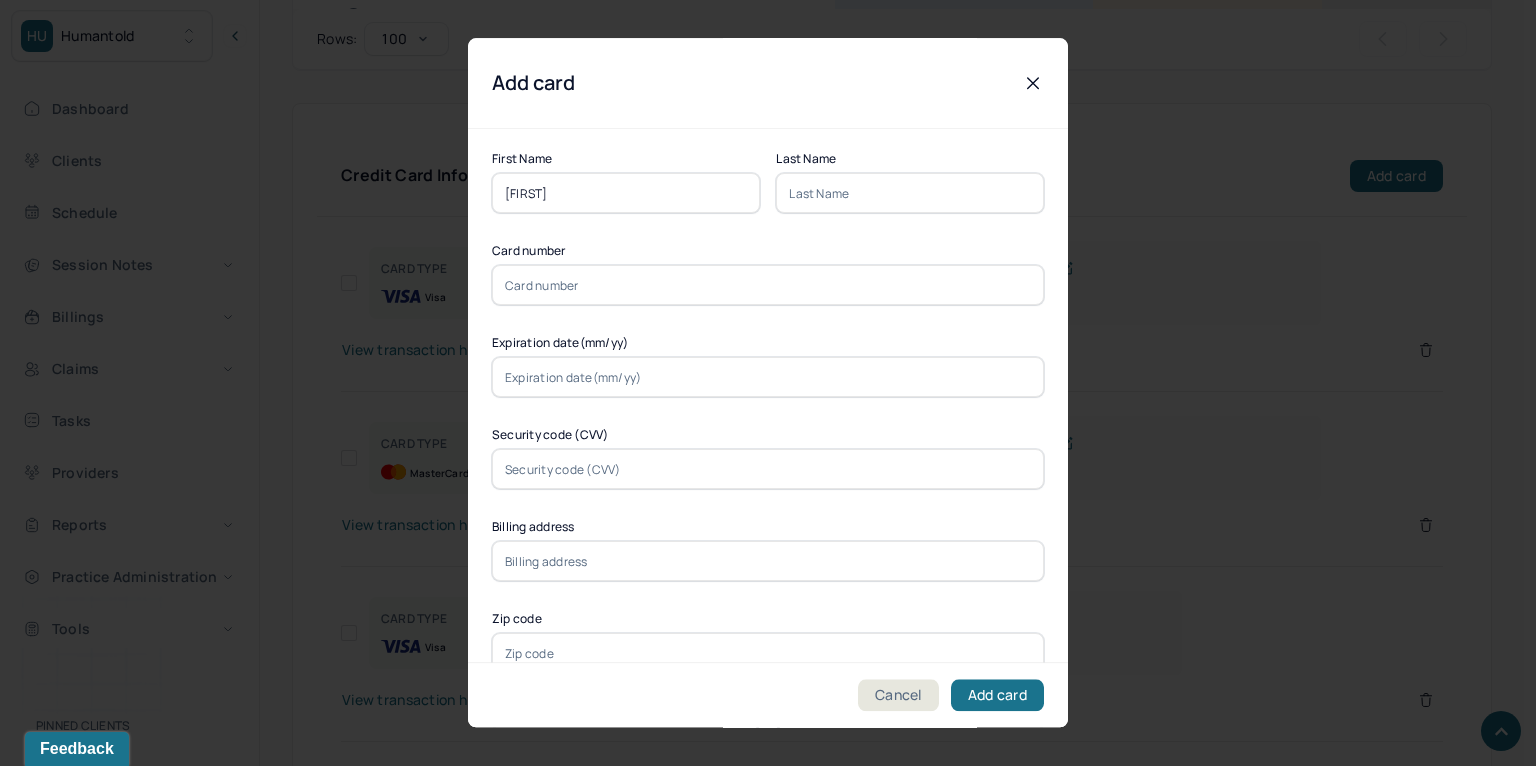 type on "[FIRST]" 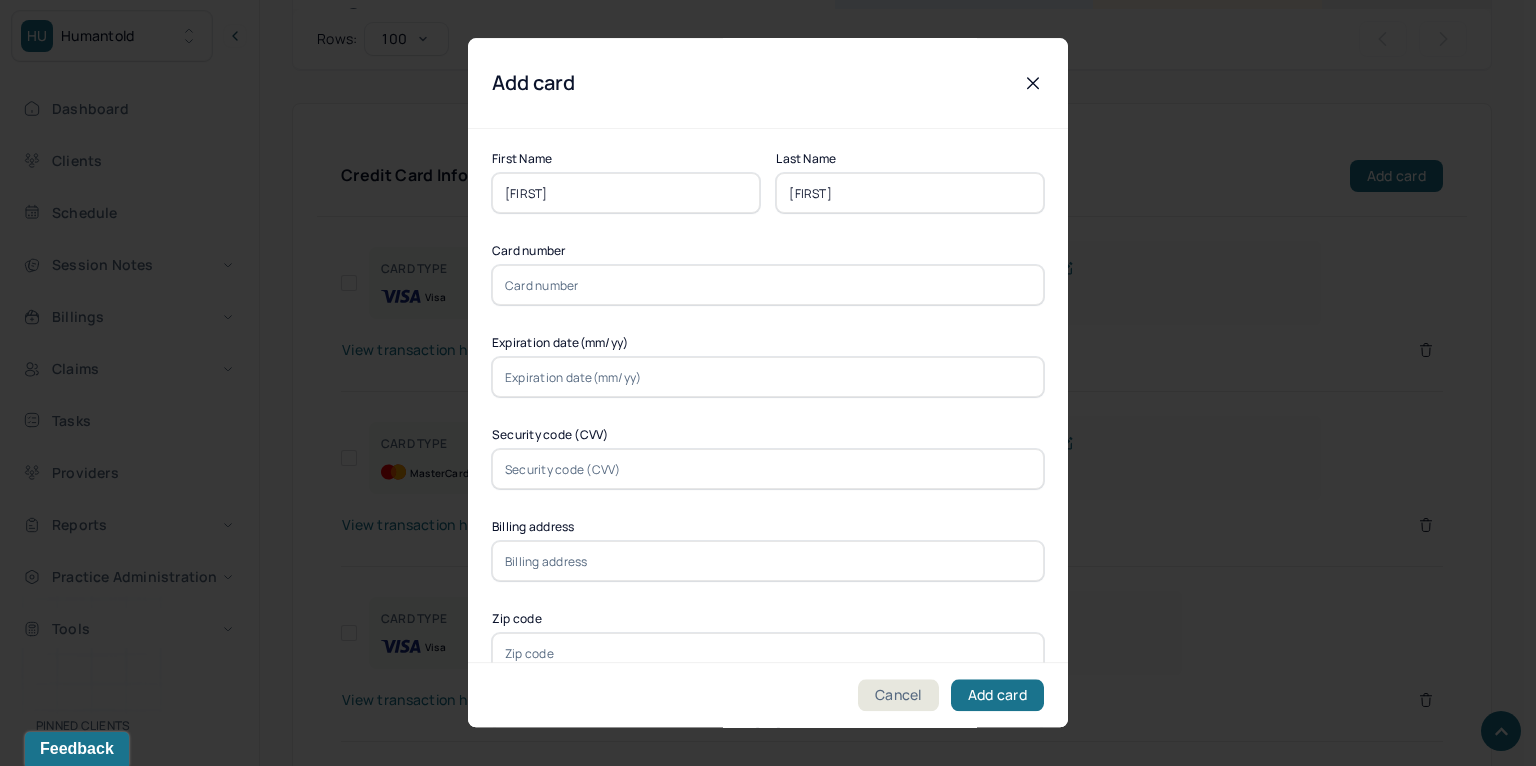 type on "[FIRST]" 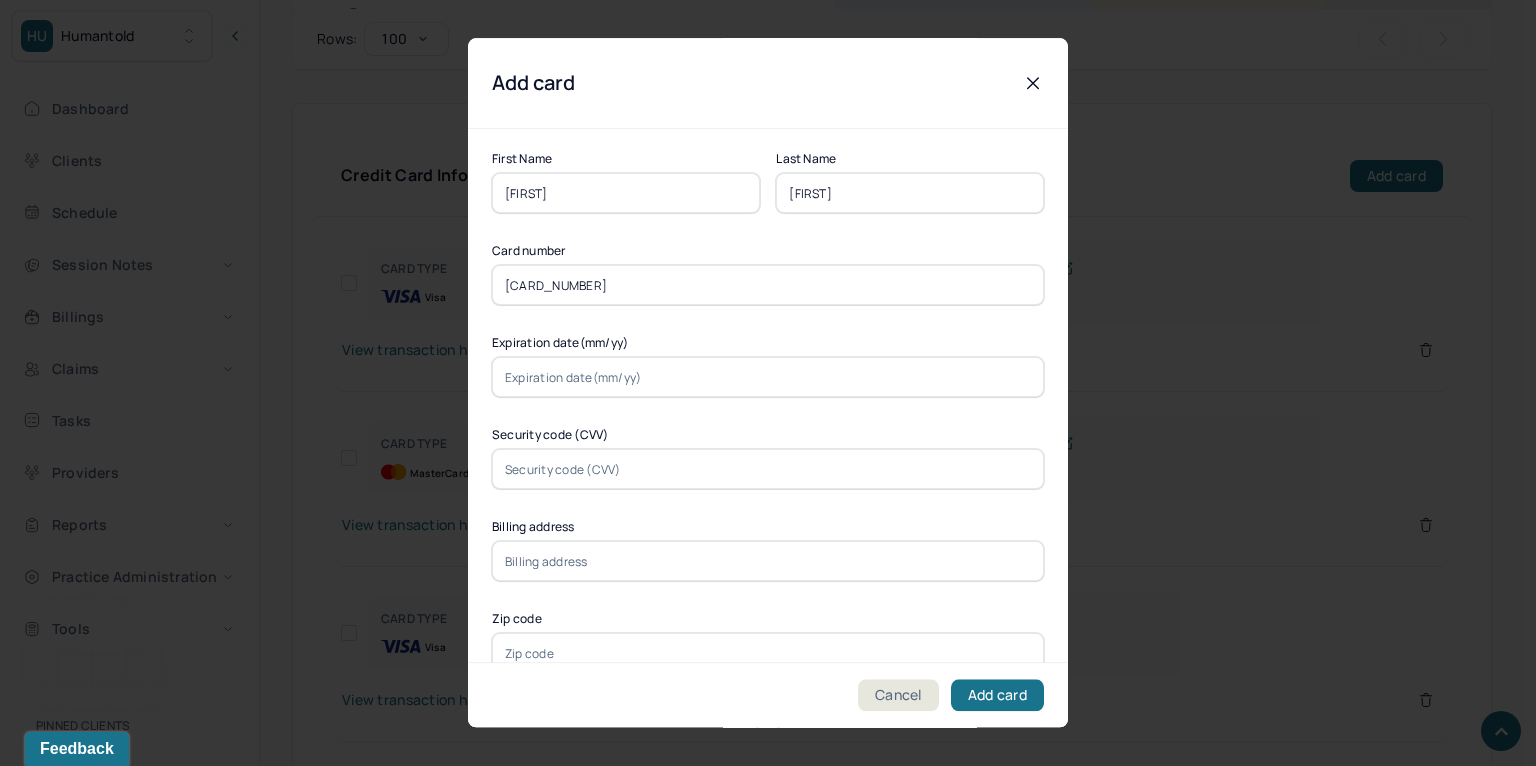 type on "[CARD_NUMBER]" 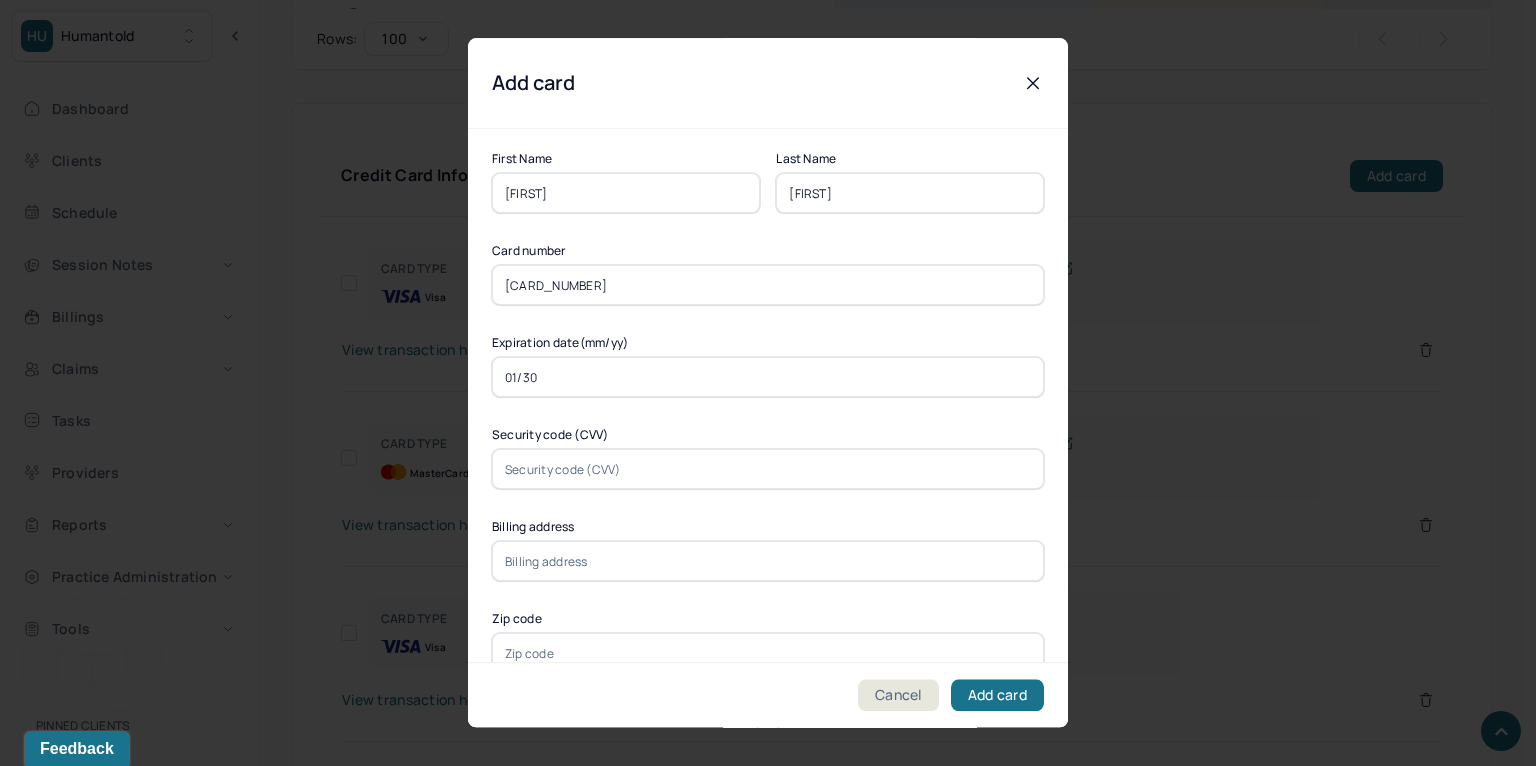 type on "01/30" 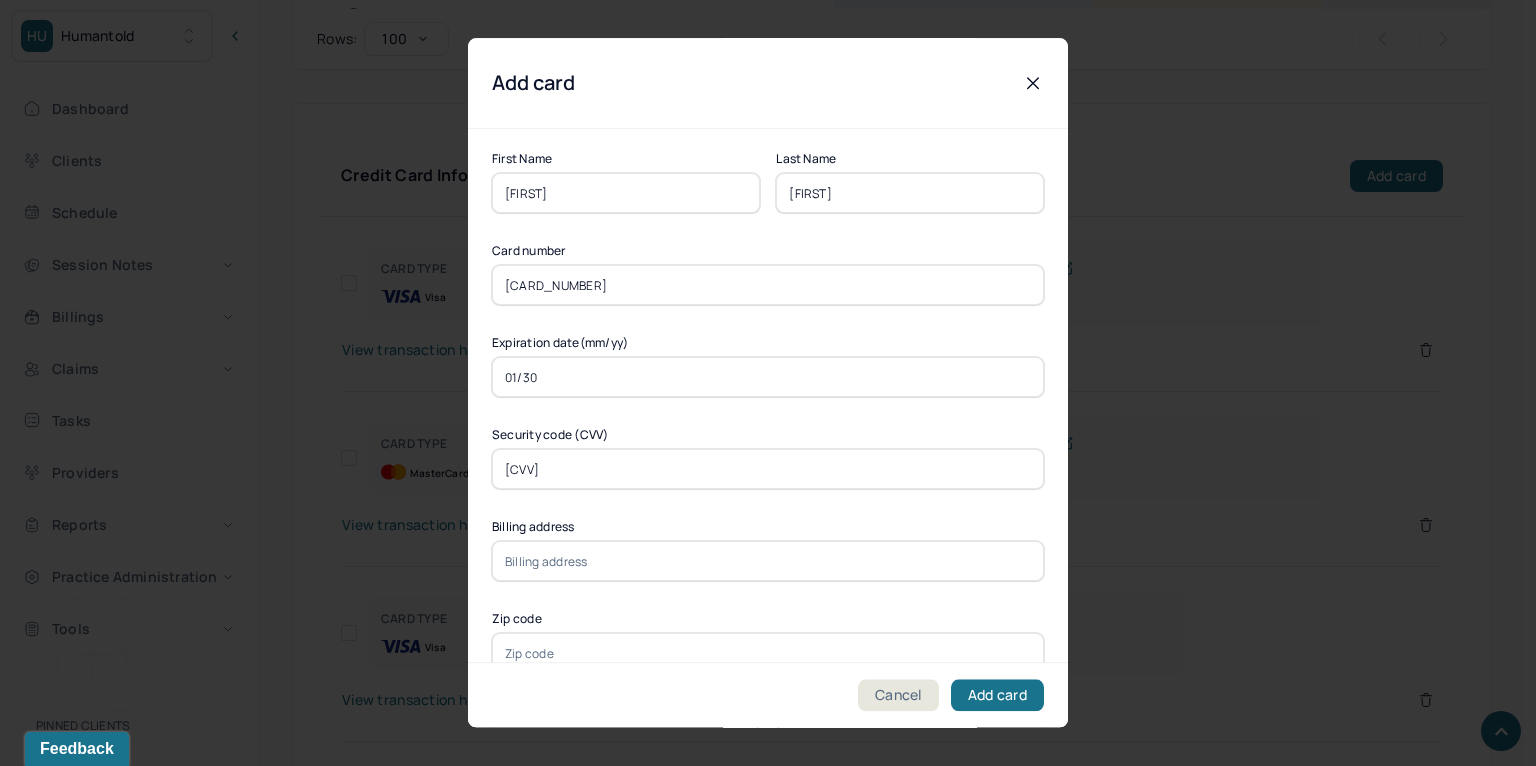 type on "[CVV]" 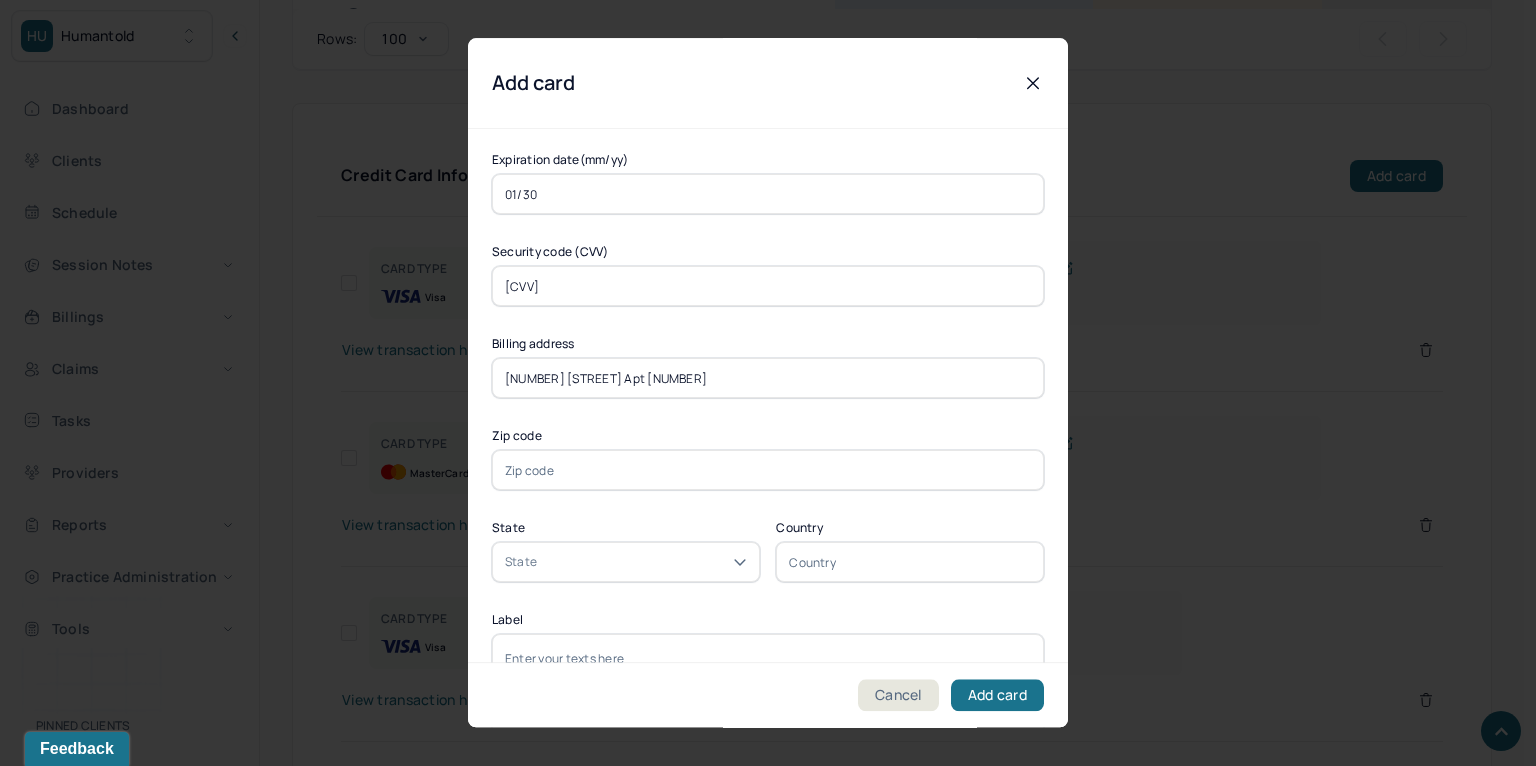 scroll, scrollTop: 240, scrollLeft: 0, axis: vertical 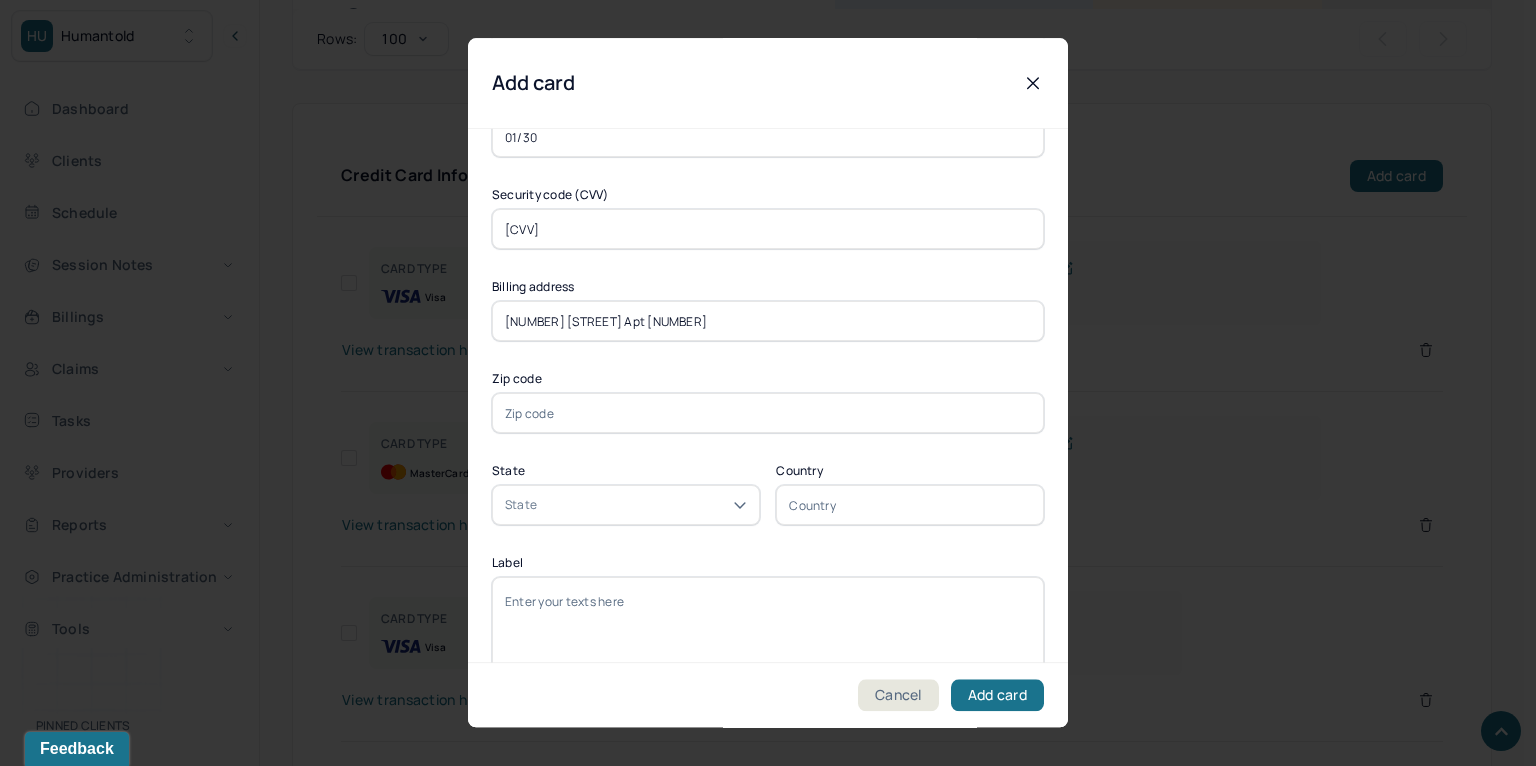 type on "[NUMBER] [STREET] Apt [NUMBER]" 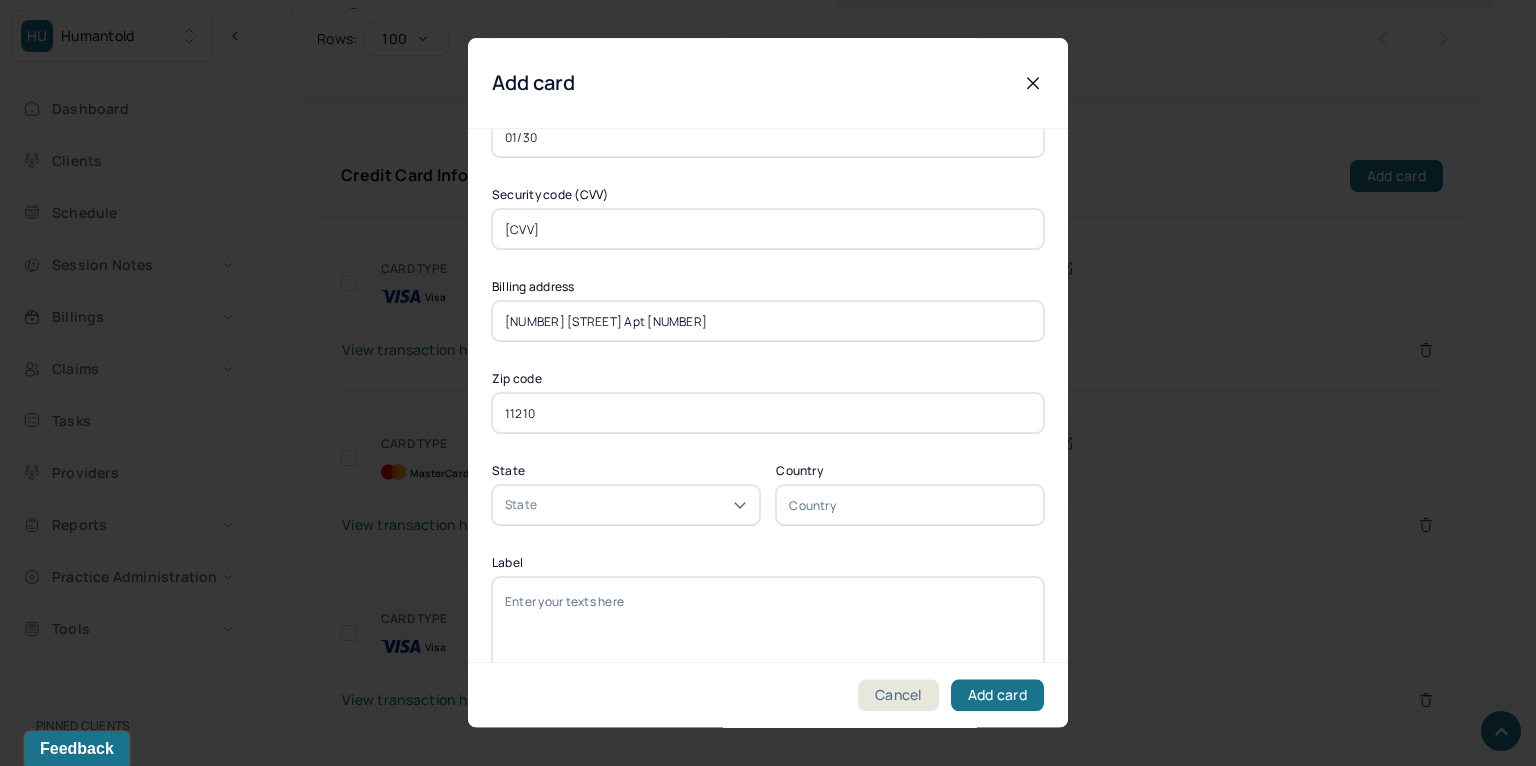 type on "11210" 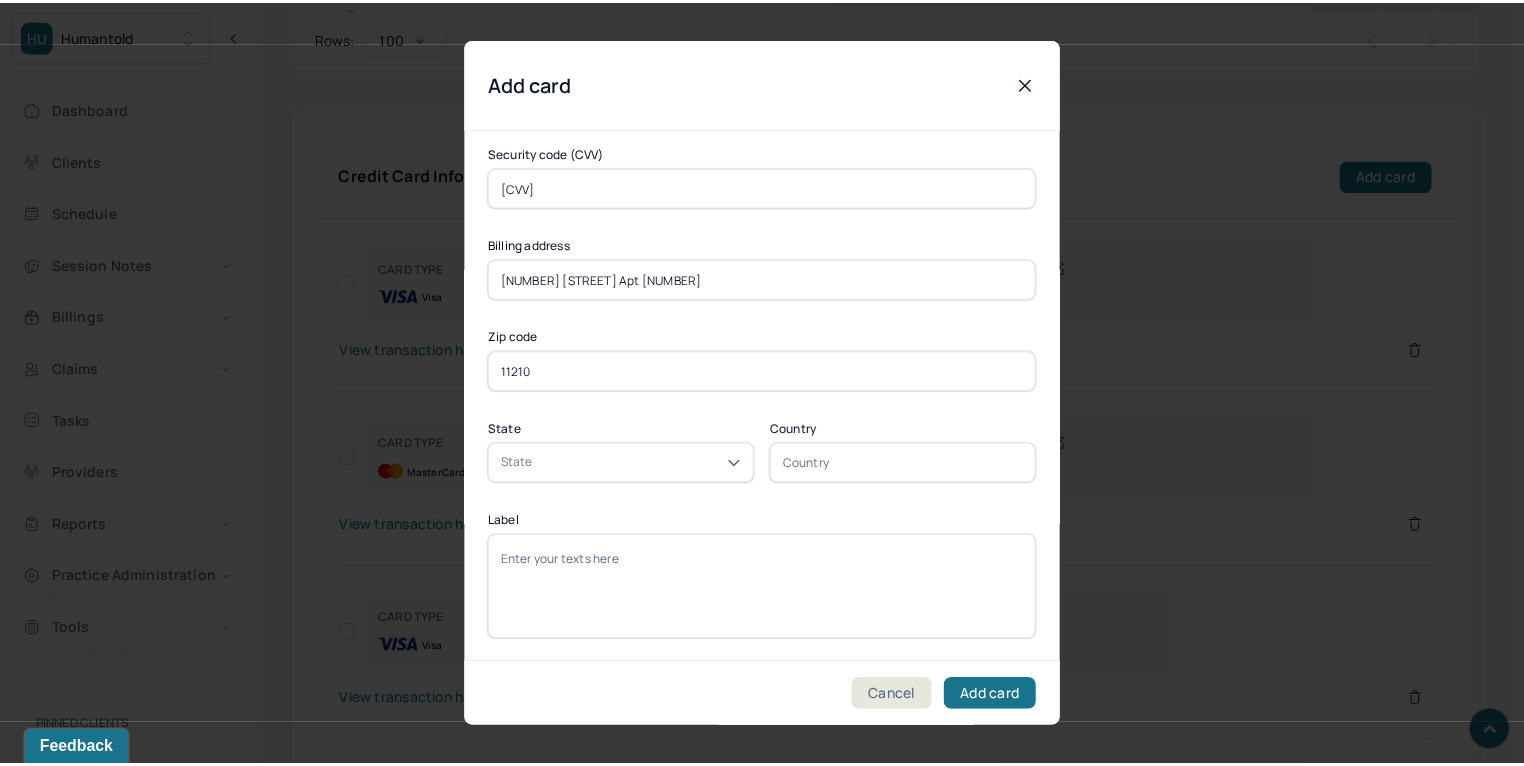 scroll, scrollTop: 283, scrollLeft: 0, axis: vertical 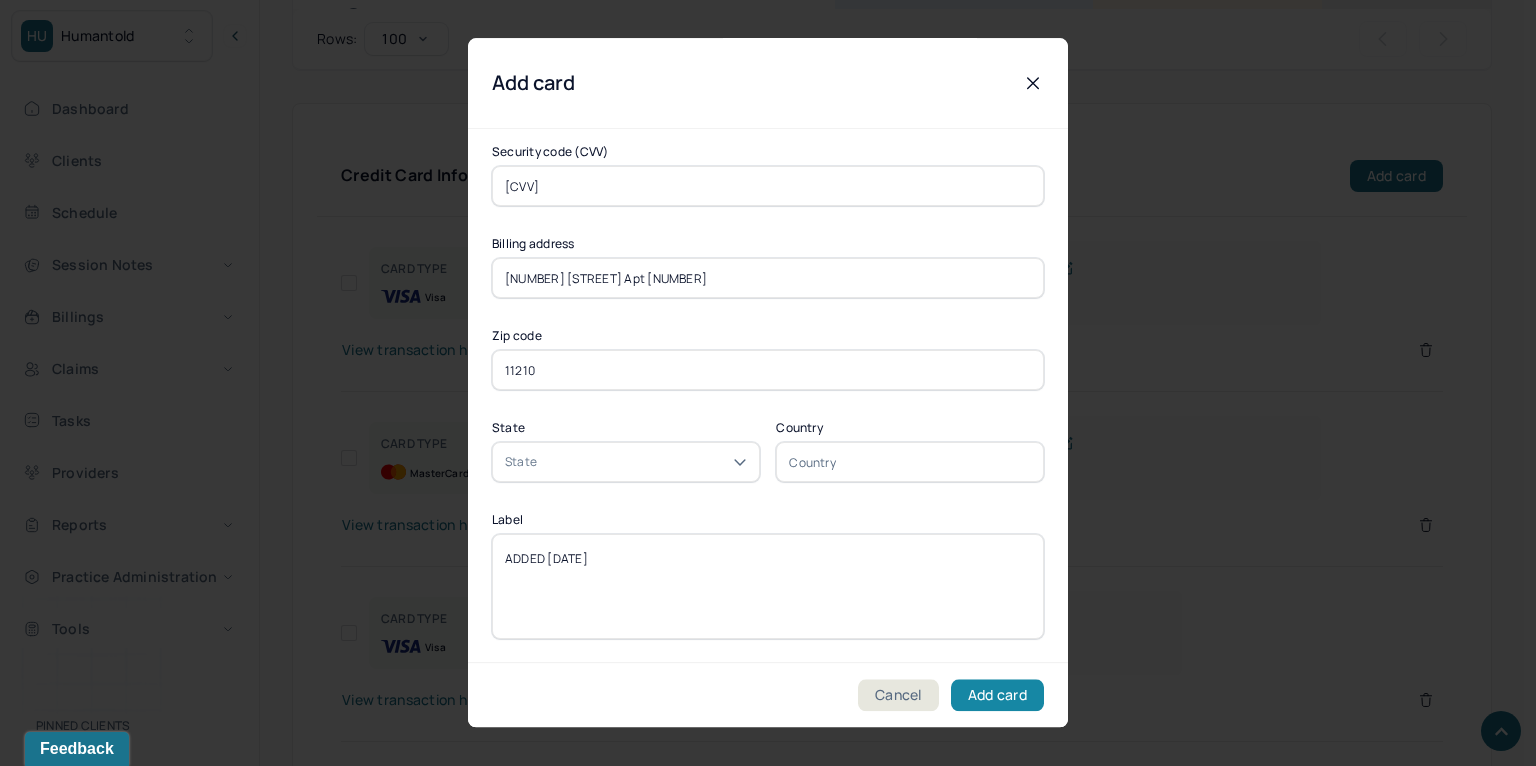 type on "ADDED [DATE]" 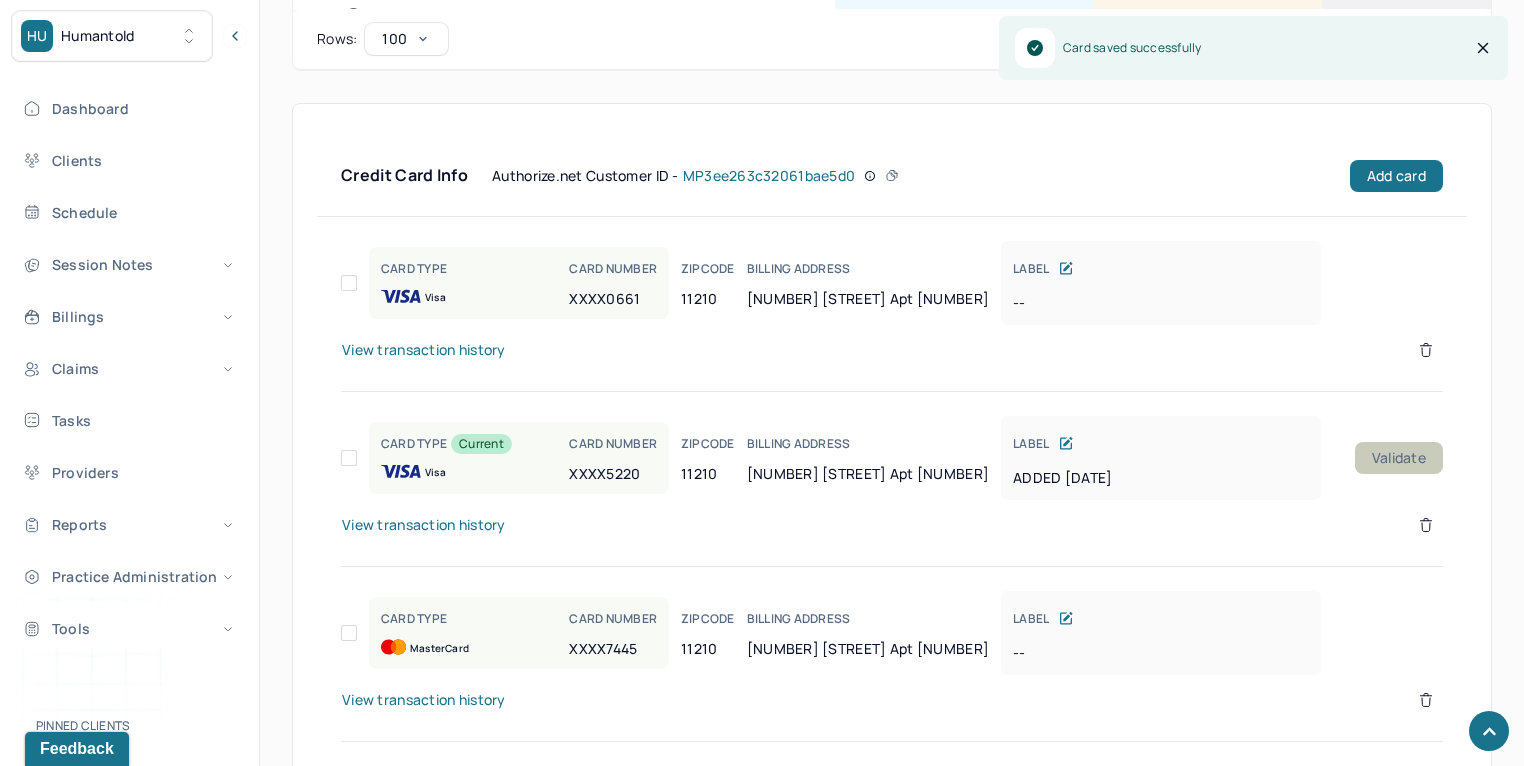 click on "Validate" at bounding box center (1399, 458) 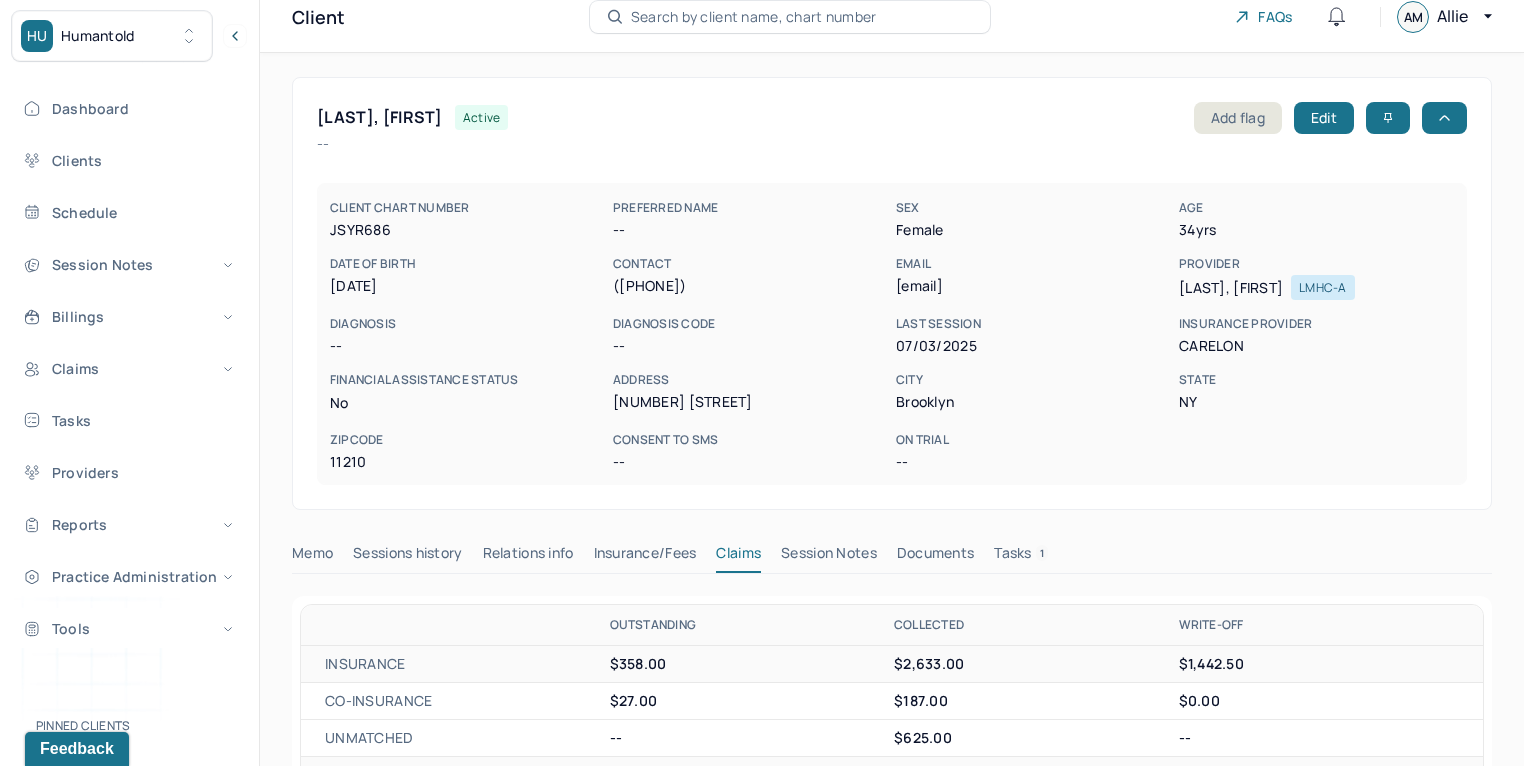 scroll, scrollTop: 0, scrollLeft: 0, axis: both 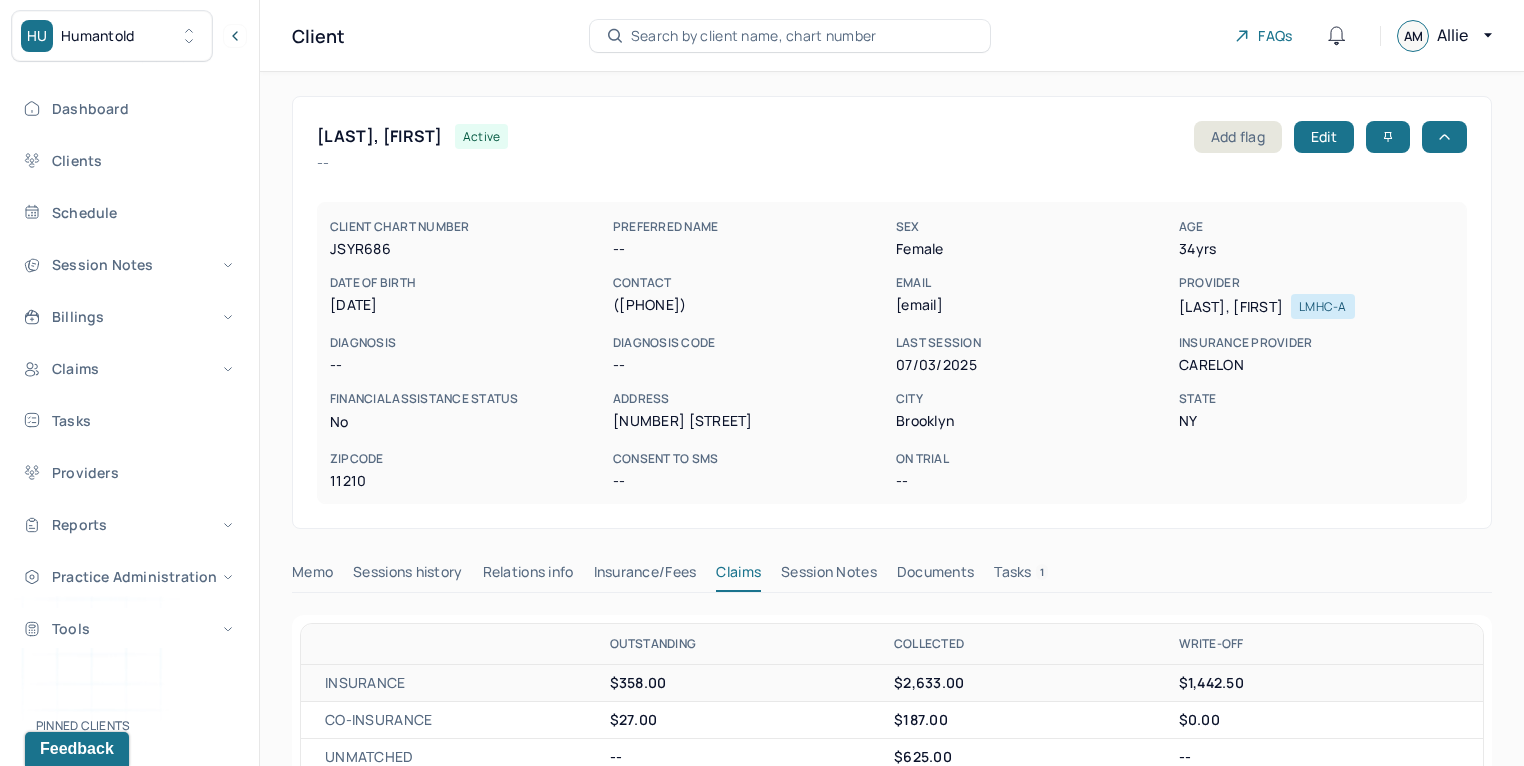 click on "Search by client name, chart number" at bounding box center [754, 36] 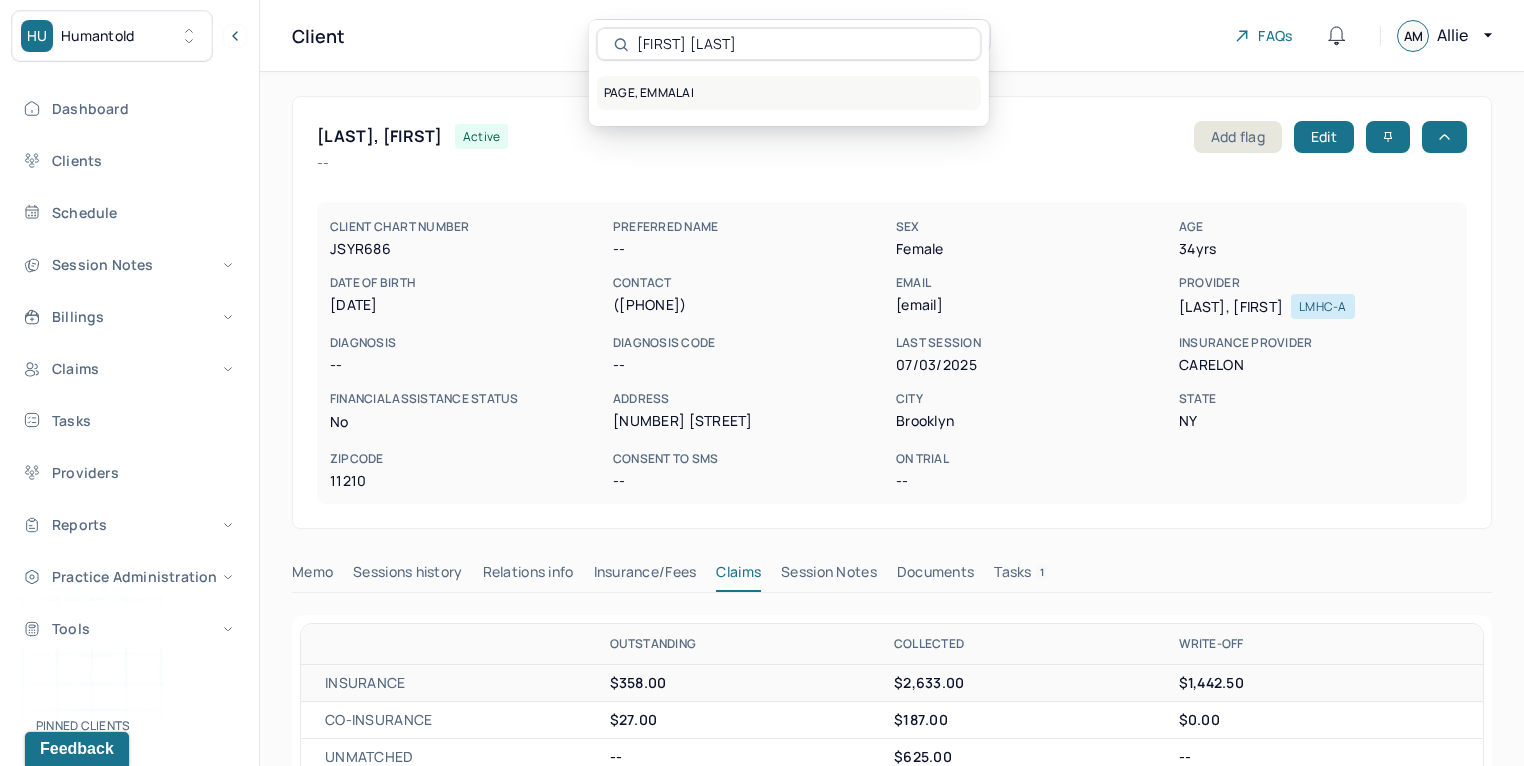 type on "[FIRST] [LAST]" 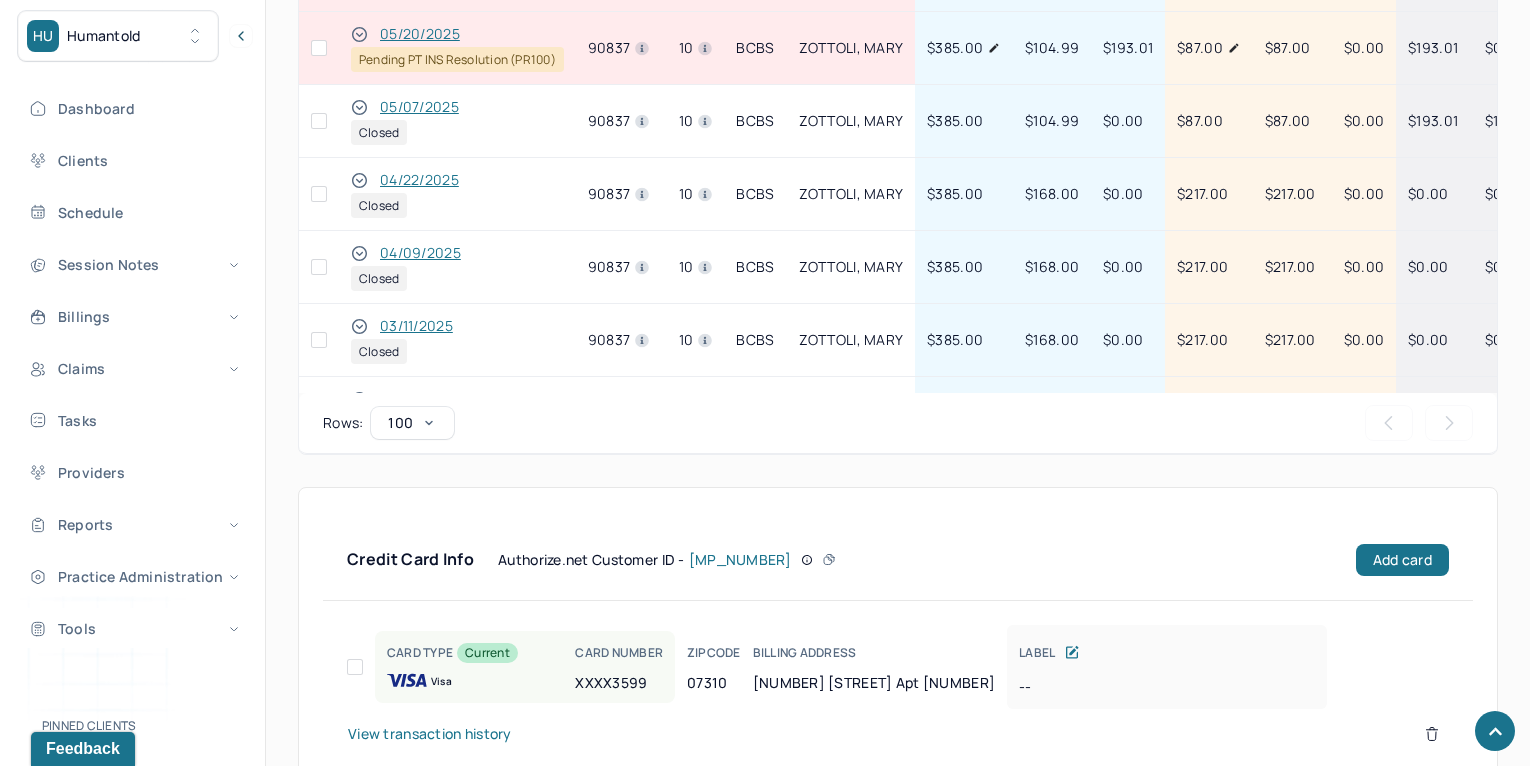 scroll, scrollTop: 1264, scrollLeft: 0, axis: vertical 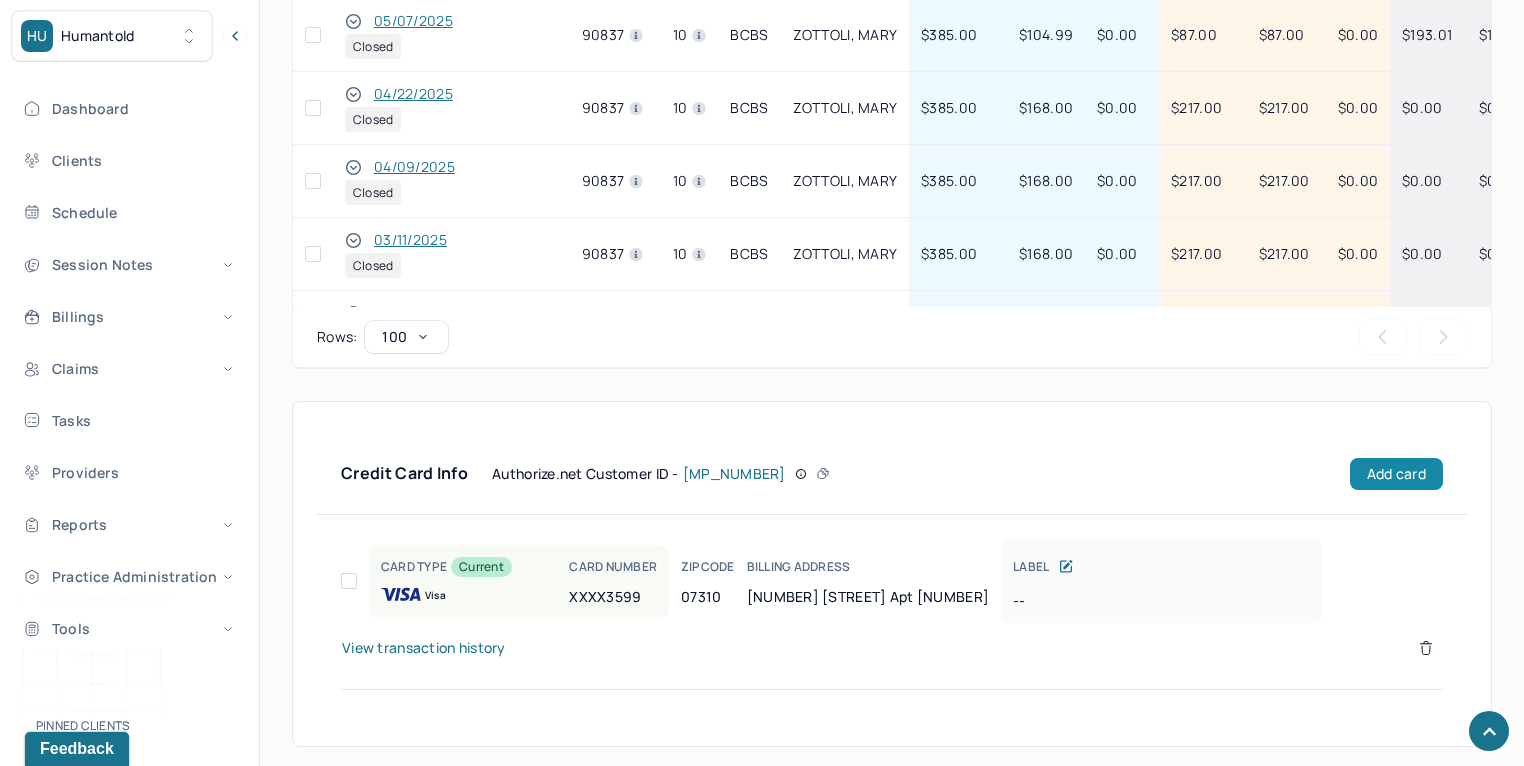 click on "Add card" at bounding box center [1396, 474] 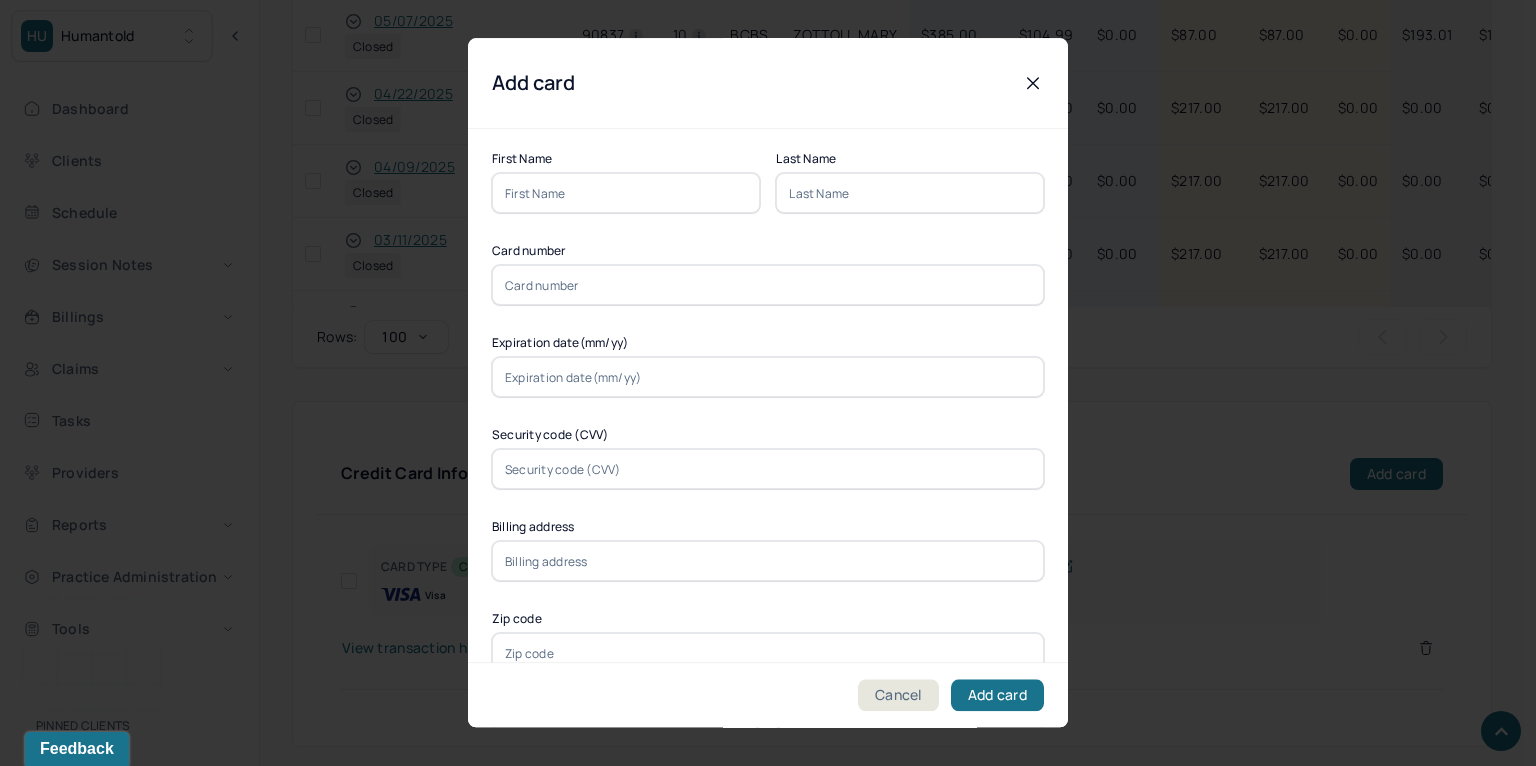 click at bounding box center (626, 193) 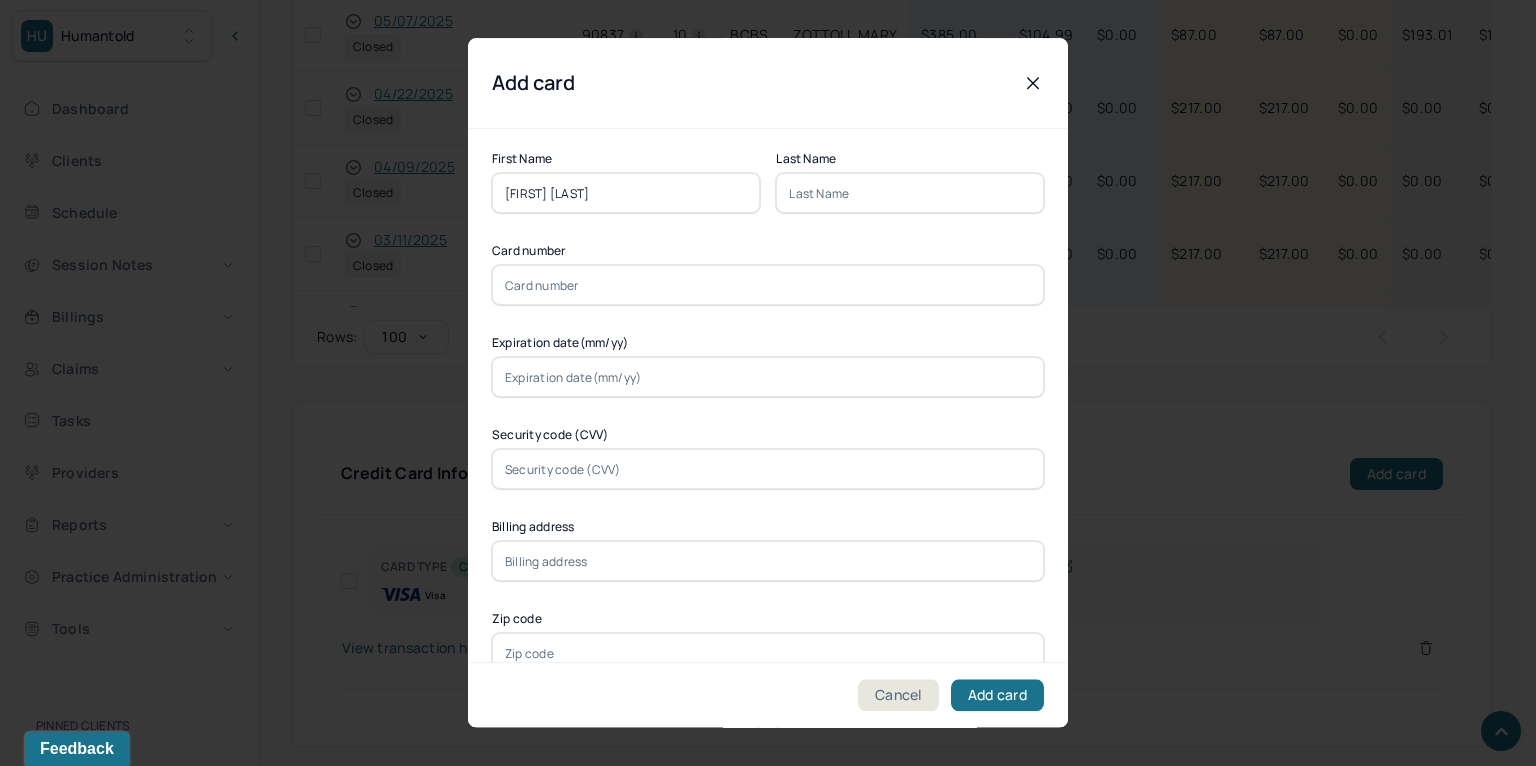 drag, startPoint x: 570, startPoint y: 199, endPoint x: 554, endPoint y: 202, distance: 16.27882 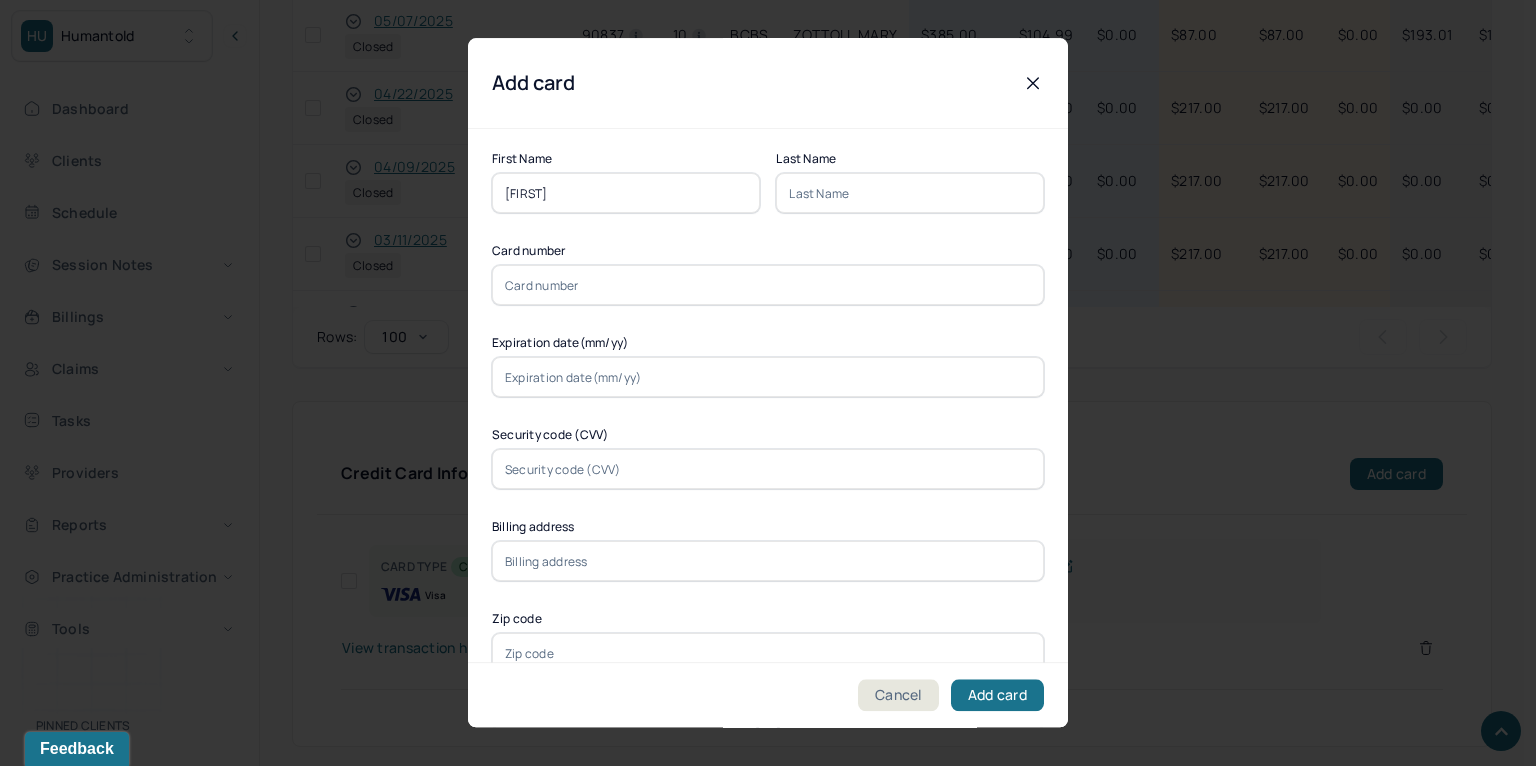 type on "[FIRST]" 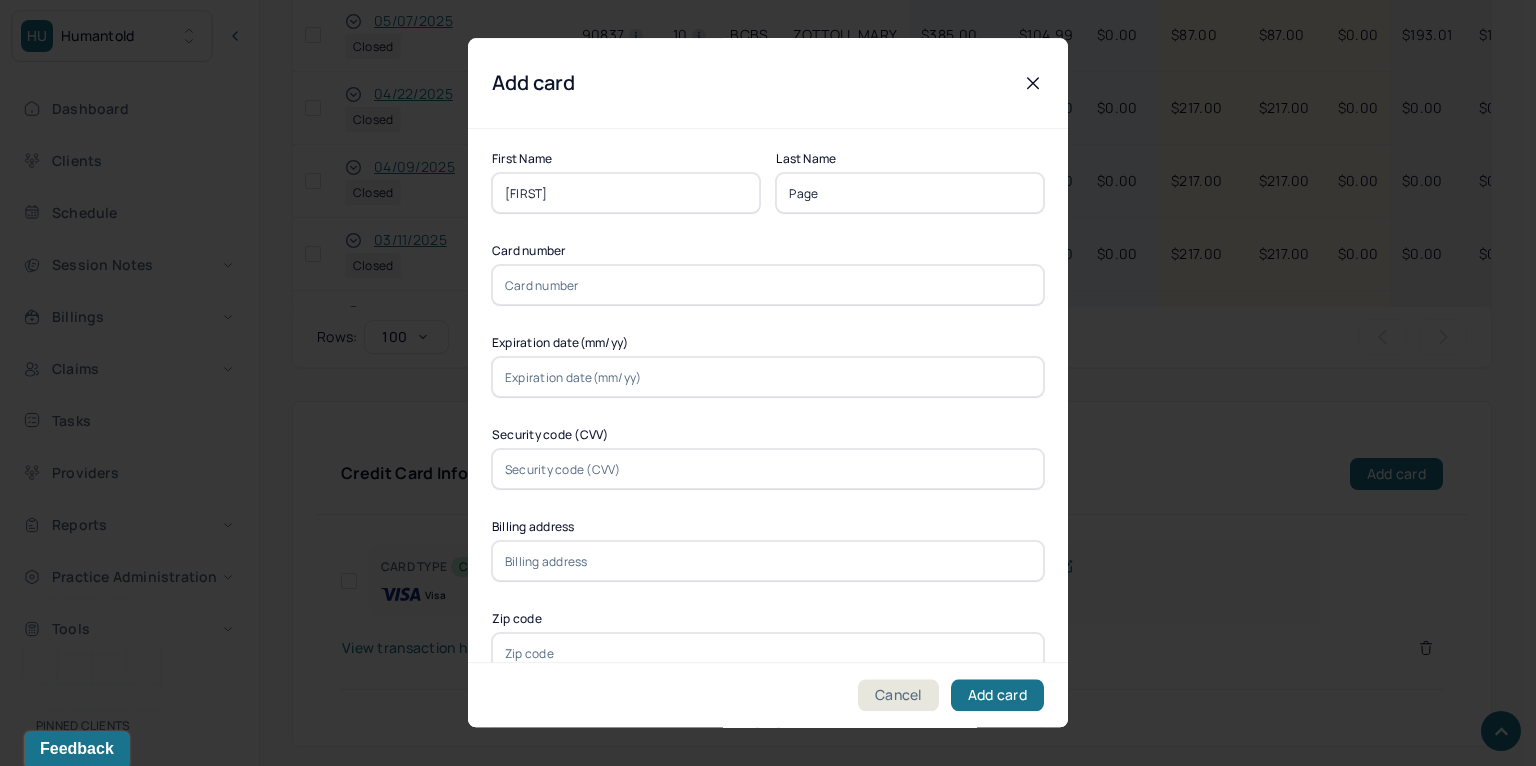 type on "Page" 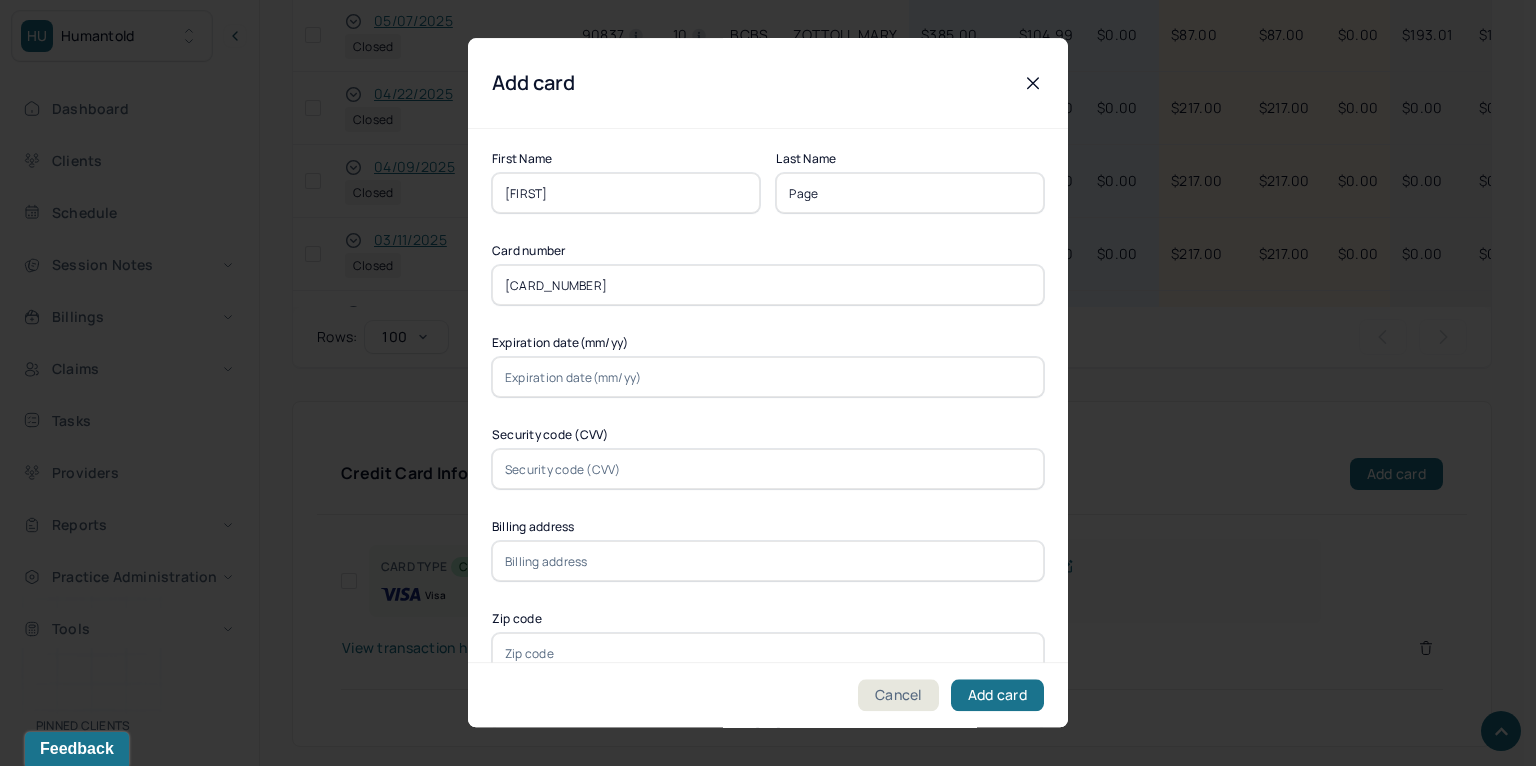 type on "[CARD_NUMBER]" 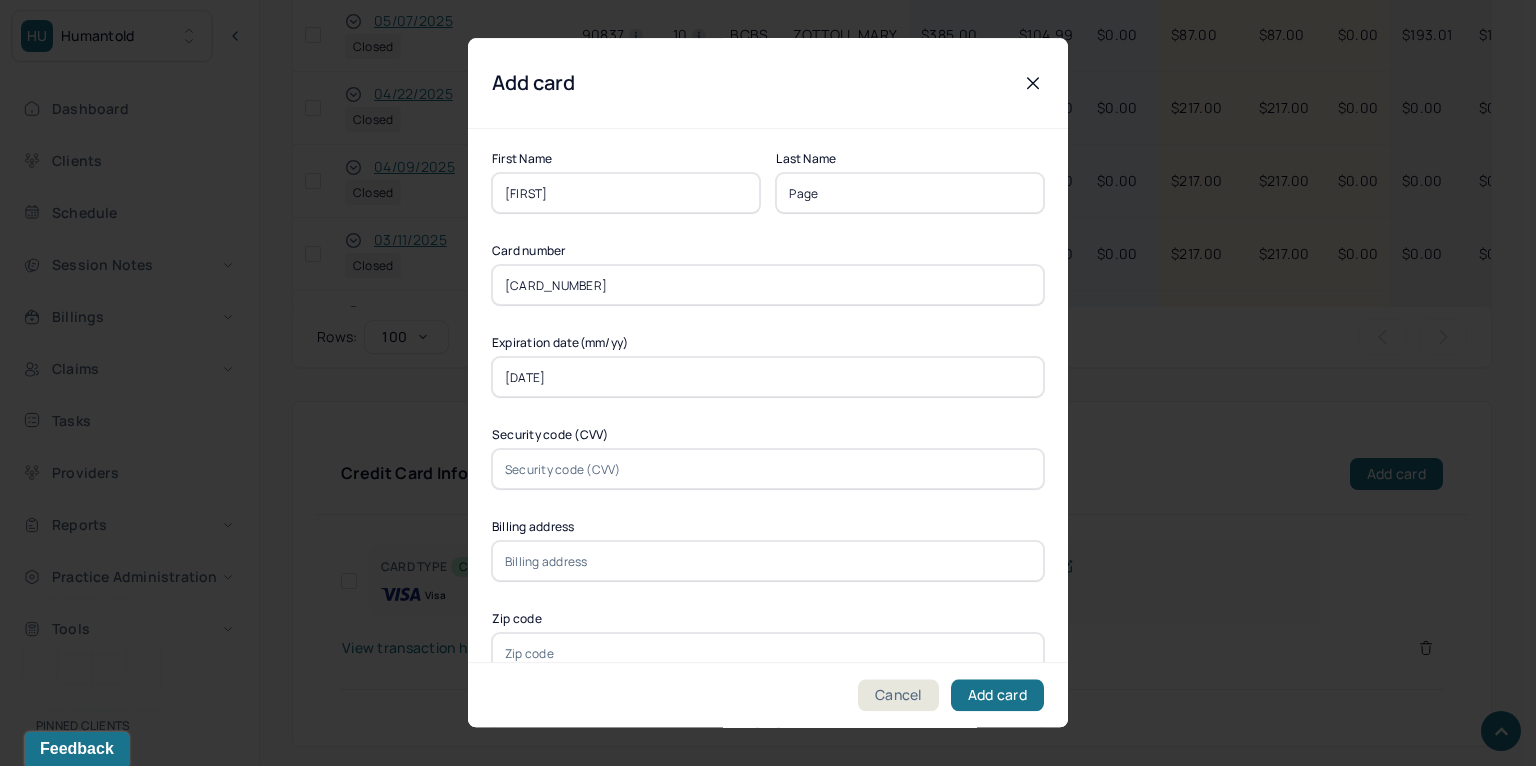 type on "[DATE]" 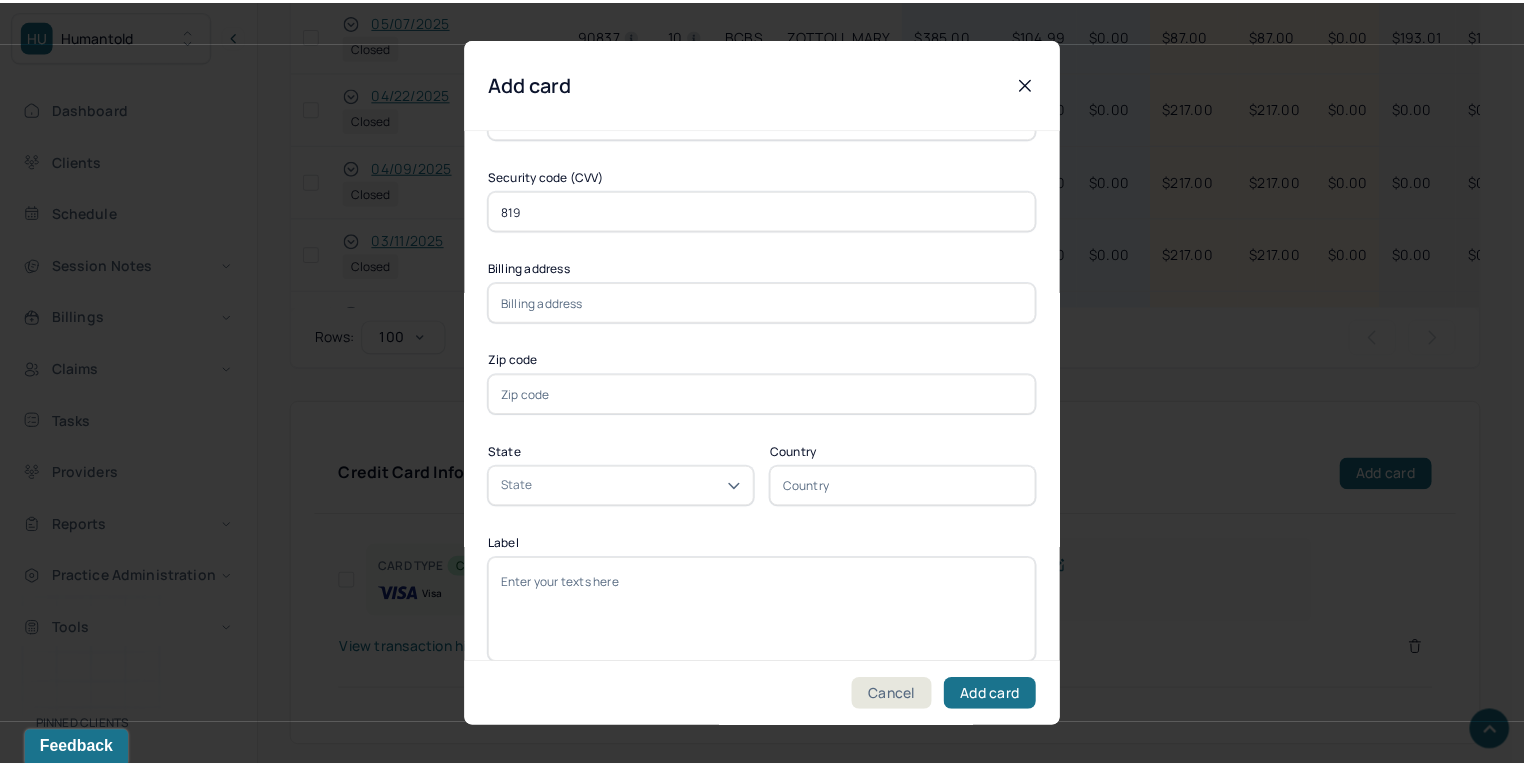 scroll, scrollTop: 283, scrollLeft: 0, axis: vertical 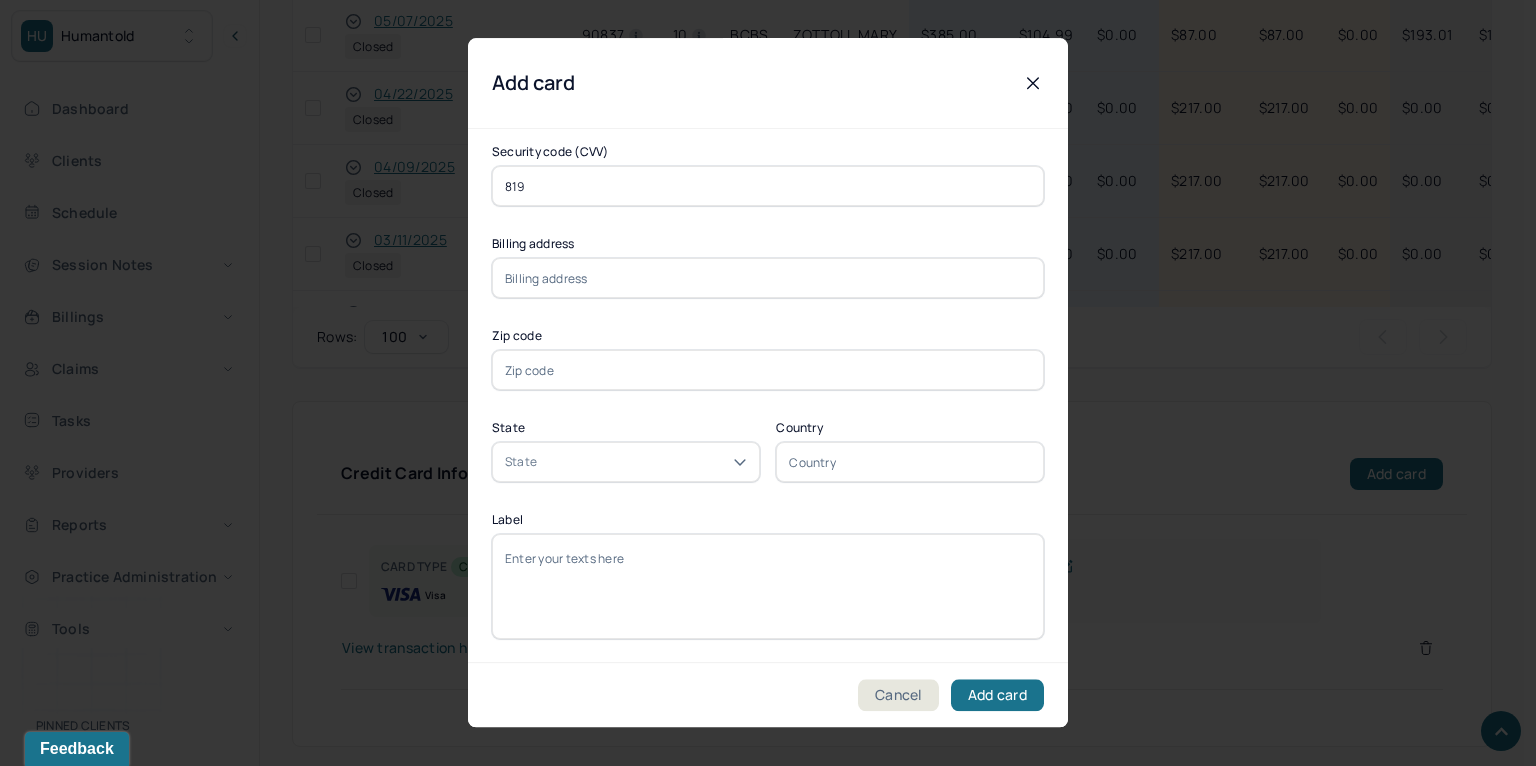 type on "819" 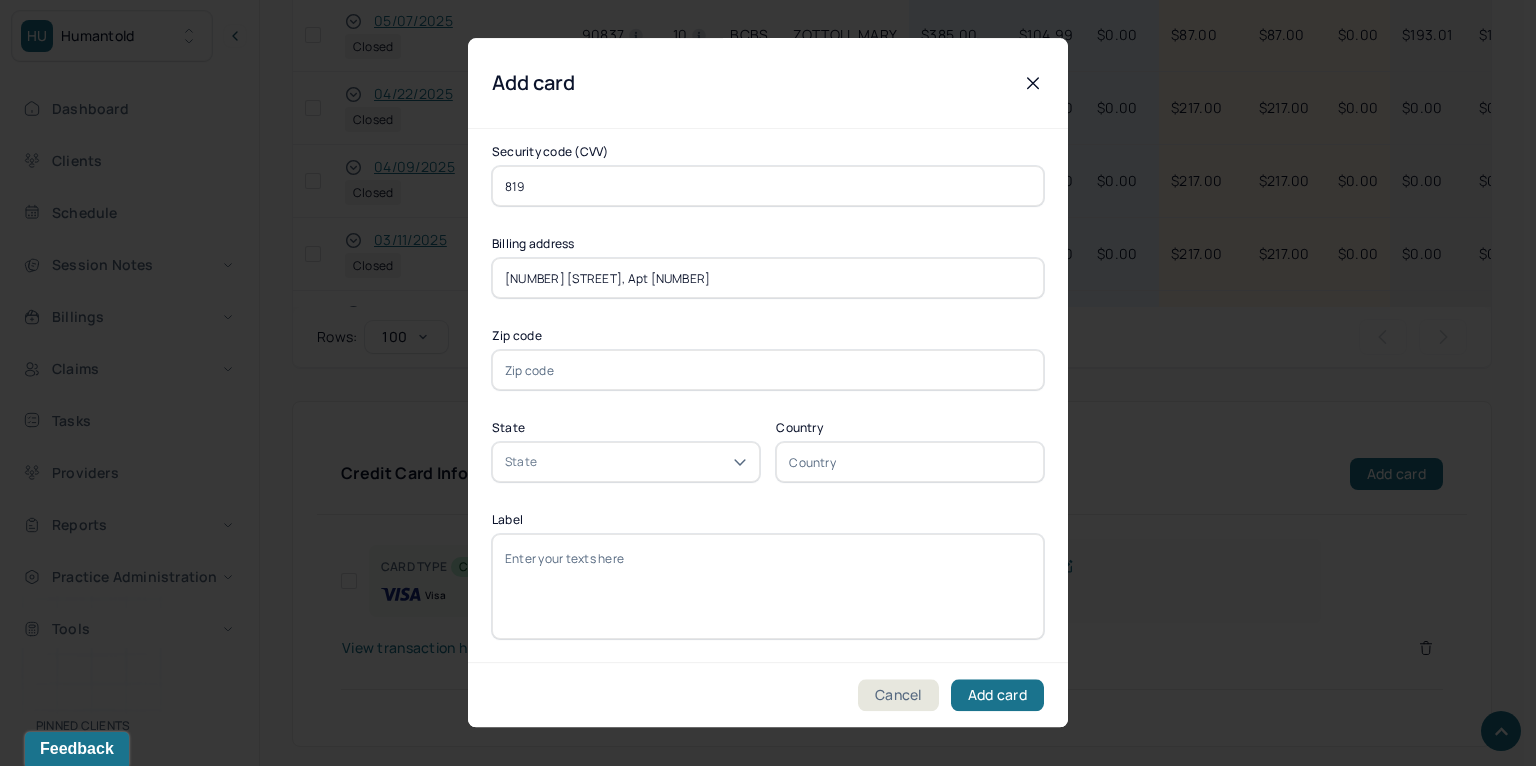 type on "[NUMBER] [STREET], Apt [NUMBER]" 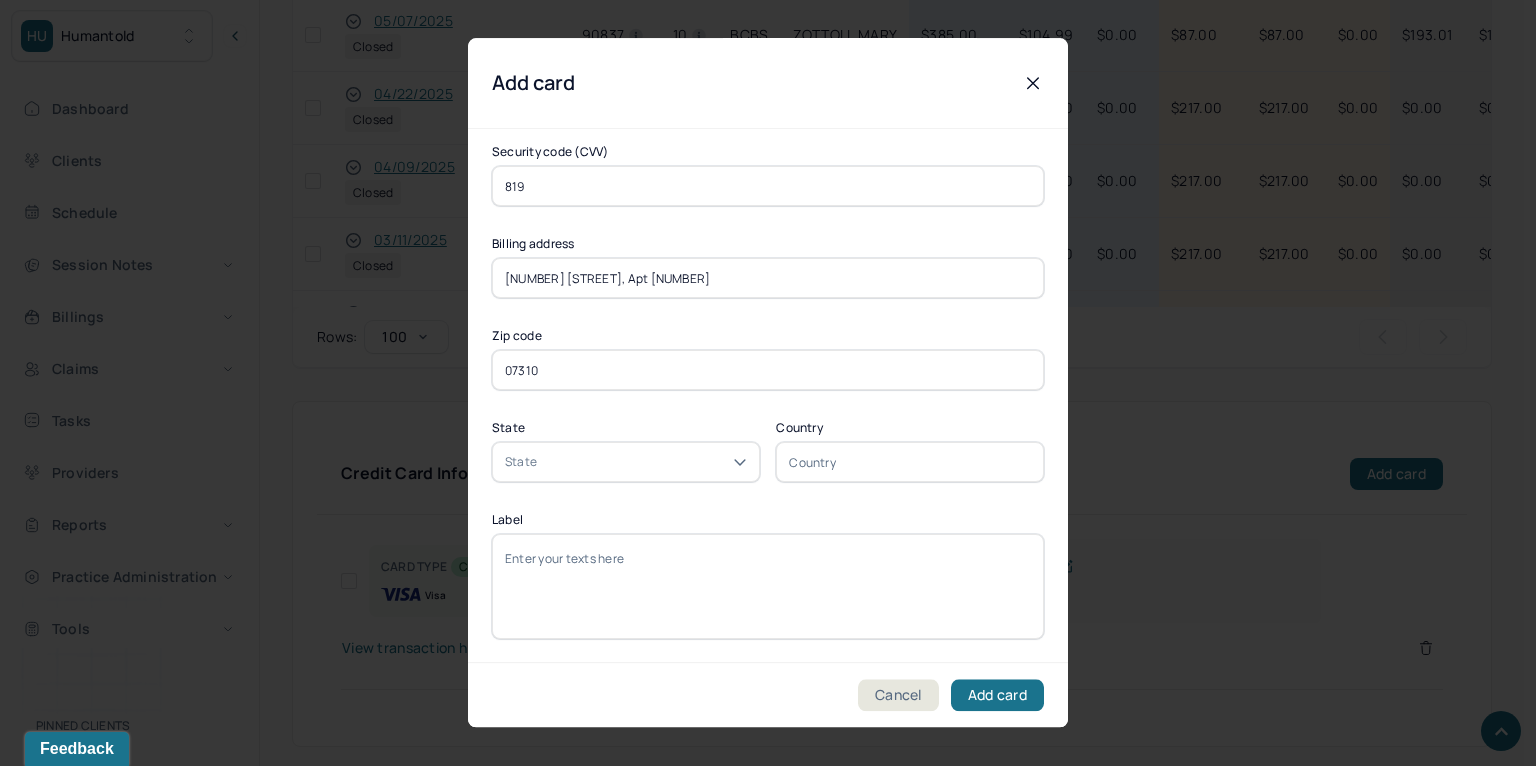 type on "07310" 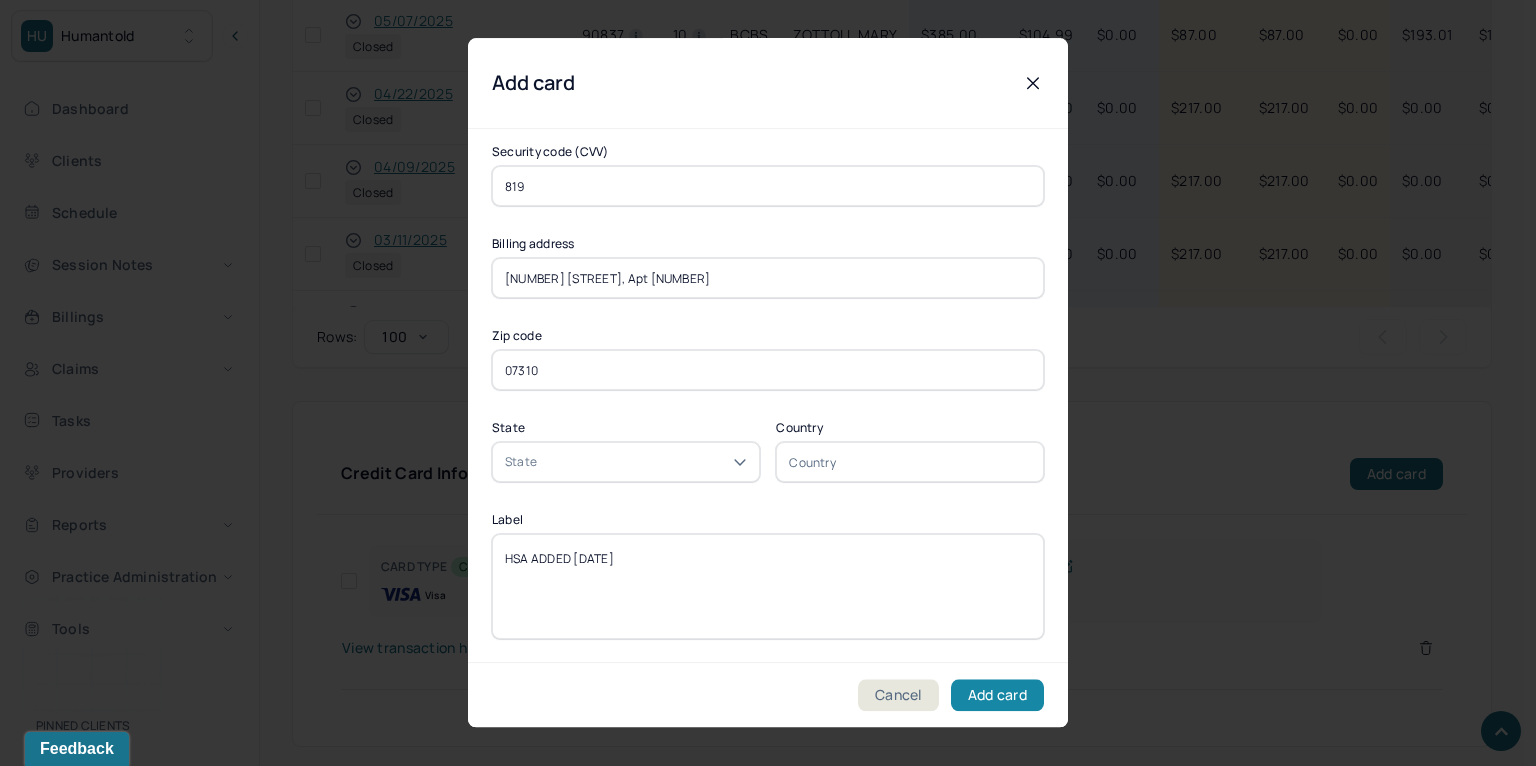 type on "HSA ADDED [DATE]" 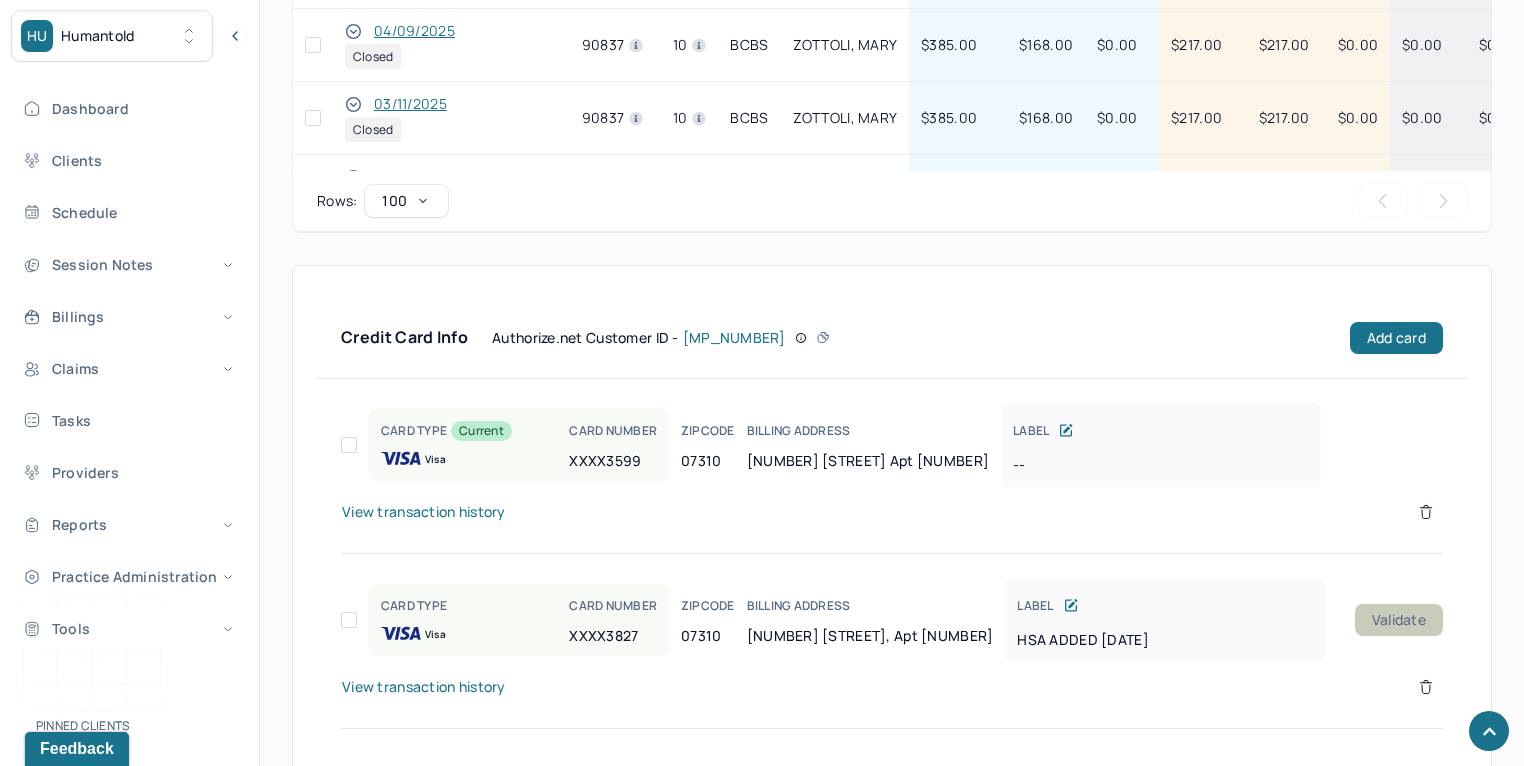 scroll, scrollTop: 1424, scrollLeft: 0, axis: vertical 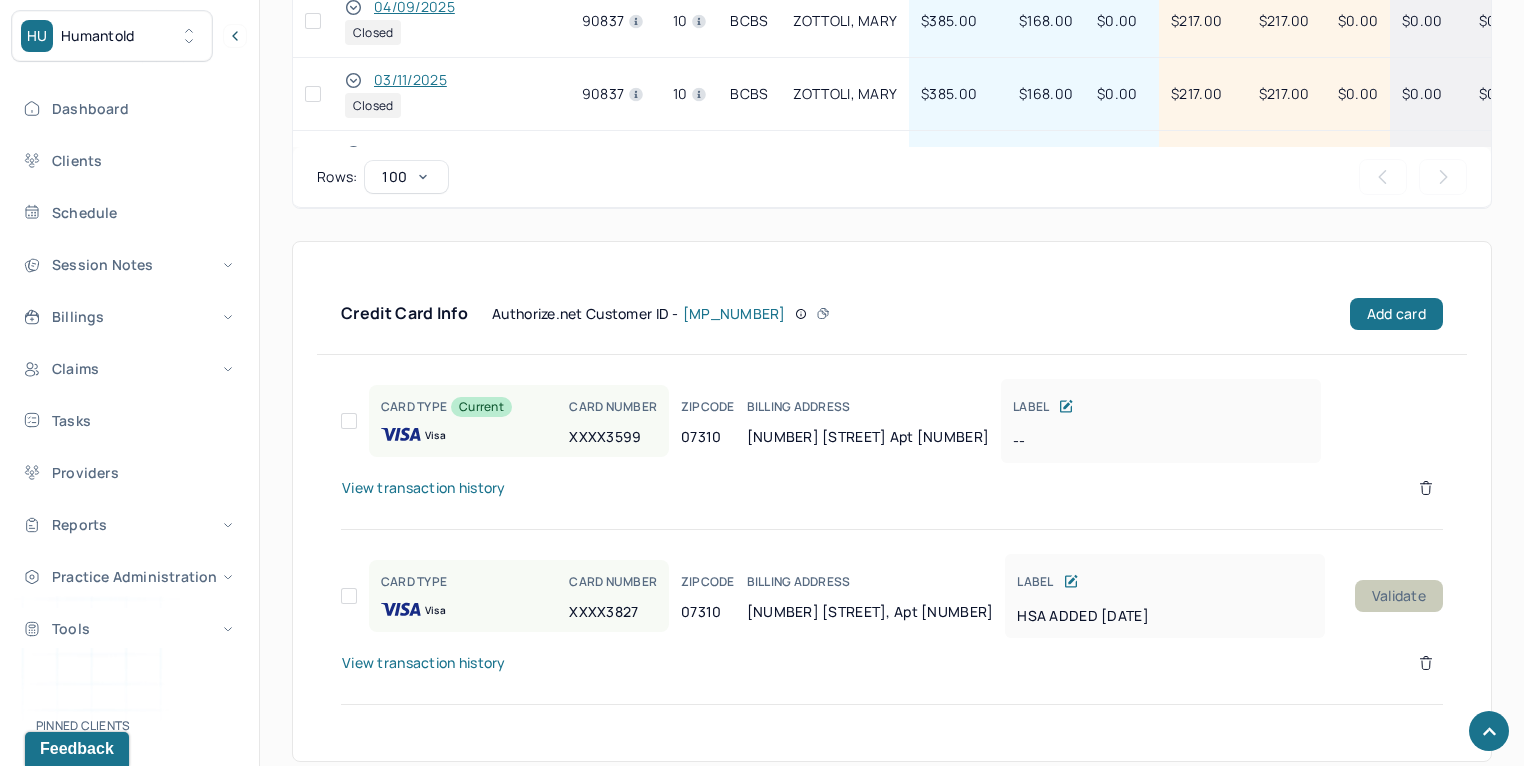 click on "Validate" at bounding box center (1399, 596) 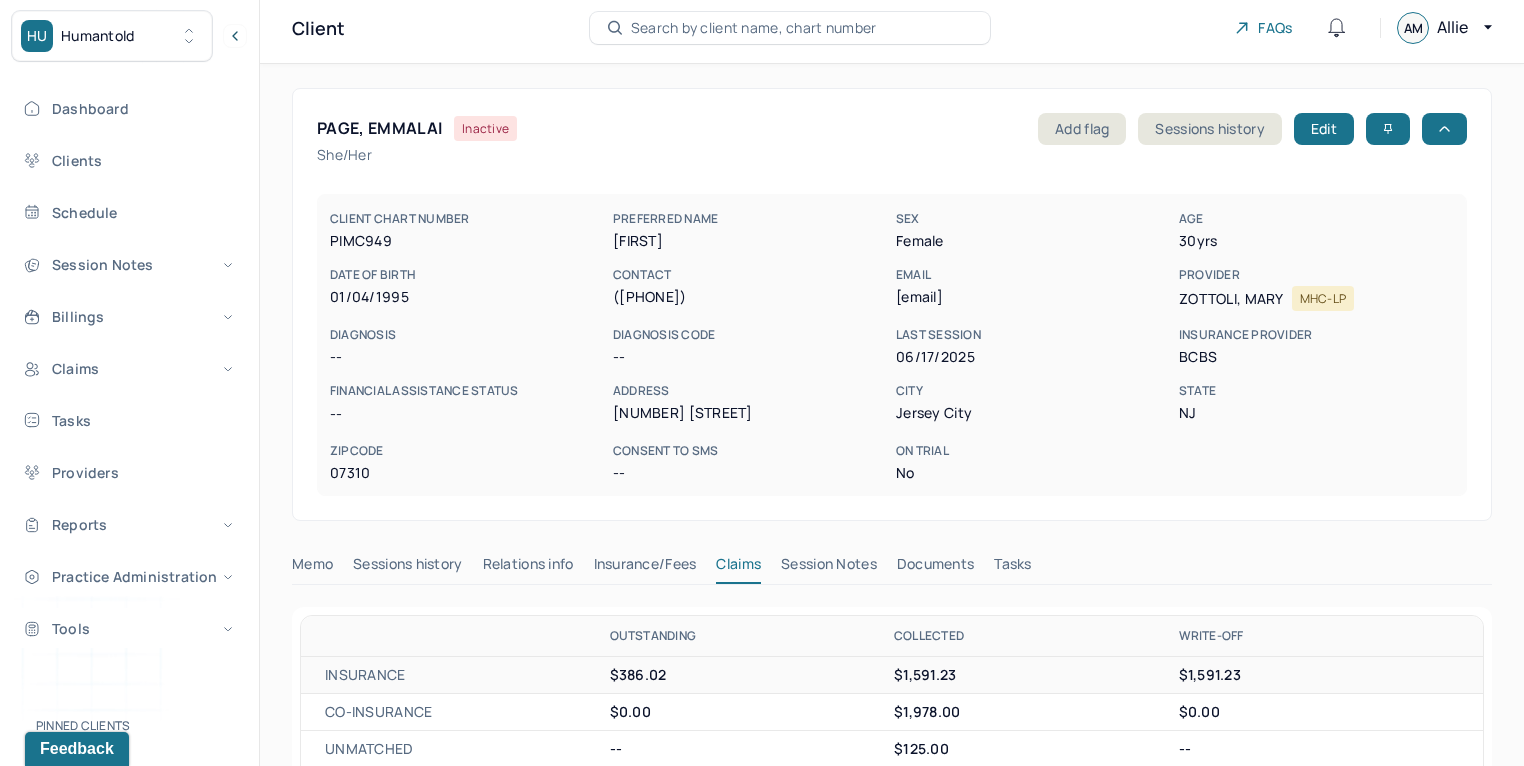 scroll, scrollTop: 0, scrollLeft: 0, axis: both 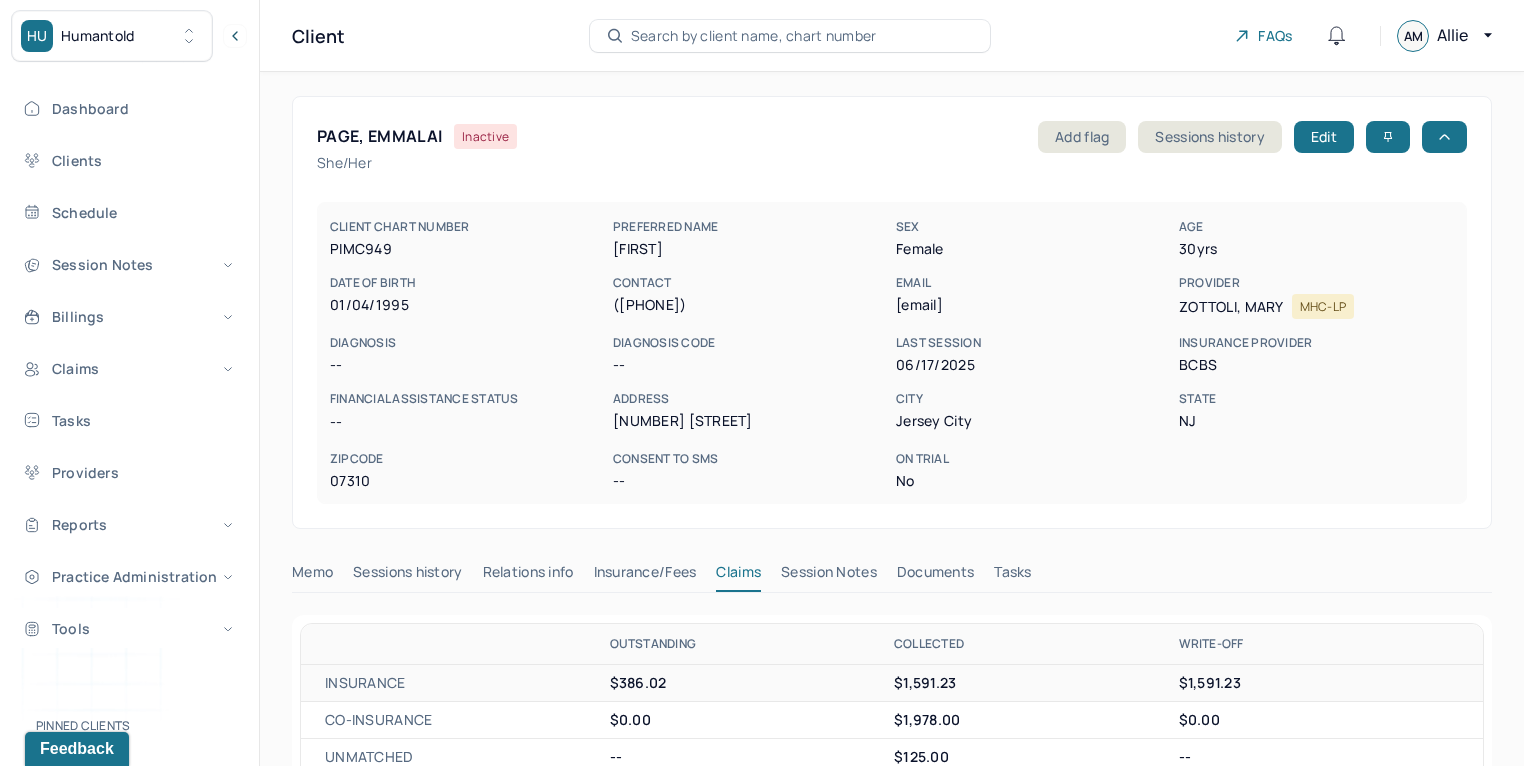 click on "Search by client name, chart number" at bounding box center (754, 36) 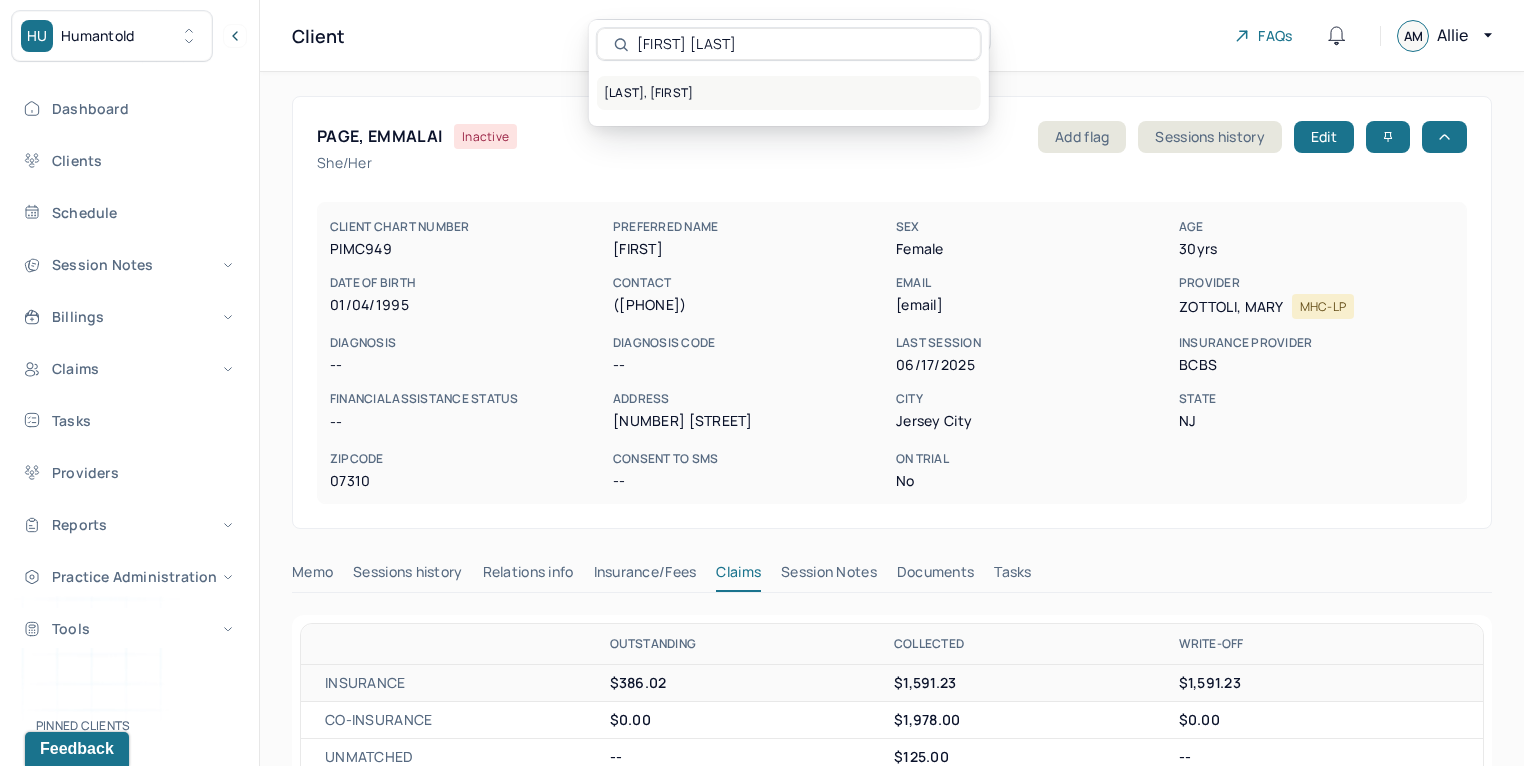 type on "[FIRST] [LAST]" 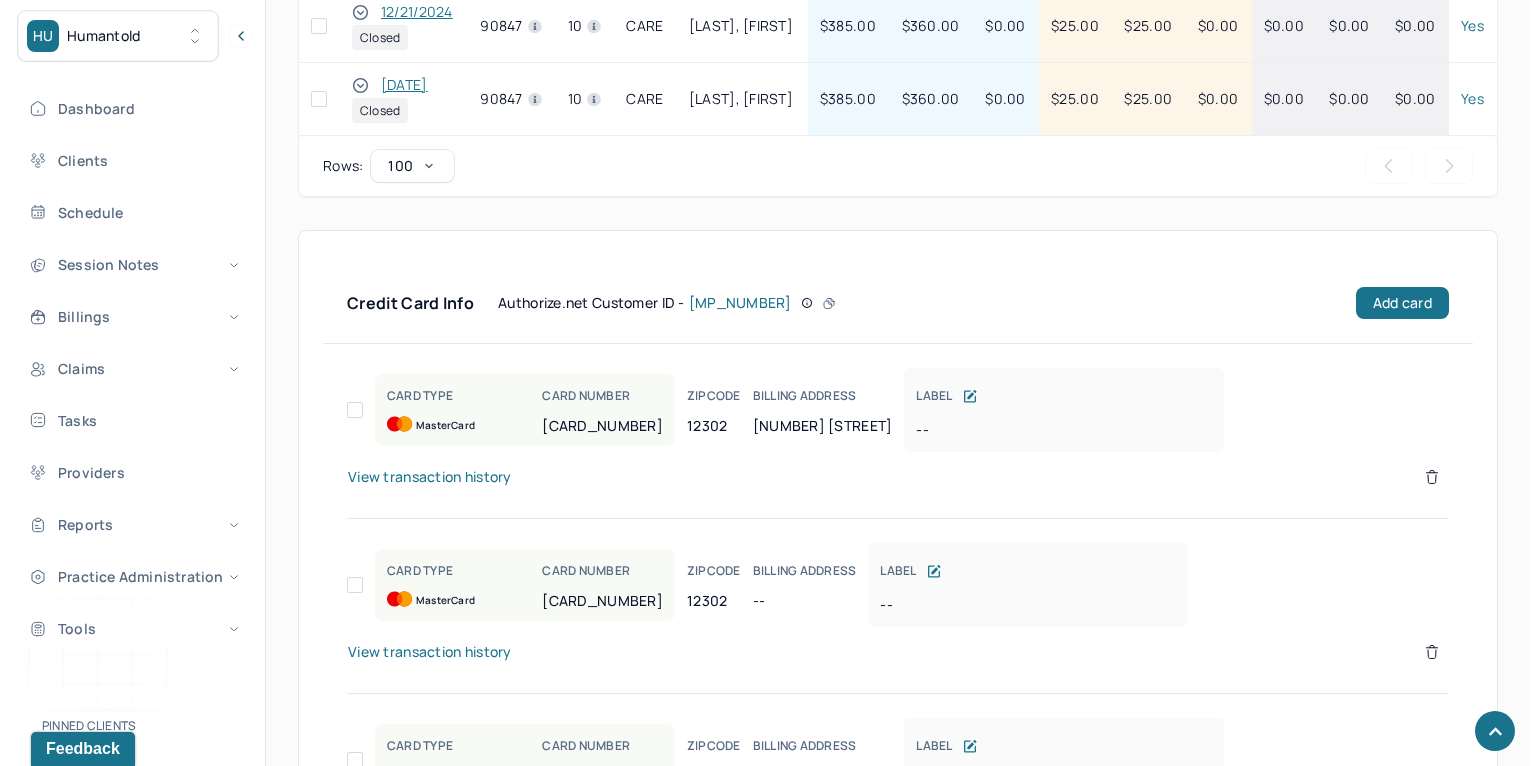 scroll, scrollTop: 1123, scrollLeft: 0, axis: vertical 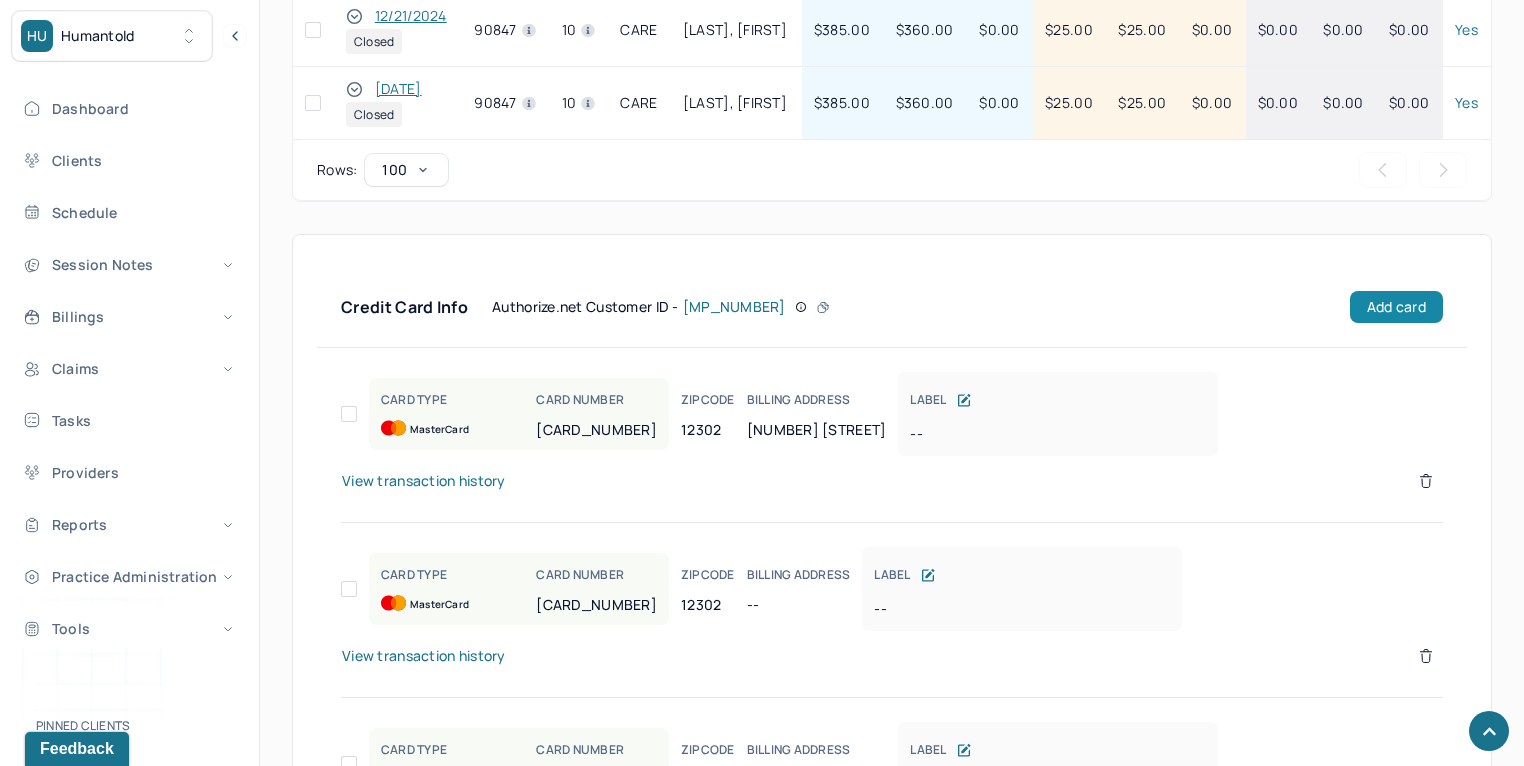 click on "Add card" at bounding box center [1396, 307] 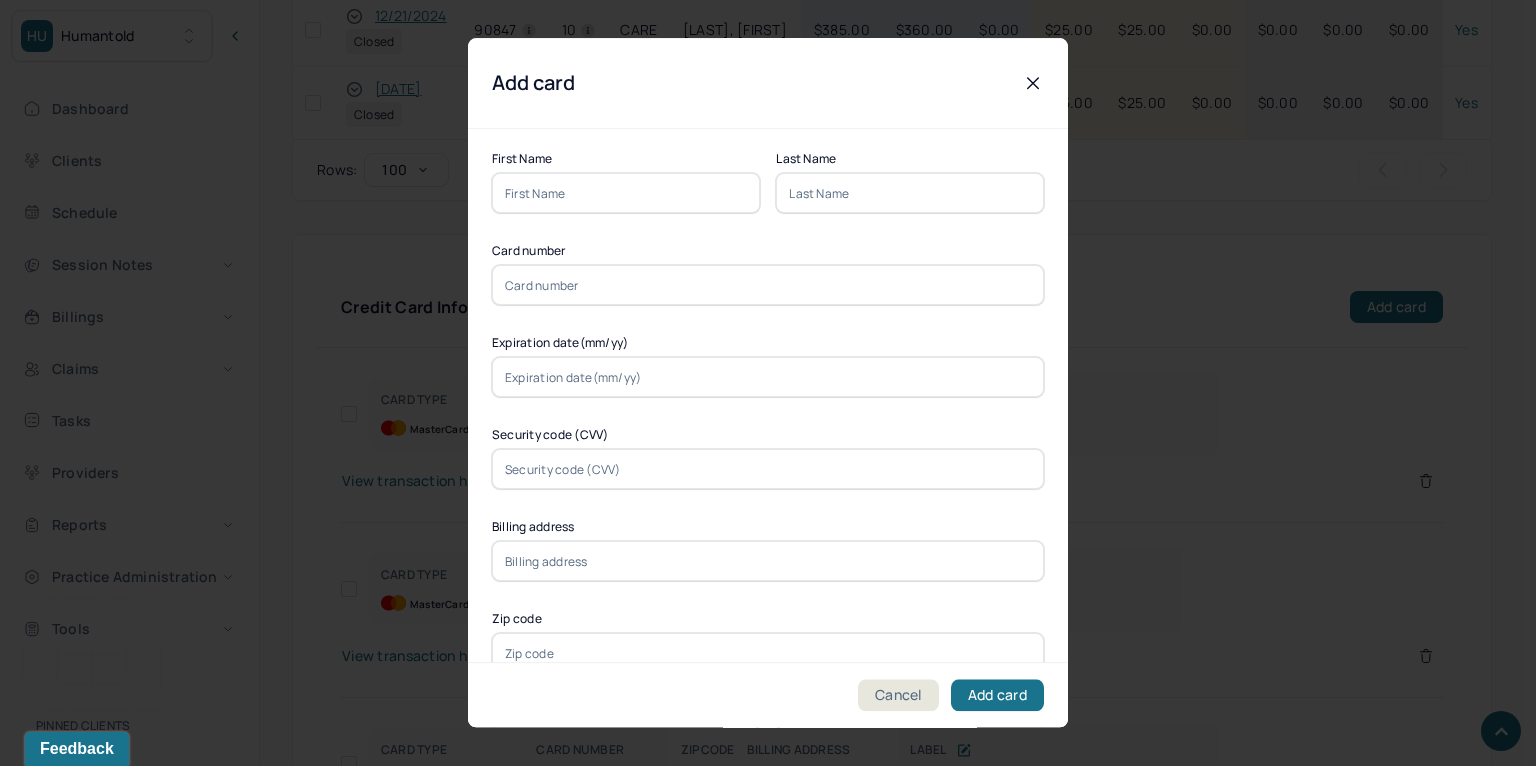 click at bounding box center [626, 193] 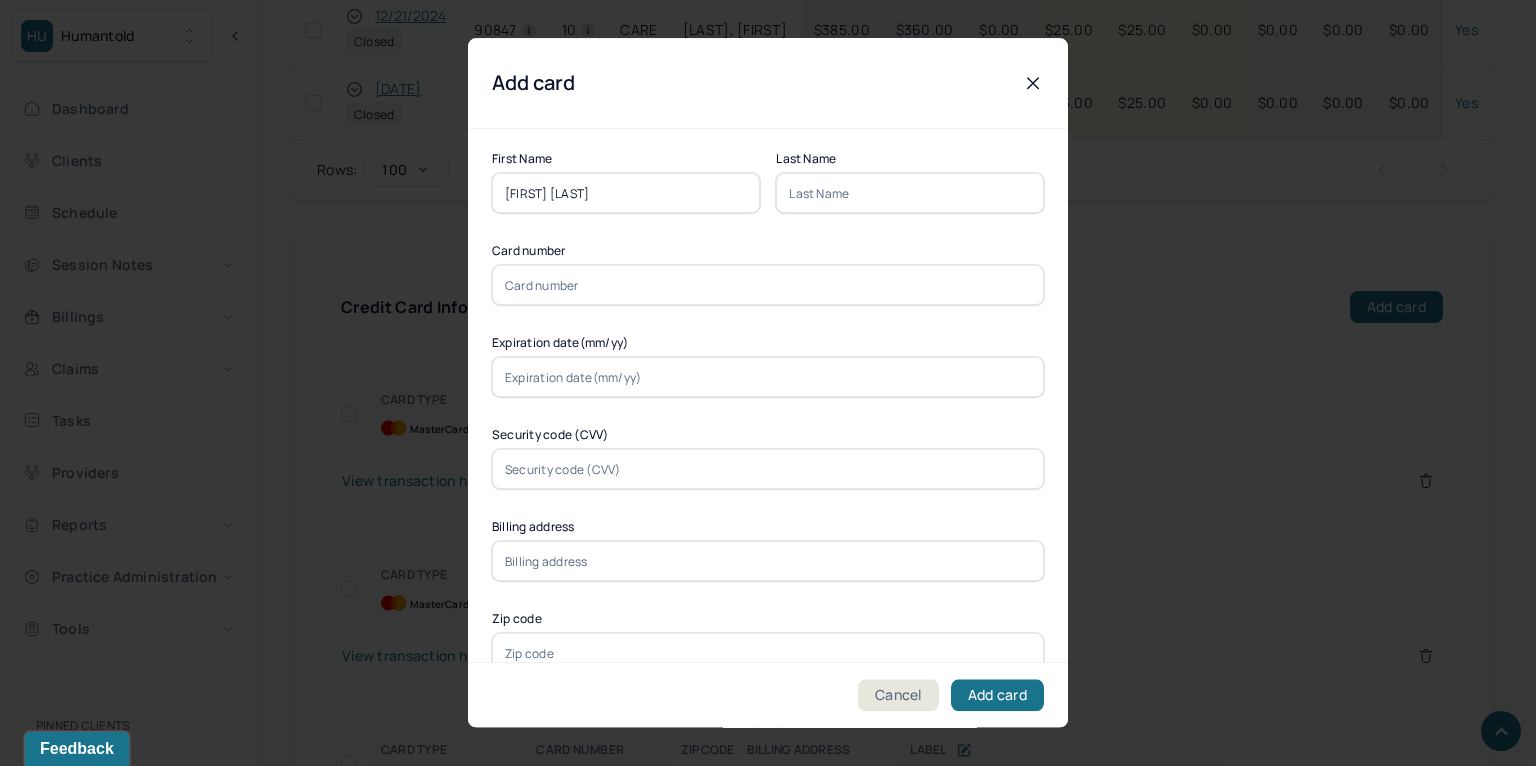drag, startPoint x: 571, startPoint y: 196, endPoint x: 548, endPoint y: 195, distance: 23.021729 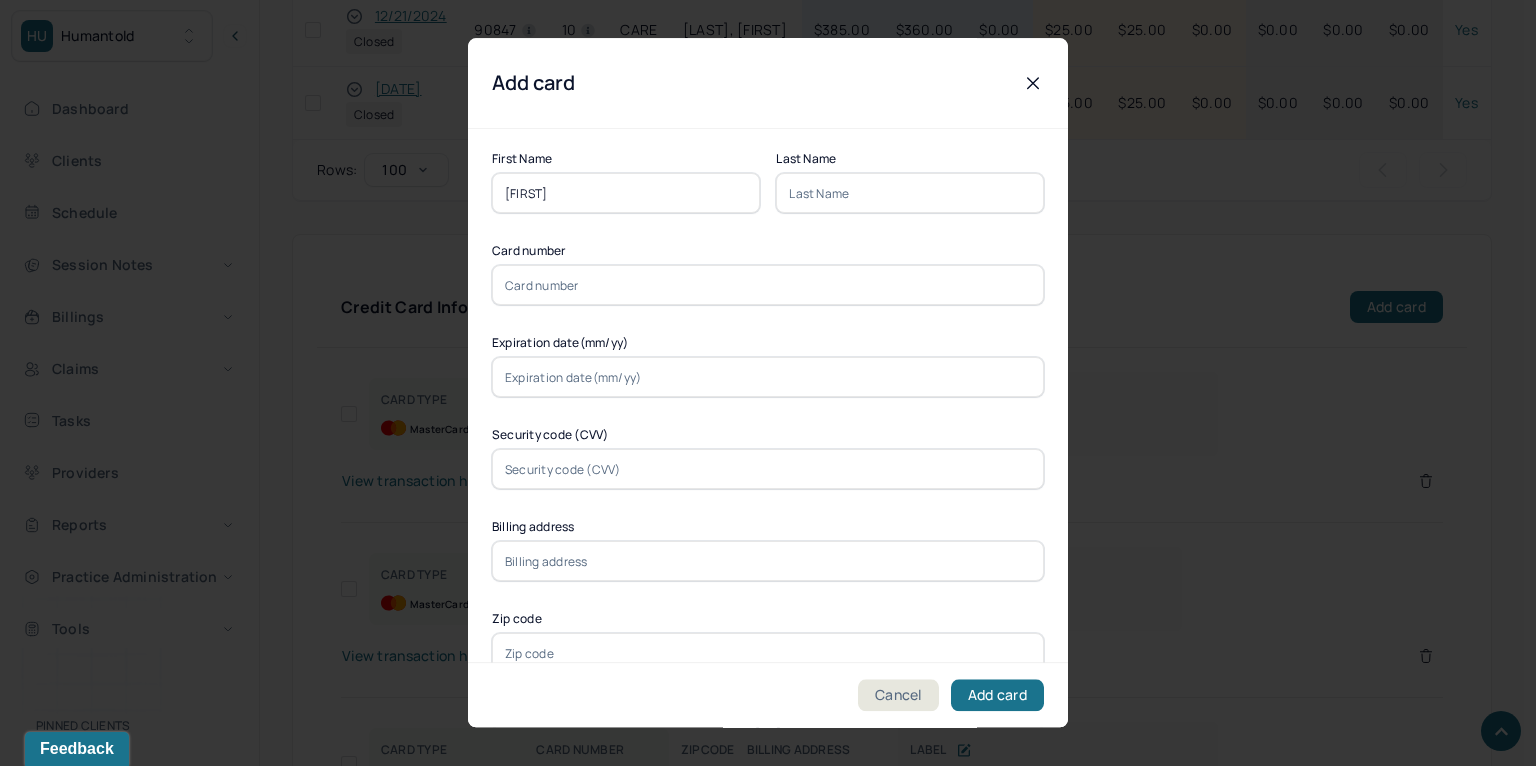 type on "[FIRST]" 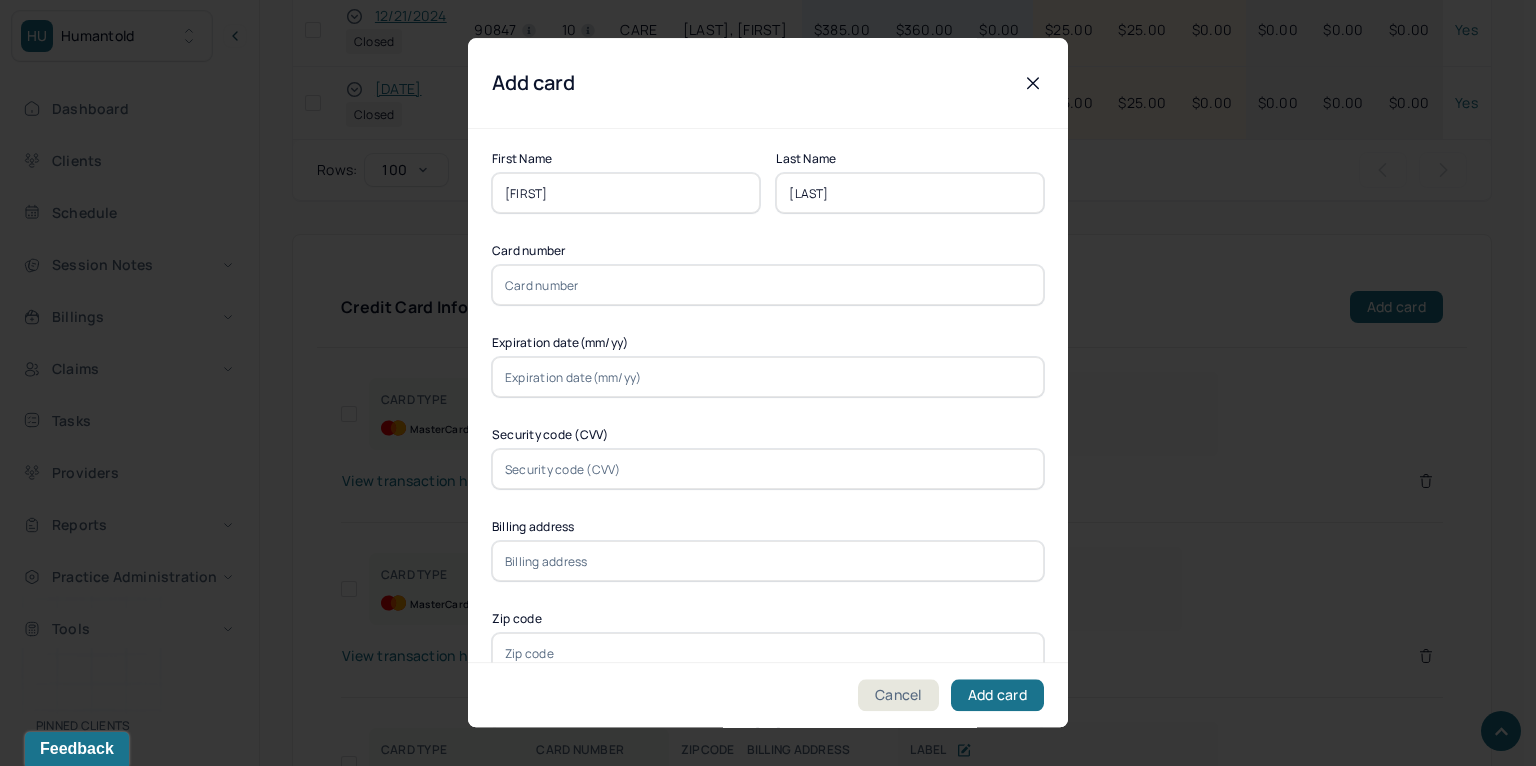 type on "[LAST]" 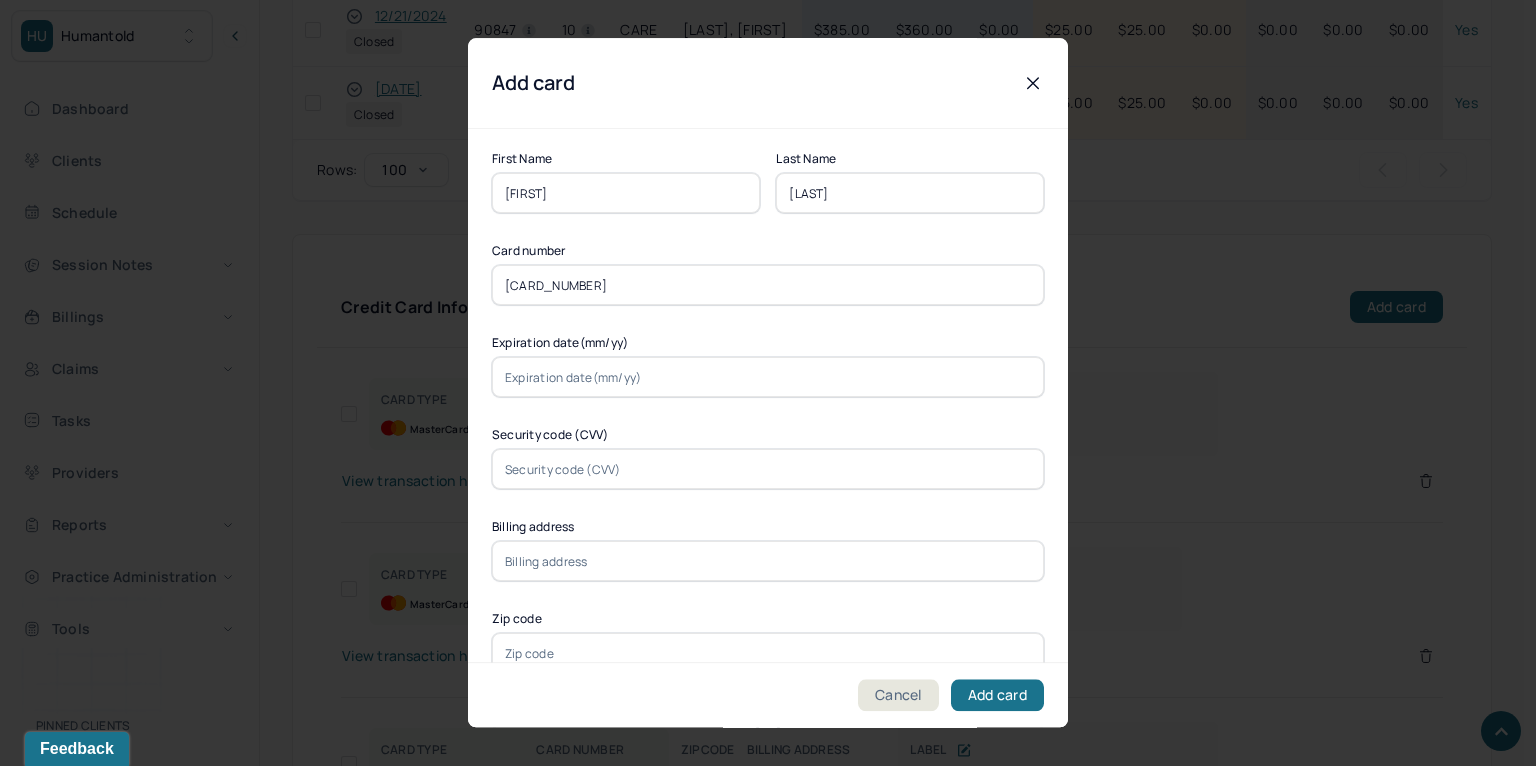 type on "[CARD_NUMBER]" 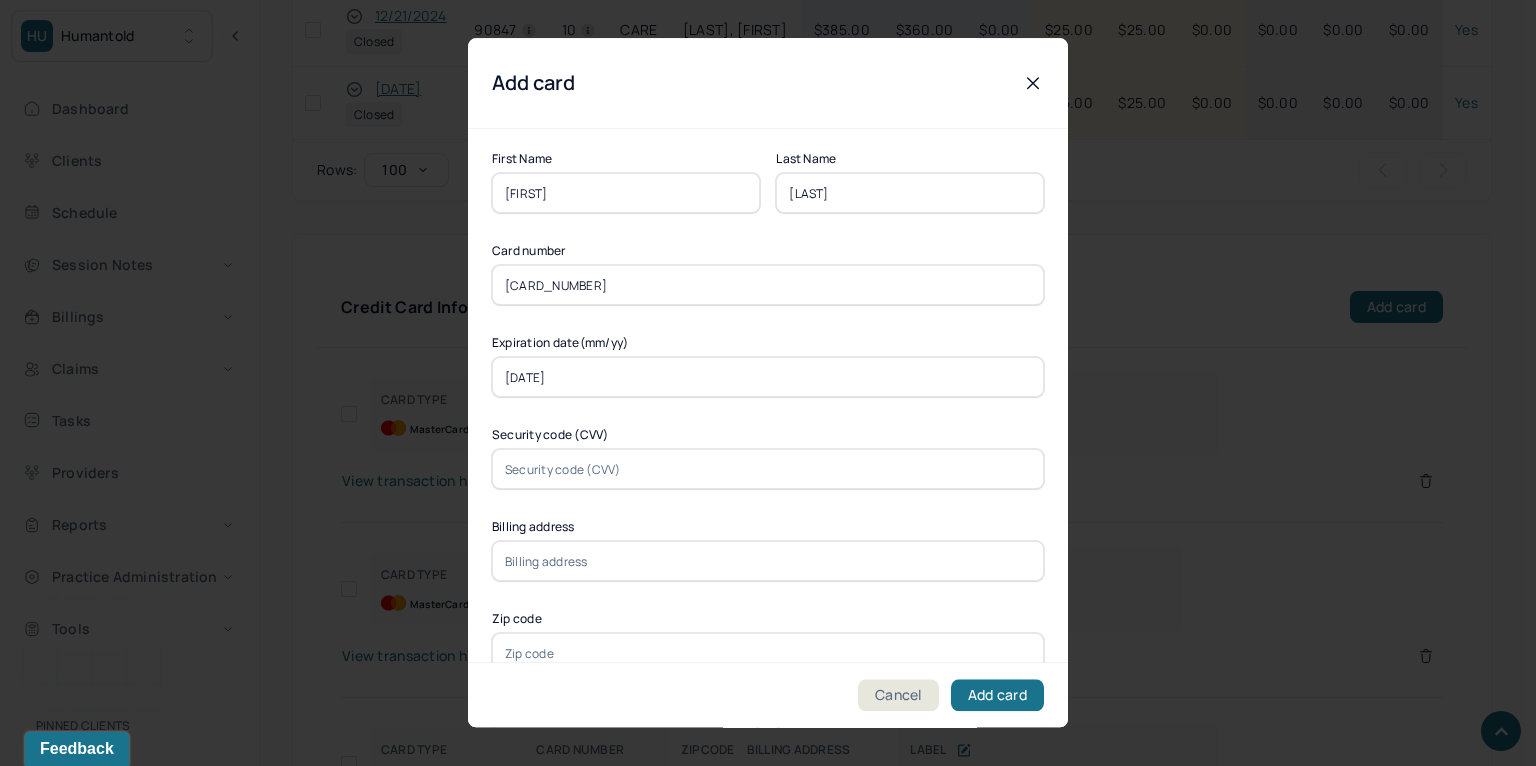 type on "[DATE]" 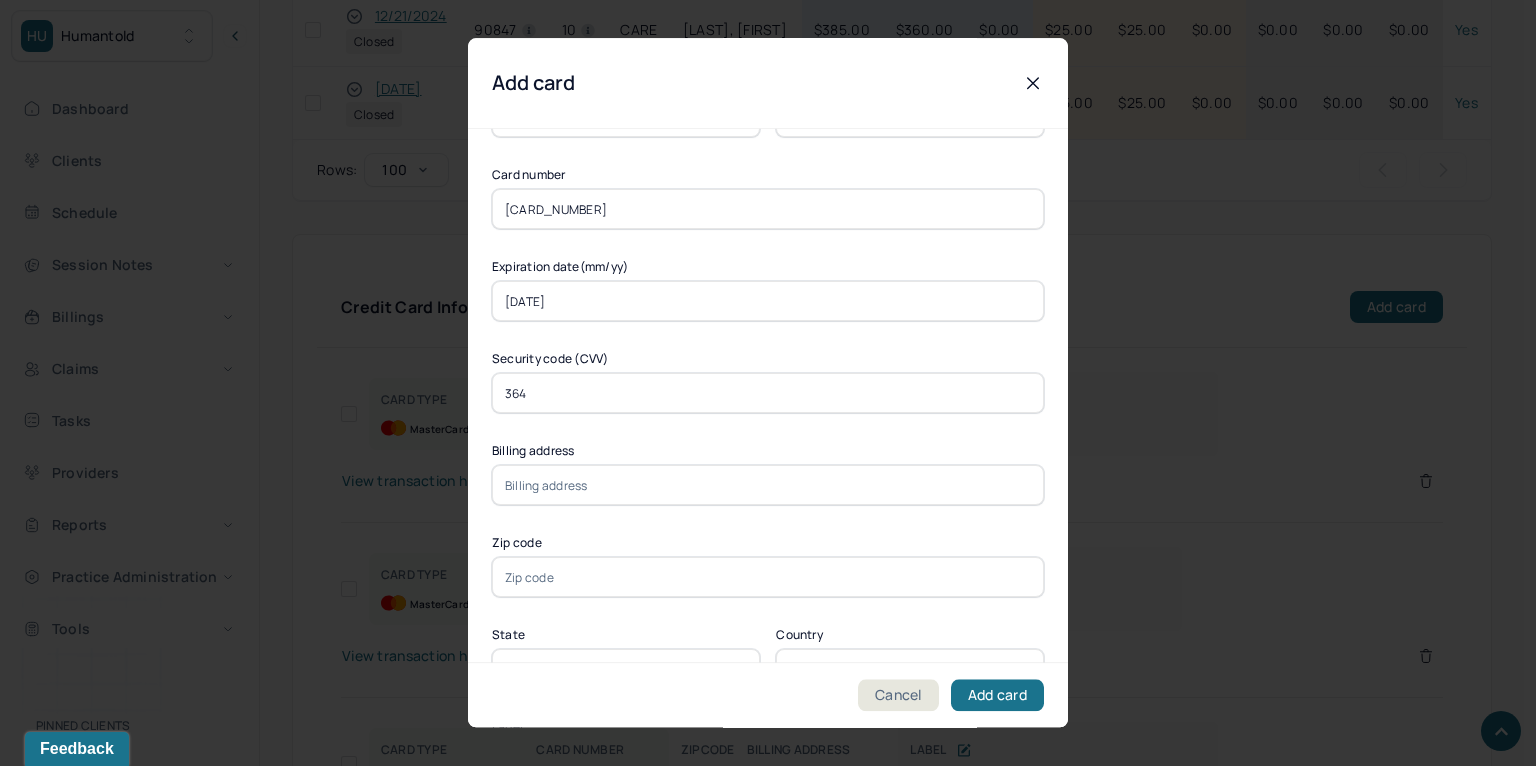 scroll, scrollTop: 80, scrollLeft: 0, axis: vertical 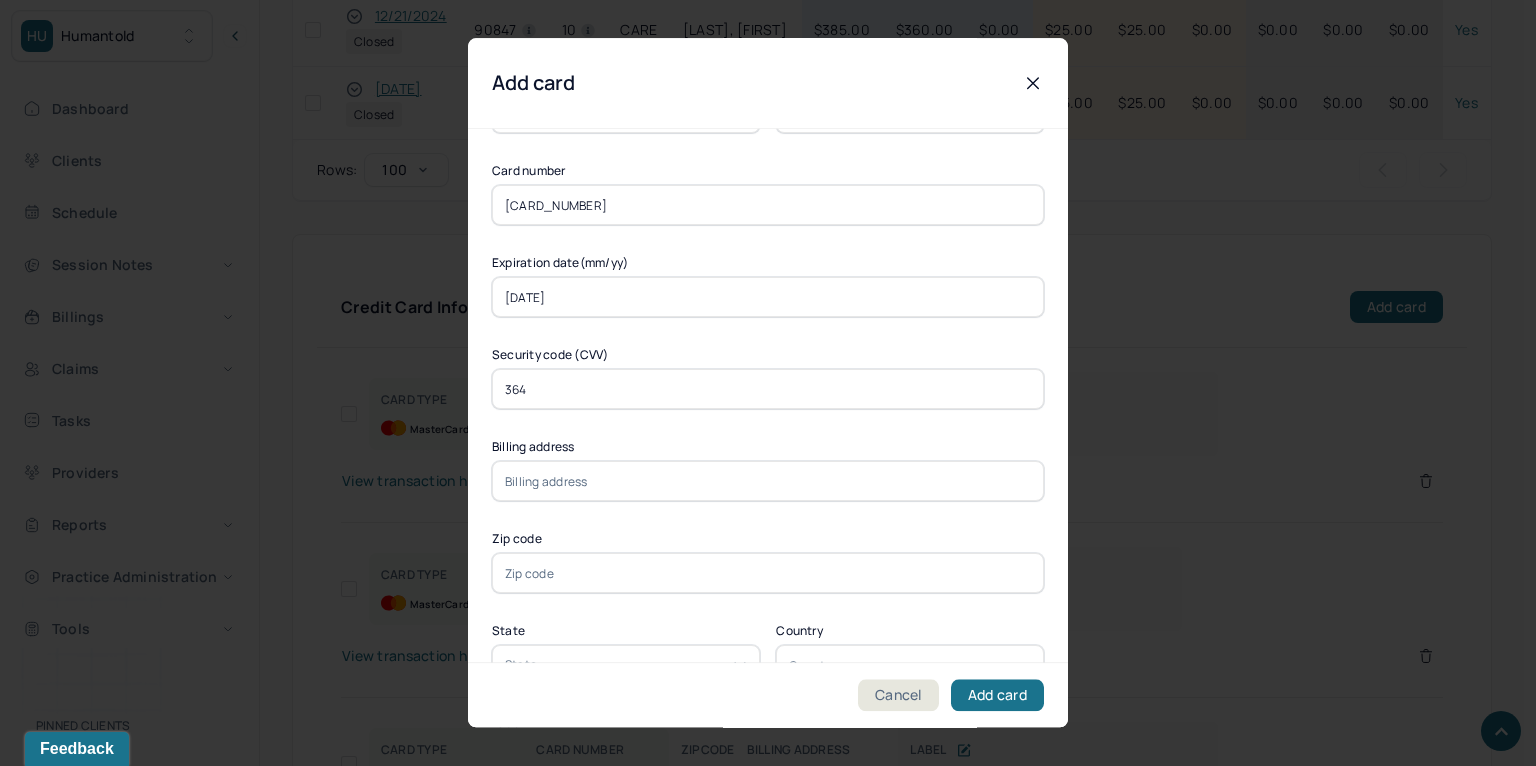 type on "364" 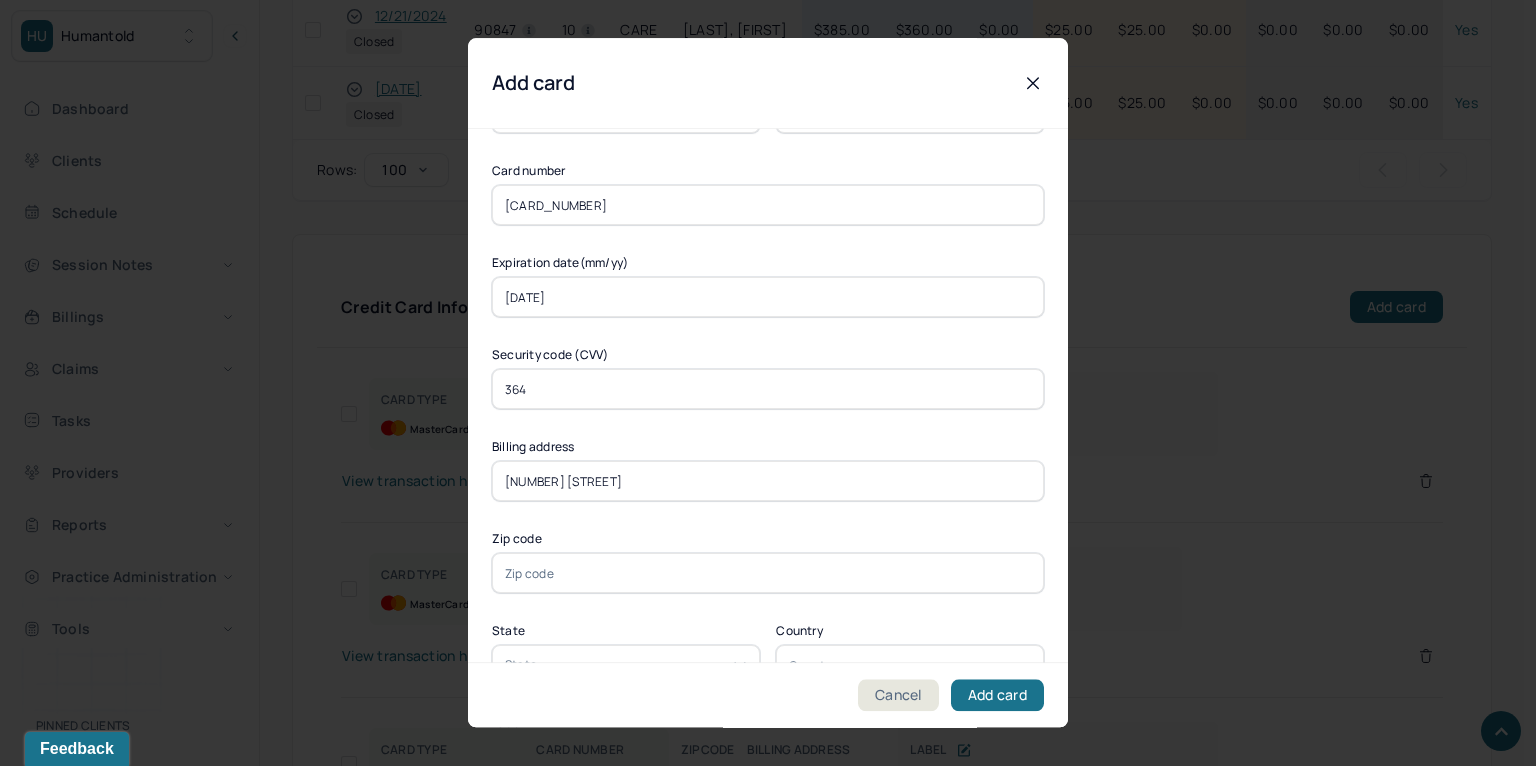 type on "[NUMBER] [STREET]" 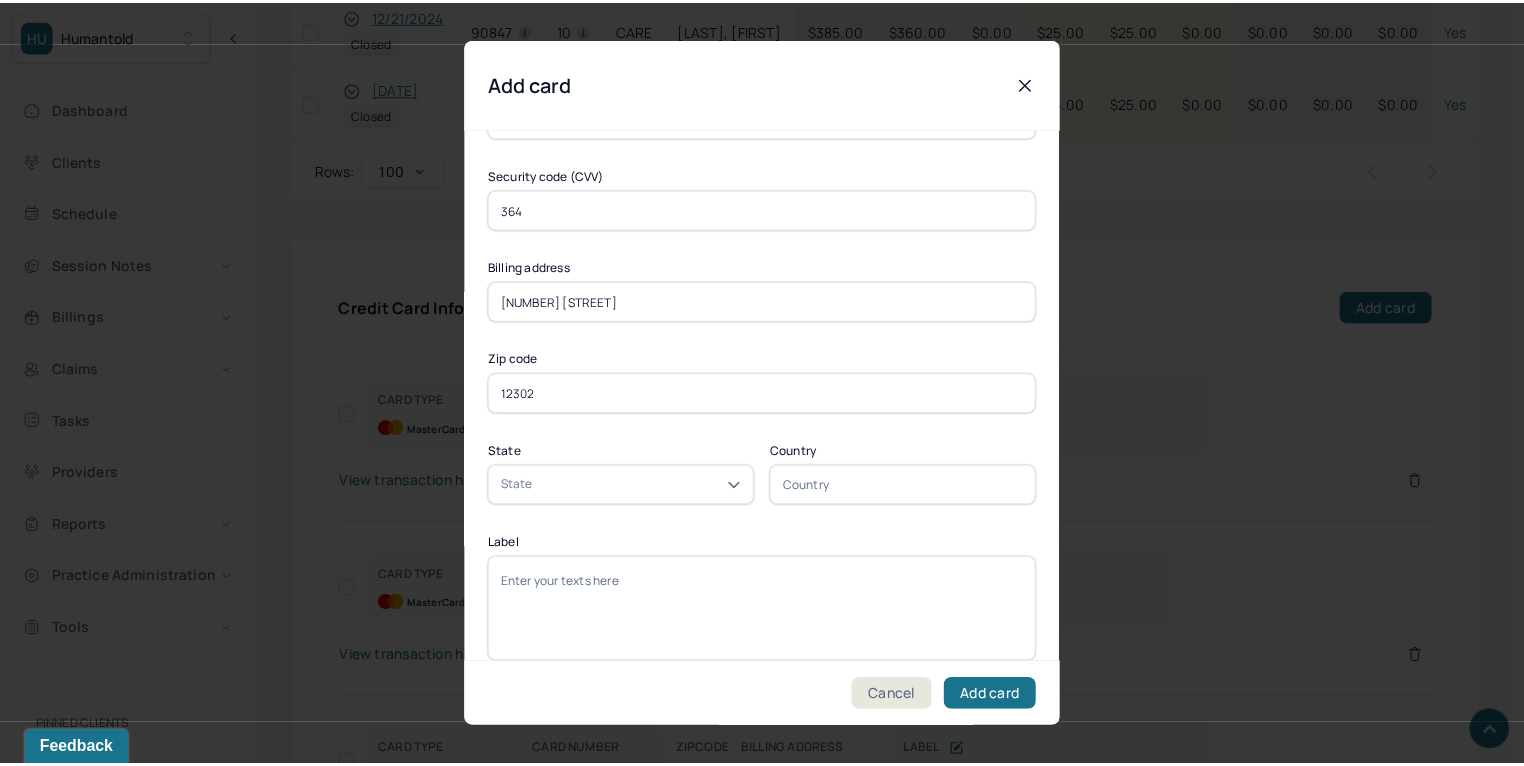scroll, scrollTop: 283, scrollLeft: 0, axis: vertical 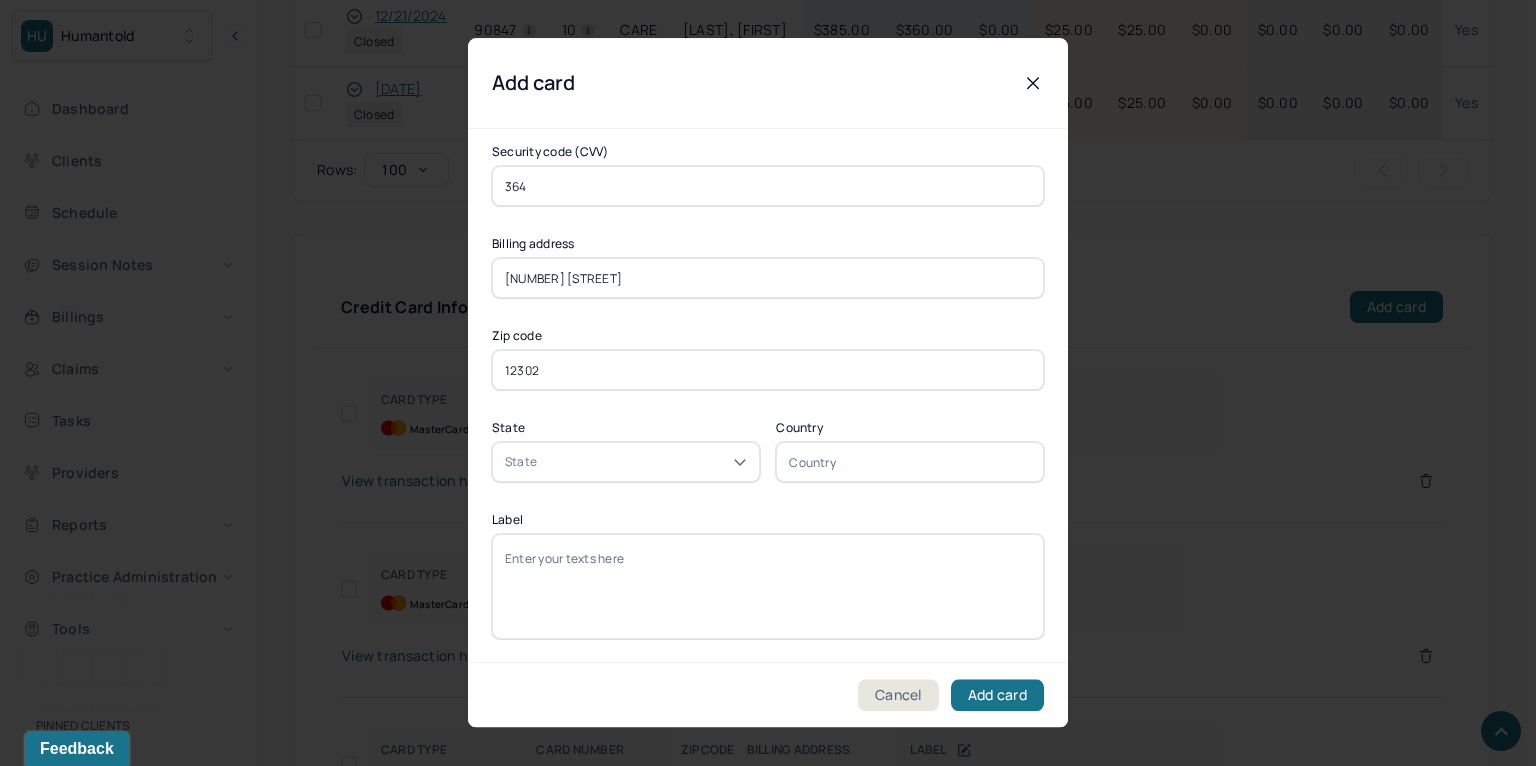 type on "12302" 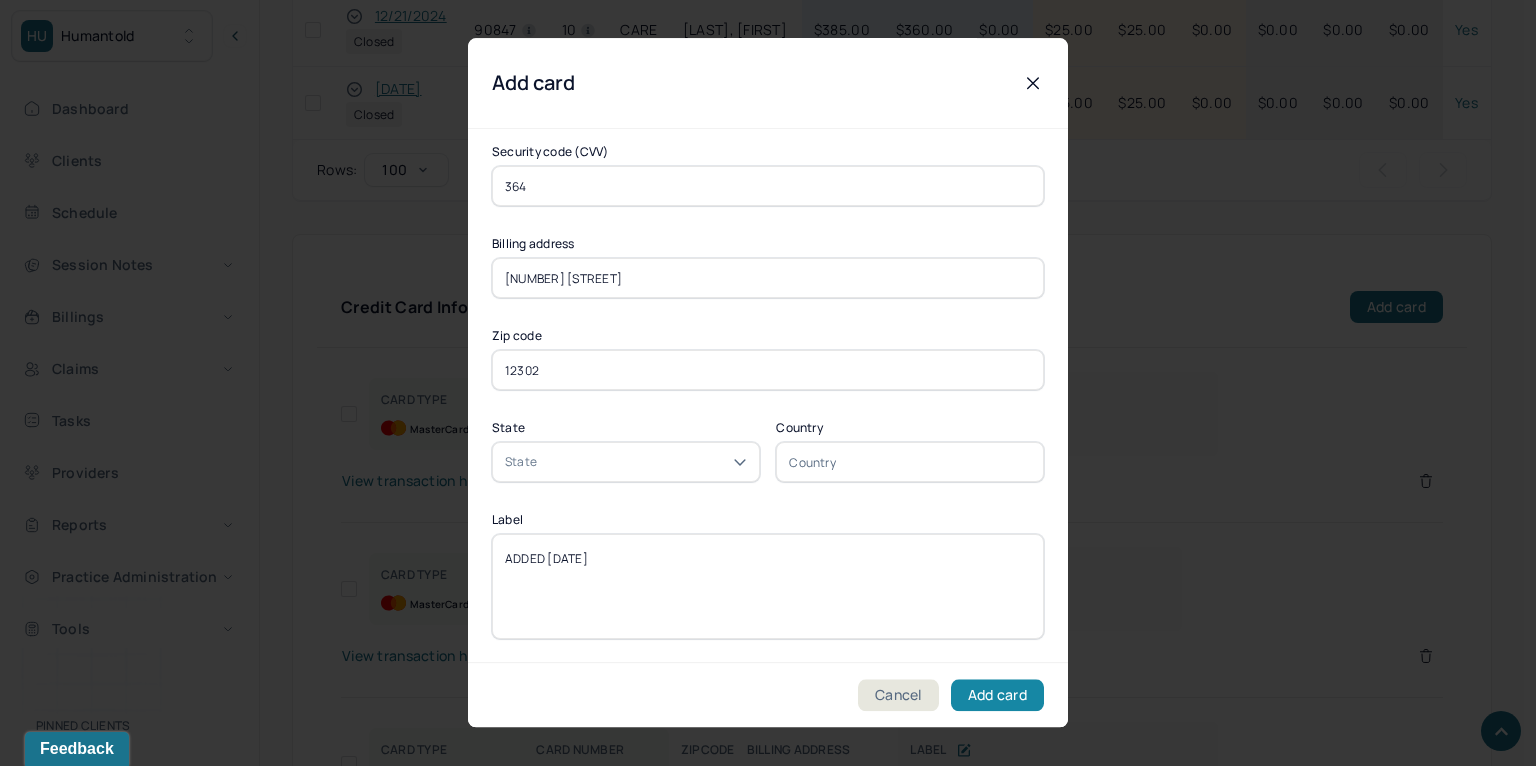 type on "ADDED [DATE]" 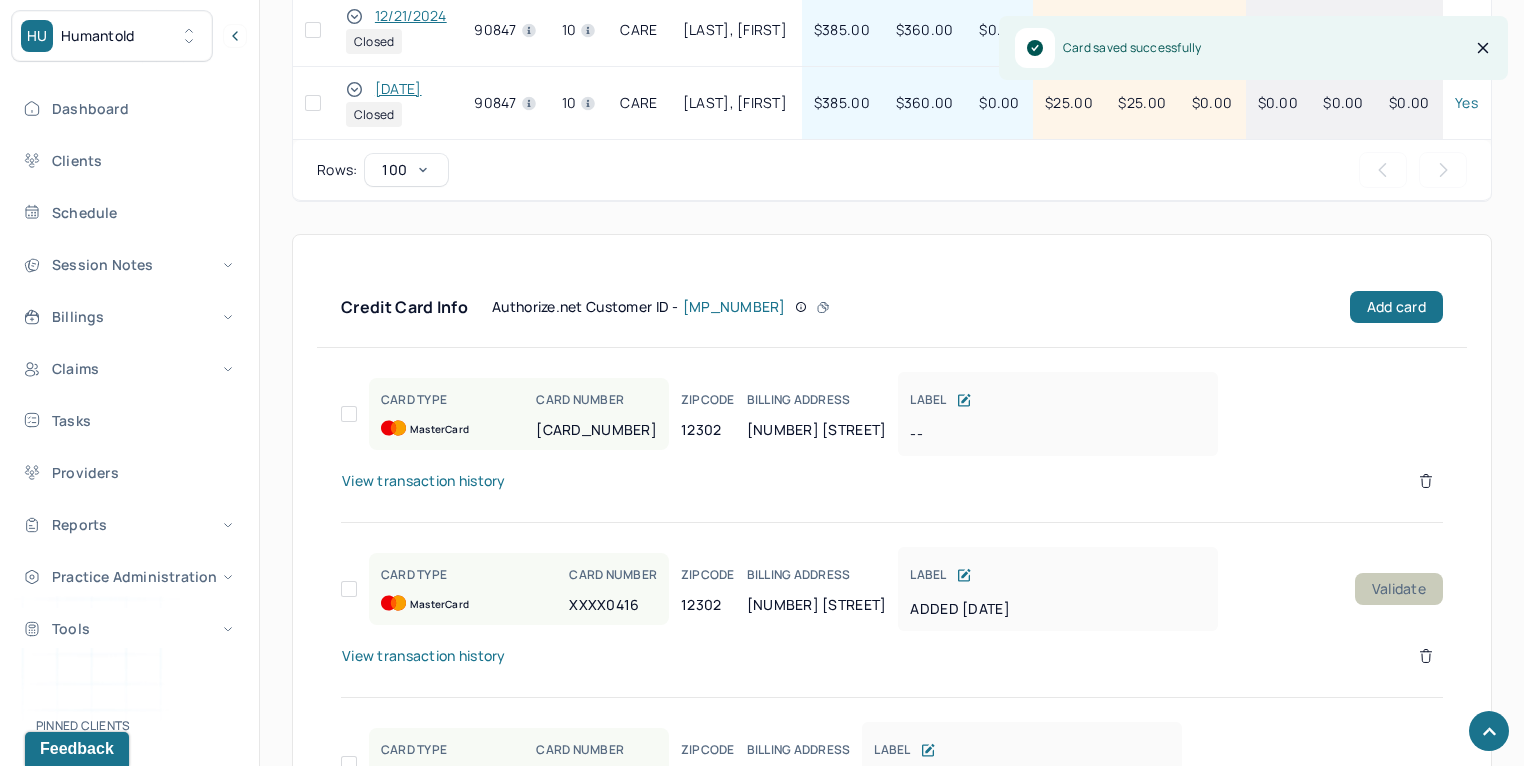 click on "Validate" at bounding box center (1399, 589) 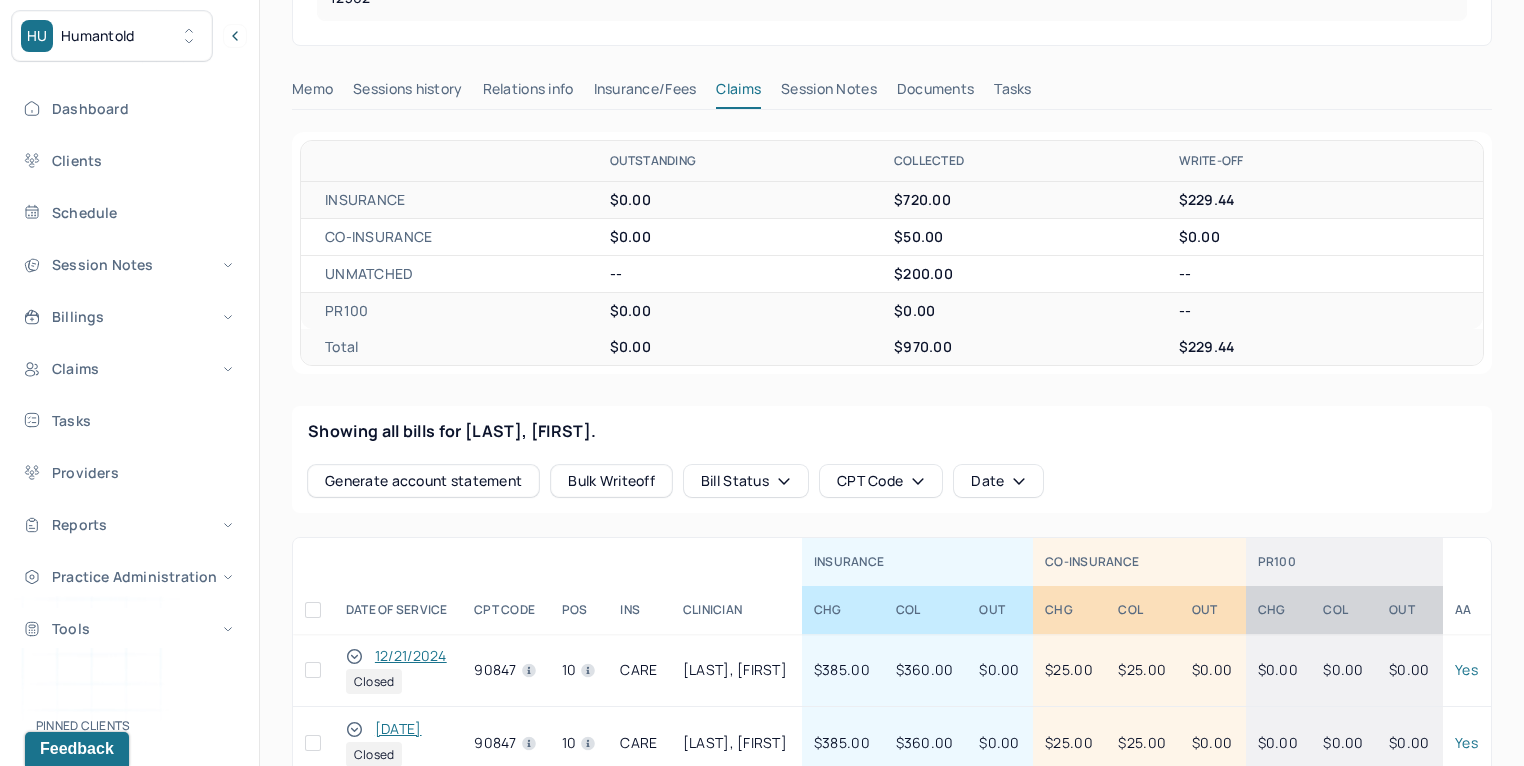 scroll, scrollTop: 0, scrollLeft: 0, axis: both 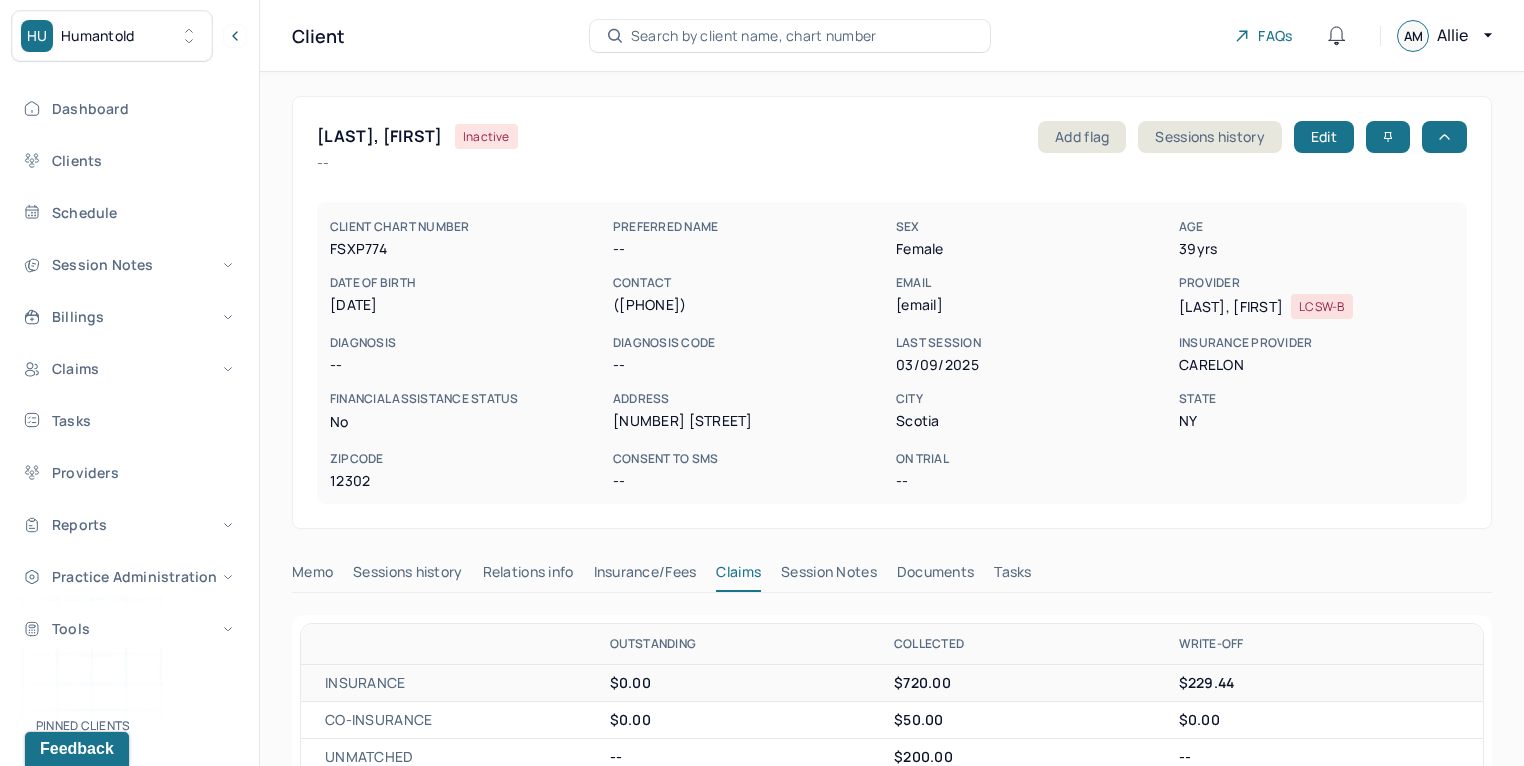 click on "Search by client name, chart number" at bounding box center [754, 36] 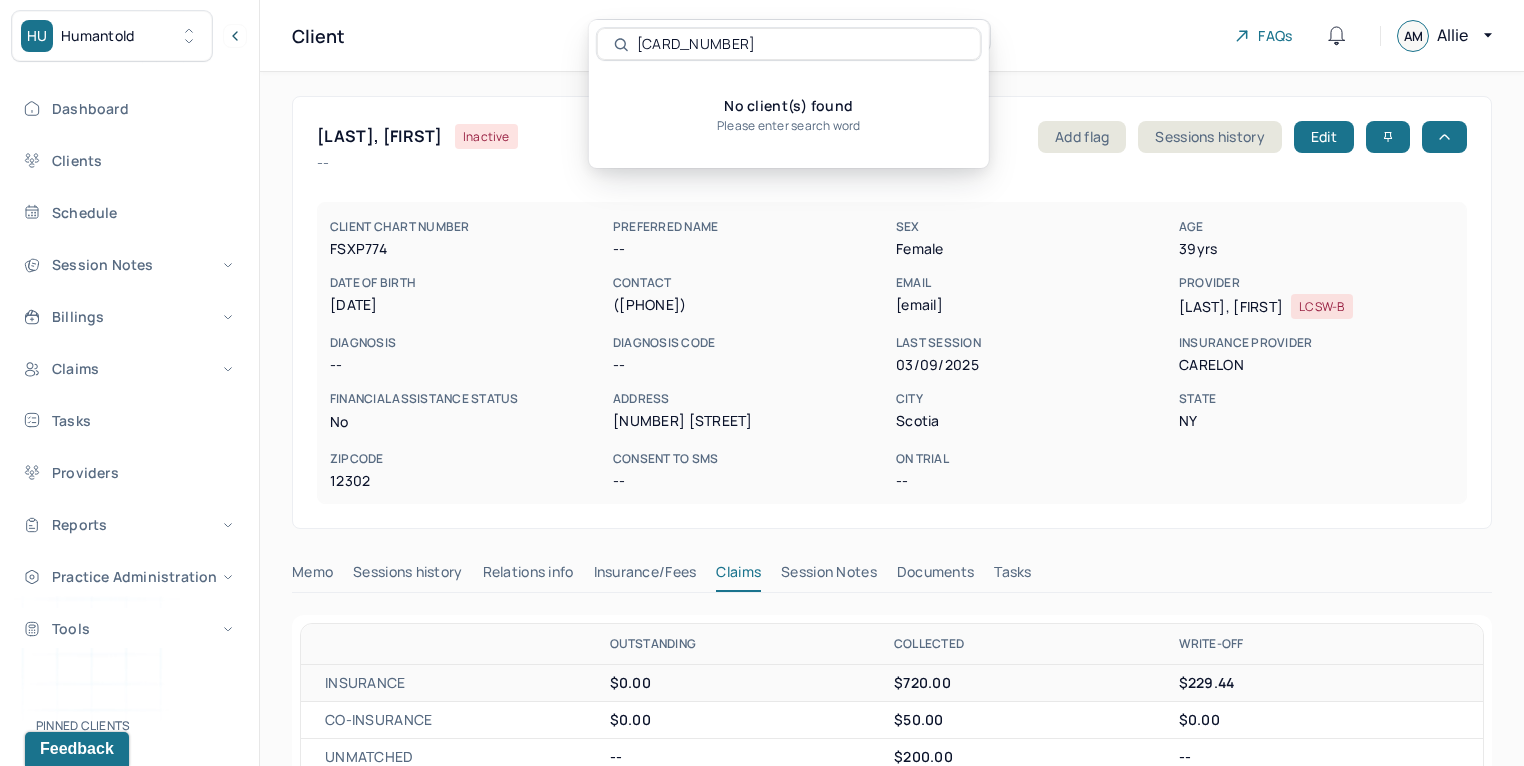 drag, startPoint x: 760, startPoint y: 34, endPoint x: 632, endPoint y: 49, distance: 128.87592 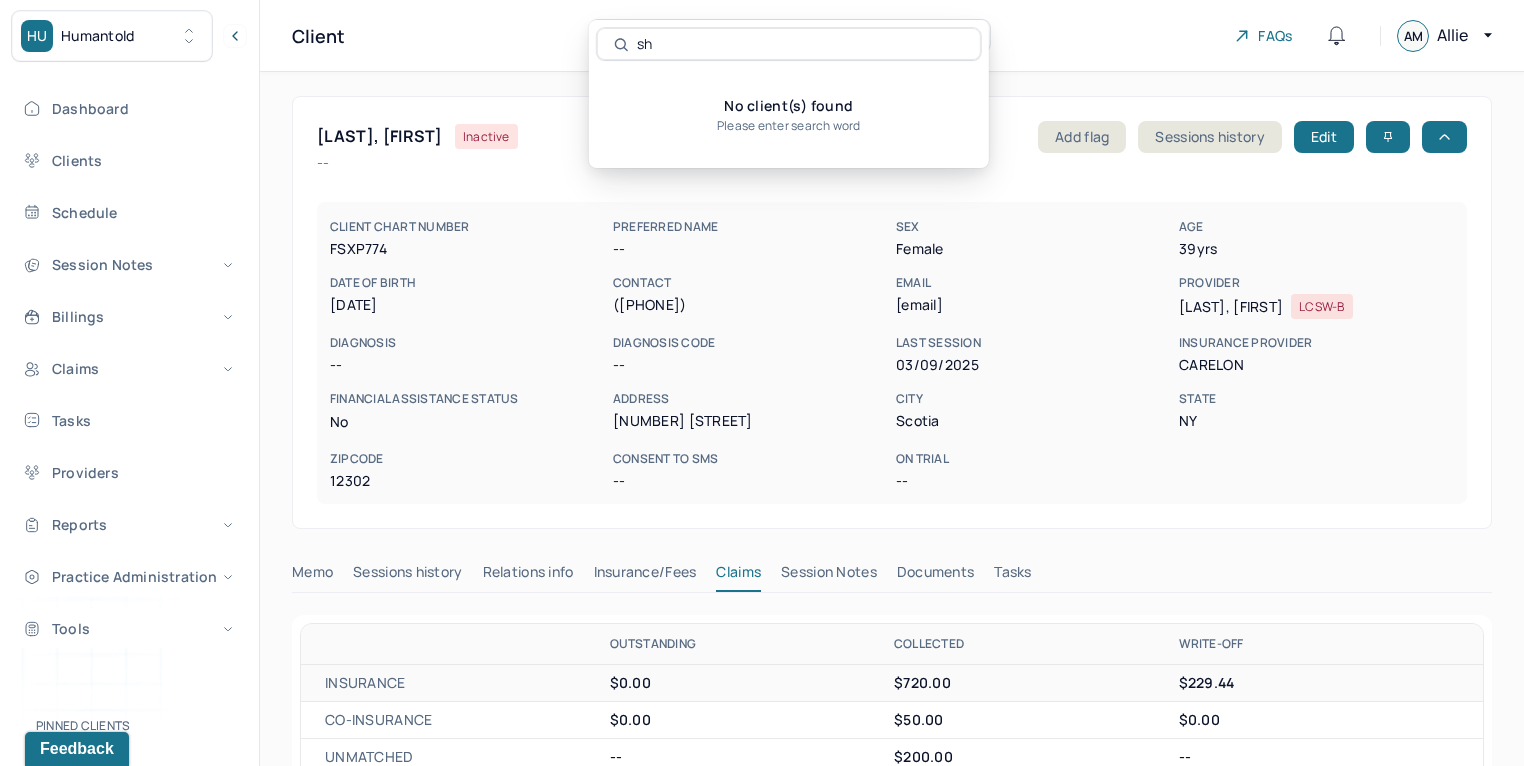 type on "s" 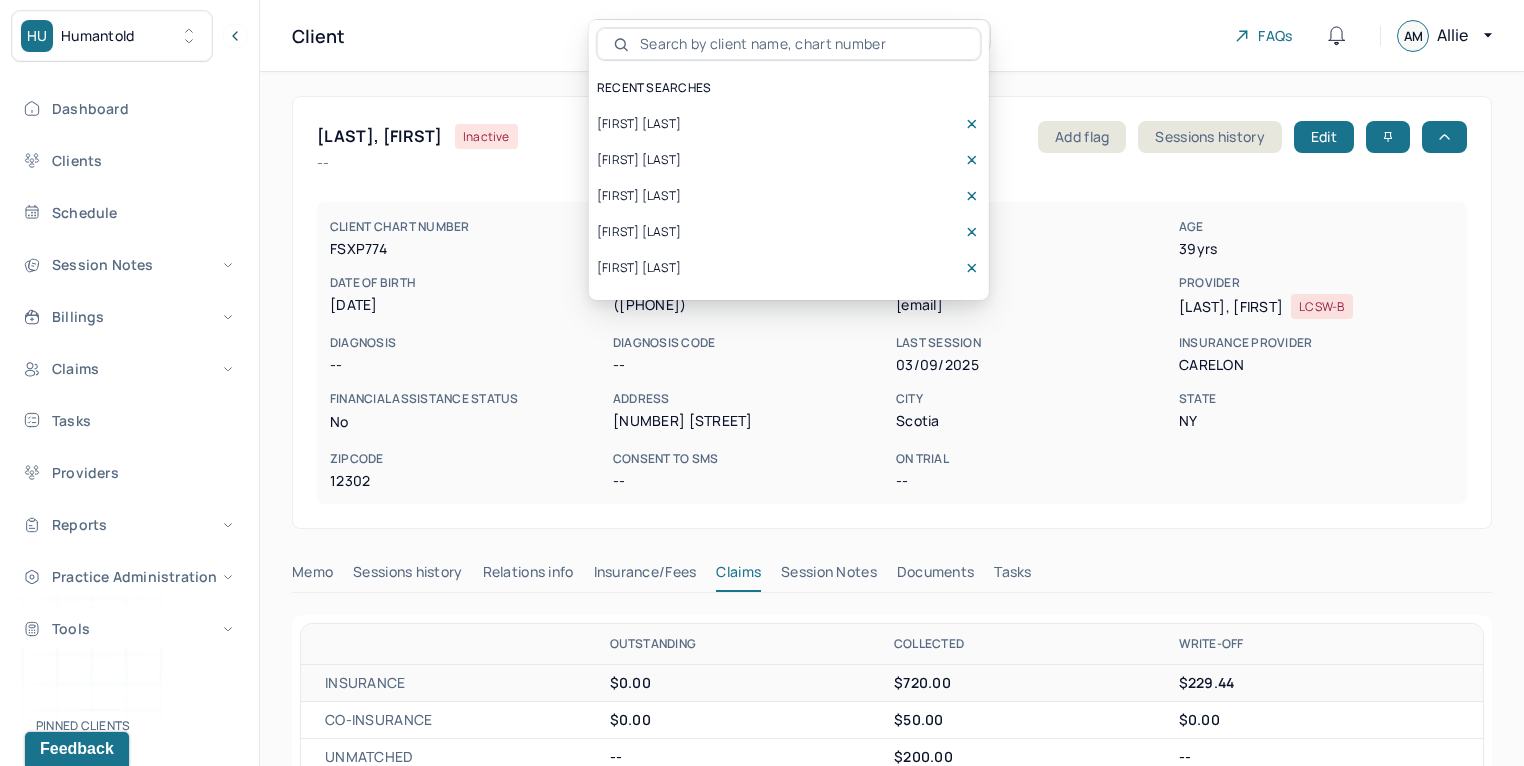 type 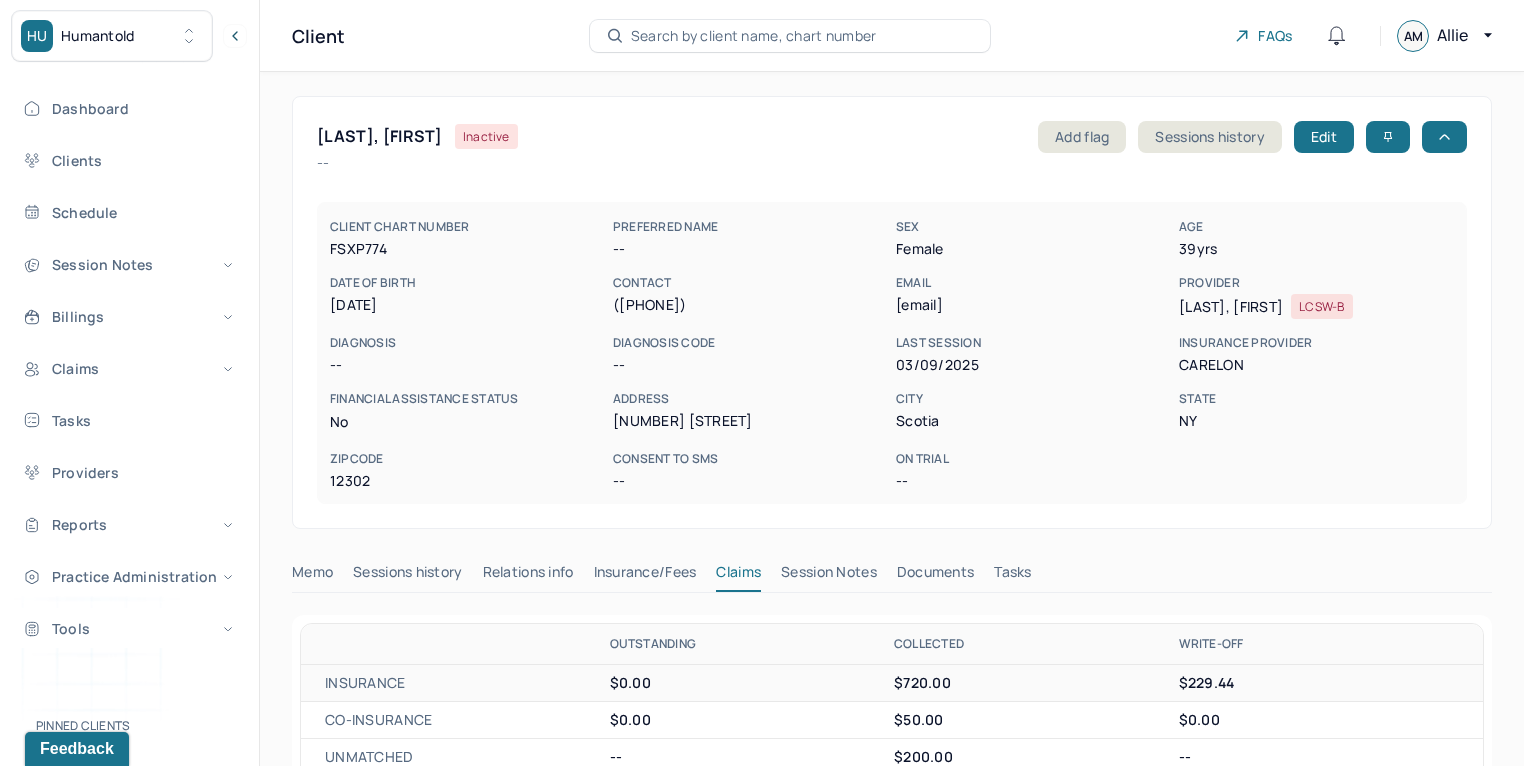 click on "[LAST], [FIRST] Inactive   Add flag     Sessions history     Edit" at bounding box center [892, 137] 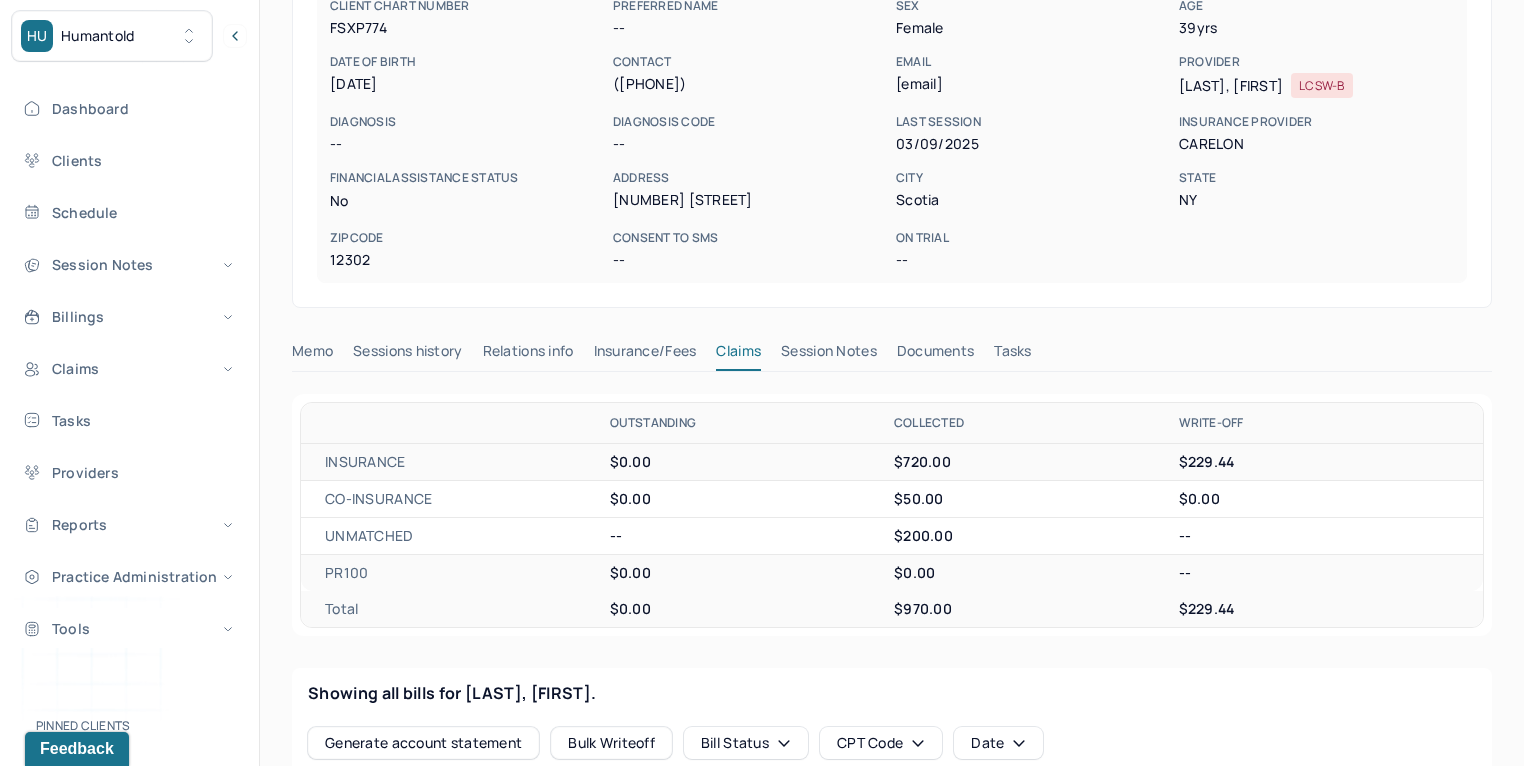 scroll, scrollTop: 0, scrollLeft: 0, axis: both 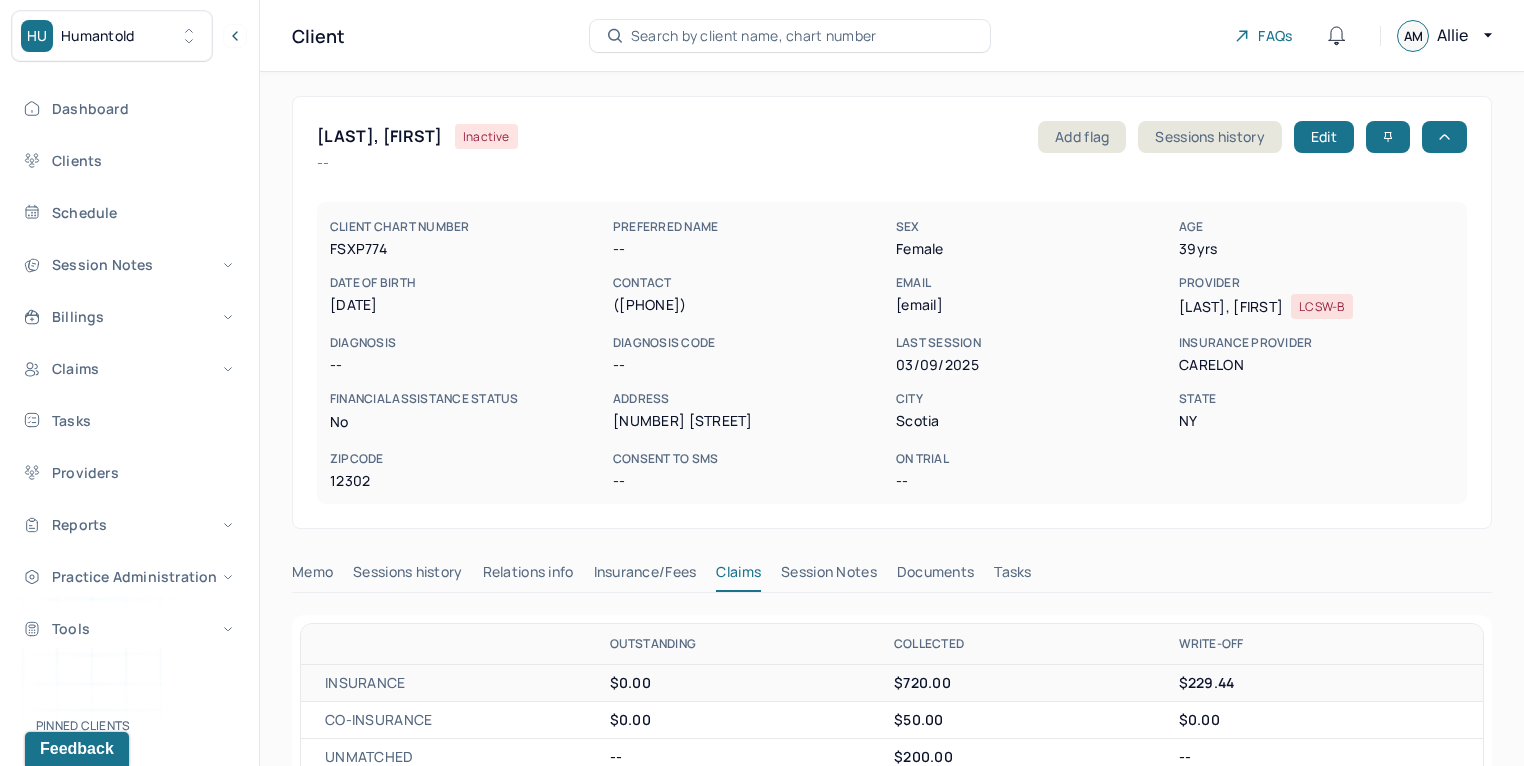 click on "Search by client name, chart number" at bounding box center (754, 36) 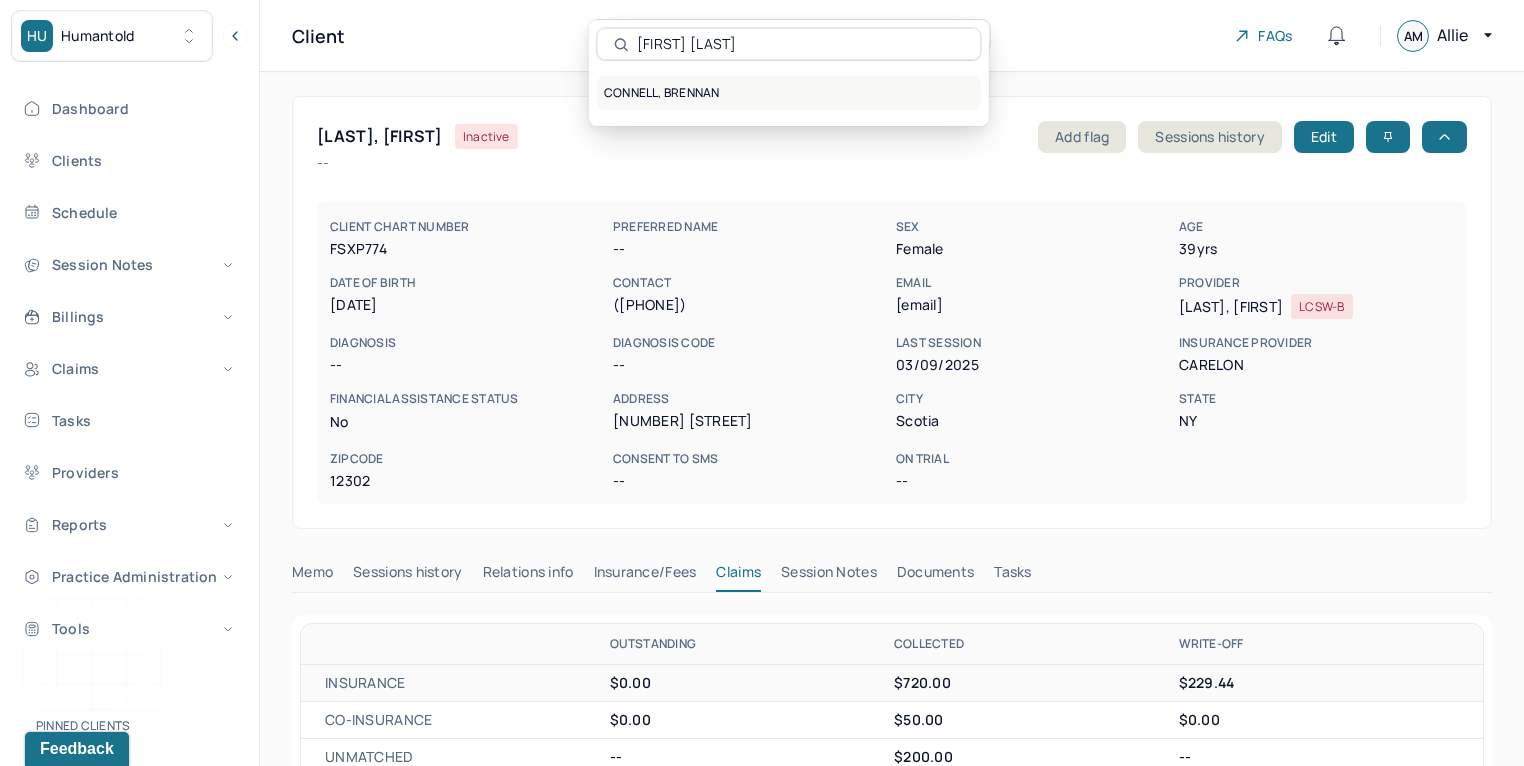 type on "[FIRST] [LAST]" 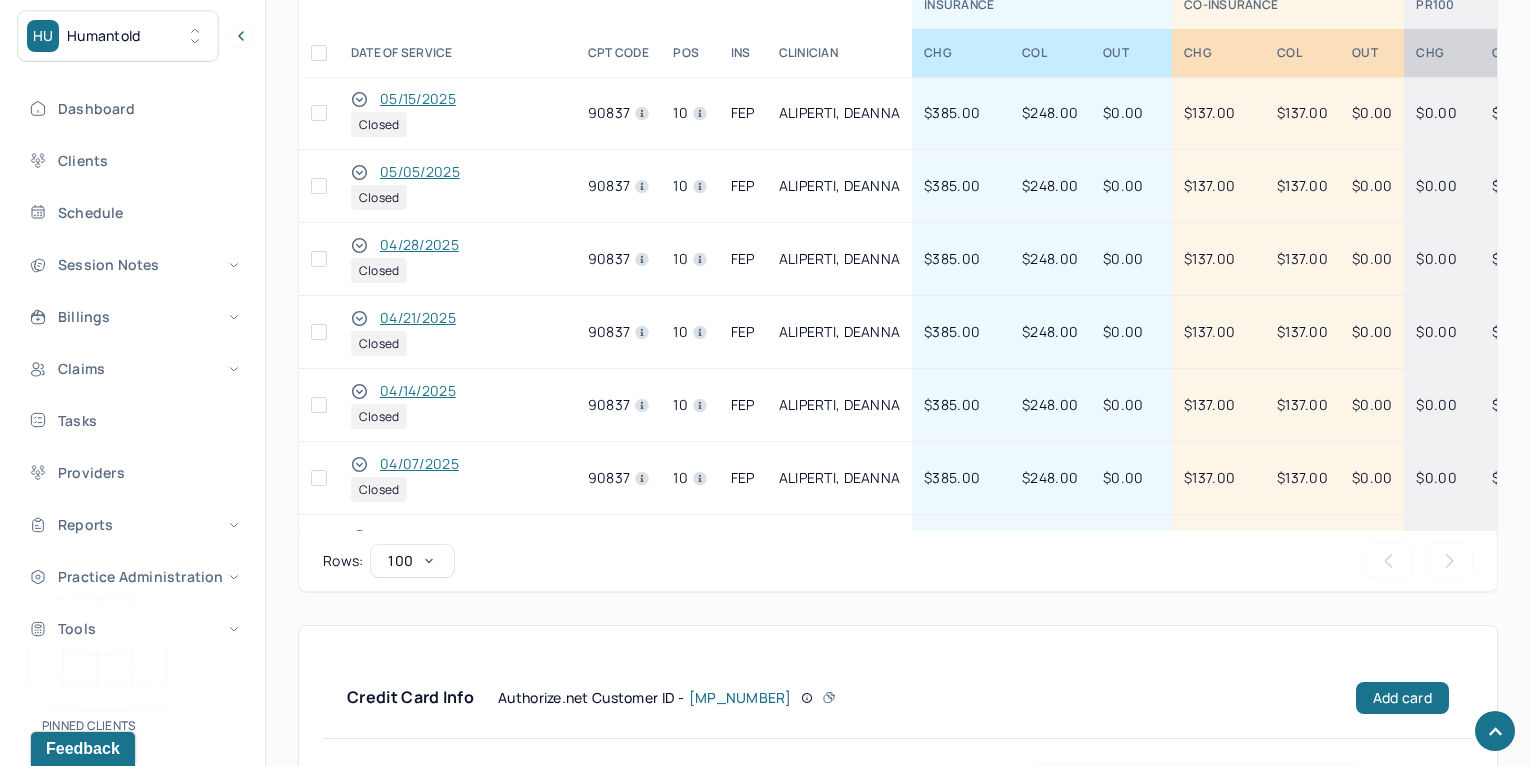 scroll, scrollTop: 1404, scrollLeft: 0, axis: vertical 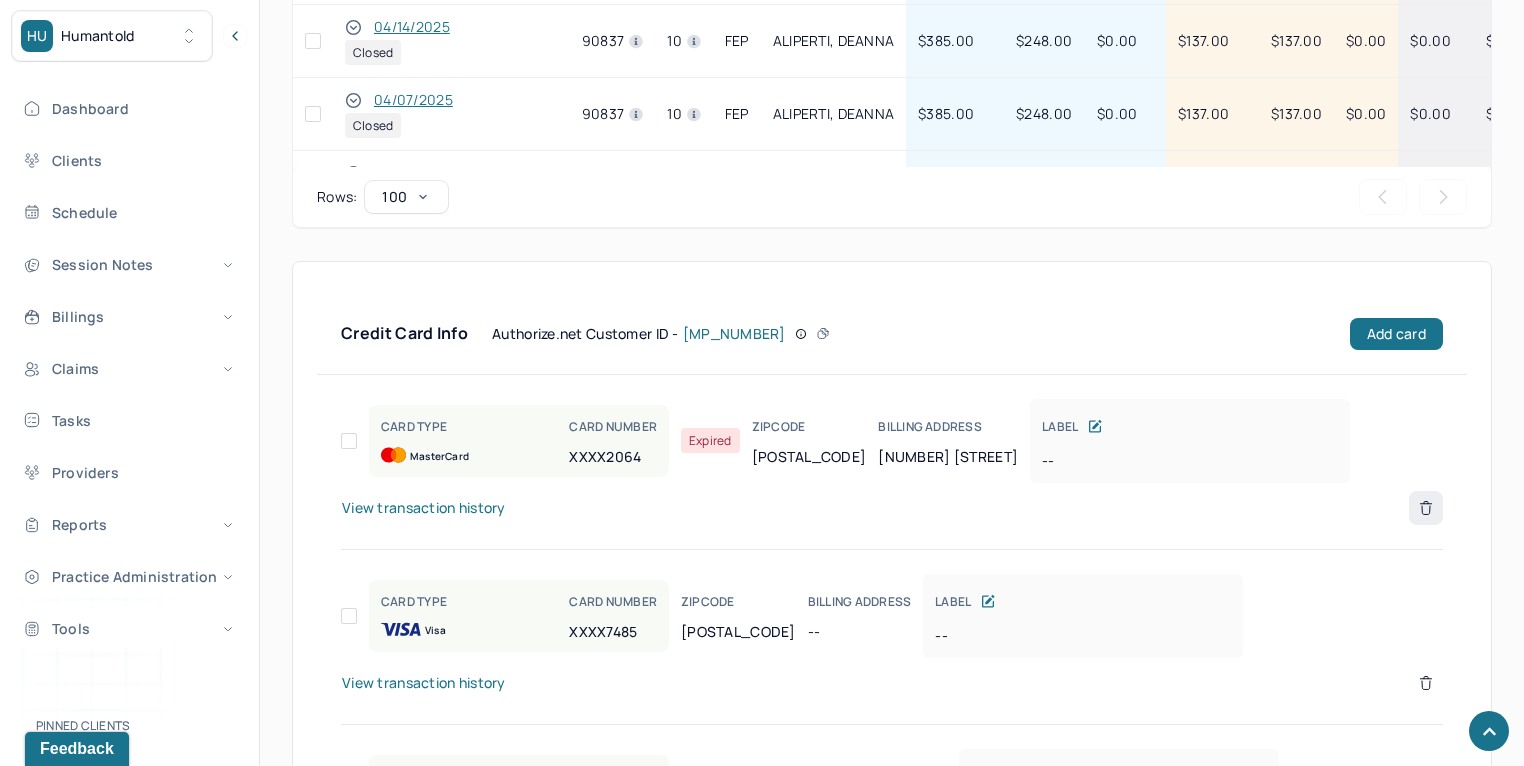 click 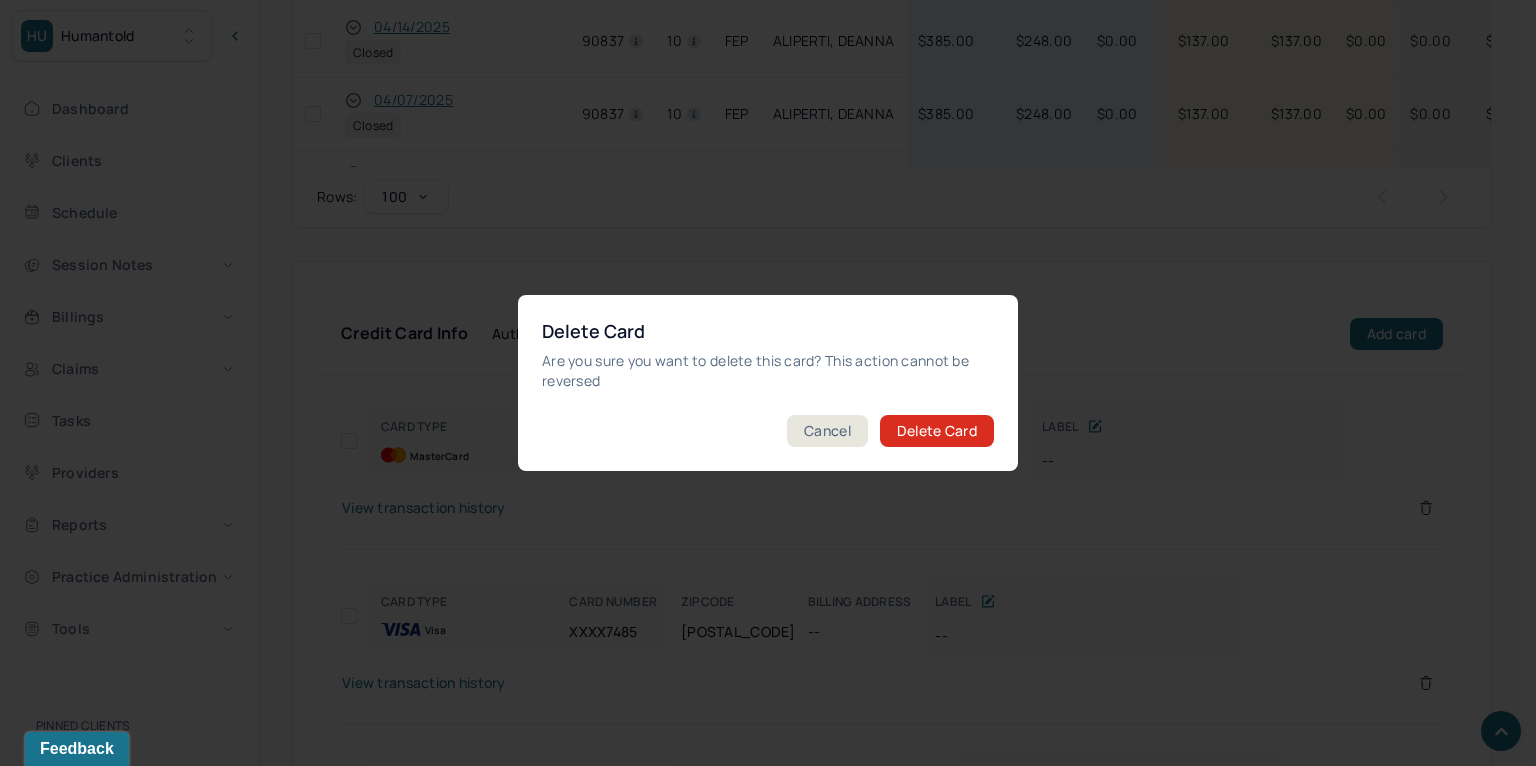 click on "Delete Card" at bounding box center (937, 431) 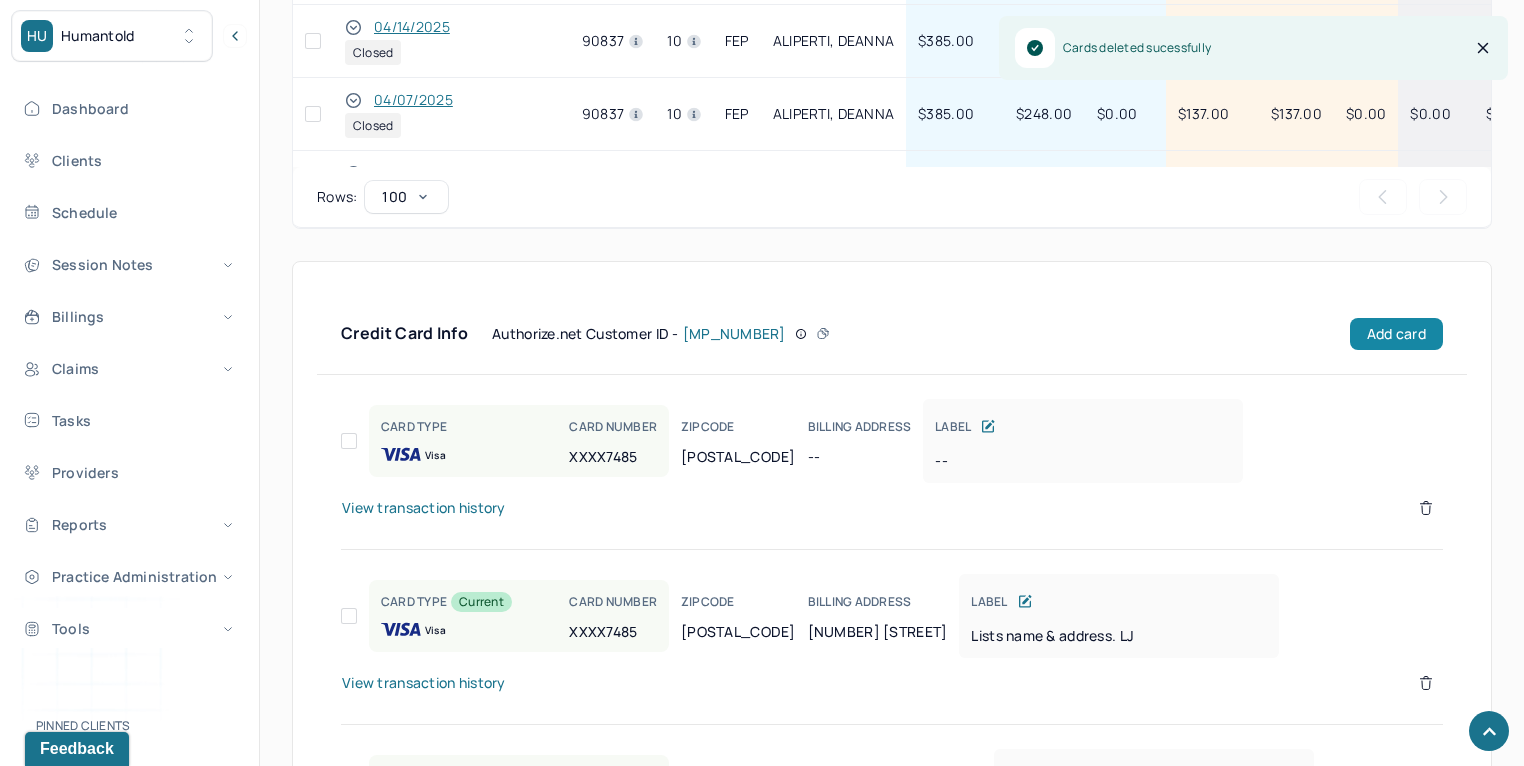 click on "Add card" at bounding box center [1396, 334] 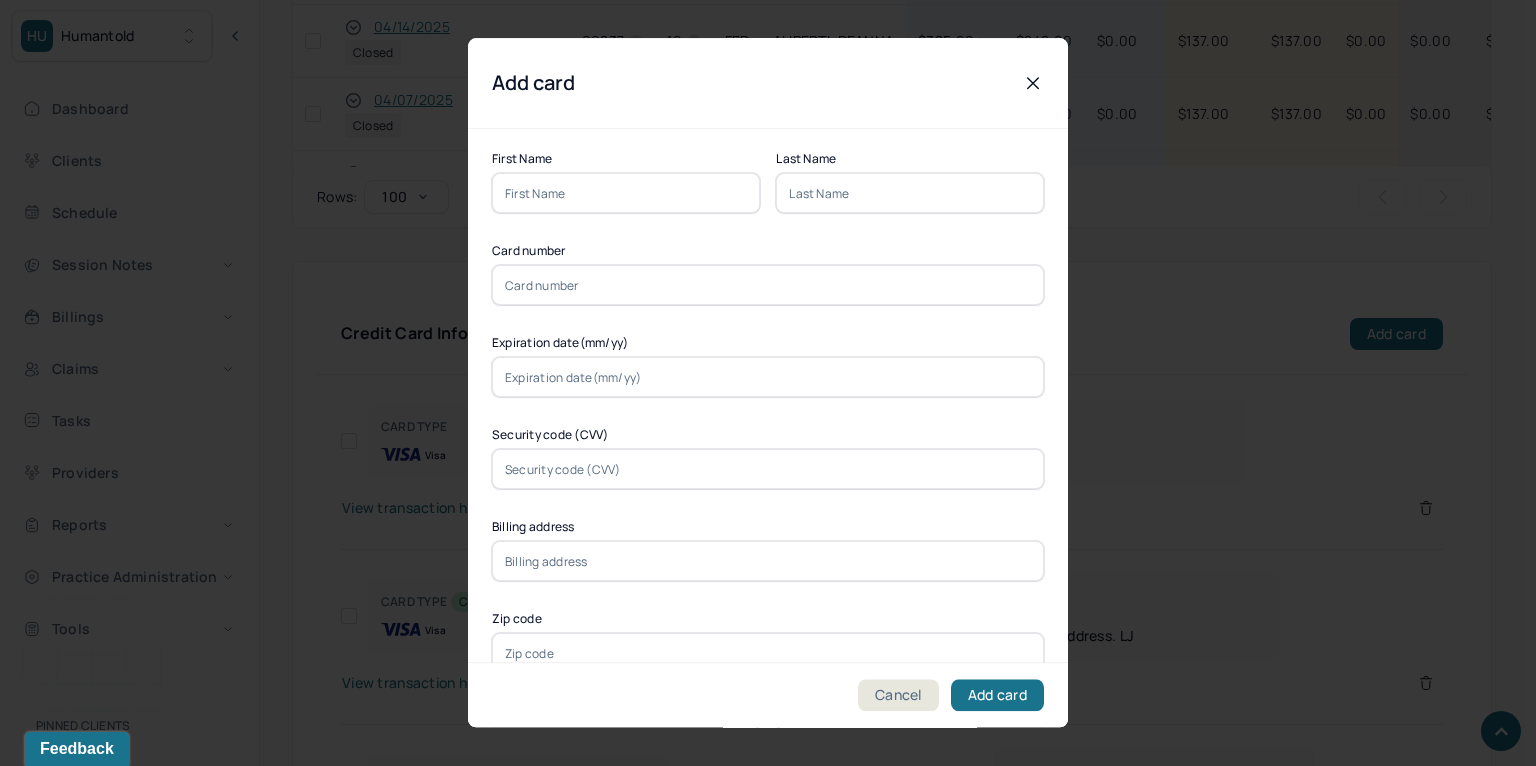 click at bounding box center (626, 193) 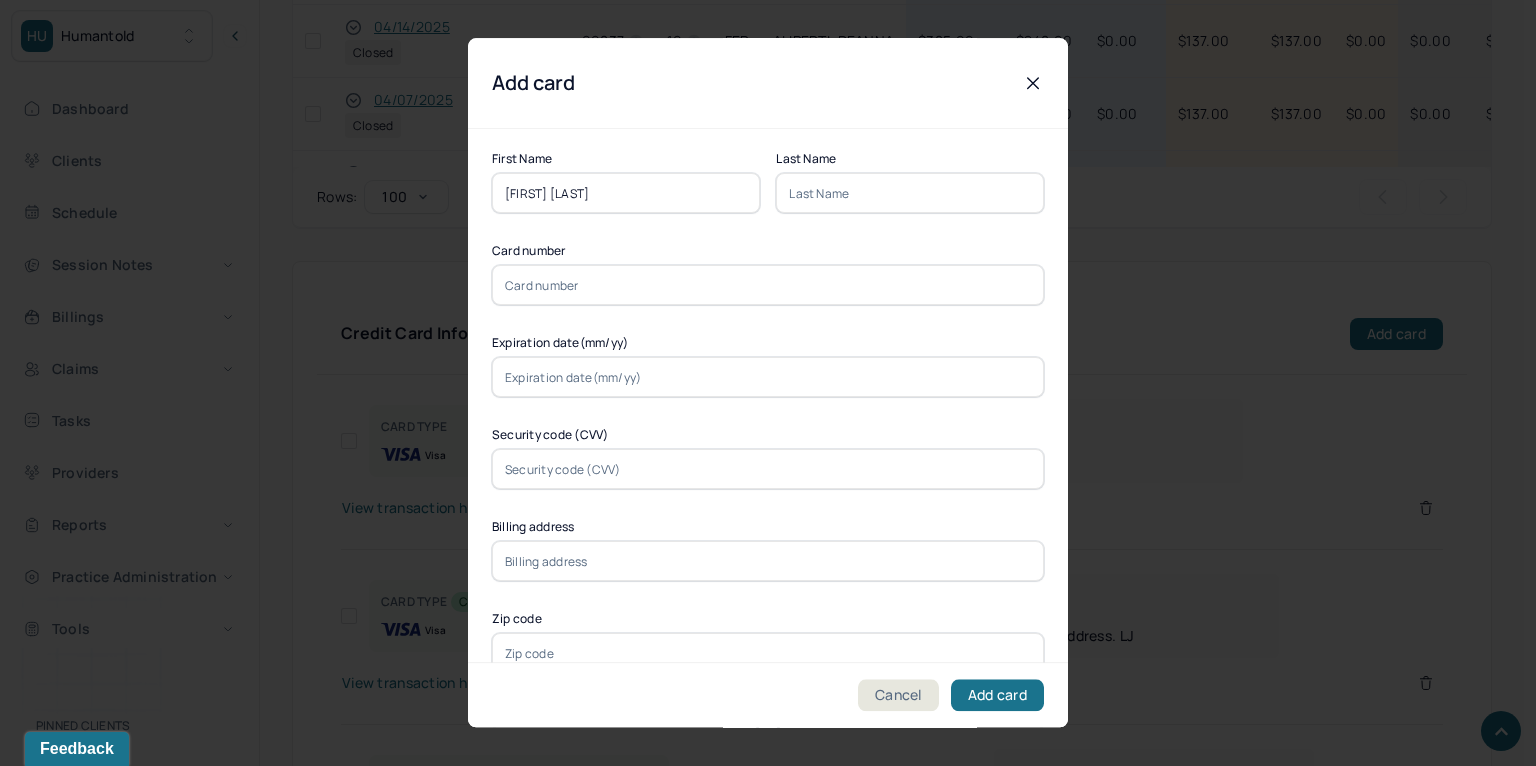 drag, startPoint x: 606, startPoint y: 191, endPoint x: 556, endPoint y: 192, distance: 50.01 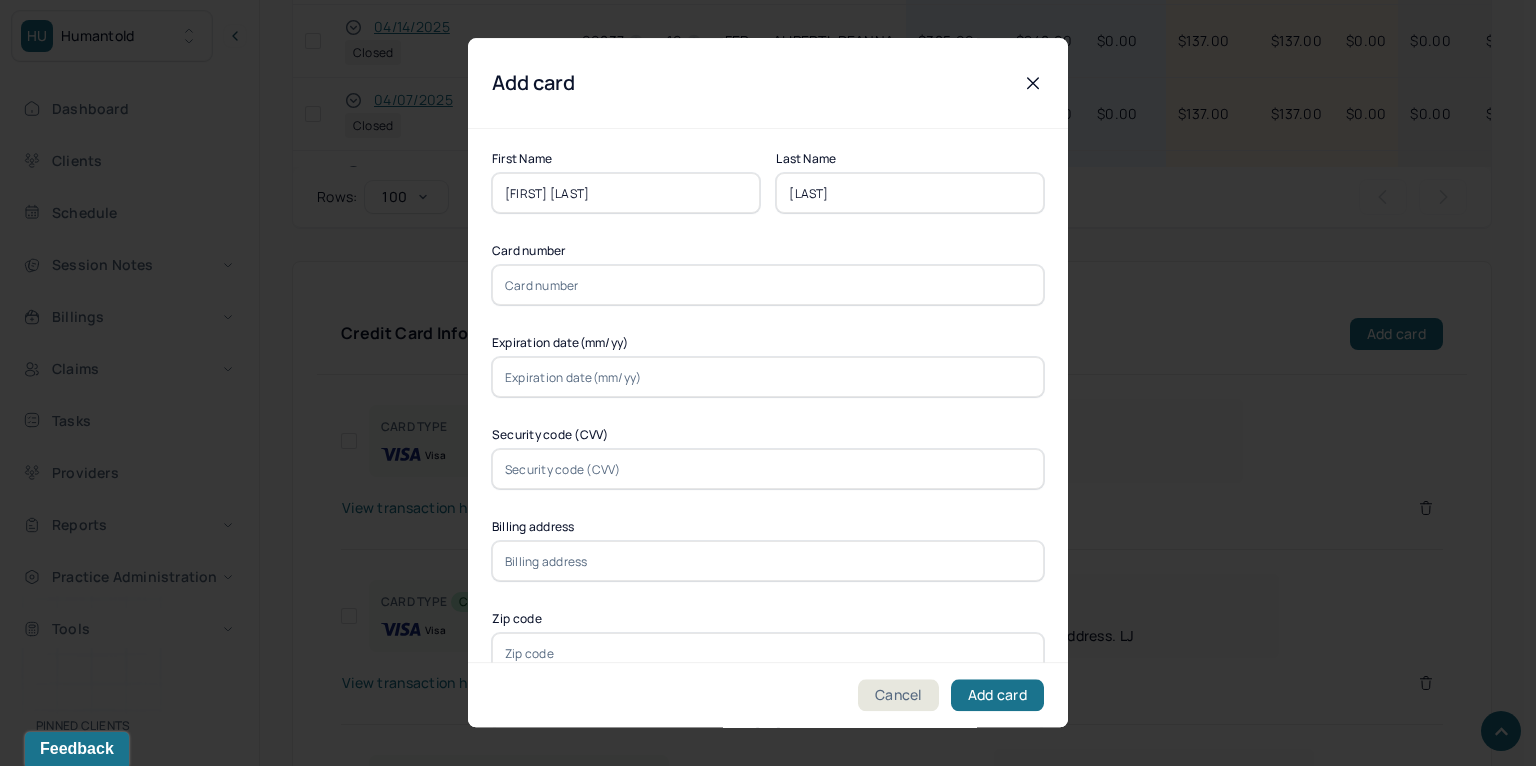 type on "[LAST]" 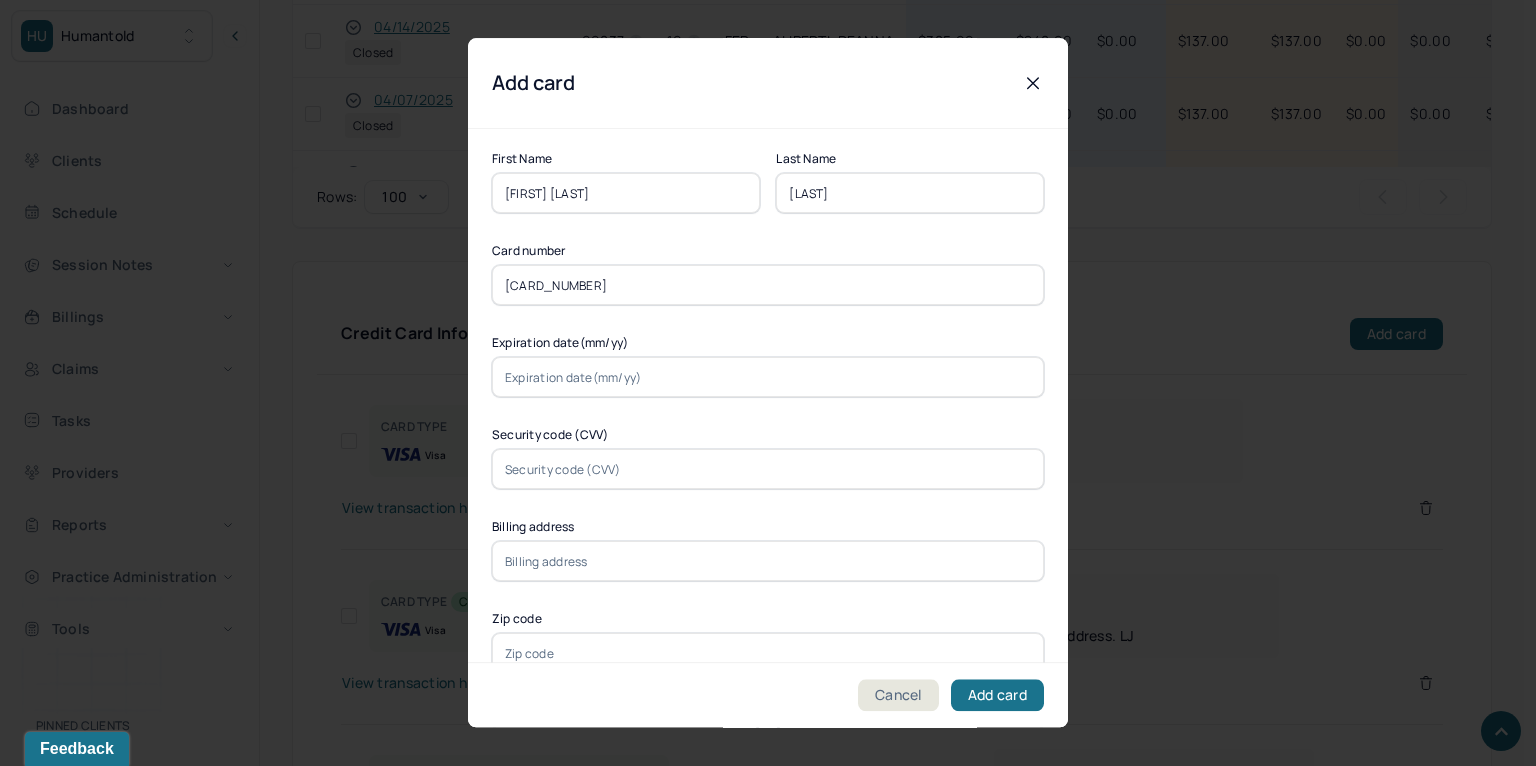 type on "[CARD_NUMBER]" 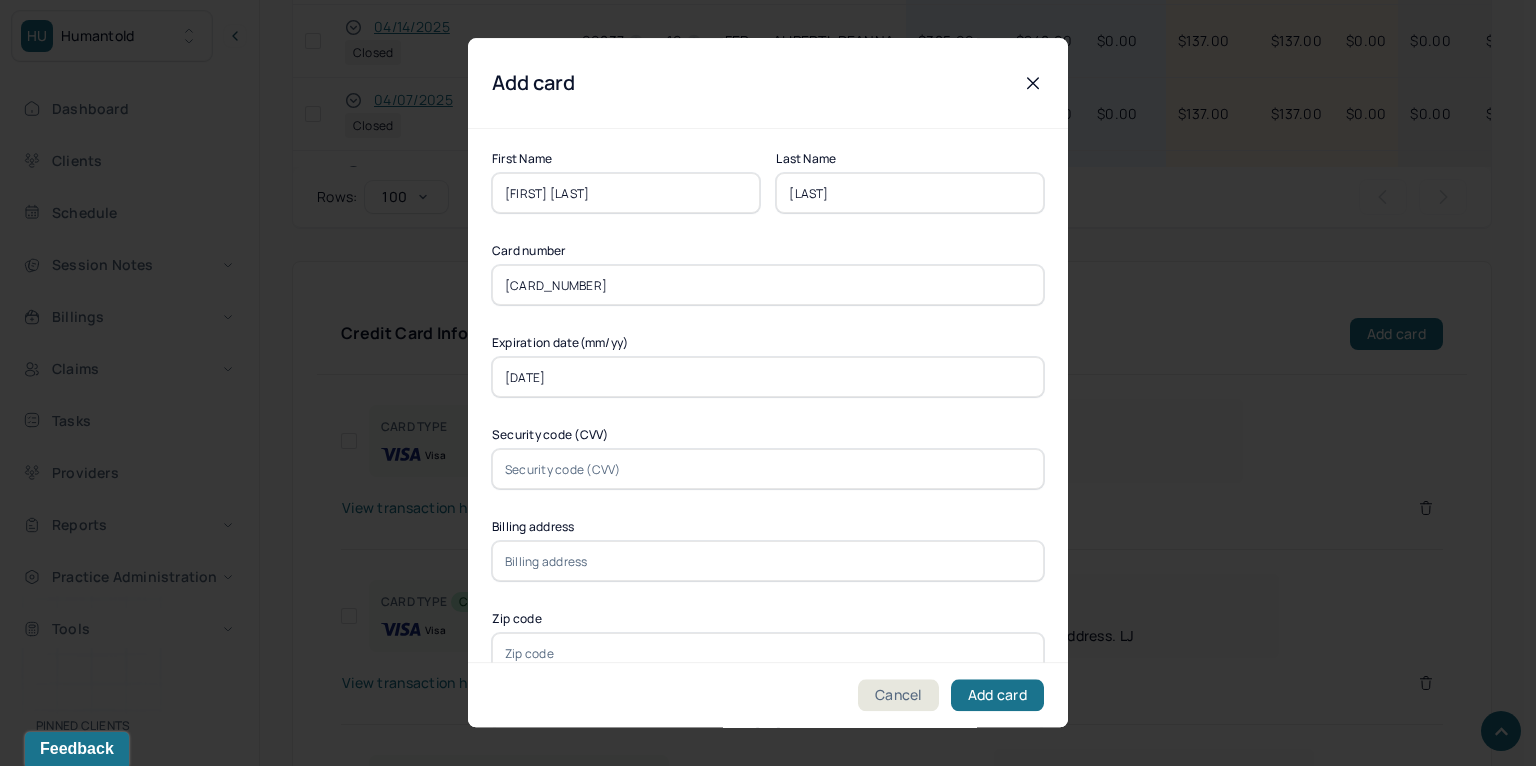 click on "[DATE]" at bounding box center (768, 377) 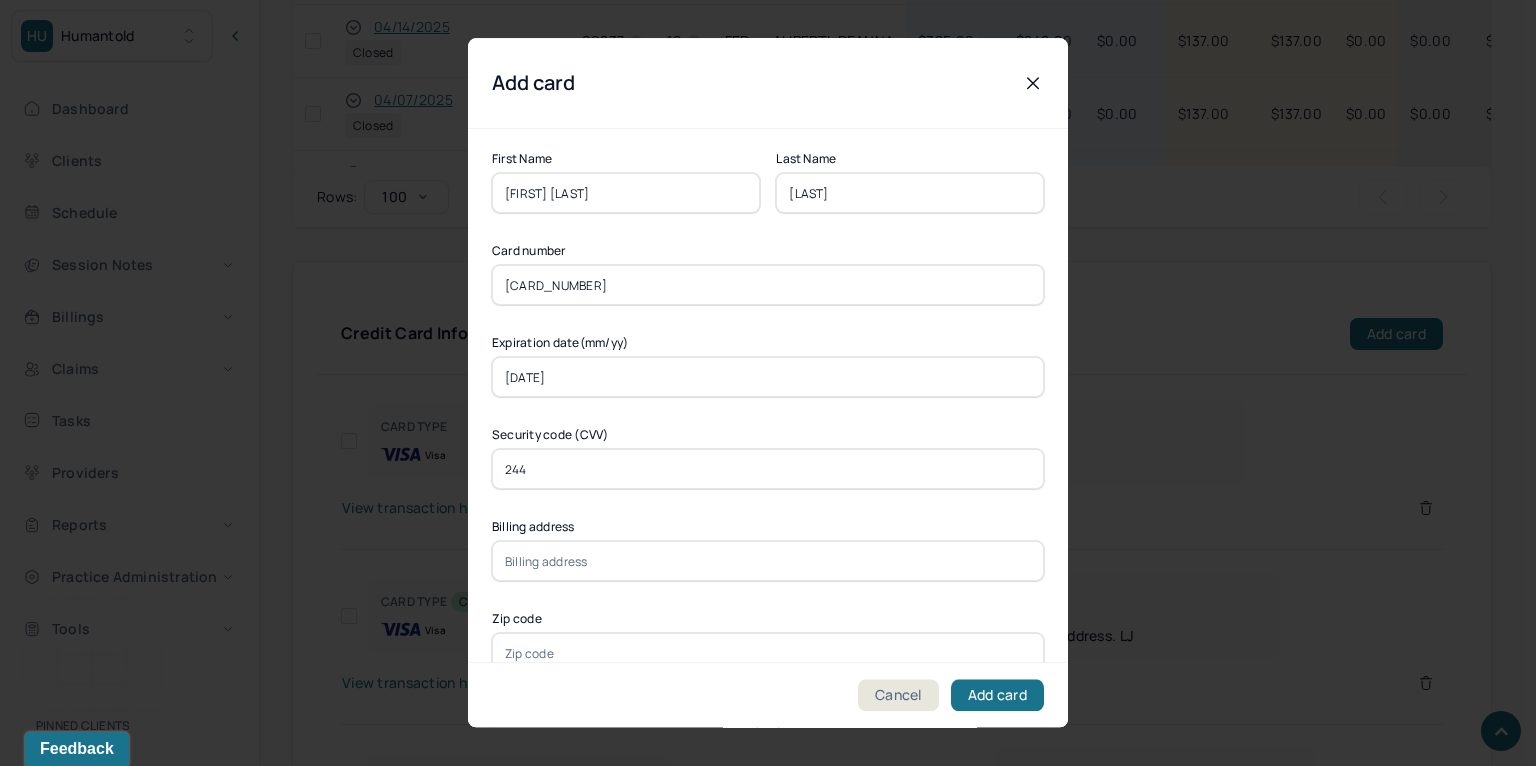 type on "244" 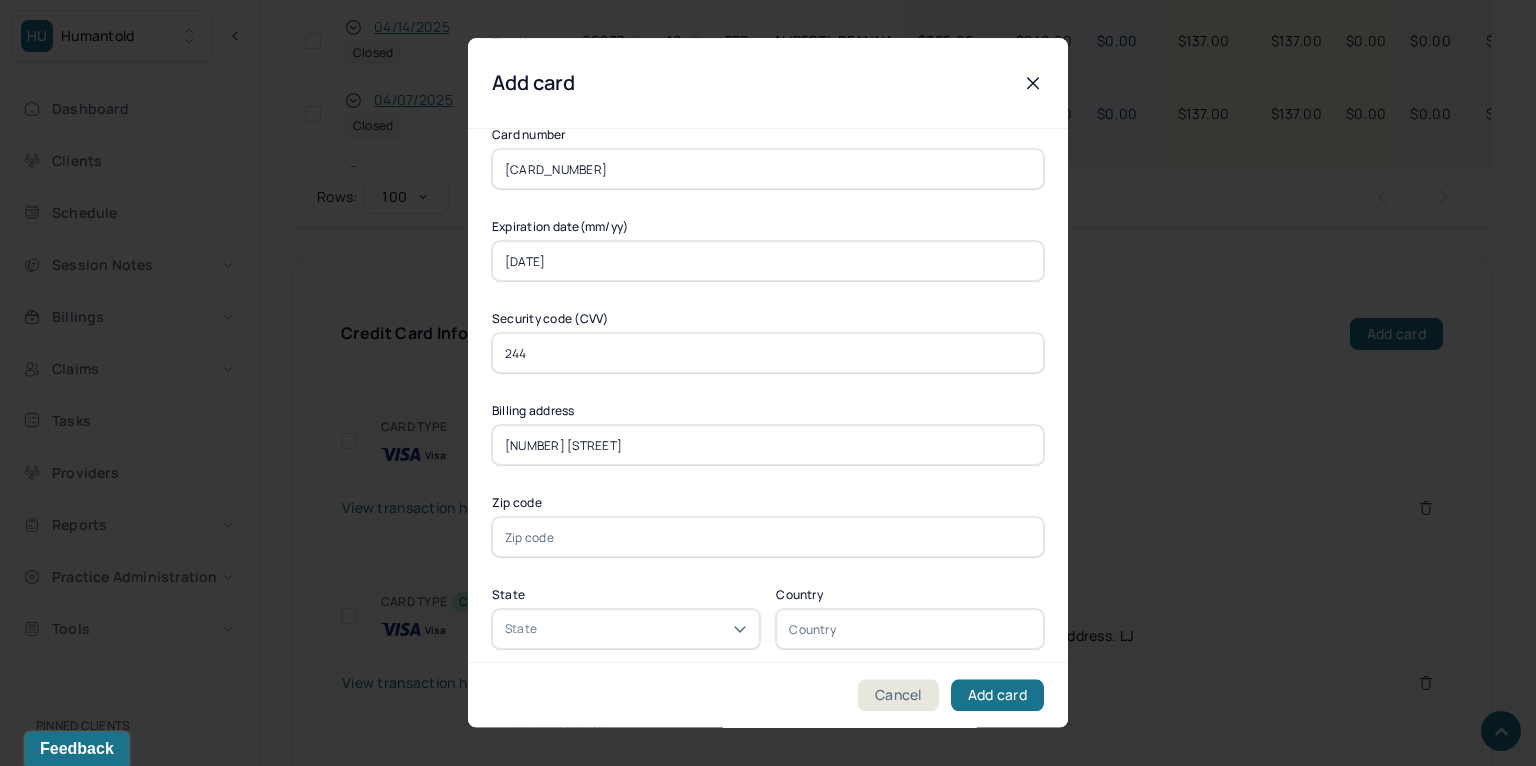 scroll, scrollTop: 160, scrollLeft: 0, axis: vertical 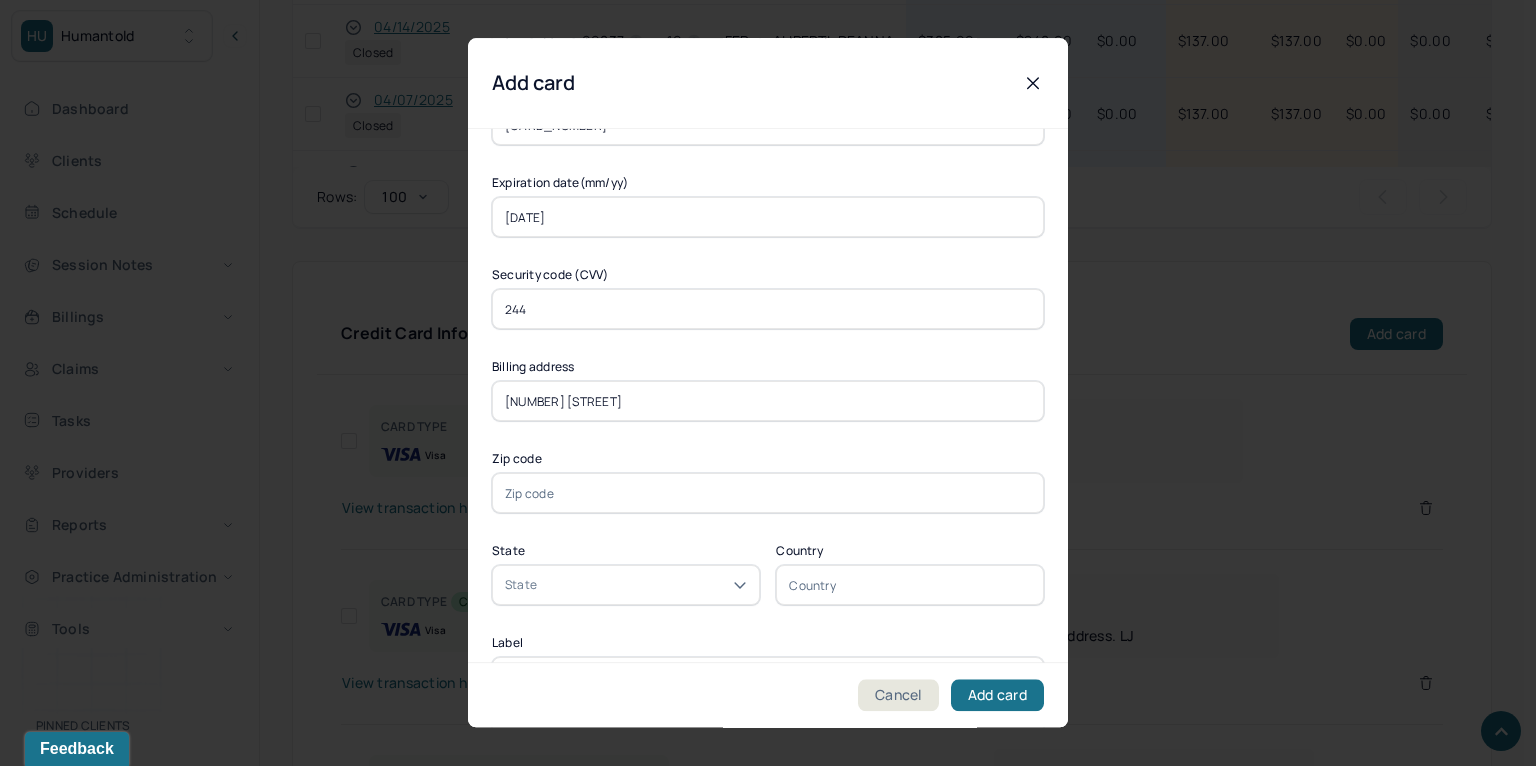 type on "[NUMBER] [STREET]" 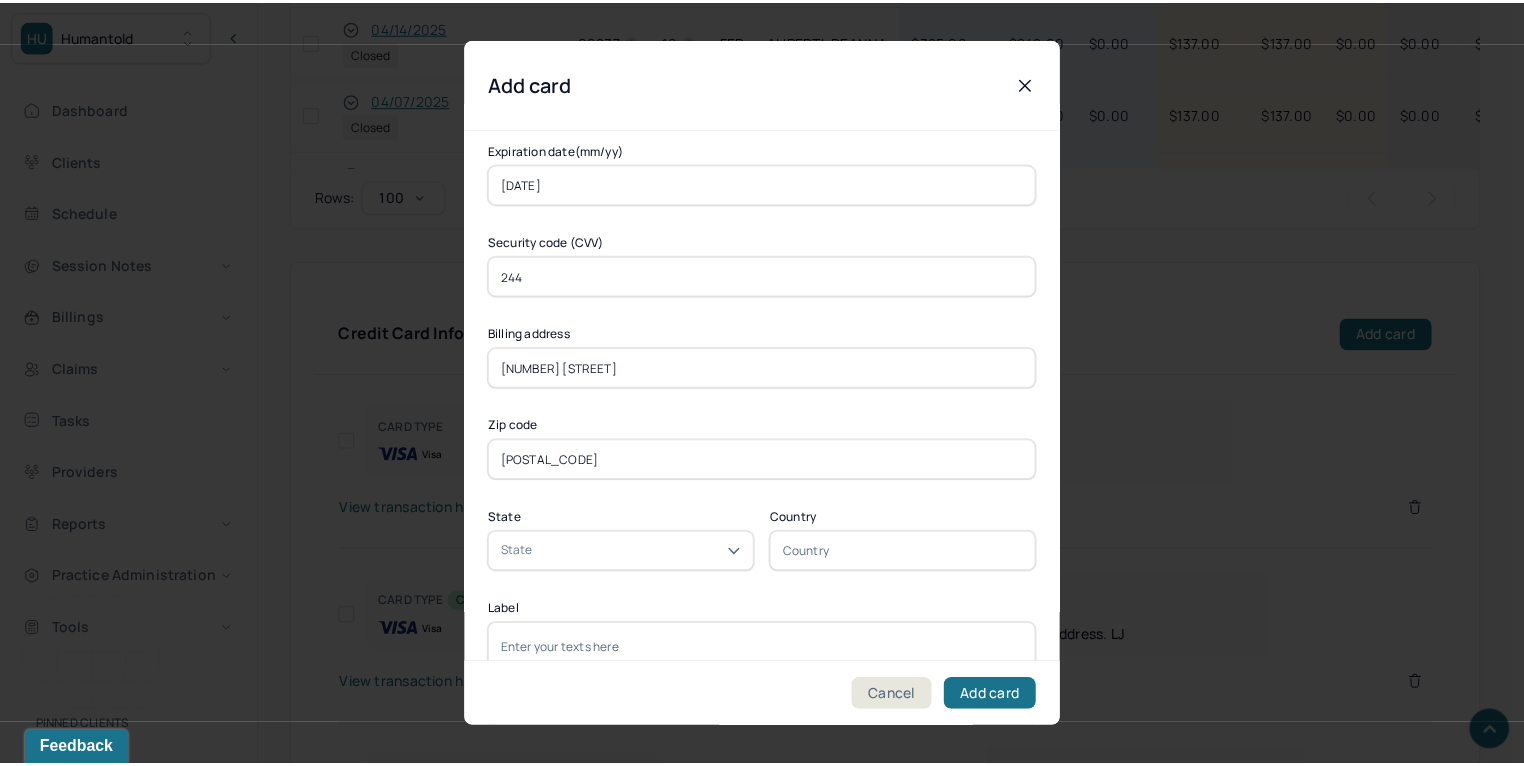 scroll, scrollTop: 283, scrollLeft: 0, axis: vertical 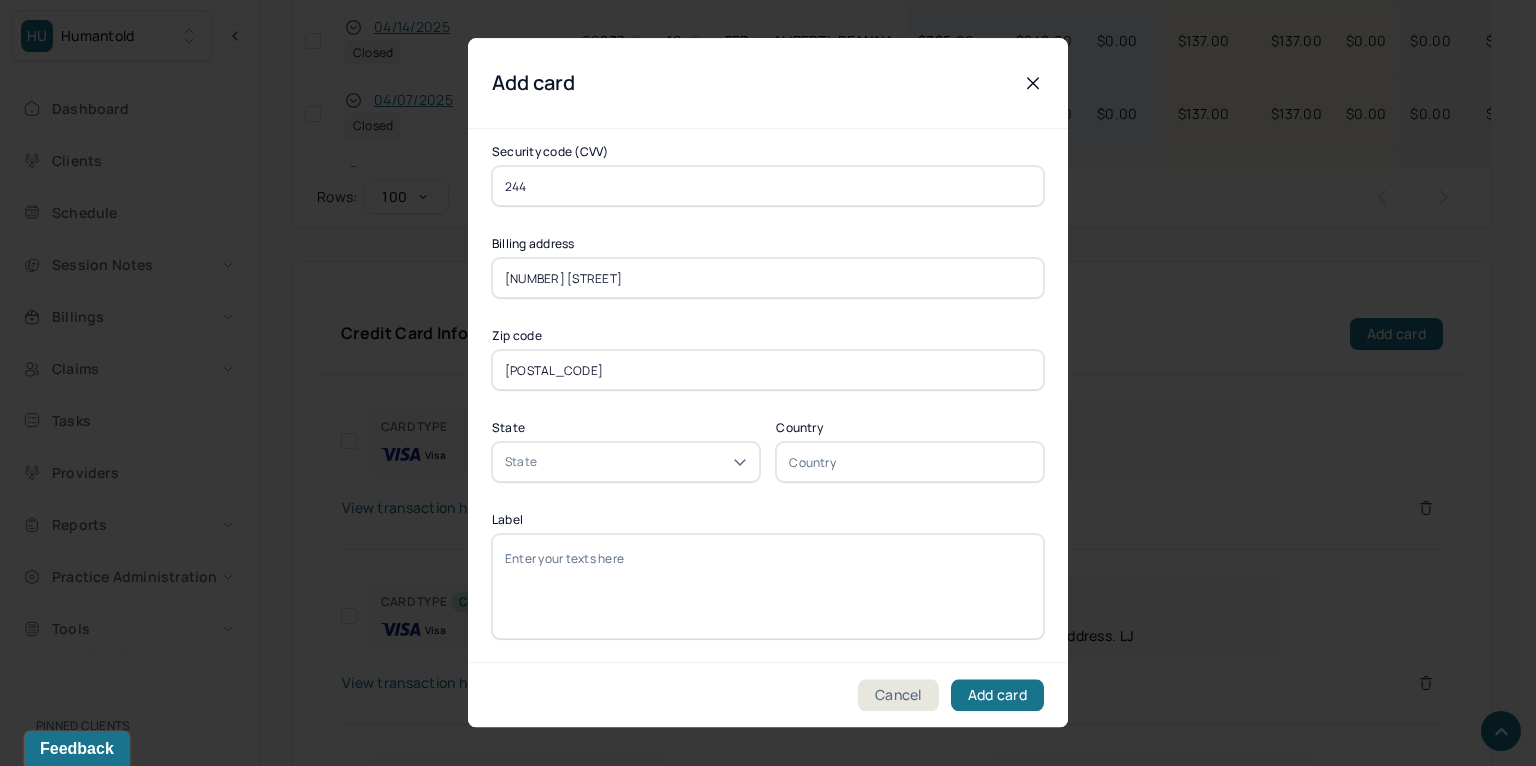 type on "[POSTAL_CODE]" 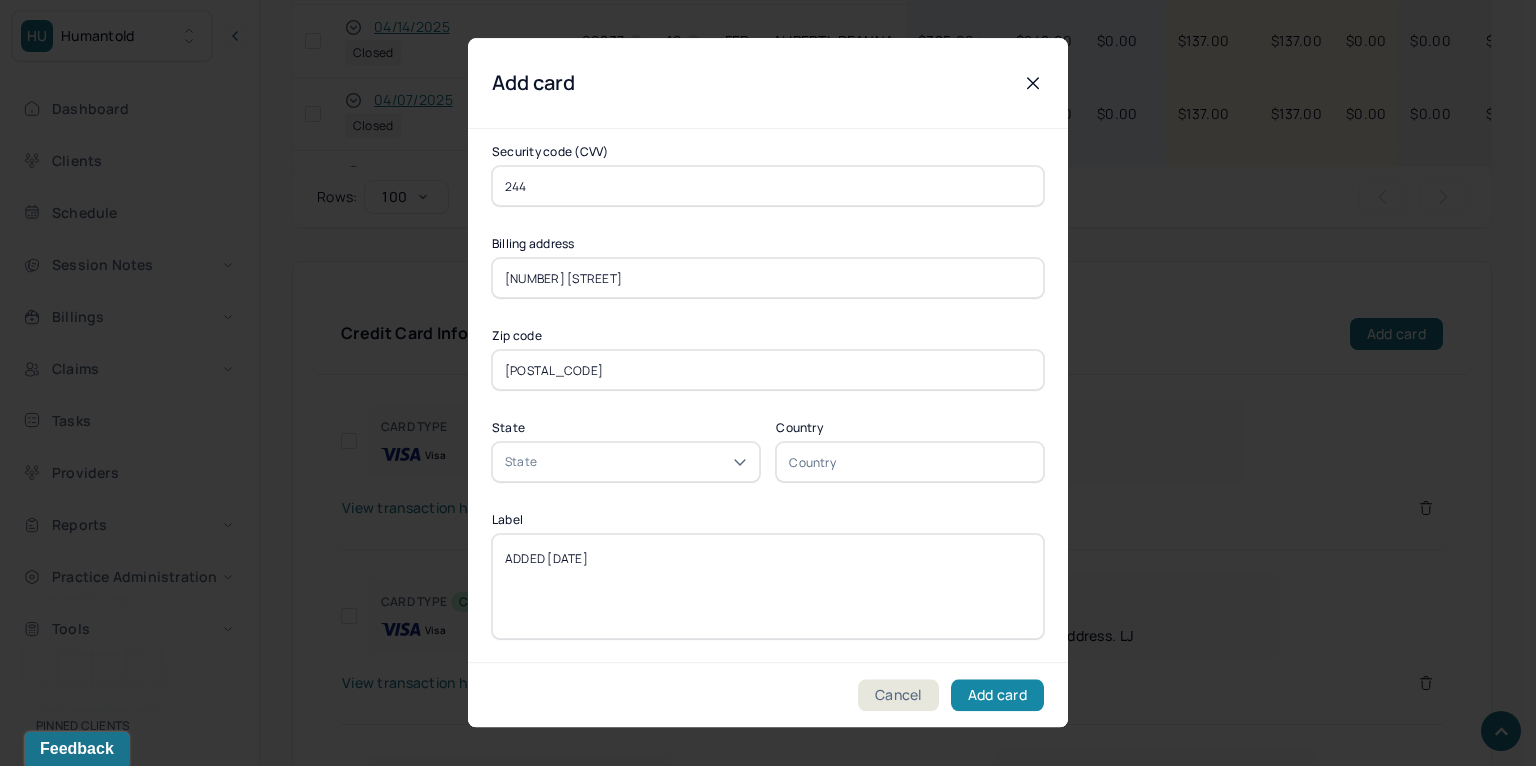 type on "ADDED [DATE]" 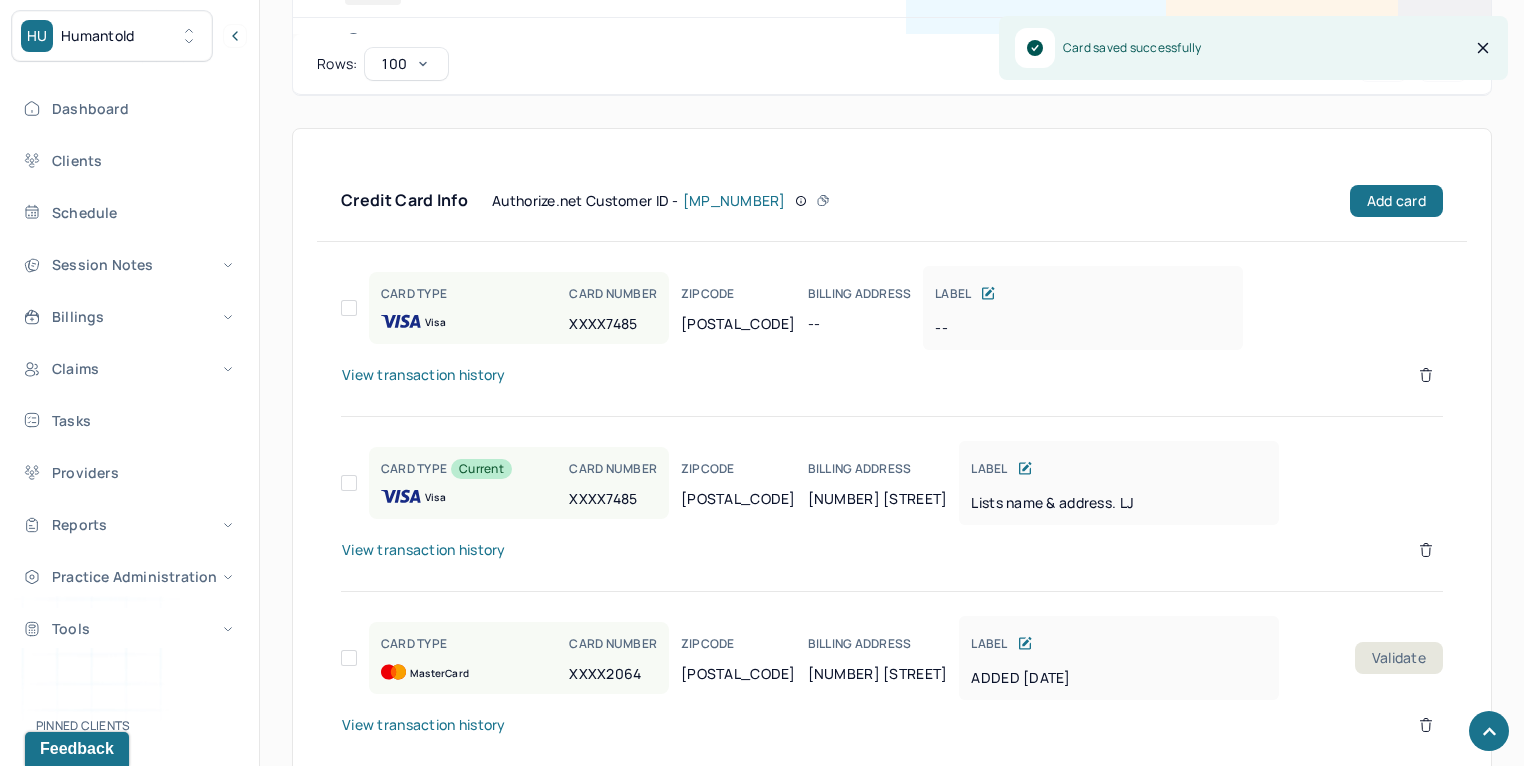 scroll, scrollTop: 1644, scrollLeft: 0, axis: vertical 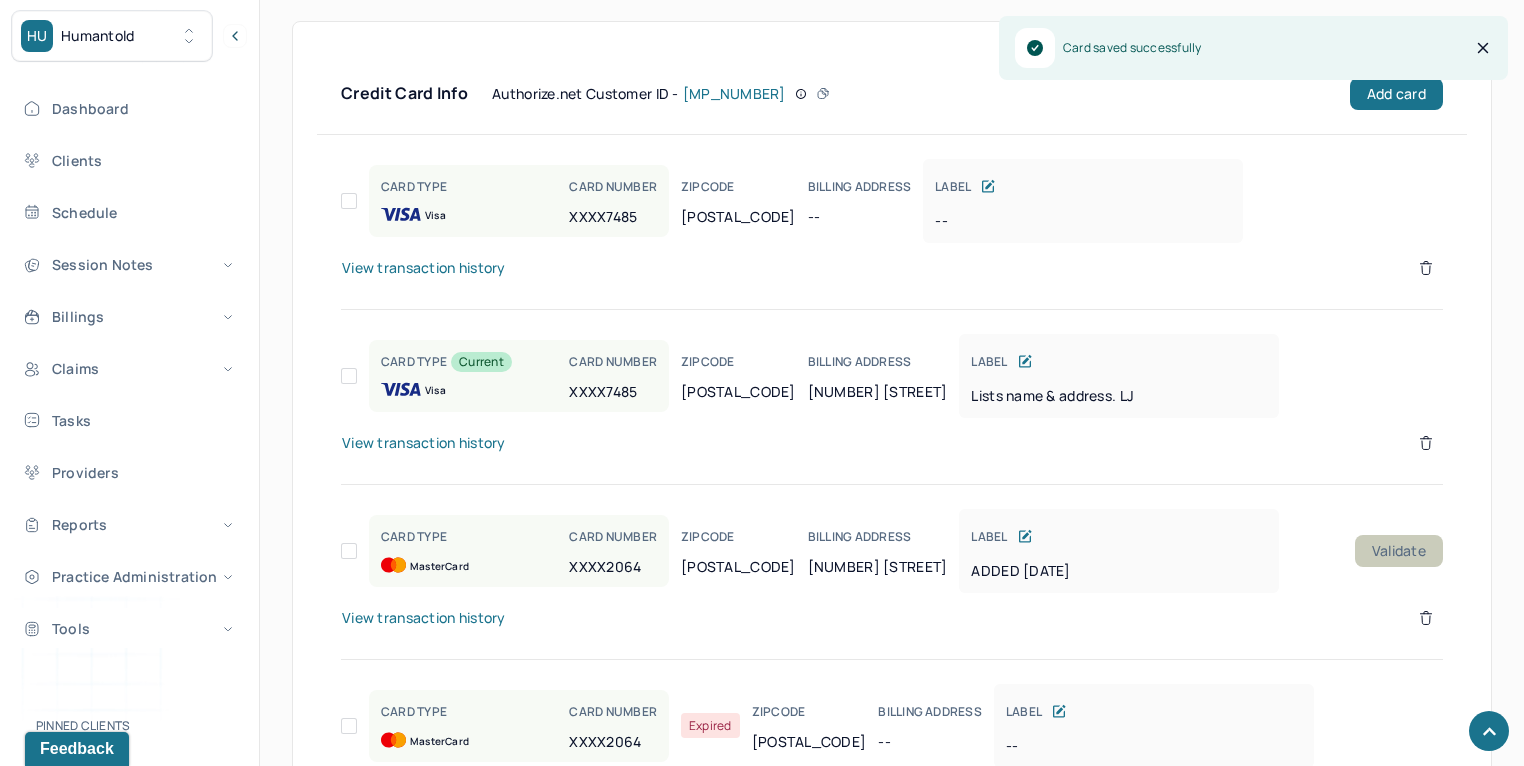 click on "Validate" at bounding box center [1399, 551] 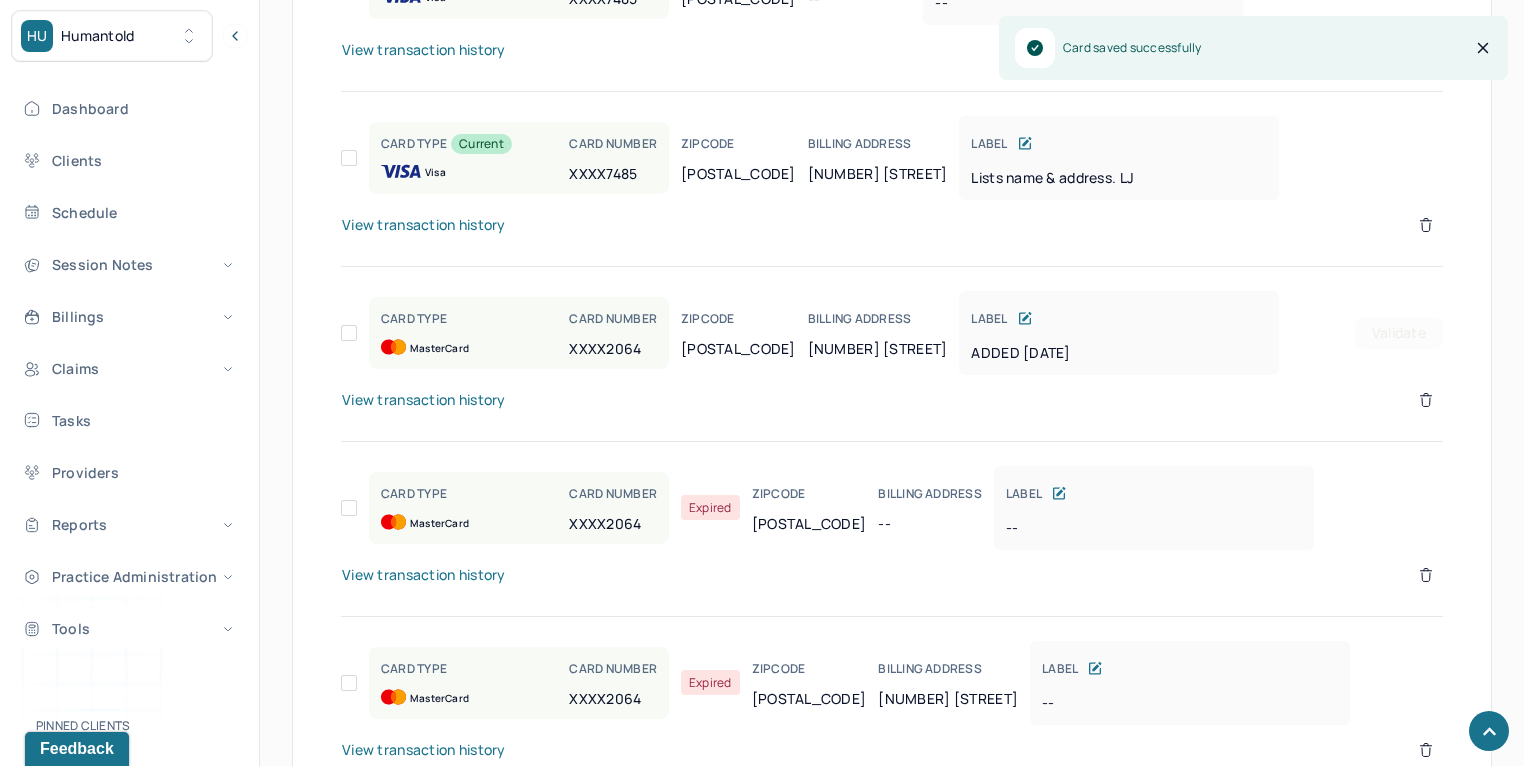 scroll, scrollTop: 1962, scrollLeft: 0, axis: vertical 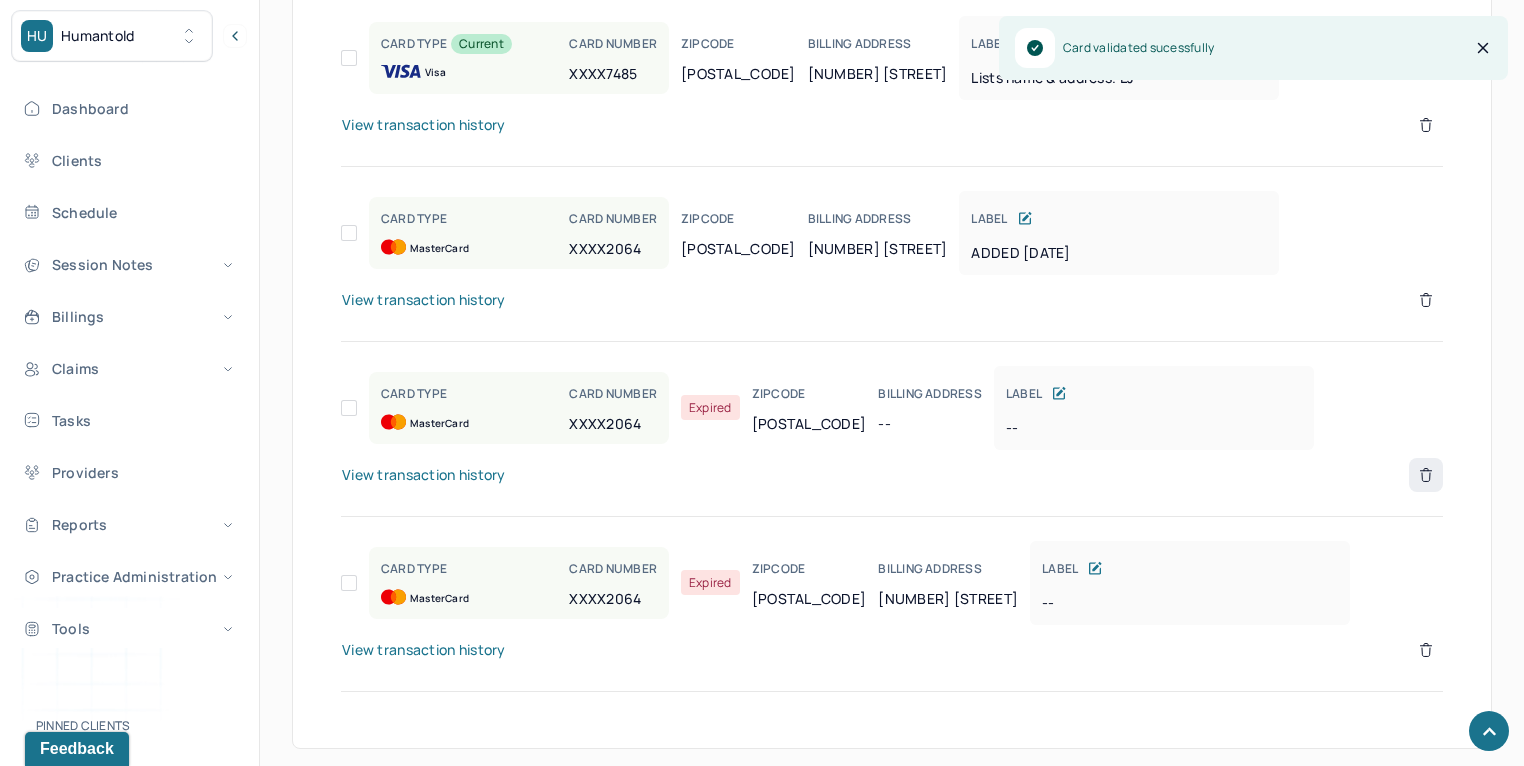 click 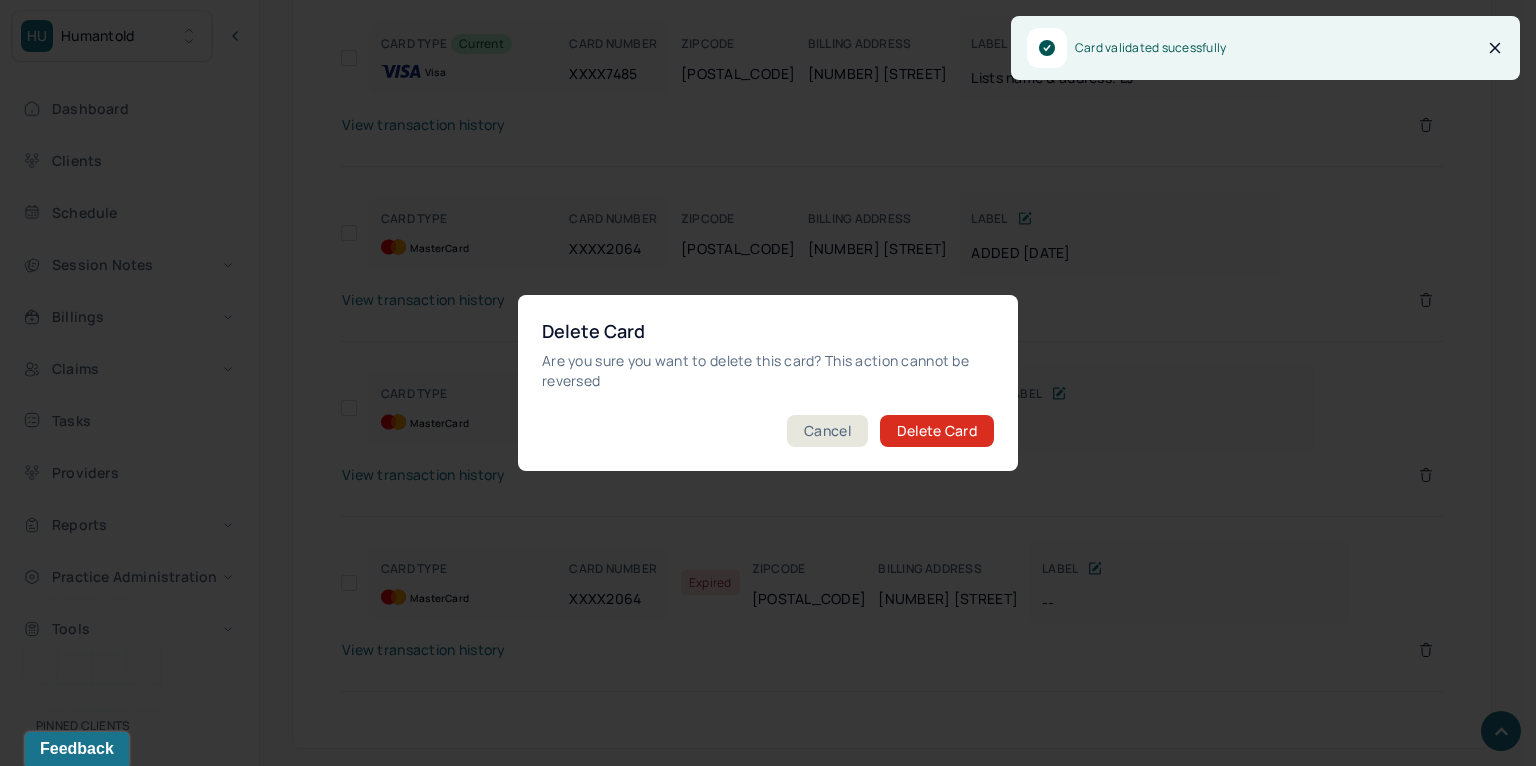 click on "Delete Card" at bounding box center [937, 431] 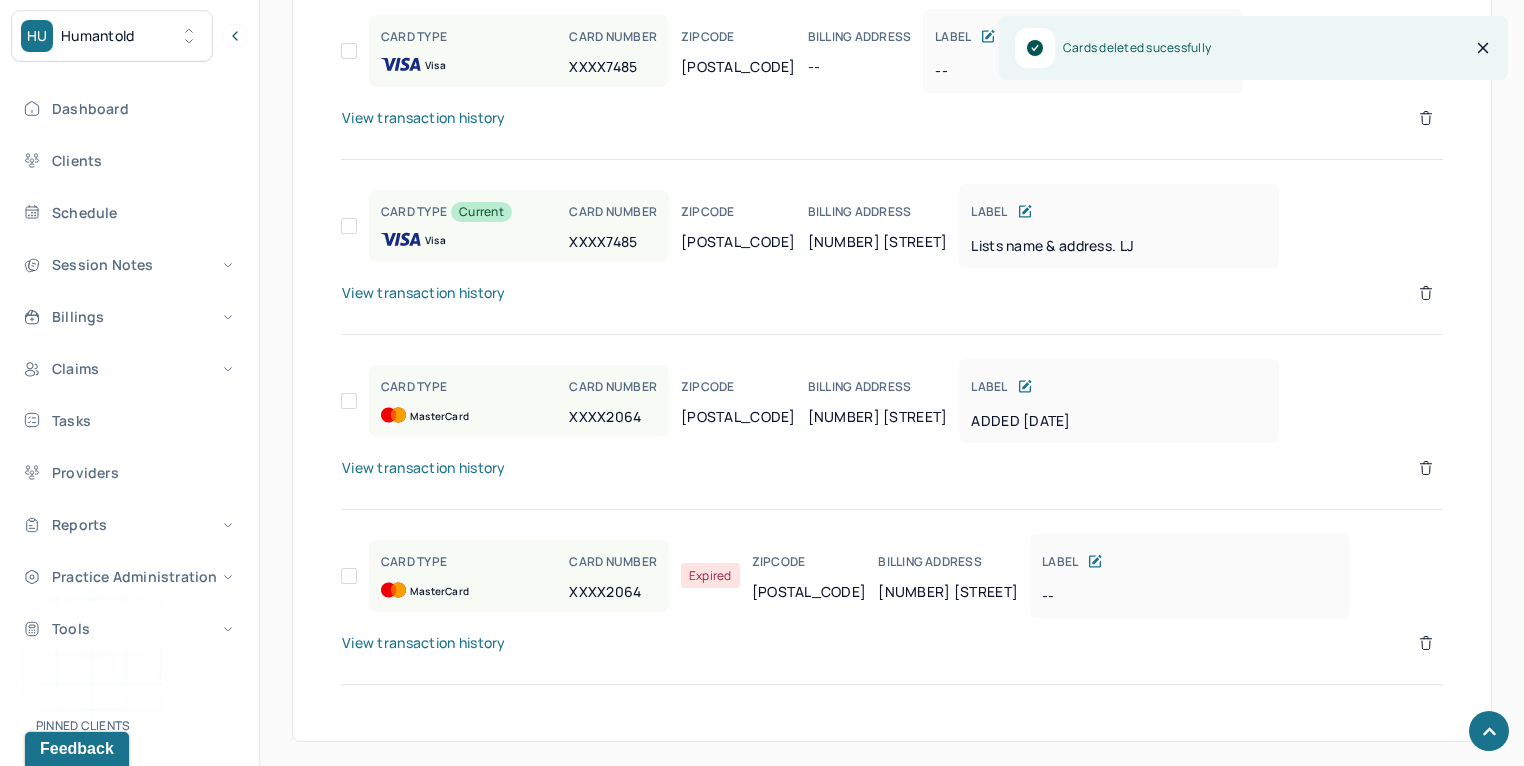 scroll, scrollTop: 1788, scrollLeft: 0, axis: vertical 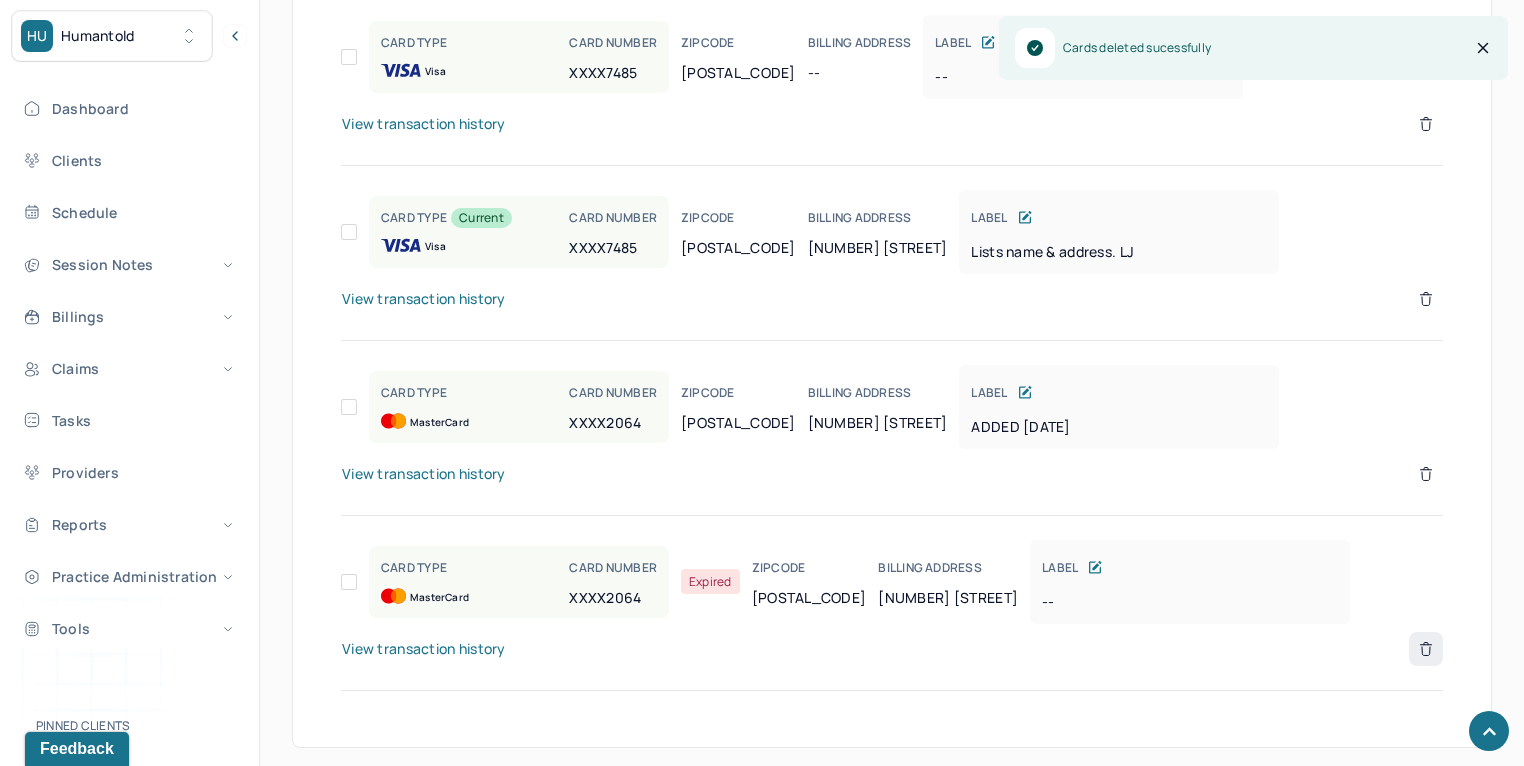 click 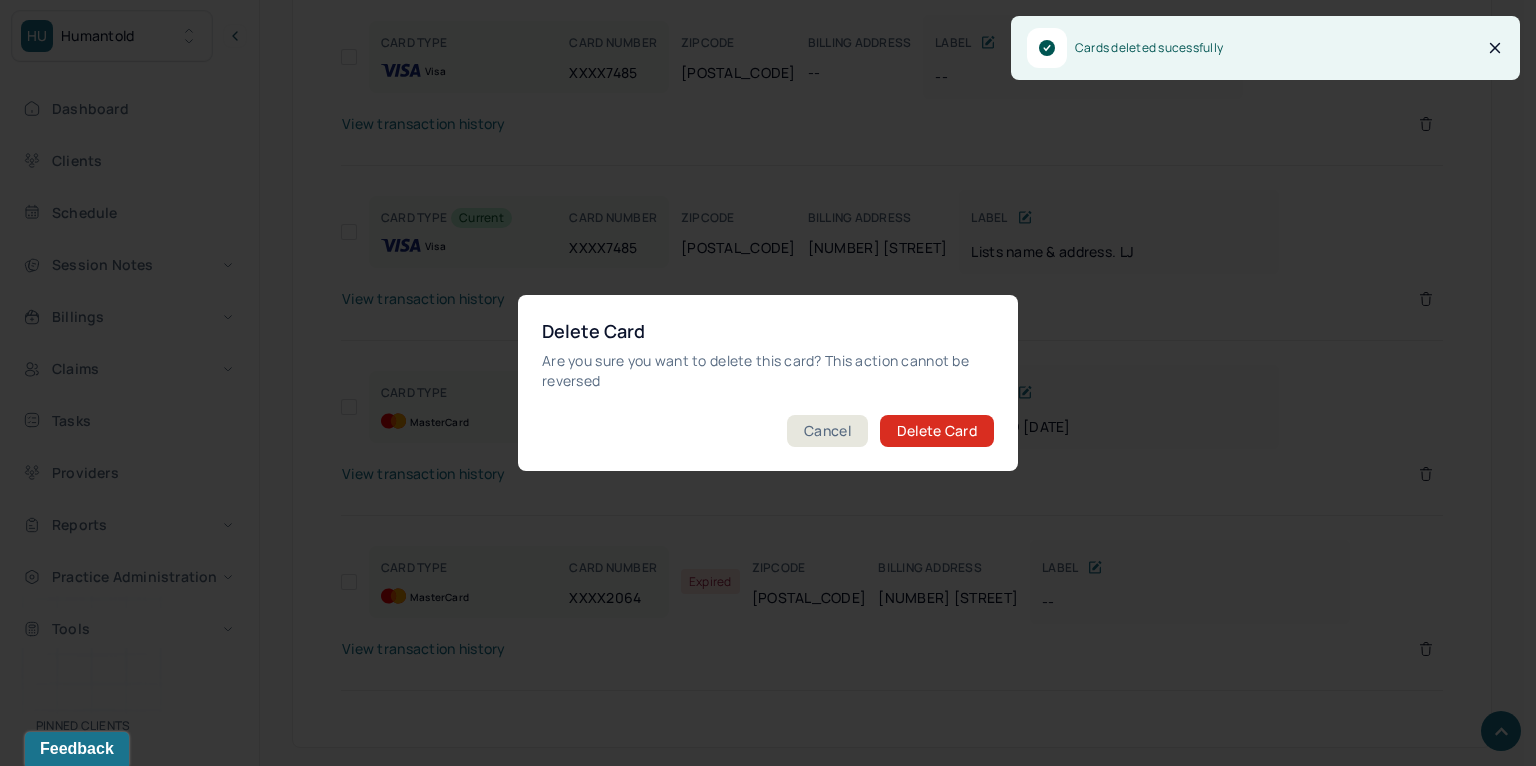 click on "Delete Card" at bounding box center (937, 431) 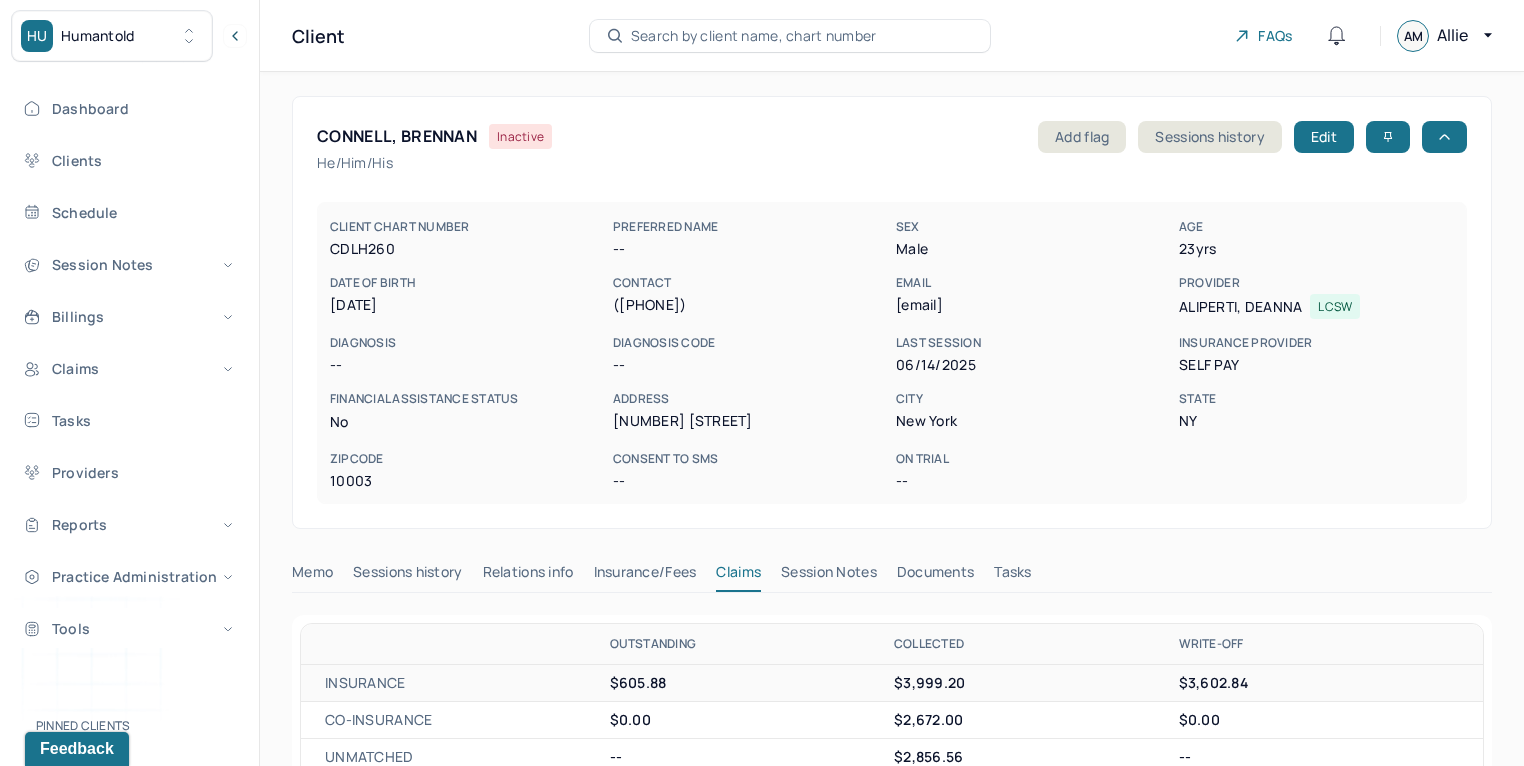 scroll, scrollTop: 0, scrollLeft: 0, axis: both 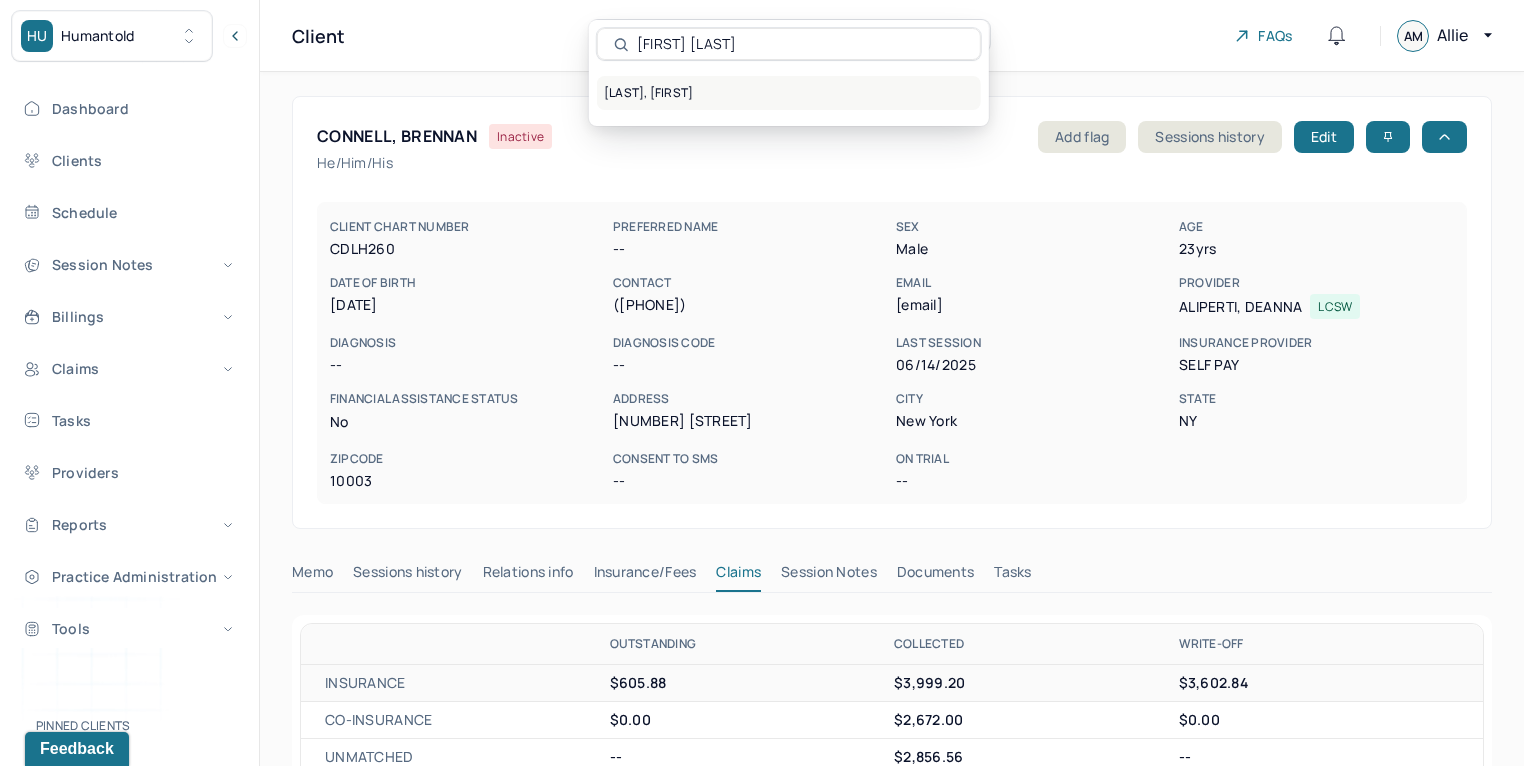 type on "[FIRST] [LAST]" 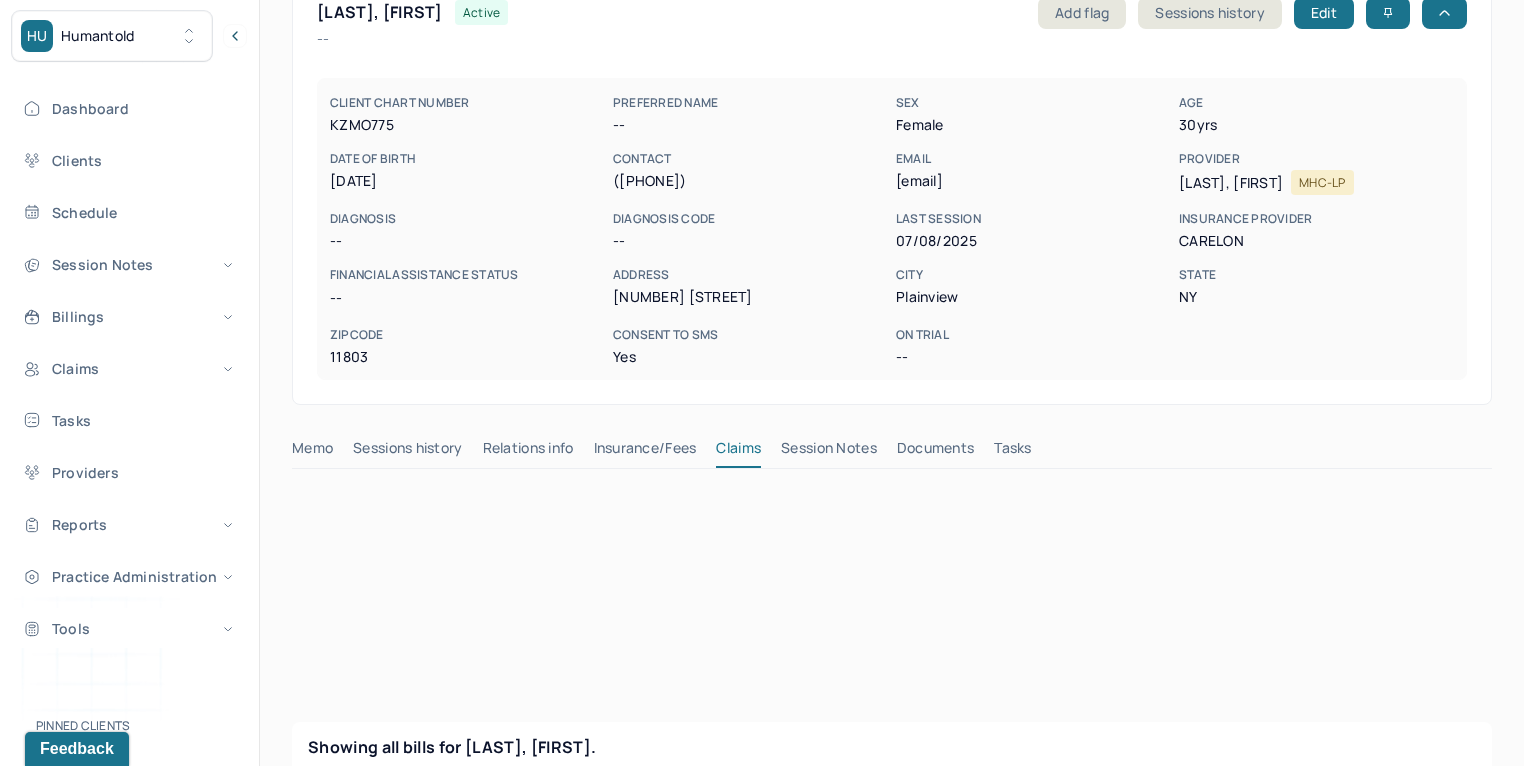 scroll, scrollTop: 160, scrollLeft: 0, axis: vertical 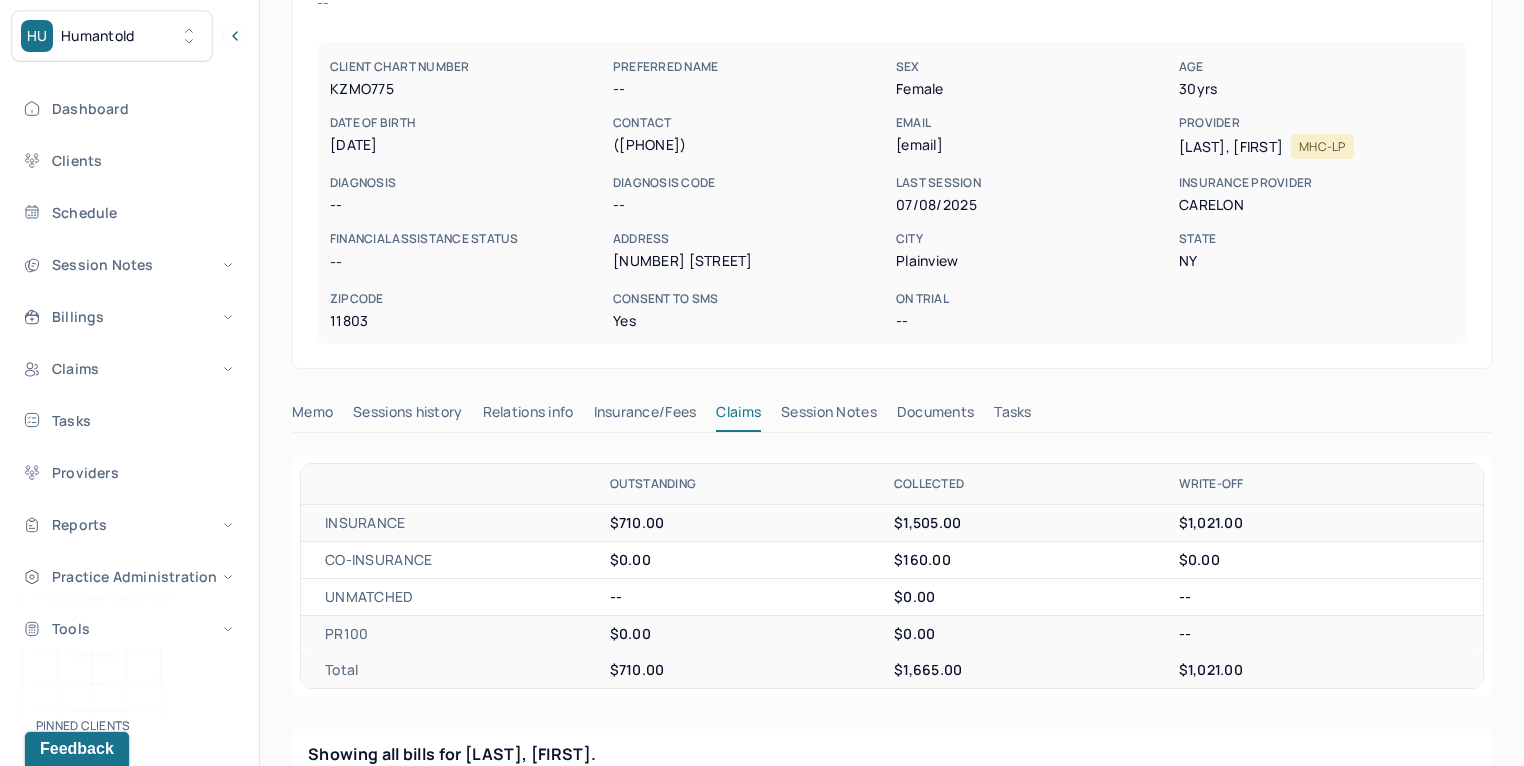 drag, startPoint x: 888, startPoint y: 141, endPoint x: 1026, endPoint y: 148, distance: 138.17743 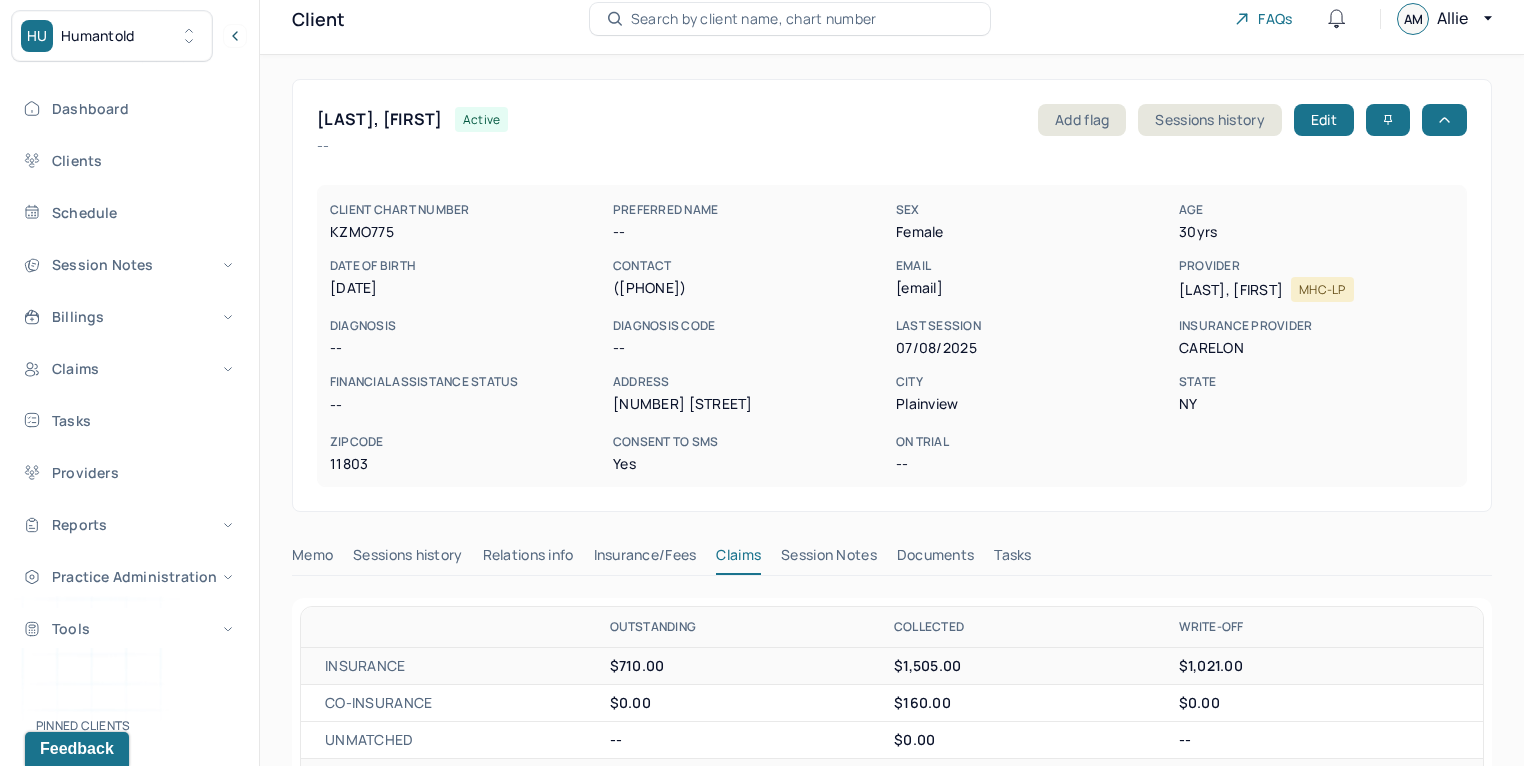 scroll, scrollTop: 0, scrollLeft: 0, axis: both 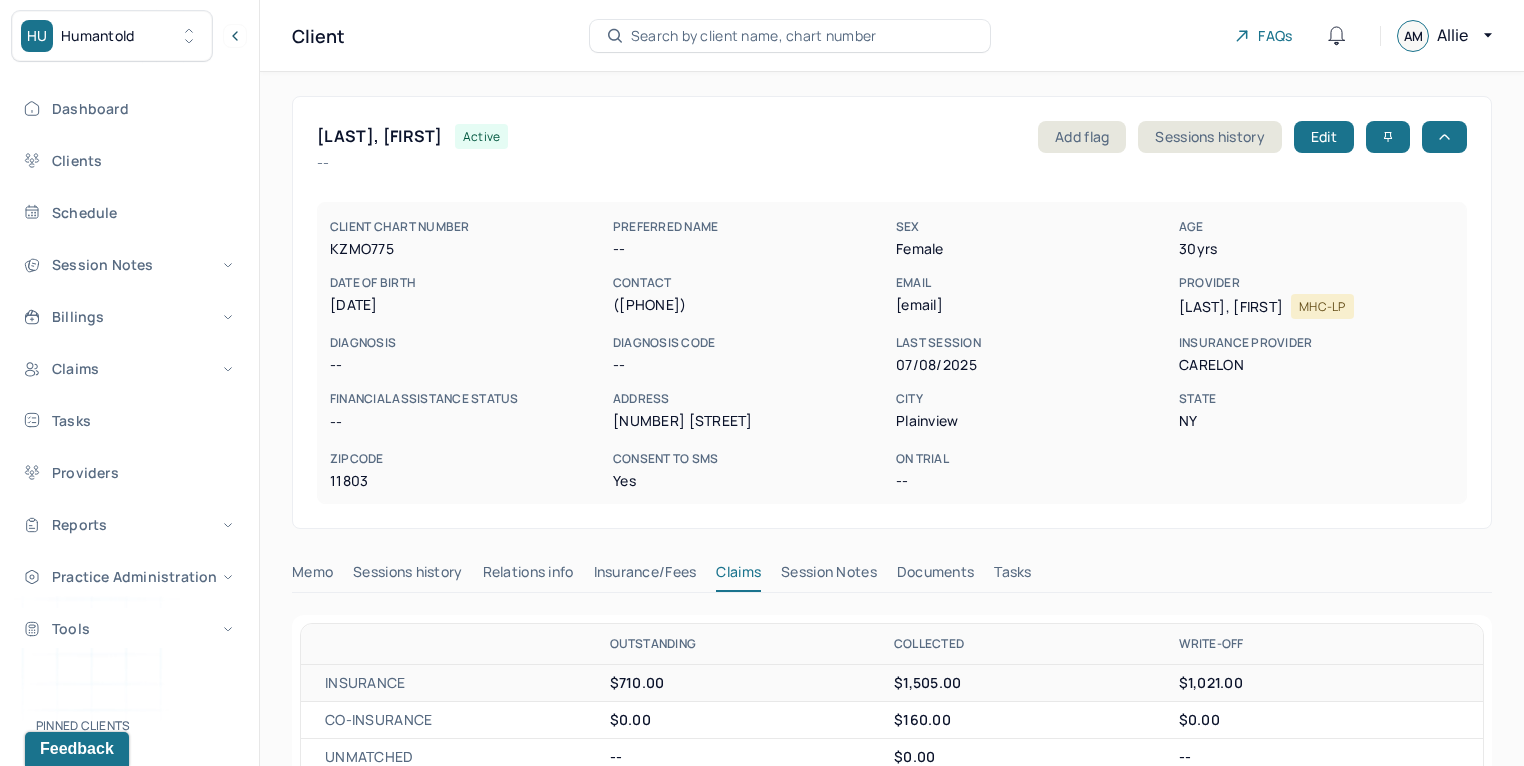 drag, startPoint x: 893, startPoint y: 300, endPoint x: 1056, endPoint y: 309, distance: 163.24828 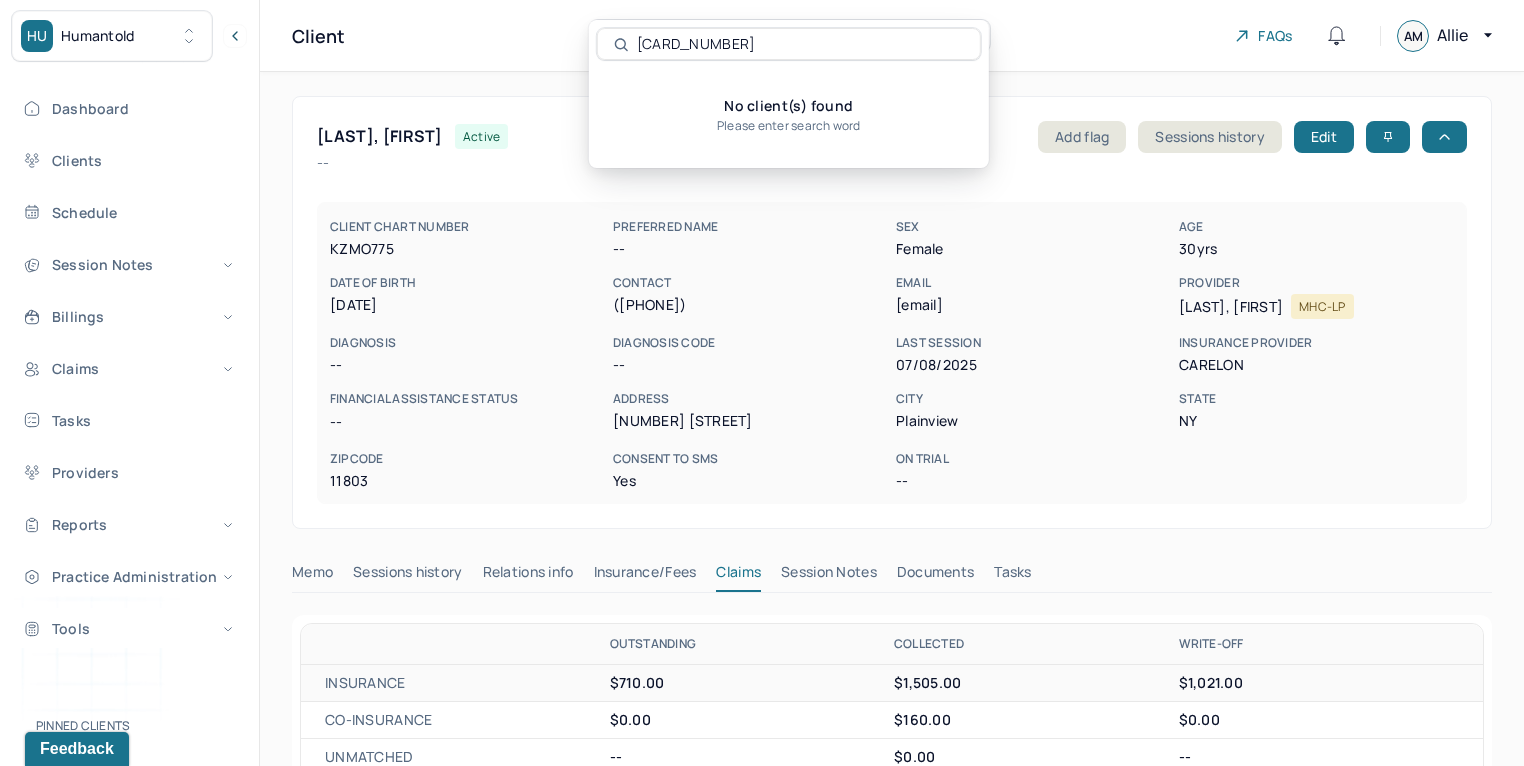 type on "[CARD_NUMBER]" 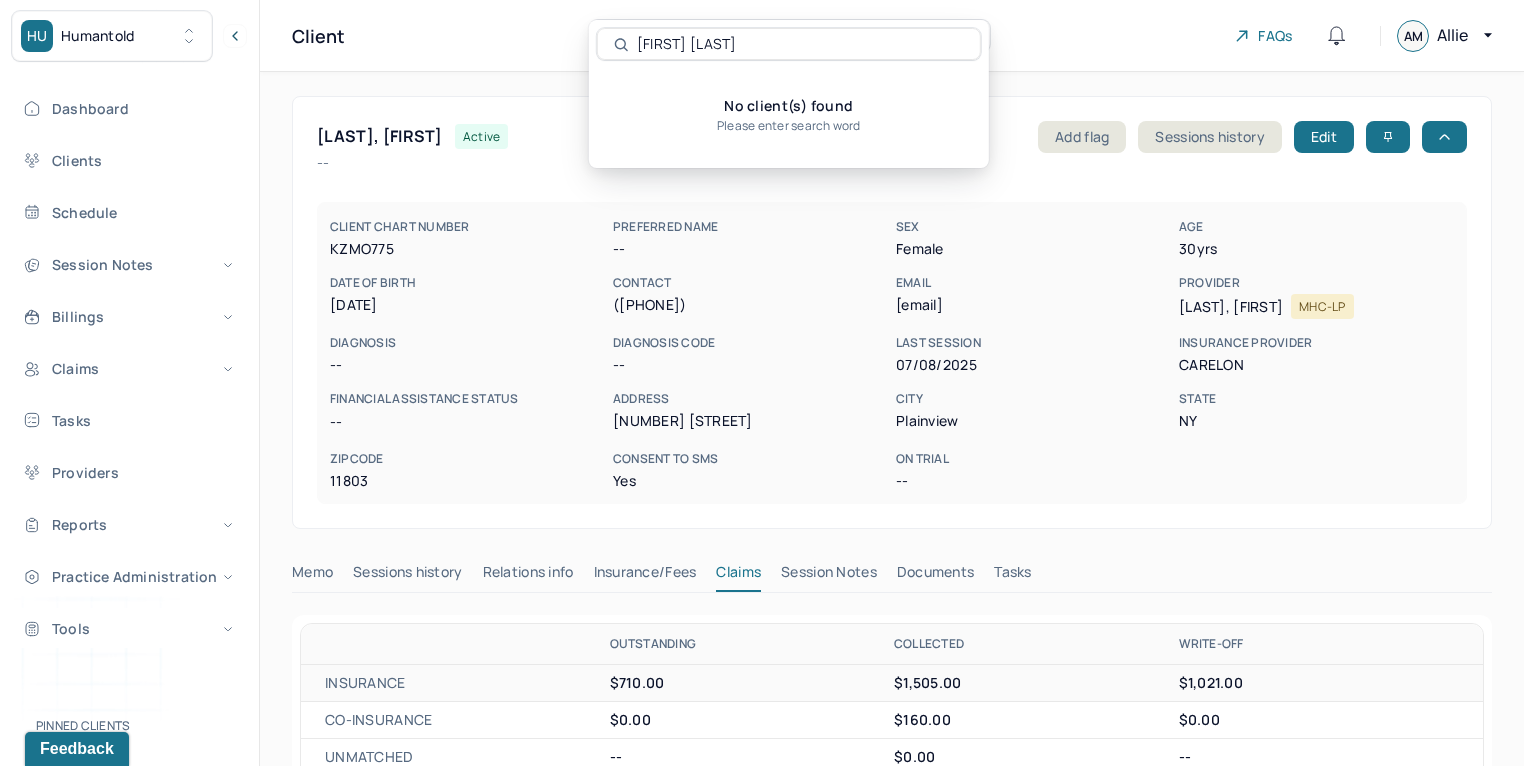 drag, startPoint x: 667, startPoint y: 43, endPoint x: 631, endPoint y: 47, distance: 36.221542 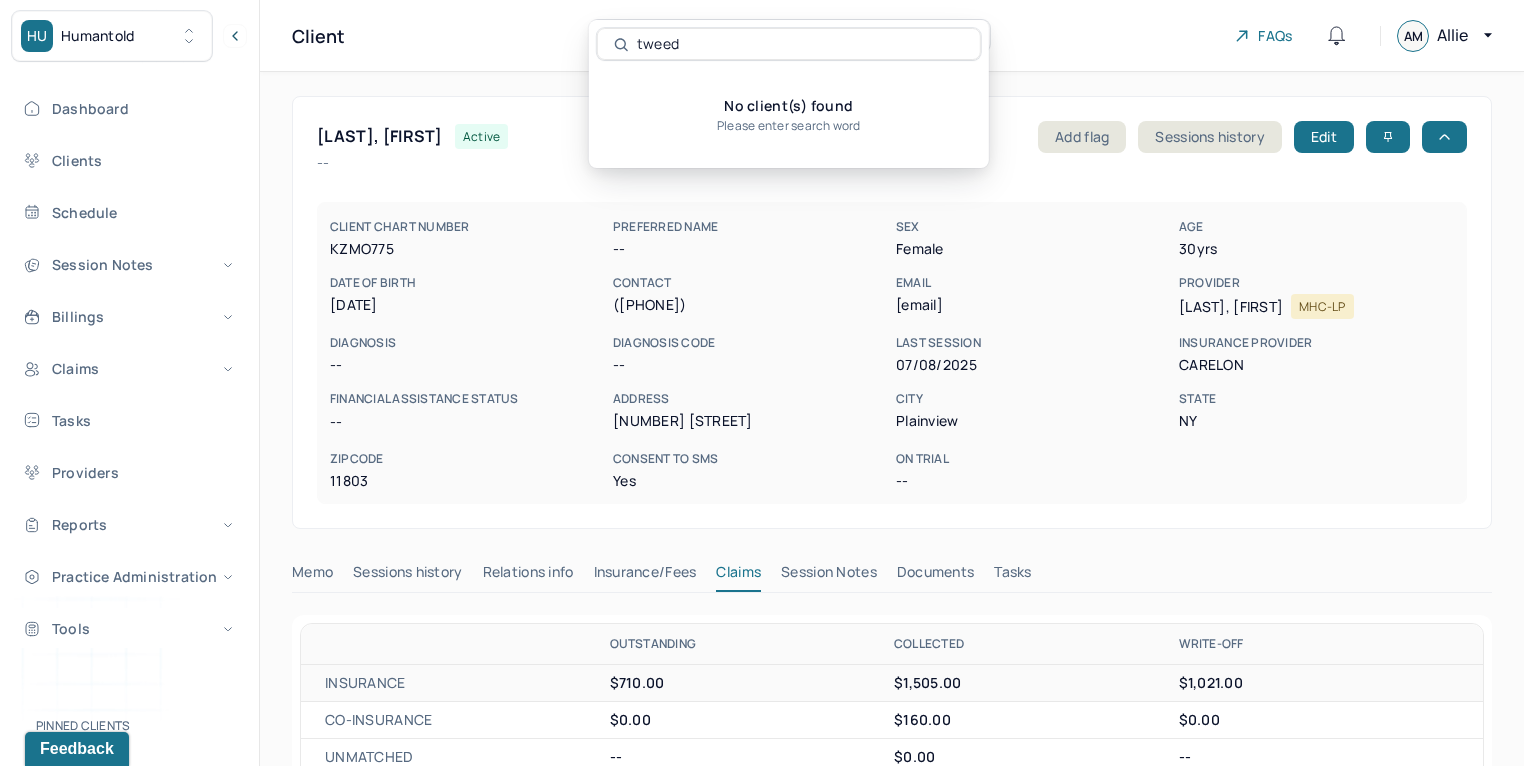 drag, startPoint x: 684, startPoint y: 40, endPoint x: 628, endPoint y: 43, distance: 56.0803 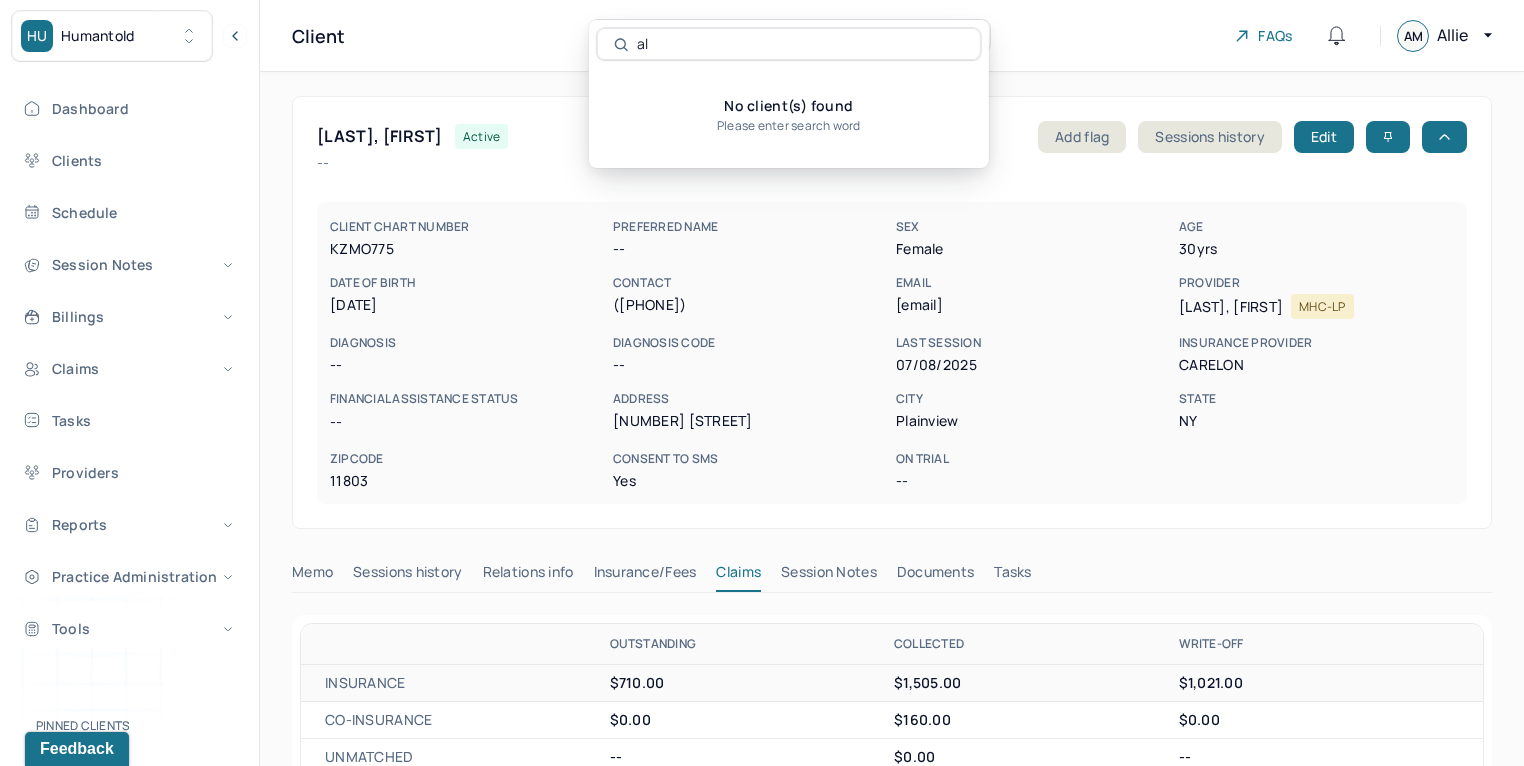 type on "a" 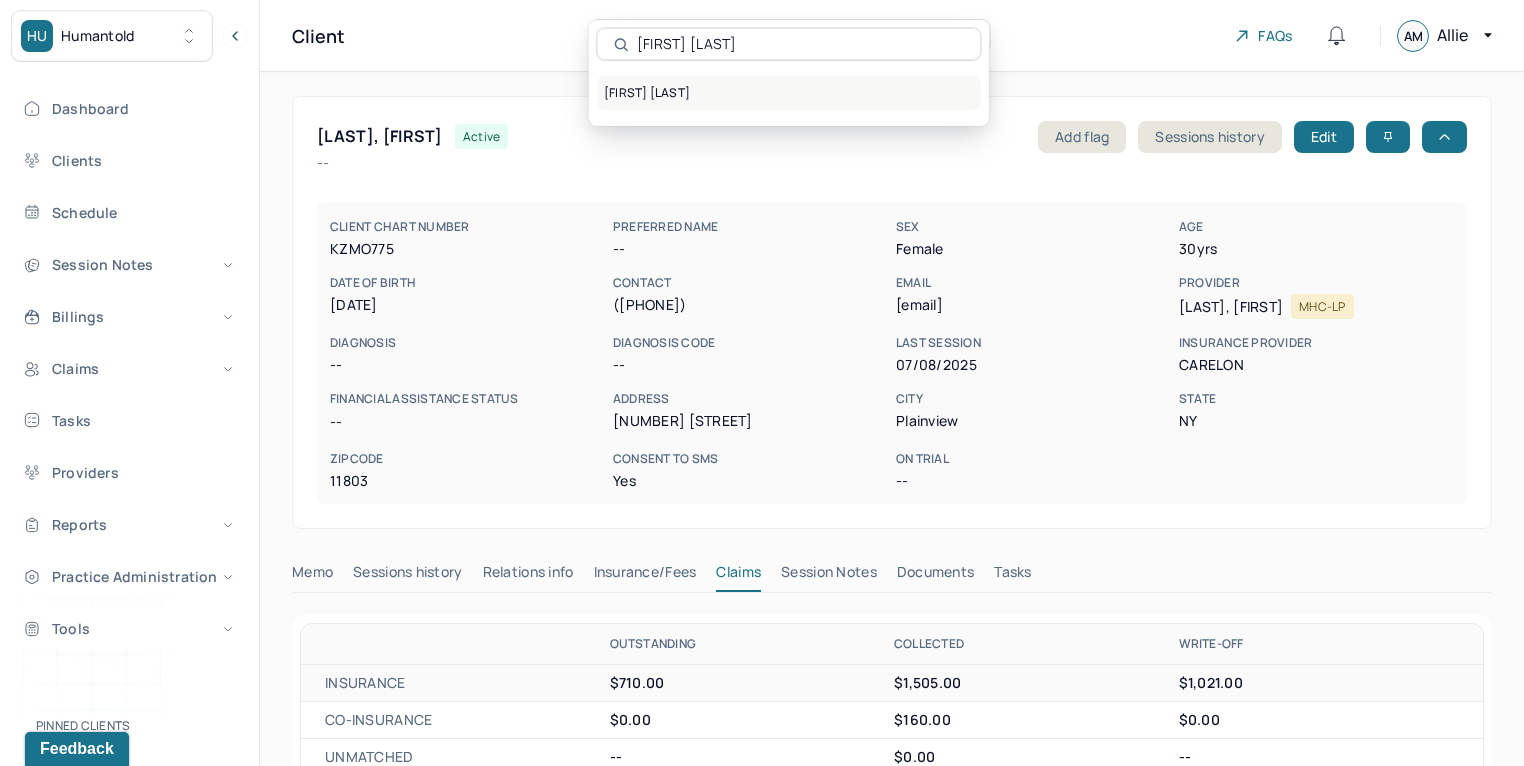 type on "[FIRST] [LAST]" 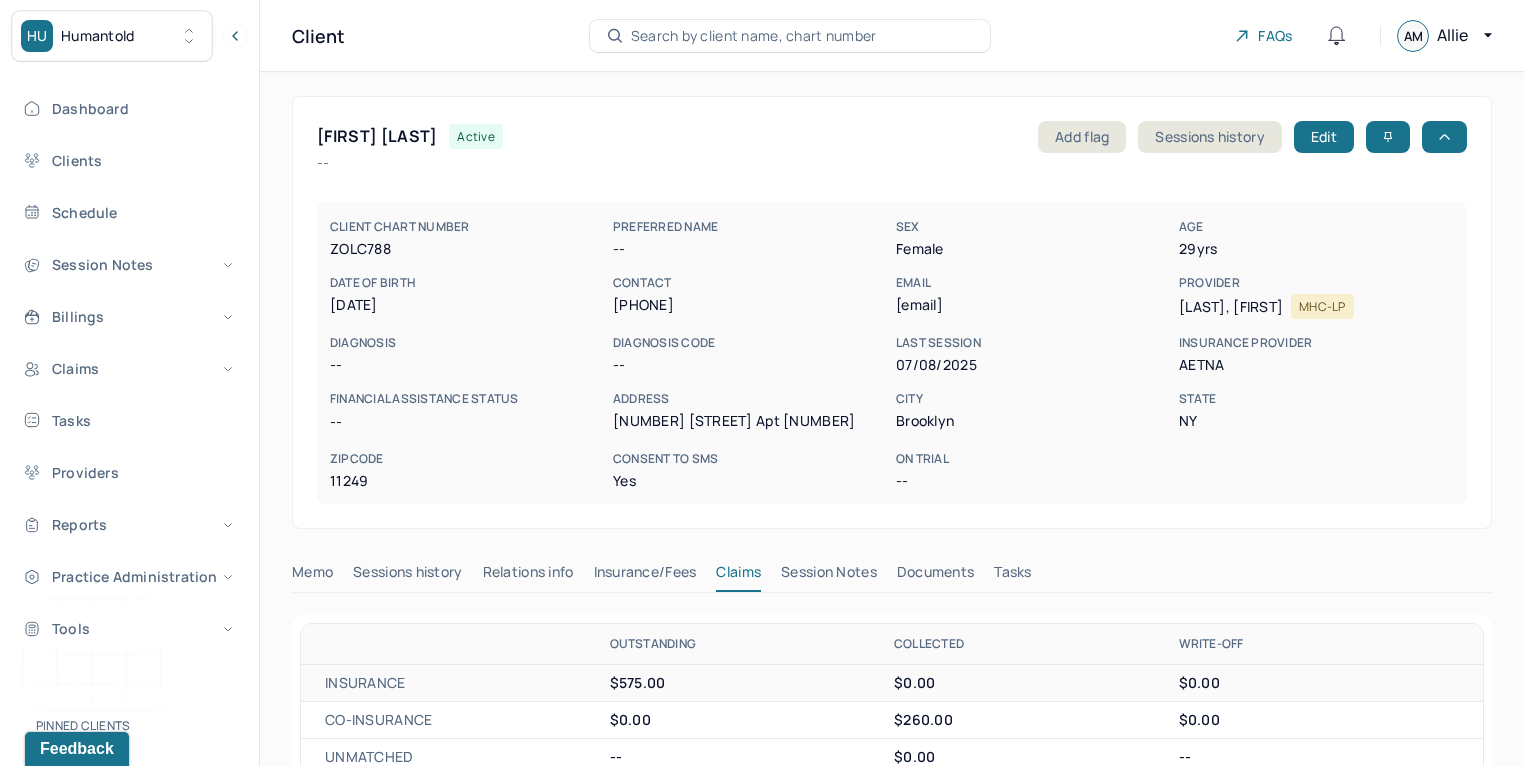 drag, startPoint x: 895, startPoint y: 304, endPoint x: 1084, endPoint y: 309, distance: 189.06613 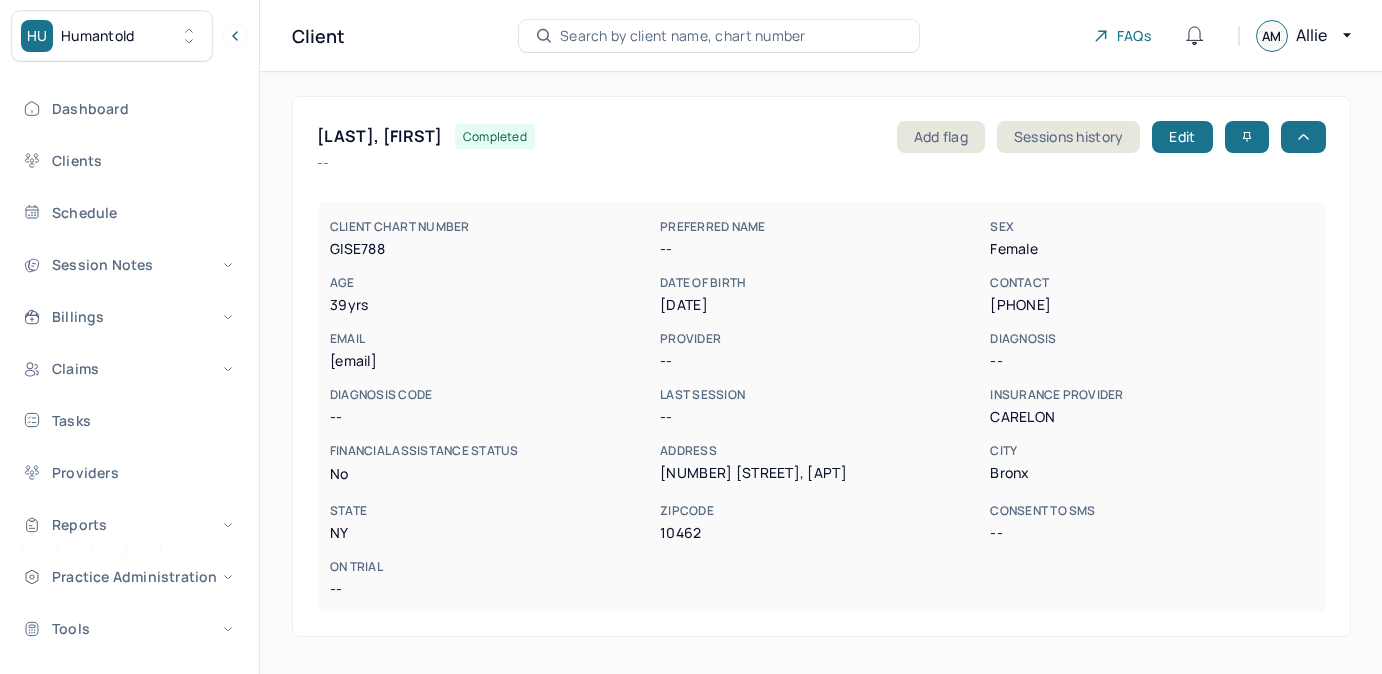 scroll, scrollTop: 0, scrollLeft: 0, axis: both 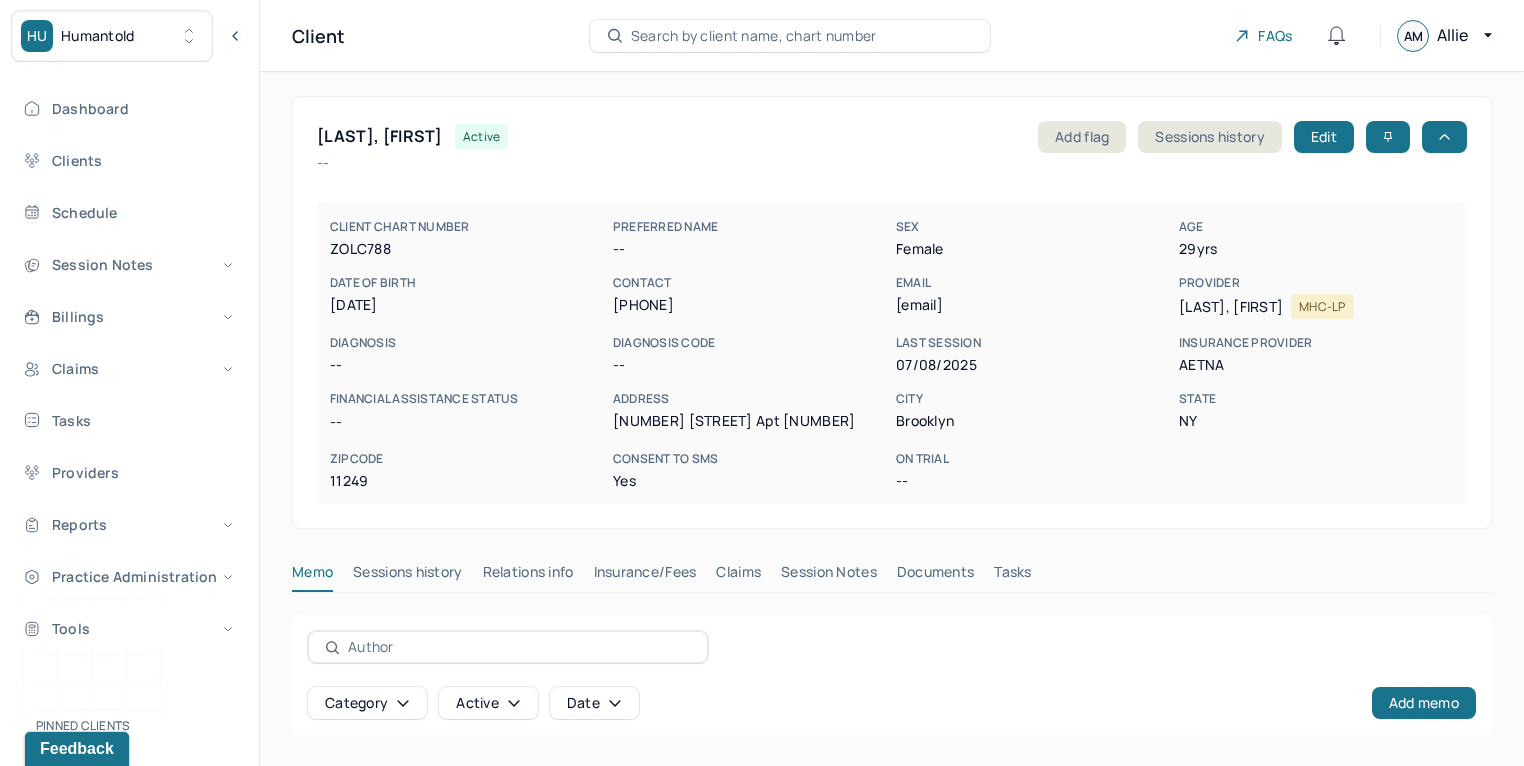click on "Search by client name, chart number" at bounding box center [754, 36] 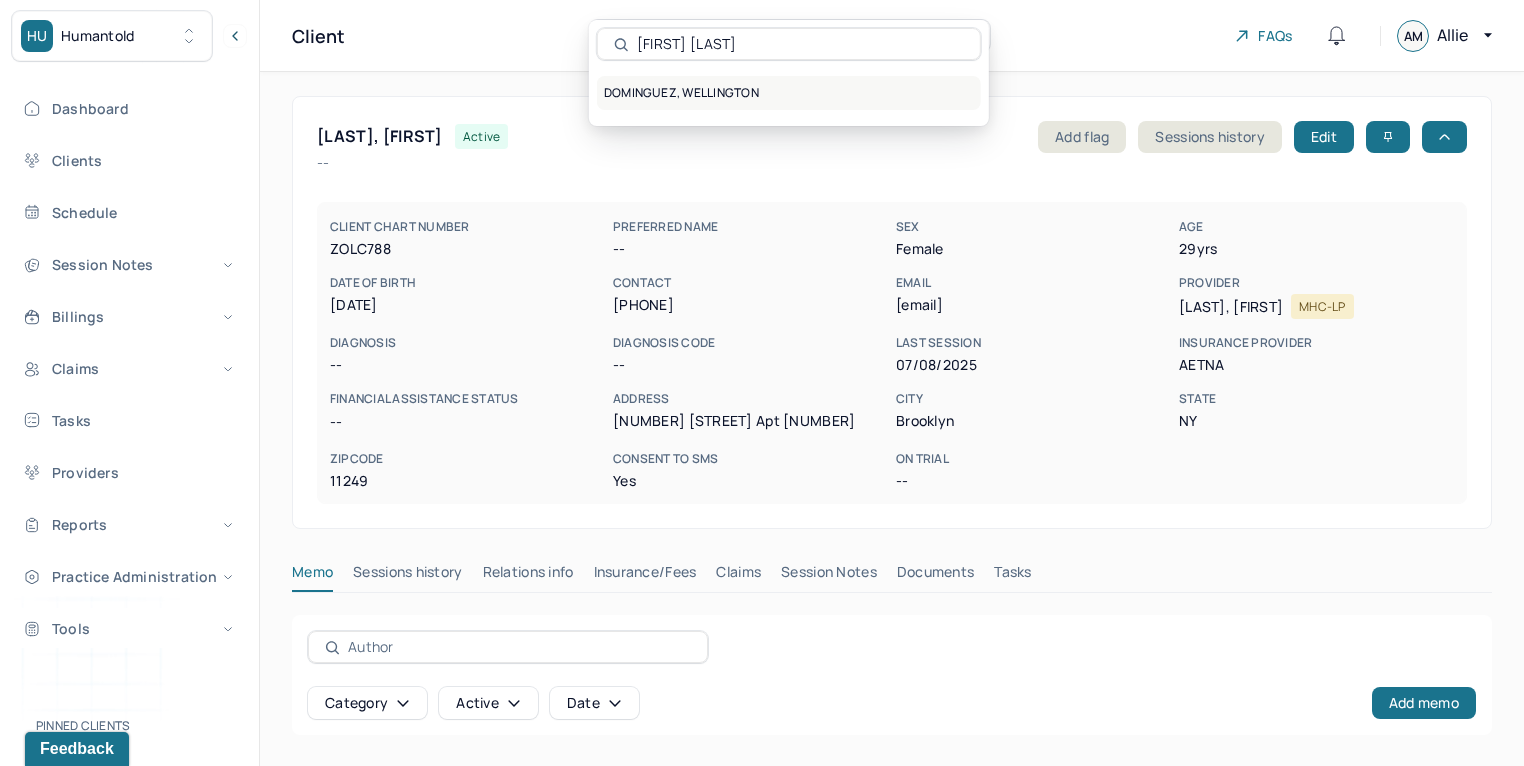 type on "[FIRST] [LAST]" 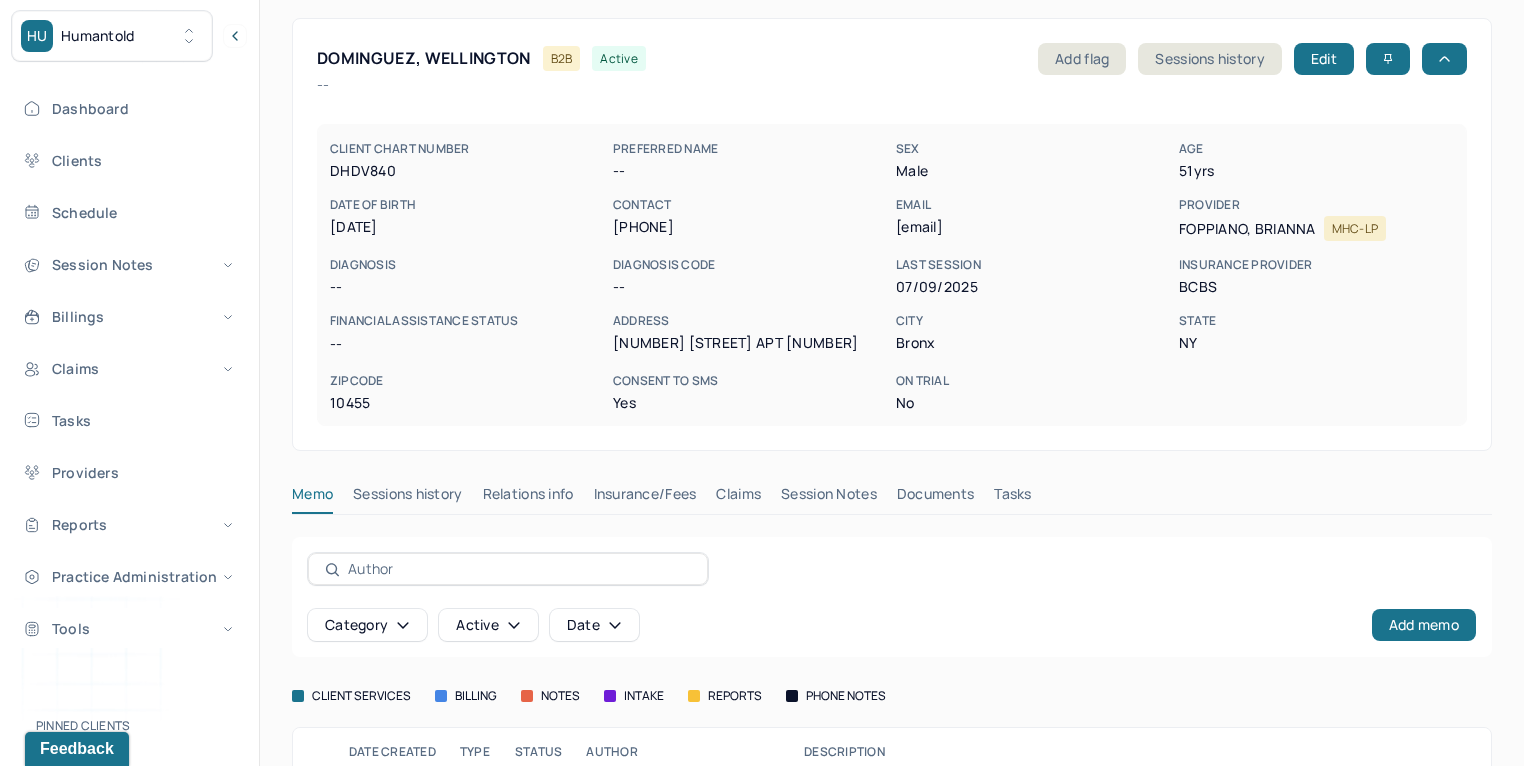 scroll, scrollTop: 80, scrollLeft: 0, axis: vertical 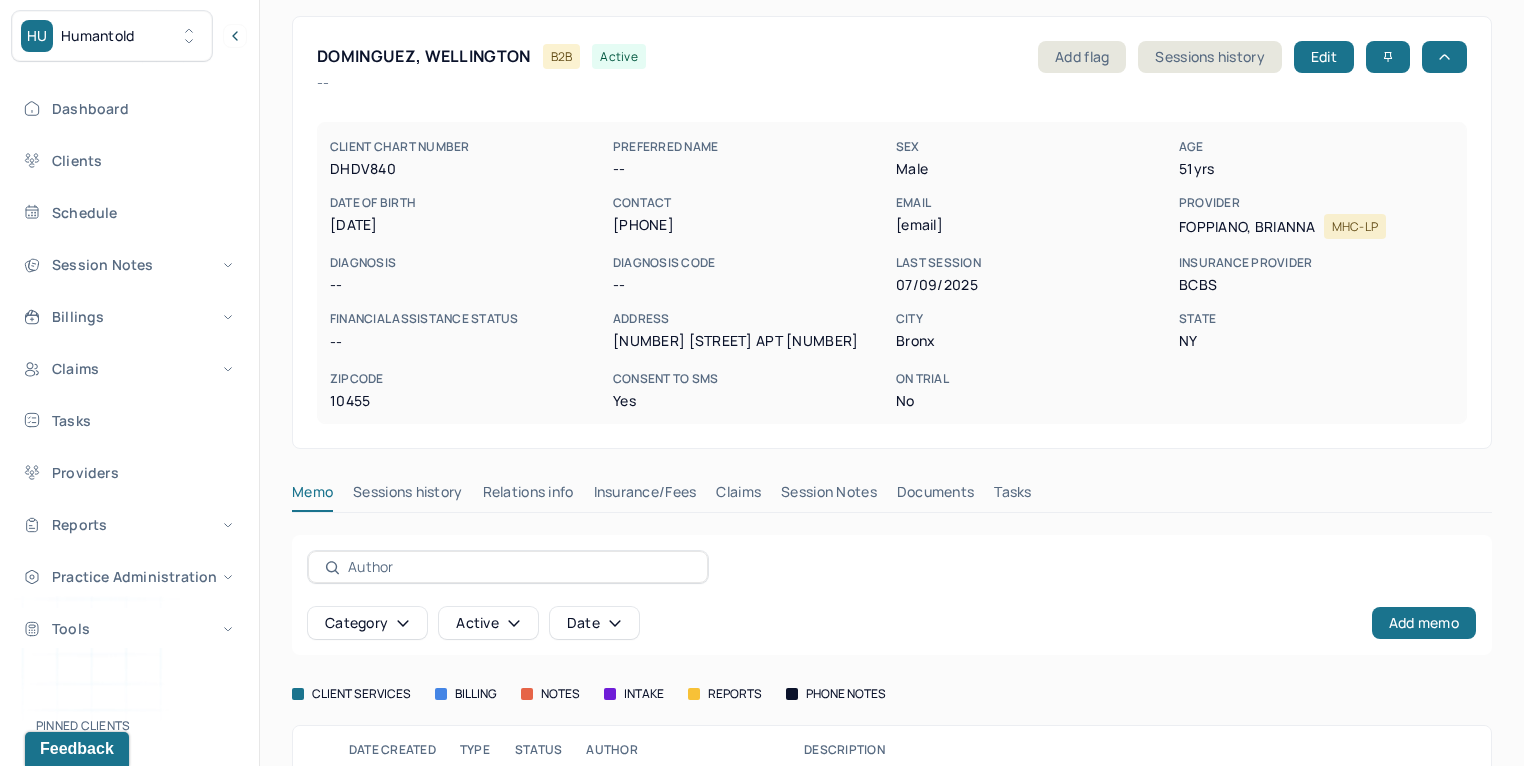 click on "Documents" at bounding box center [936, 496] 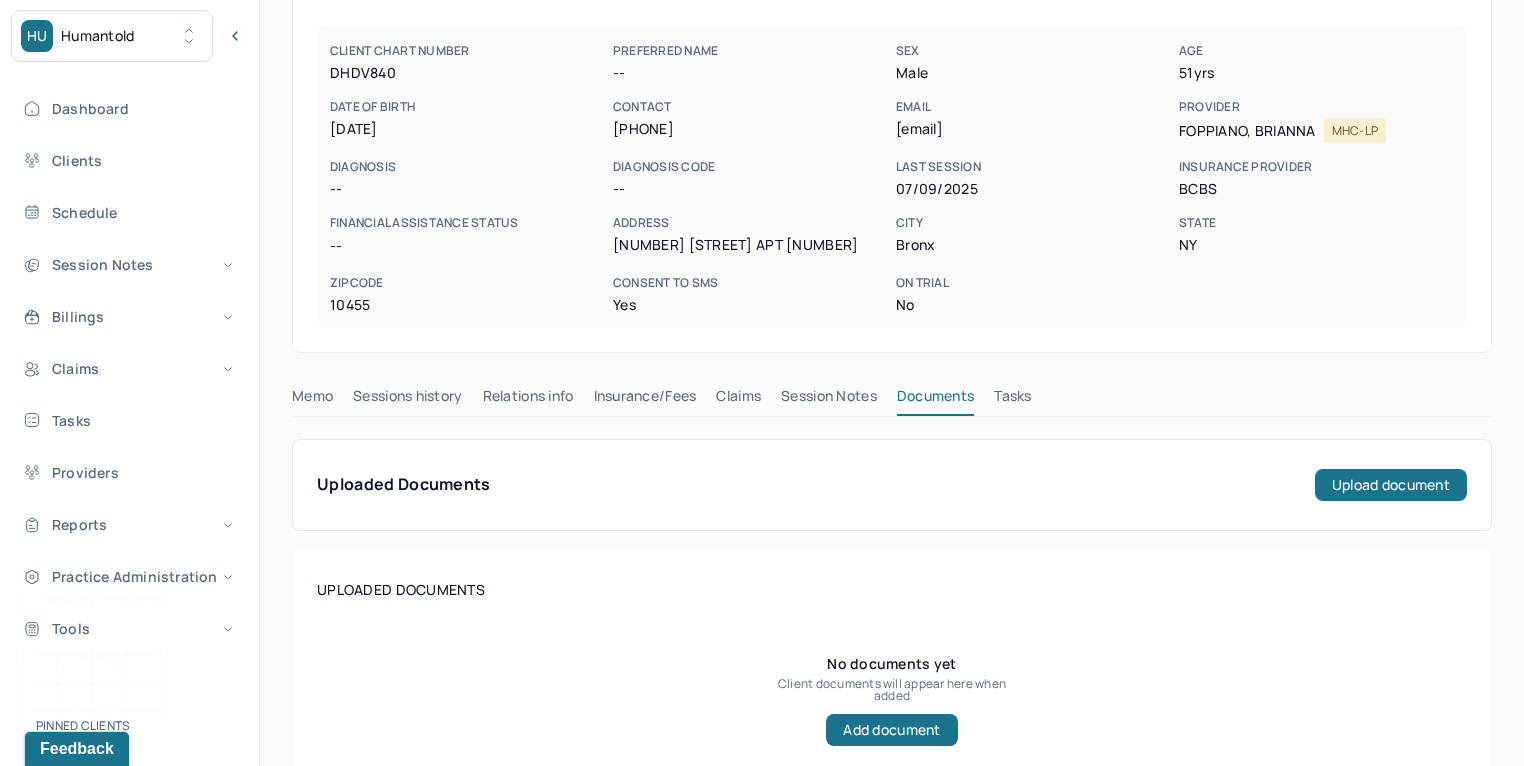 scroll, scrollTop: 264, scrollLeft: 0, axis: vertical 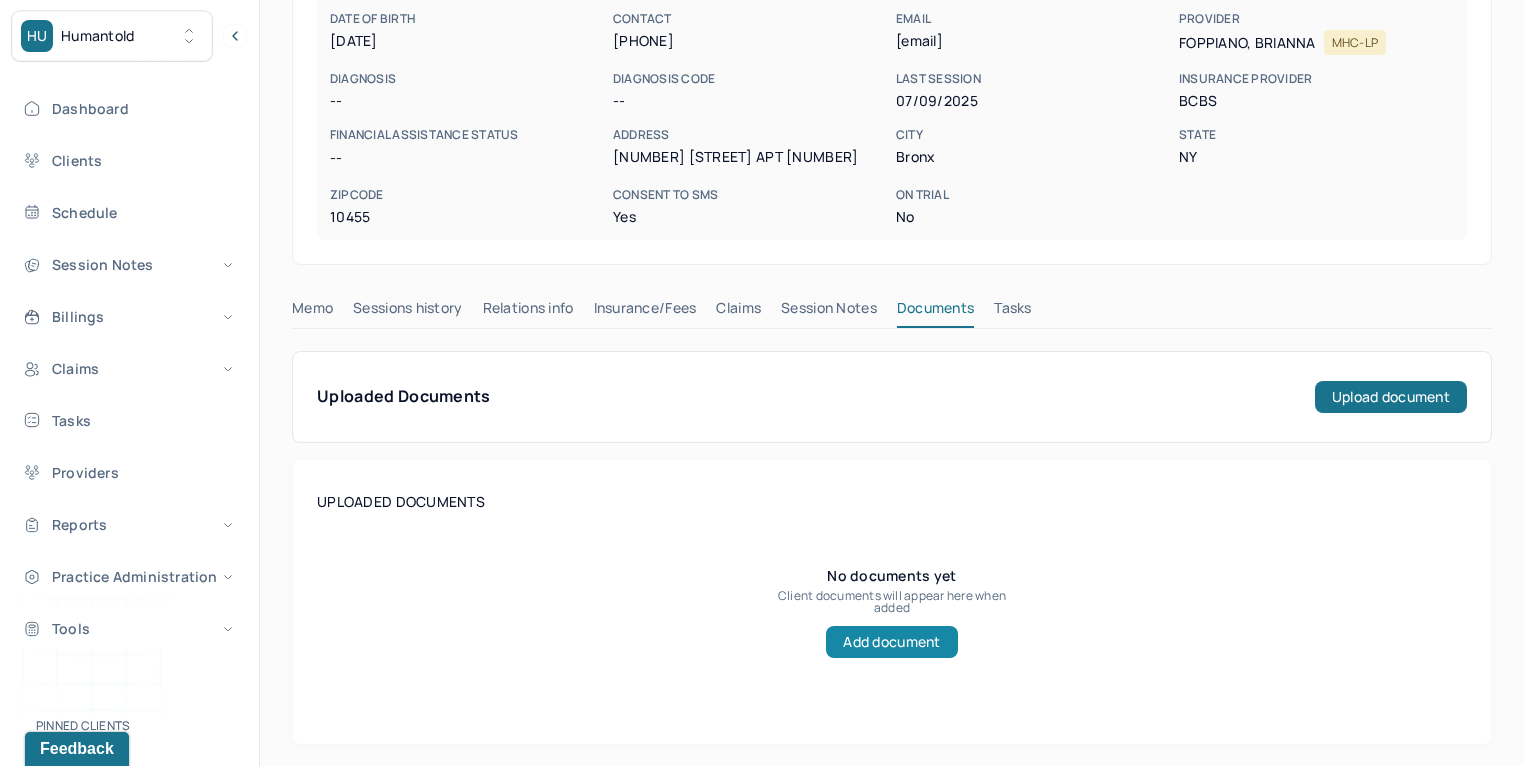 click on "Add document" at bounding box center [891, 642] 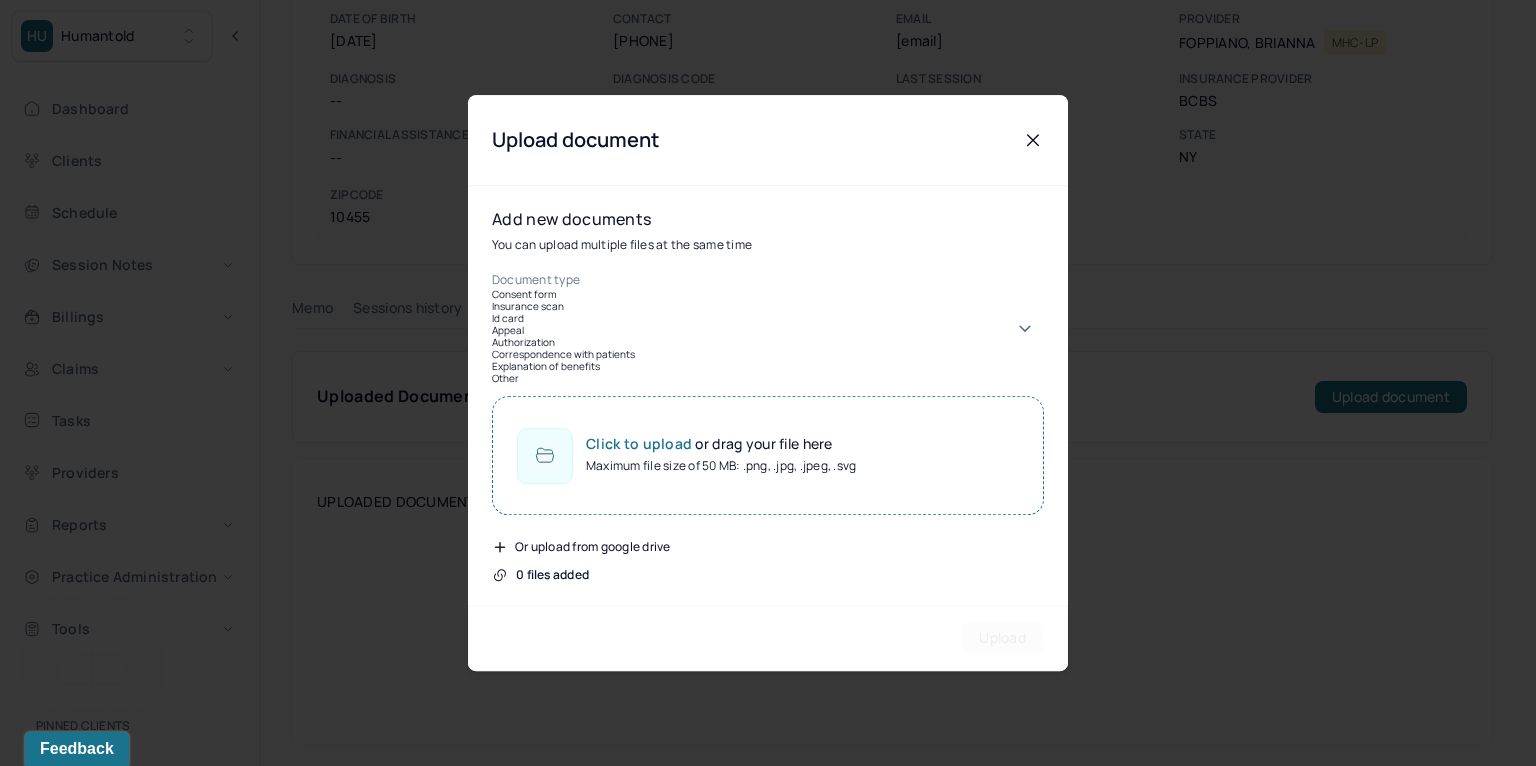 drag, startPoint x: 753, startPoint y: 312, endPoint x: 748, endPoint y: 355, distance: 43.289722 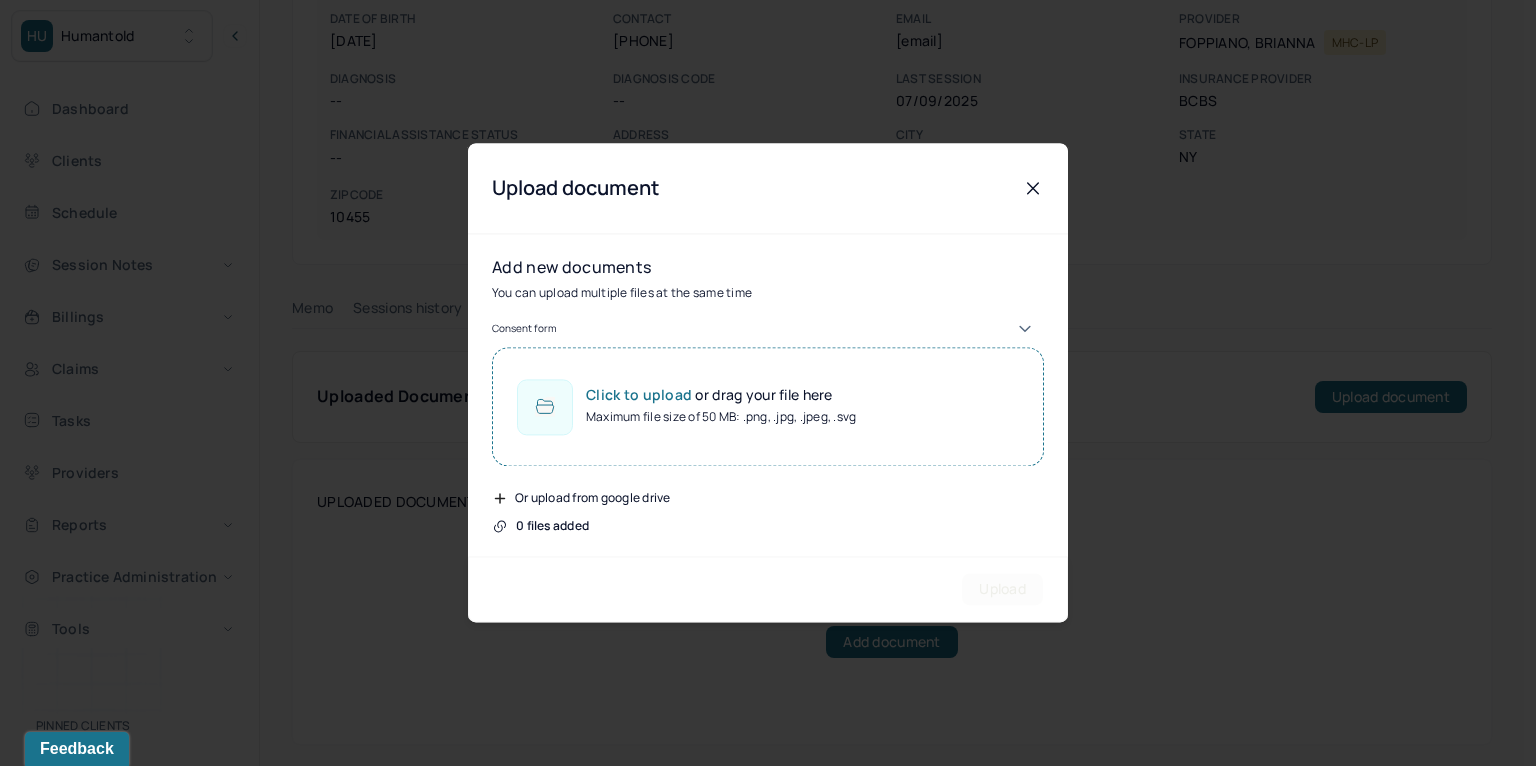 click on "Click to upload   or drag your file here Maximum file size of 50 MB: .png, .jpg, .jpeg, .svg" at bounding box center [768, 407] 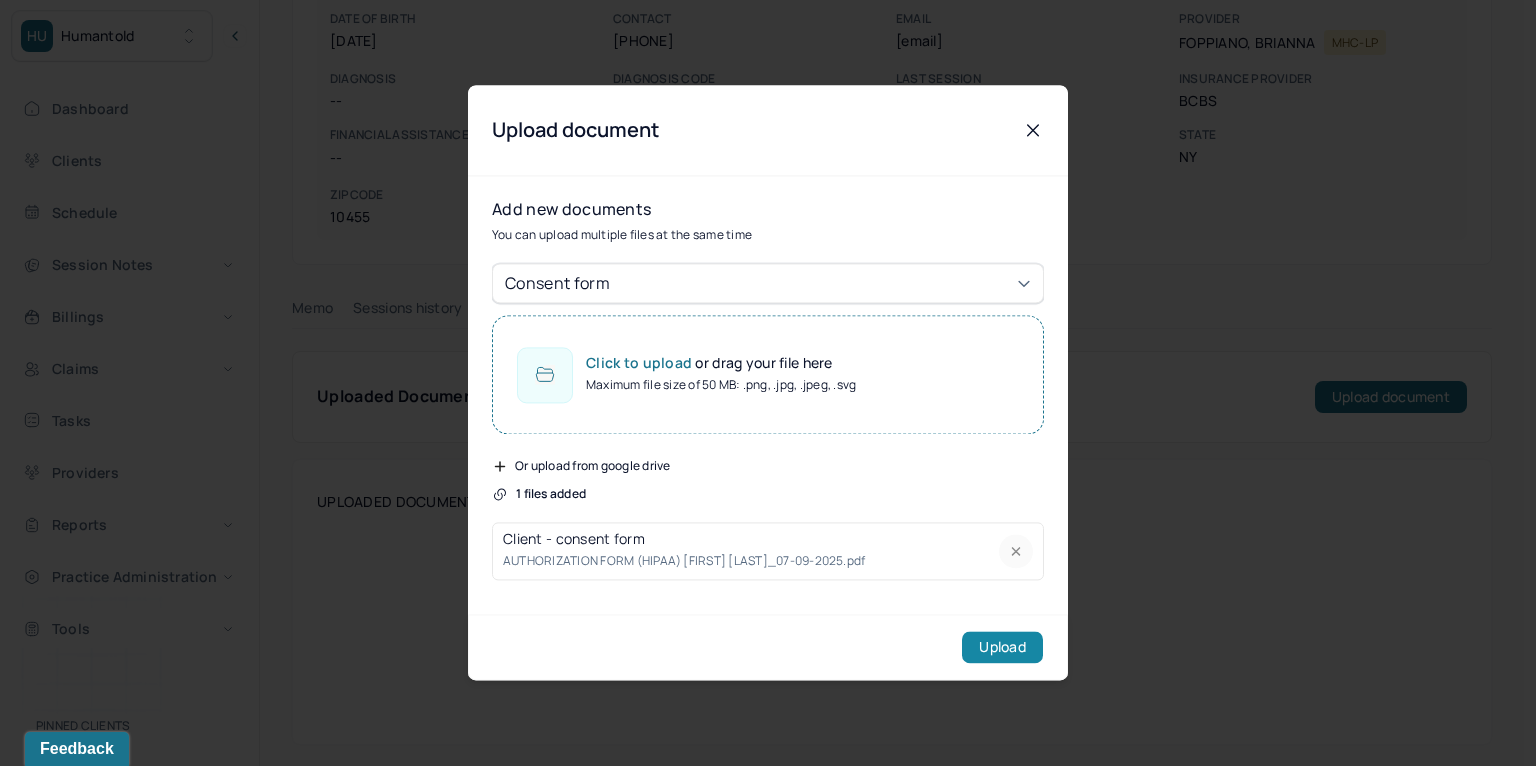 click on "Upload" at bounding box center (1002, 648) 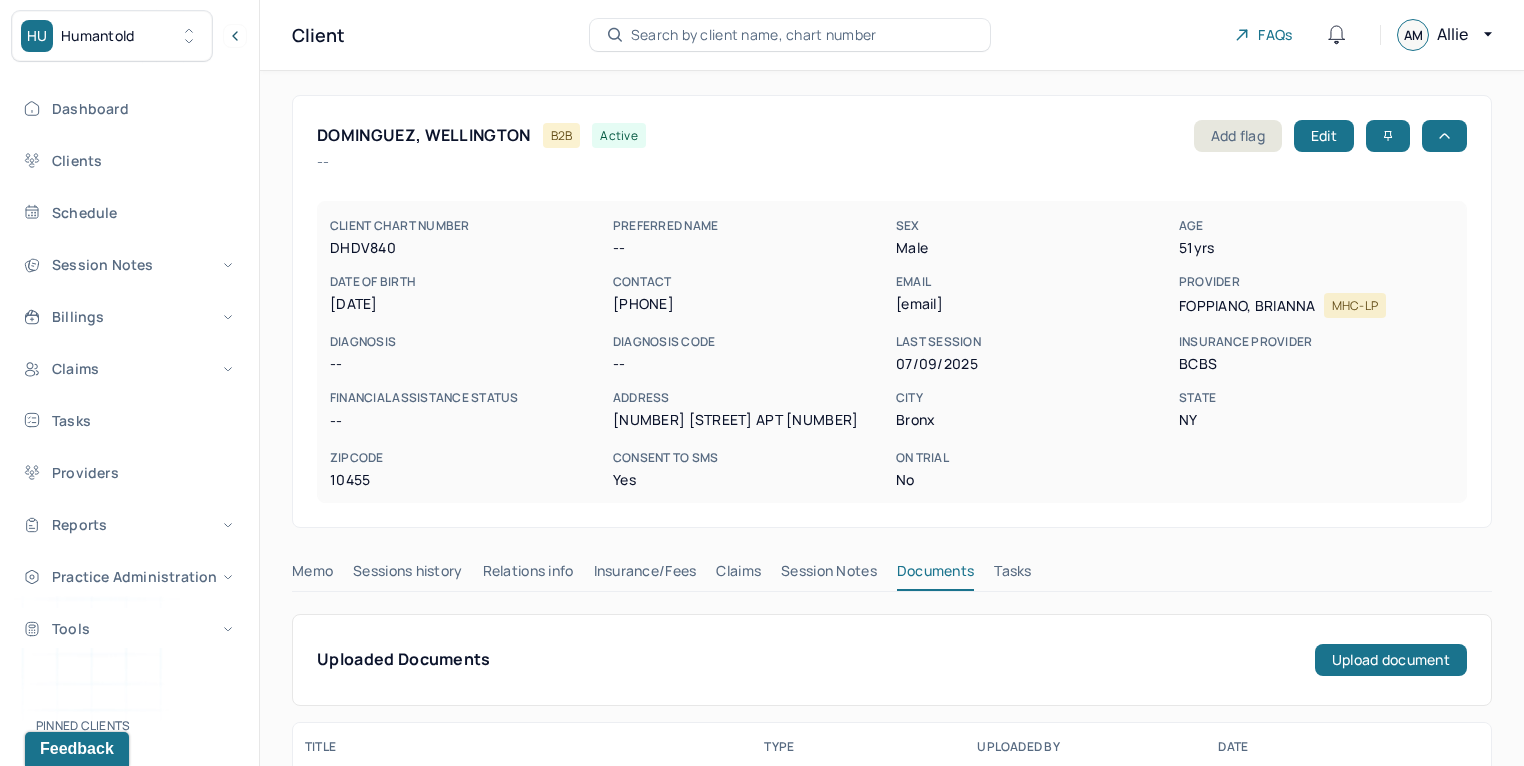 scroll, scrollTop: 0, scrollLeft: 0, axis: both 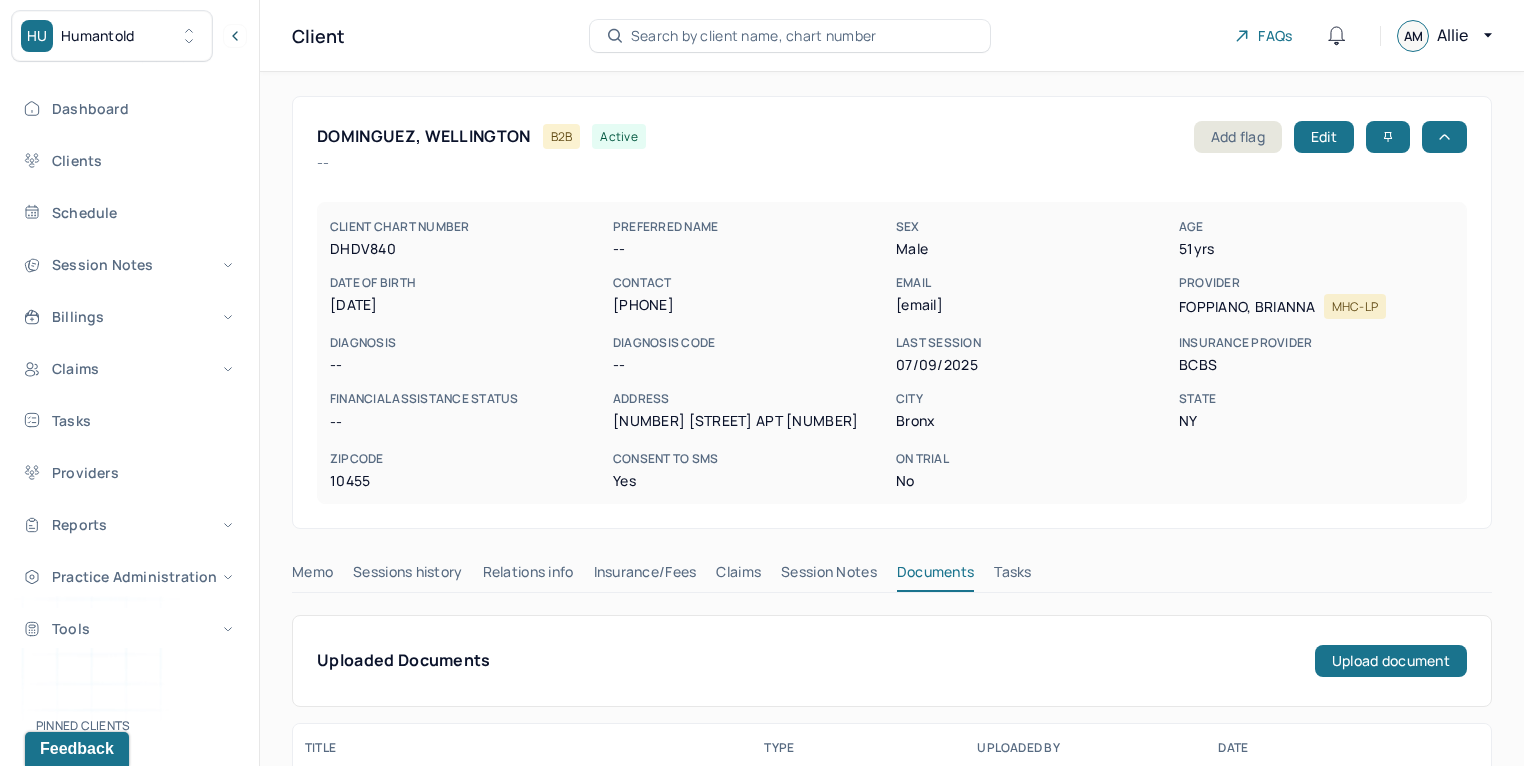 type 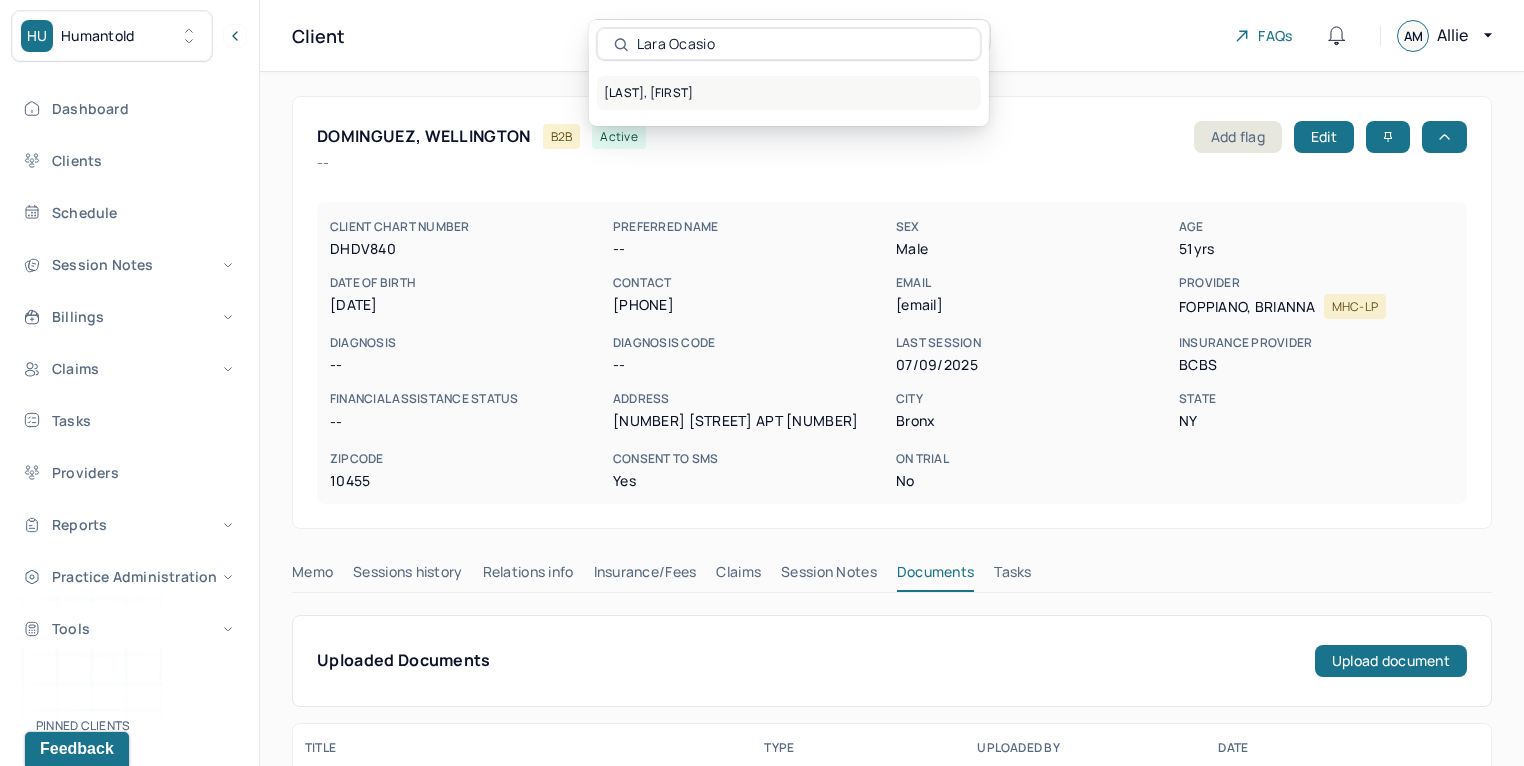 type on "Lara Ocasio" 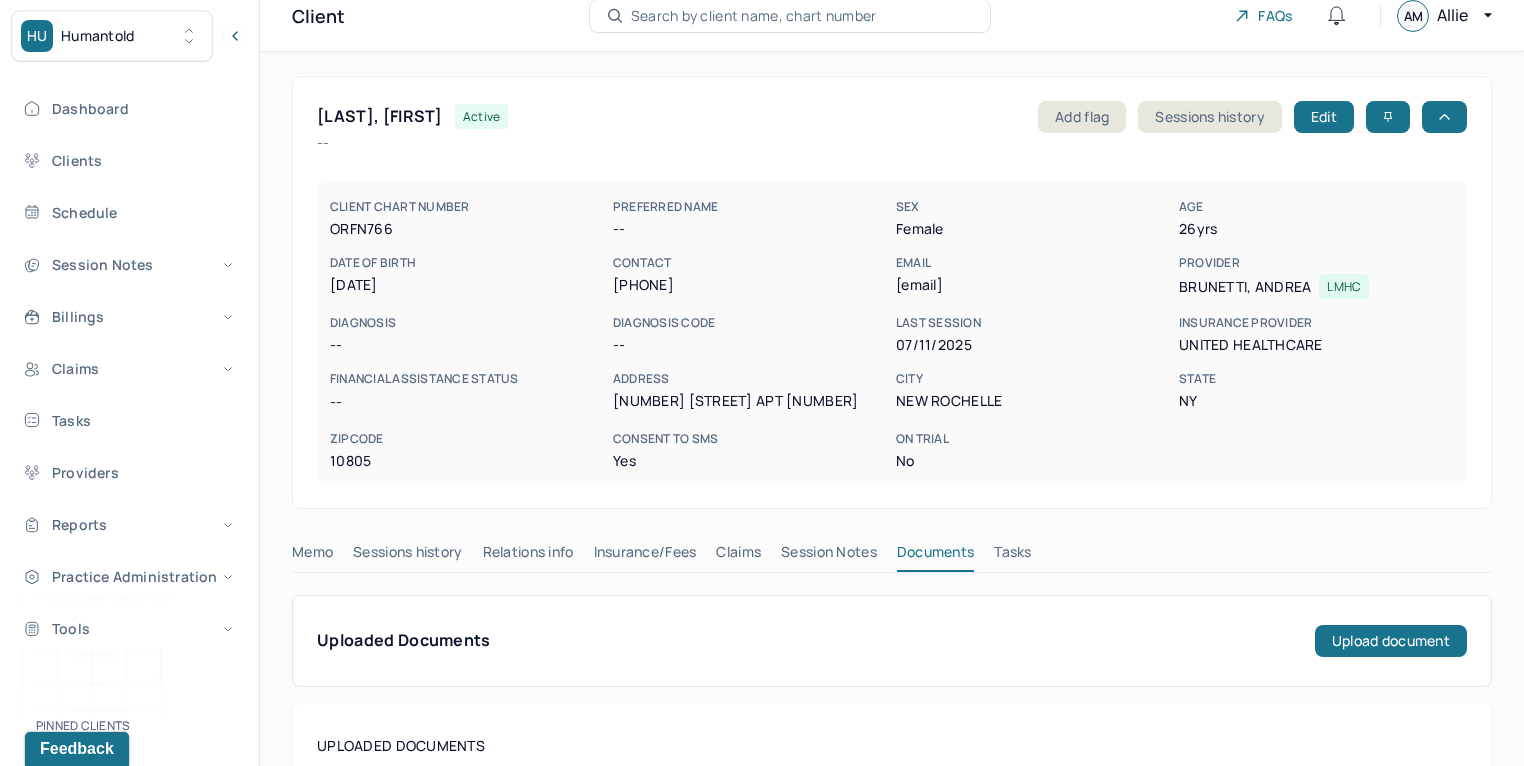 scroll, scrollTop: 0, scrollLeft: 0, axis: both 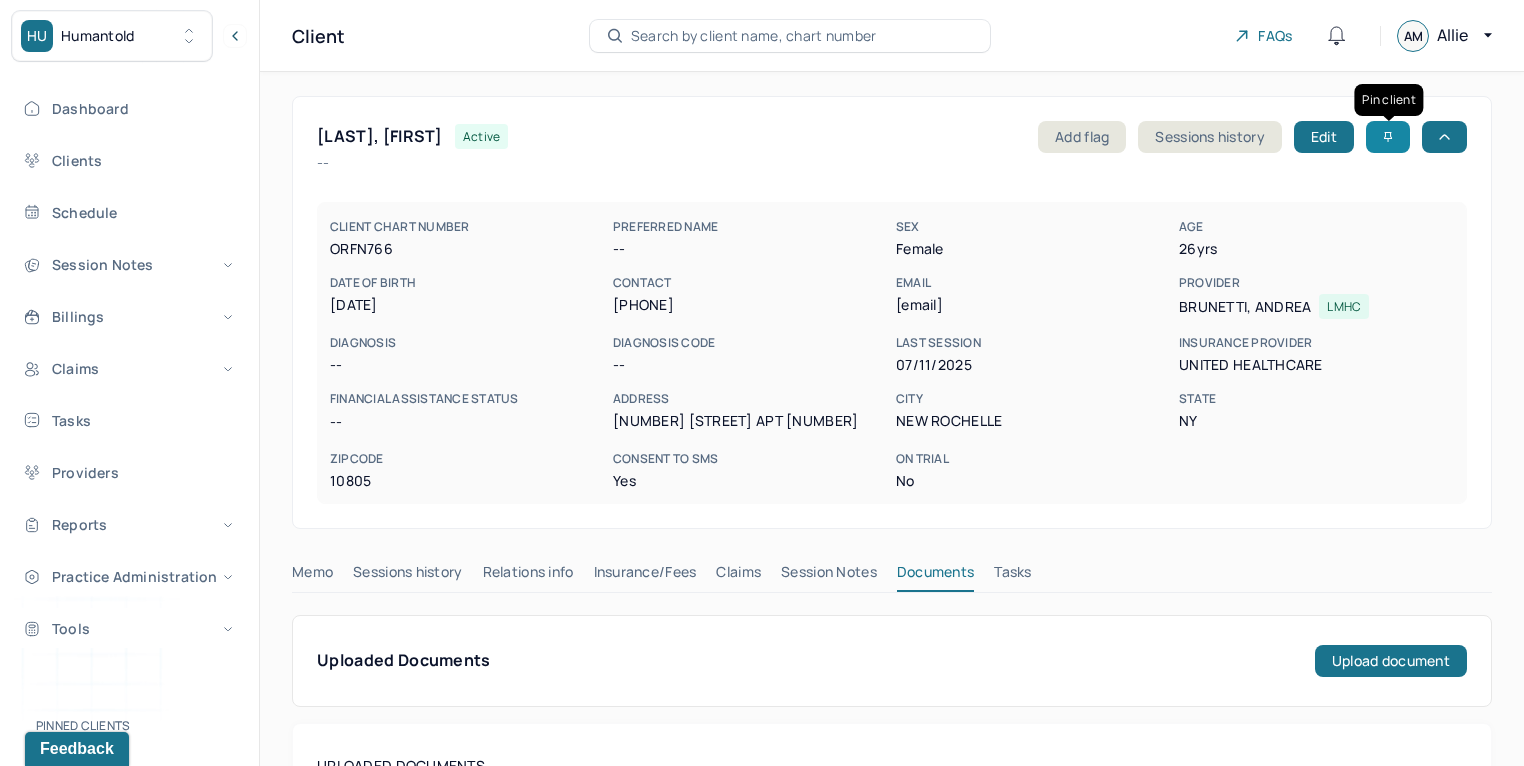 click at bounding box center (1388, 137) 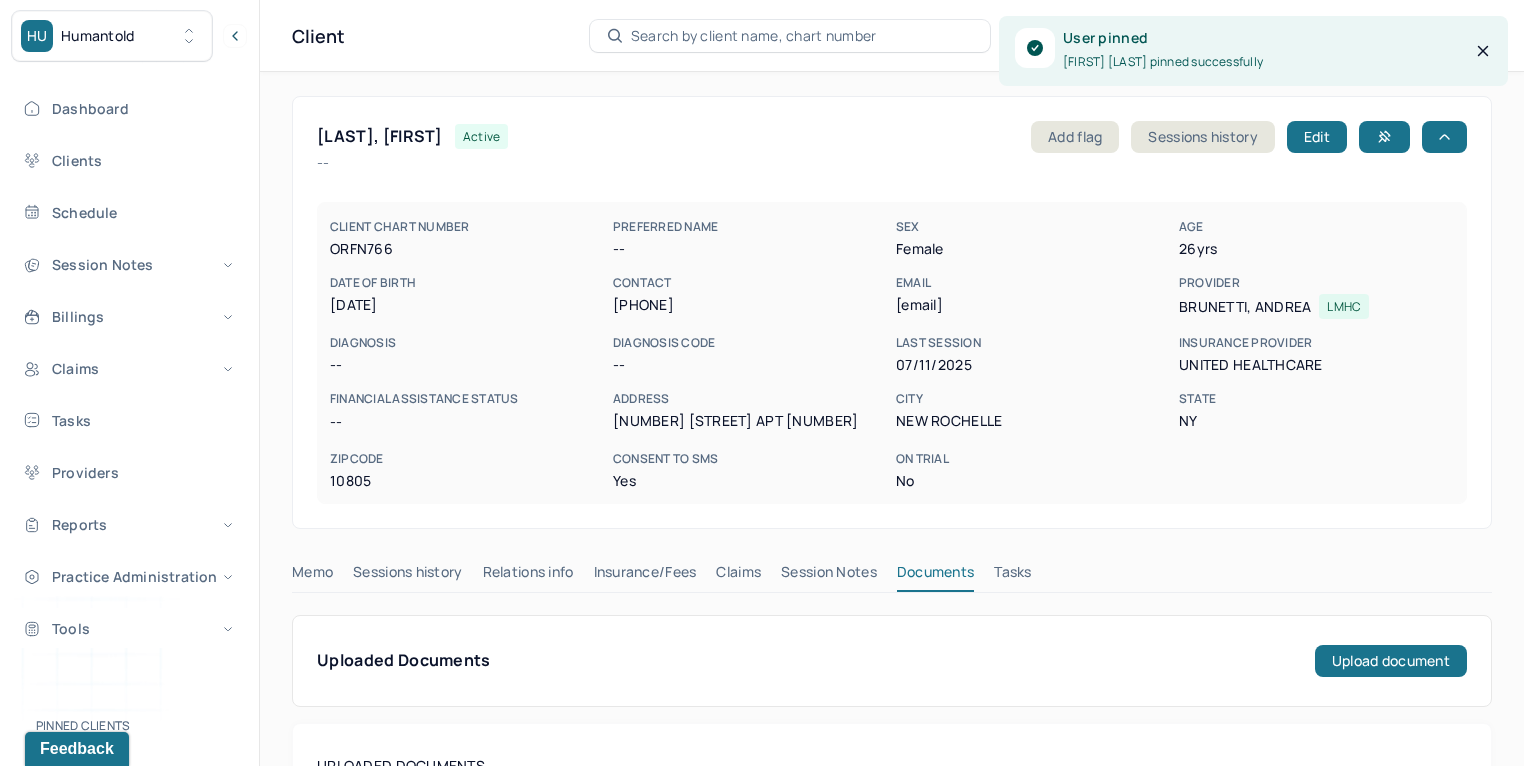 click on "Search by client name, chart number" at bounding box center [754, 36] 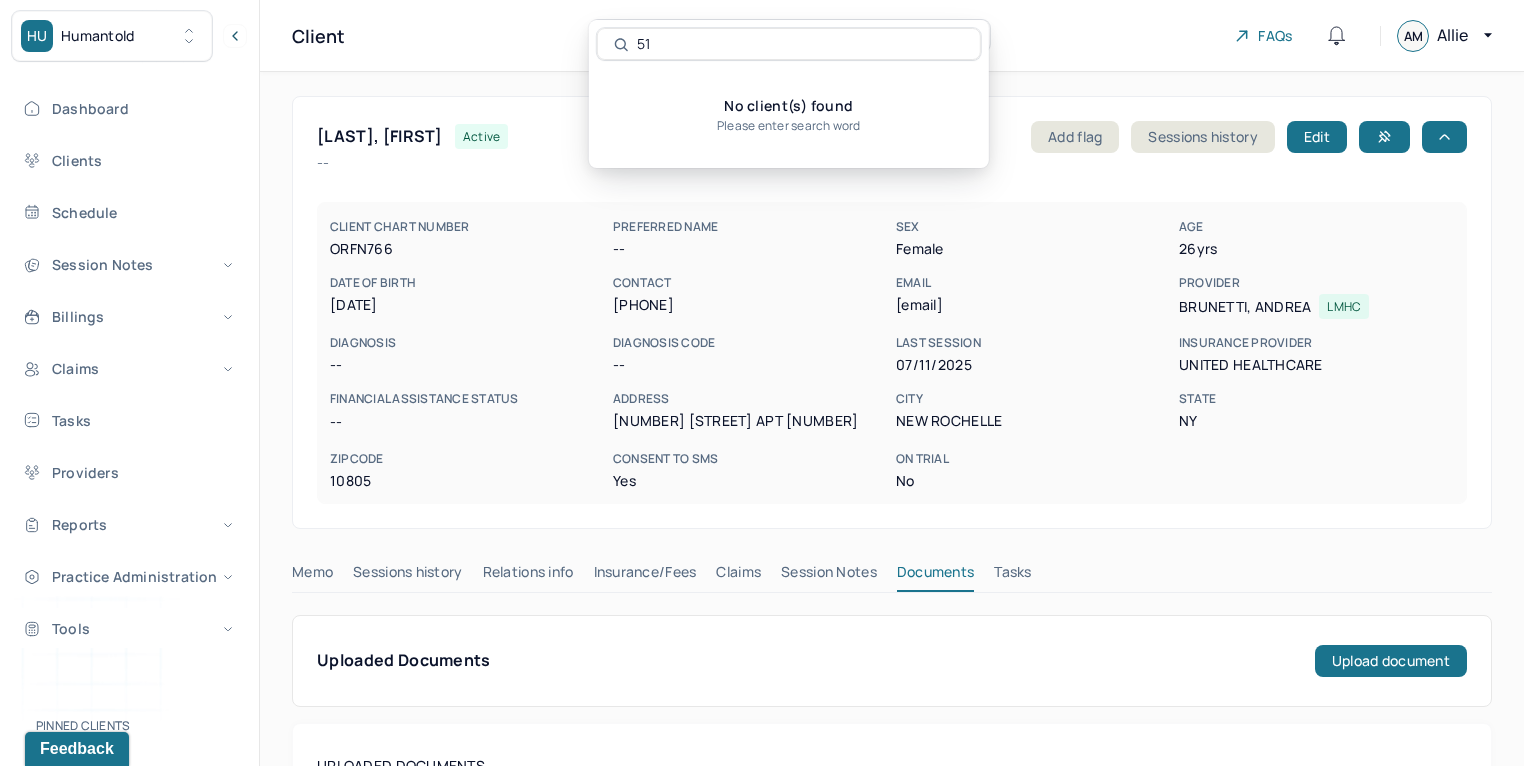 type on "5" 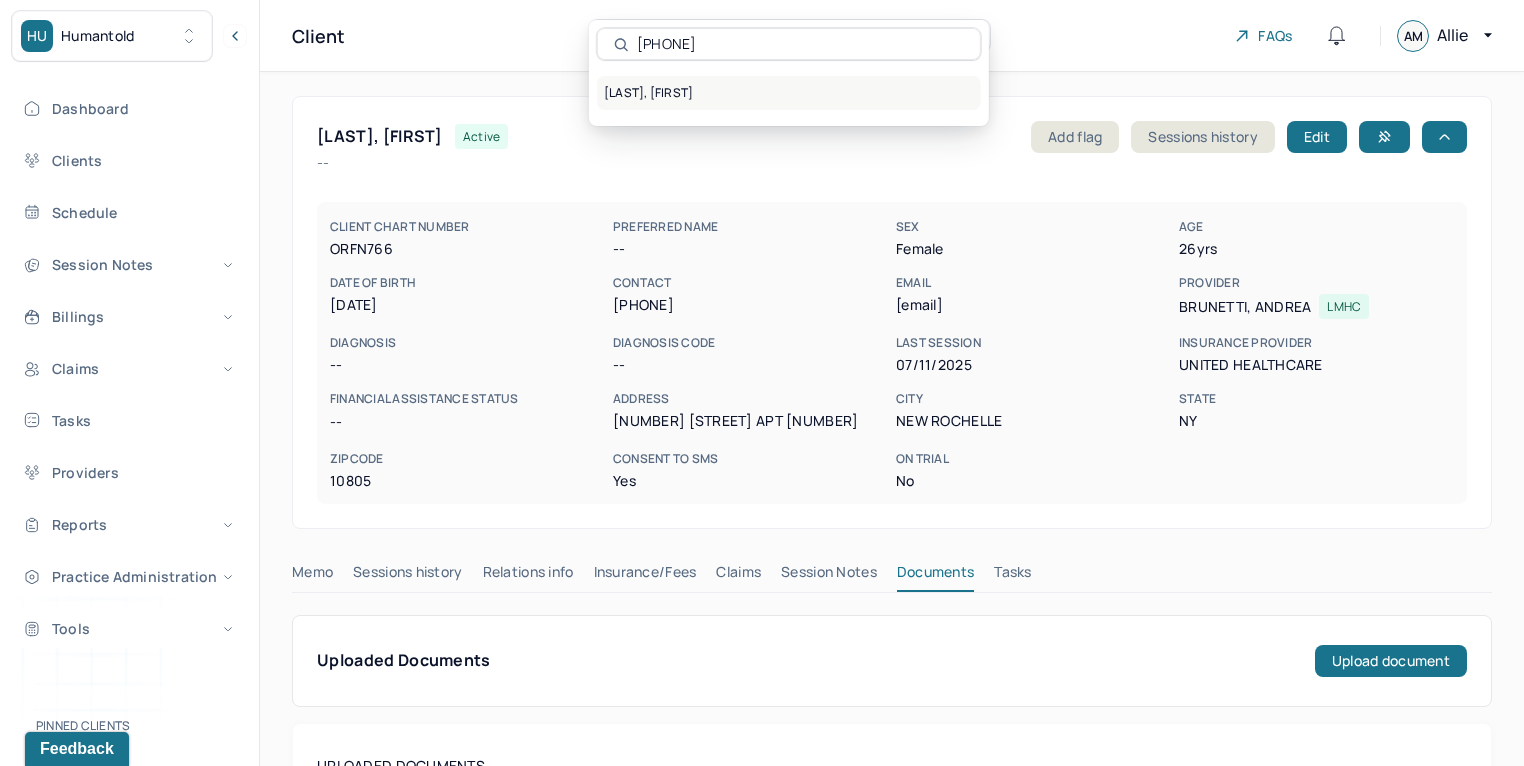 type on "5188132436" 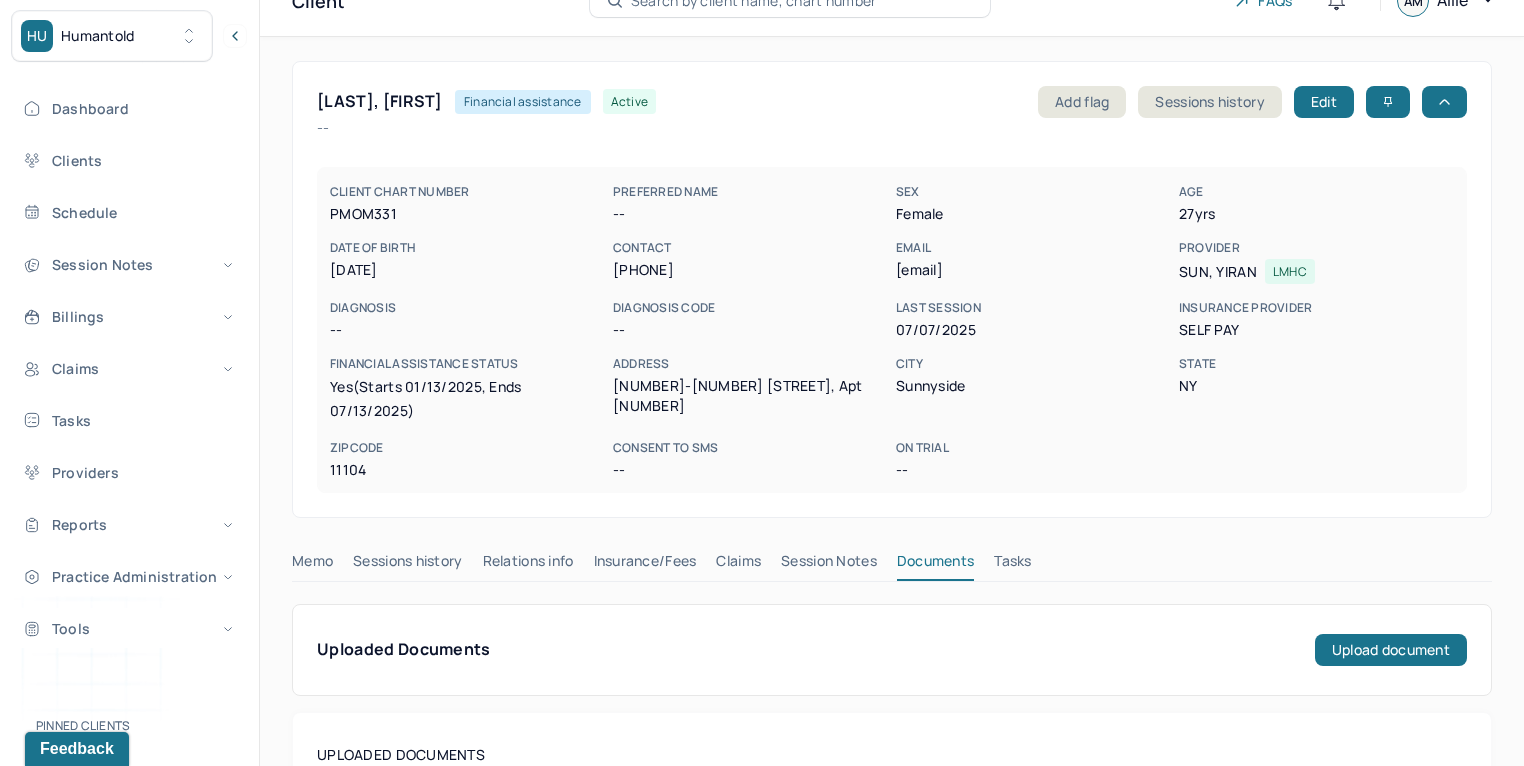 scroll, scrollTop: 80, scrollLeft: 0, axis: vertical 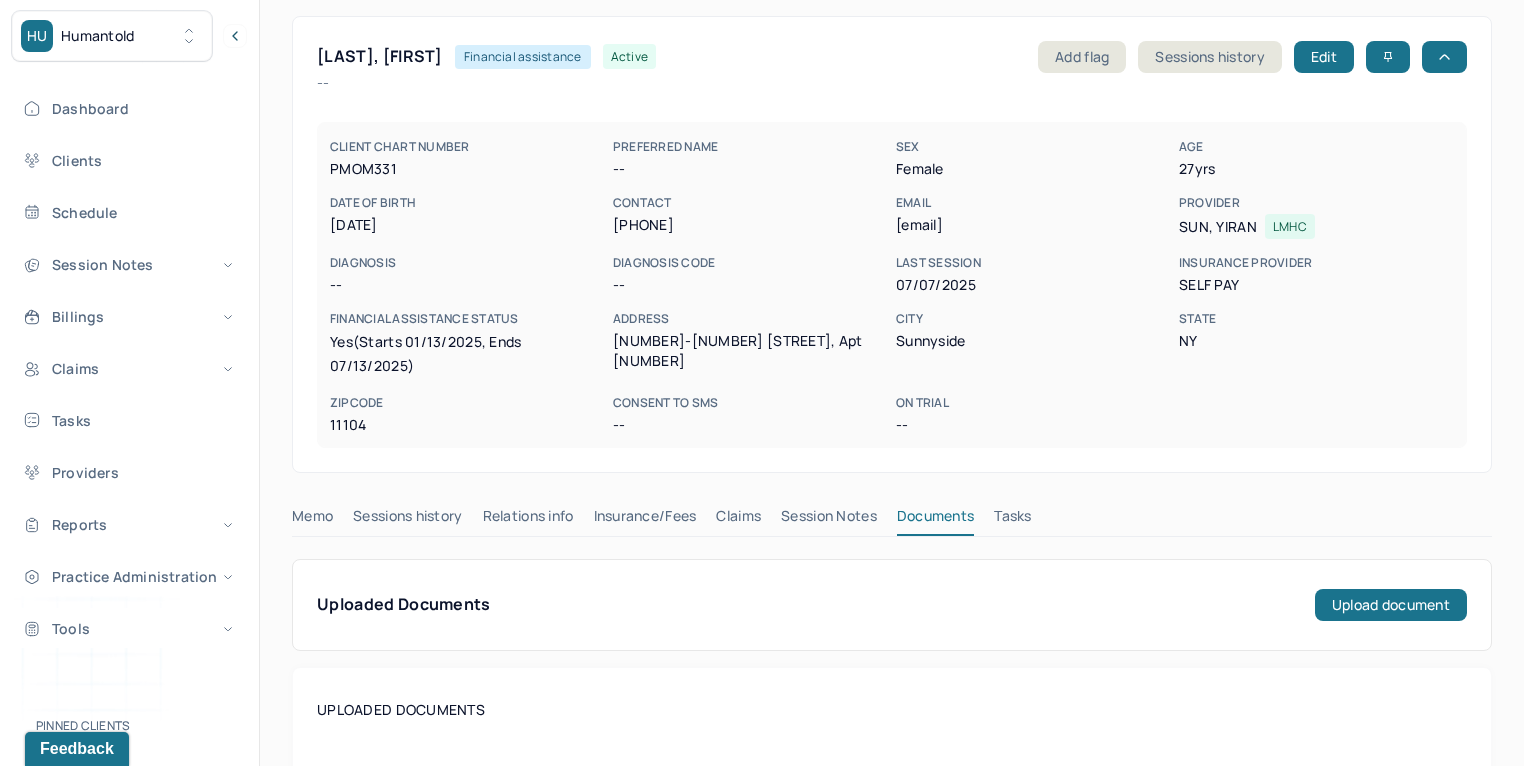 click on "Claims" at bounding box center (738, 520) 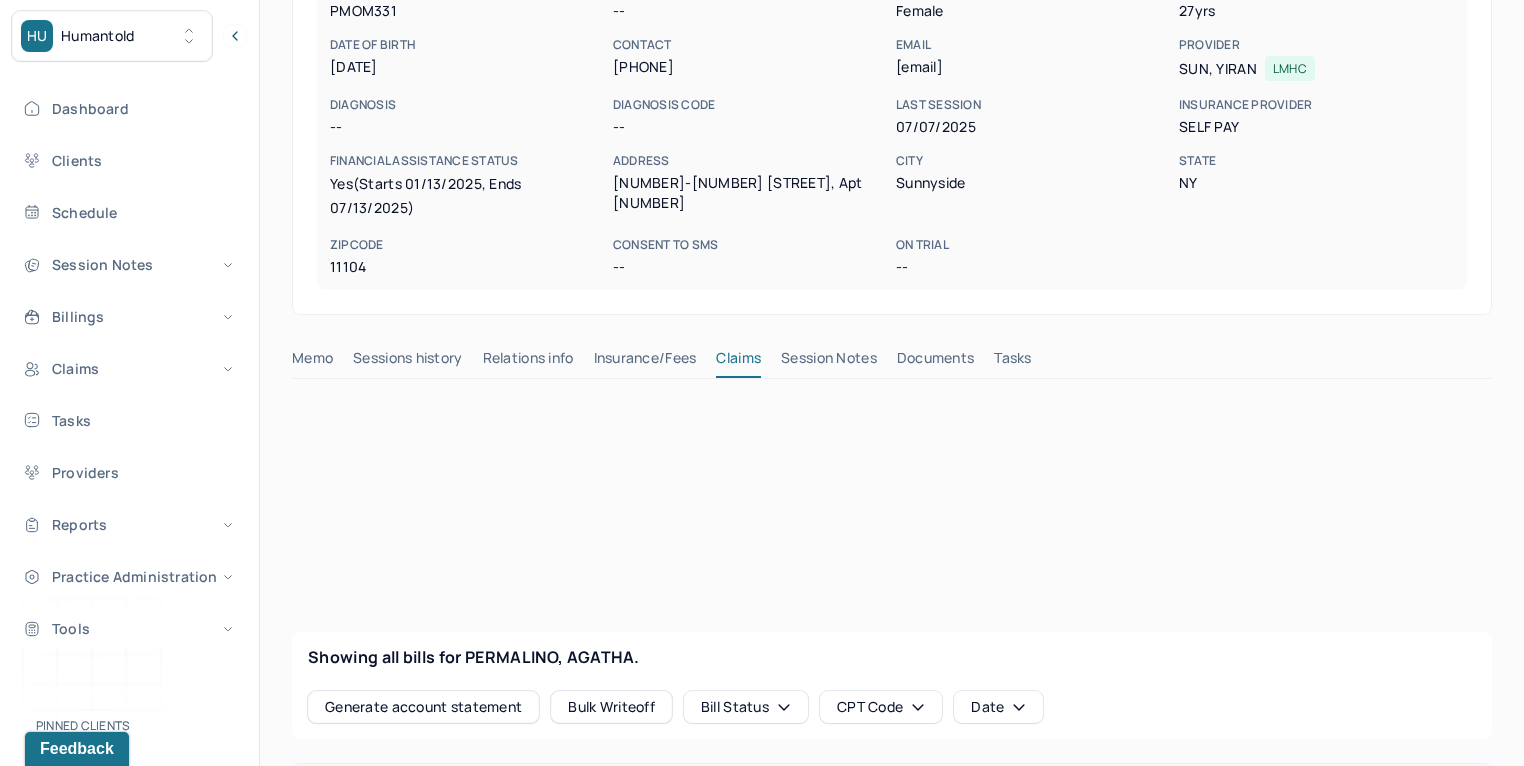scroll, scrollTop: 240, scrollLeft: 0, axis: vertical 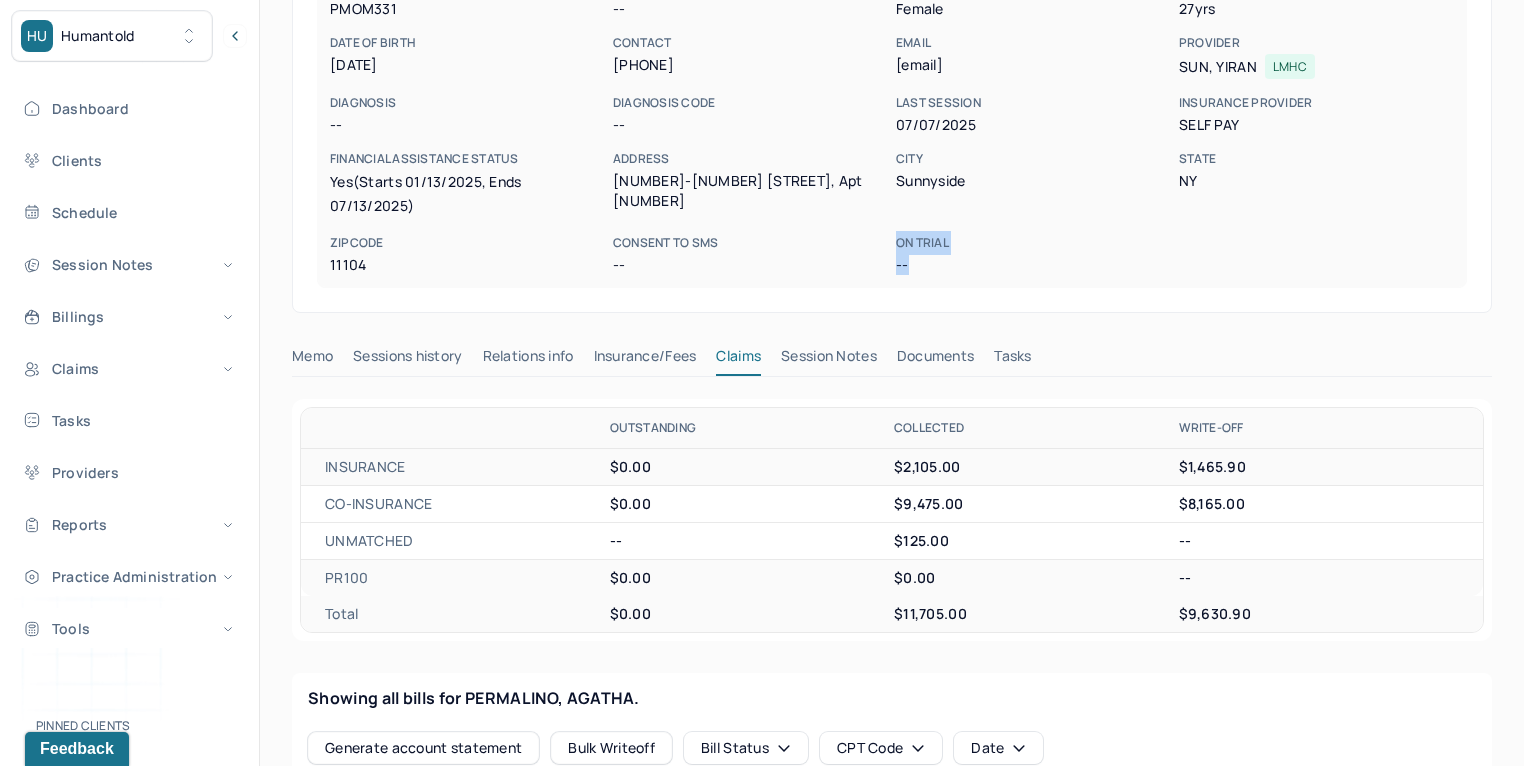 drag, startPoint x: 899, startPoint y: 238, endPoint x: 958, endPoint y: 272, distance: 68.09552 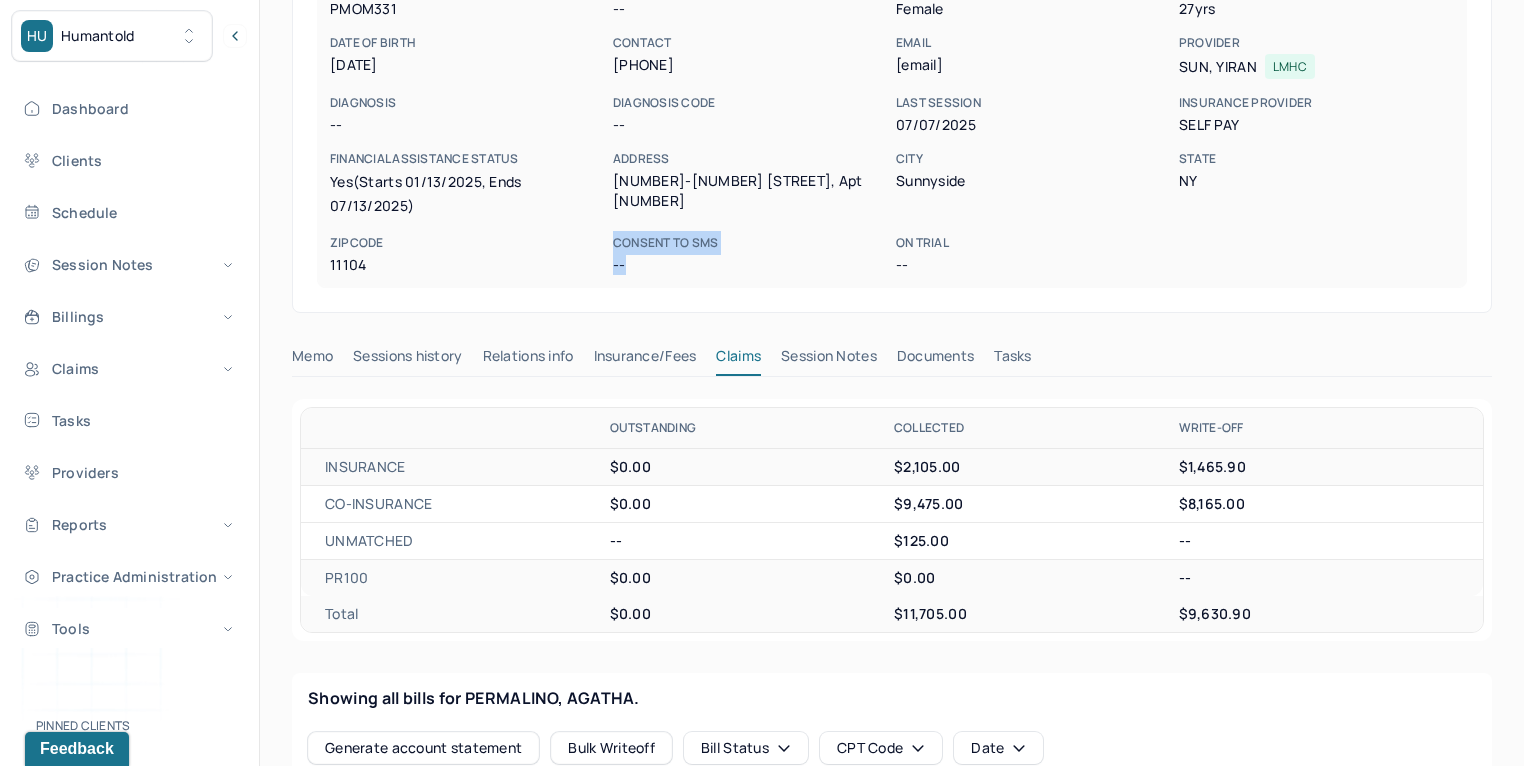 drag, startPoint x: 614, startPoint y: 243, endPoint x: 721, endPoint y: 268, distance: 109.88175 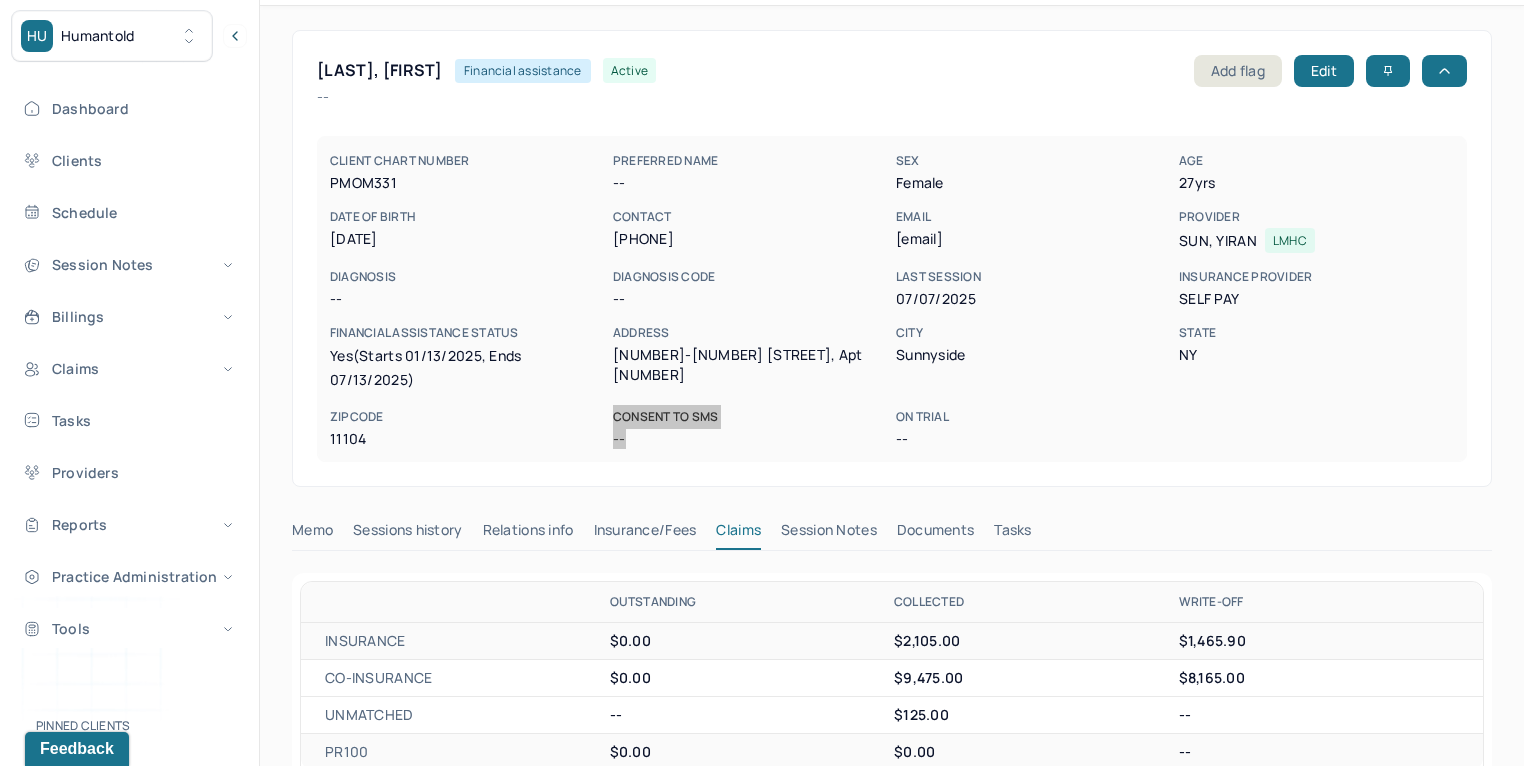 scroll, scrollTop: 0, scrollLeft: 0, axis: both 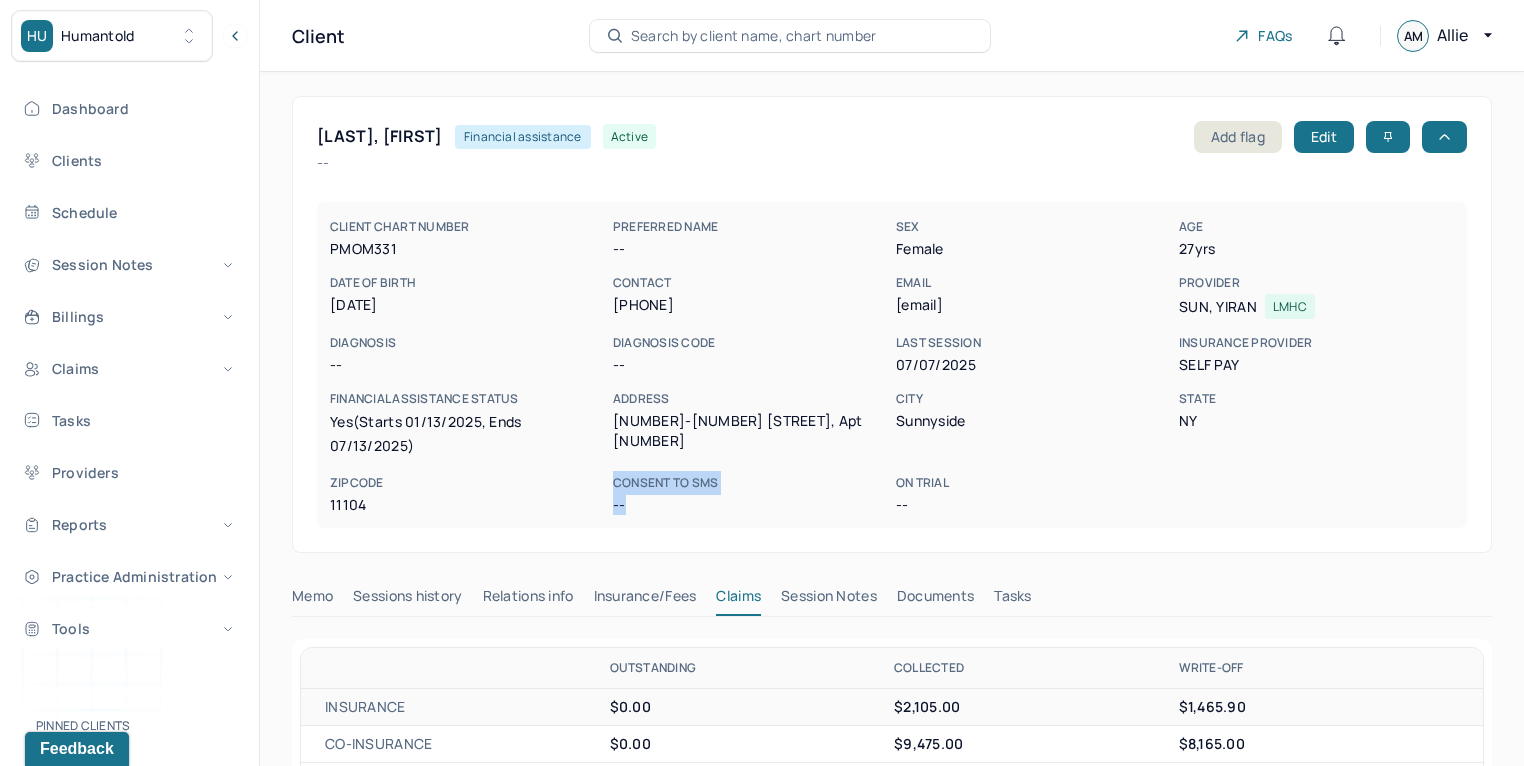 copy on "(518) 813-2436" 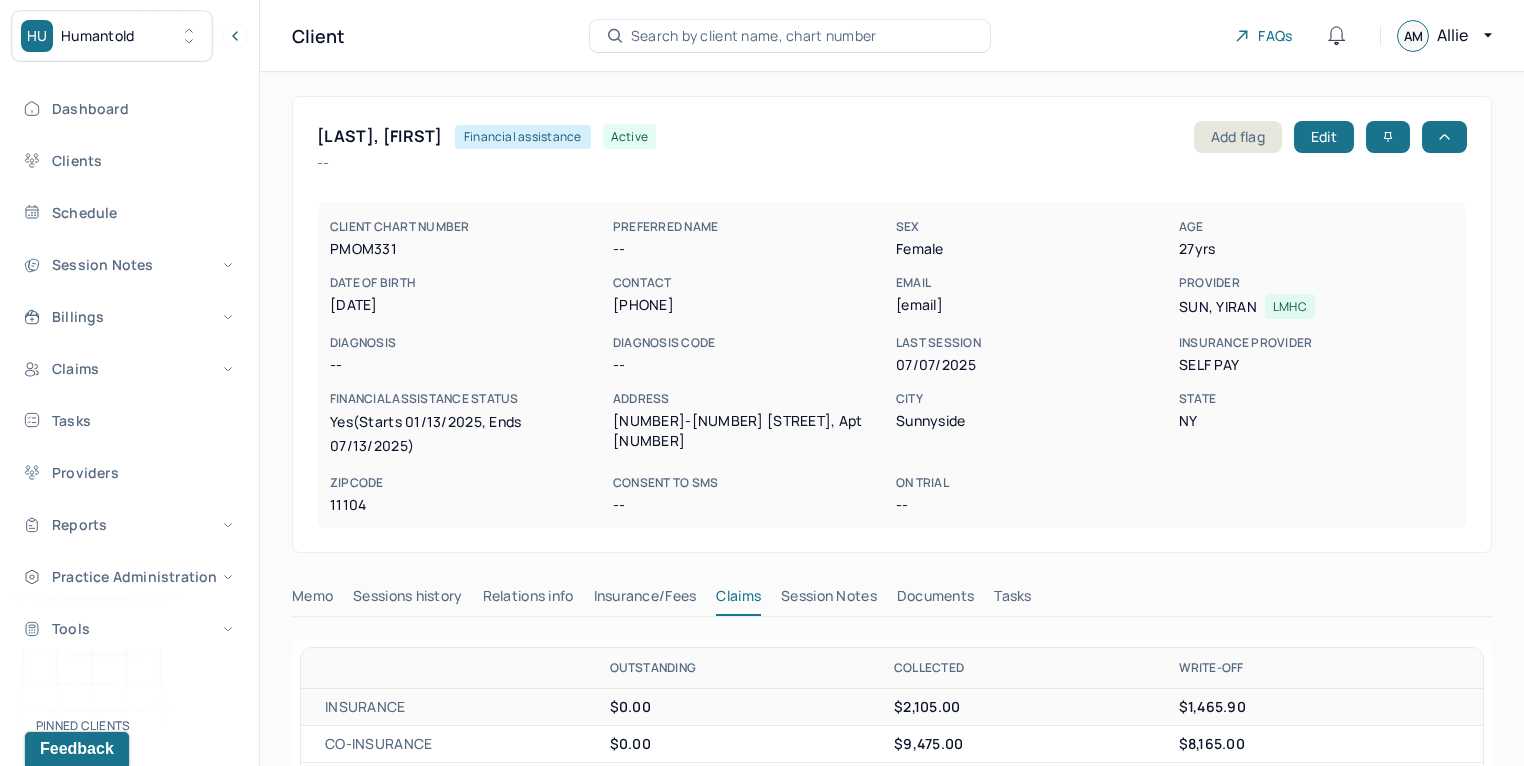 click on "On Trial" at bounding box center (1033, 483) 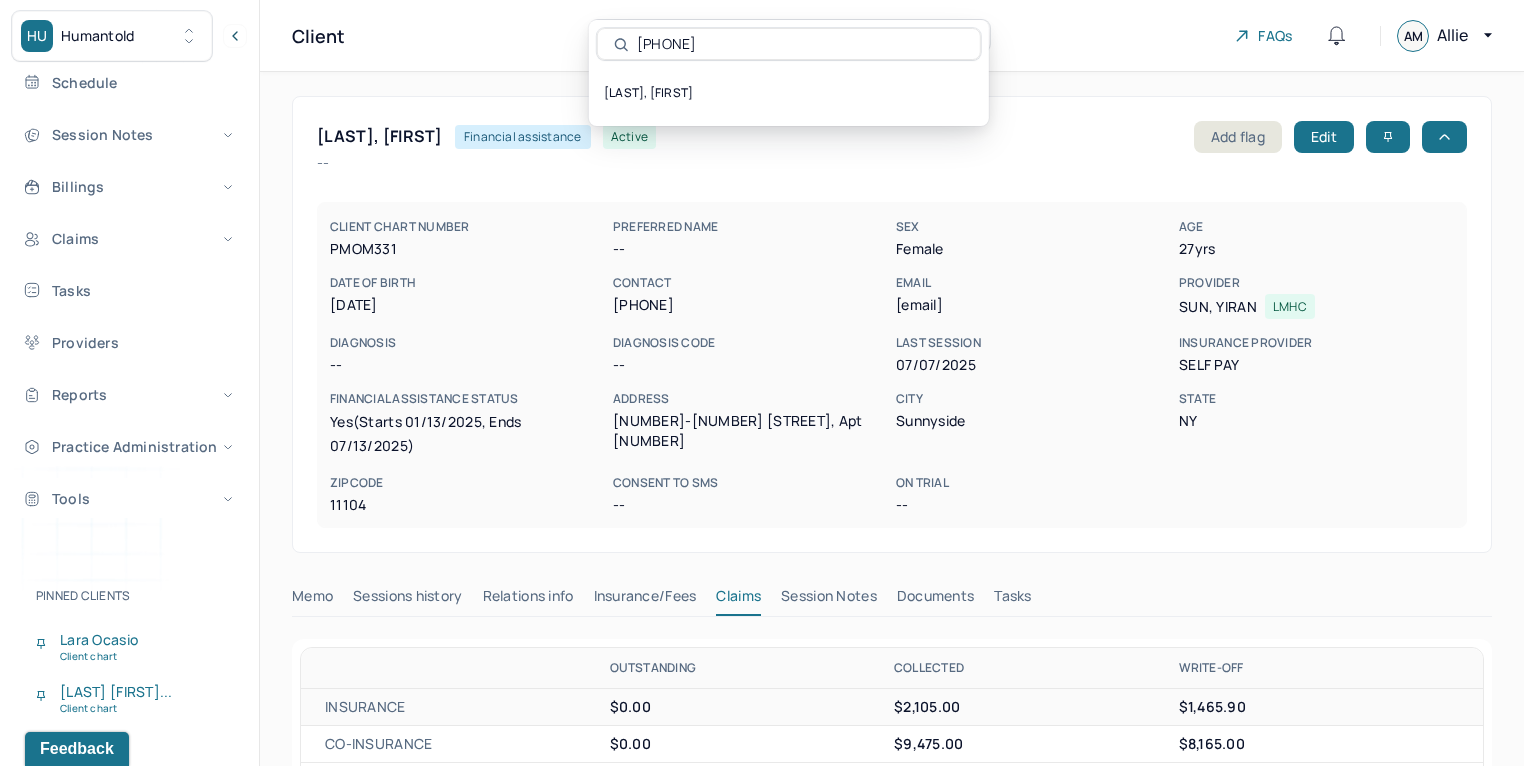 scroll, scrollTop: 202, scrollLeft: 0, axis: vertical 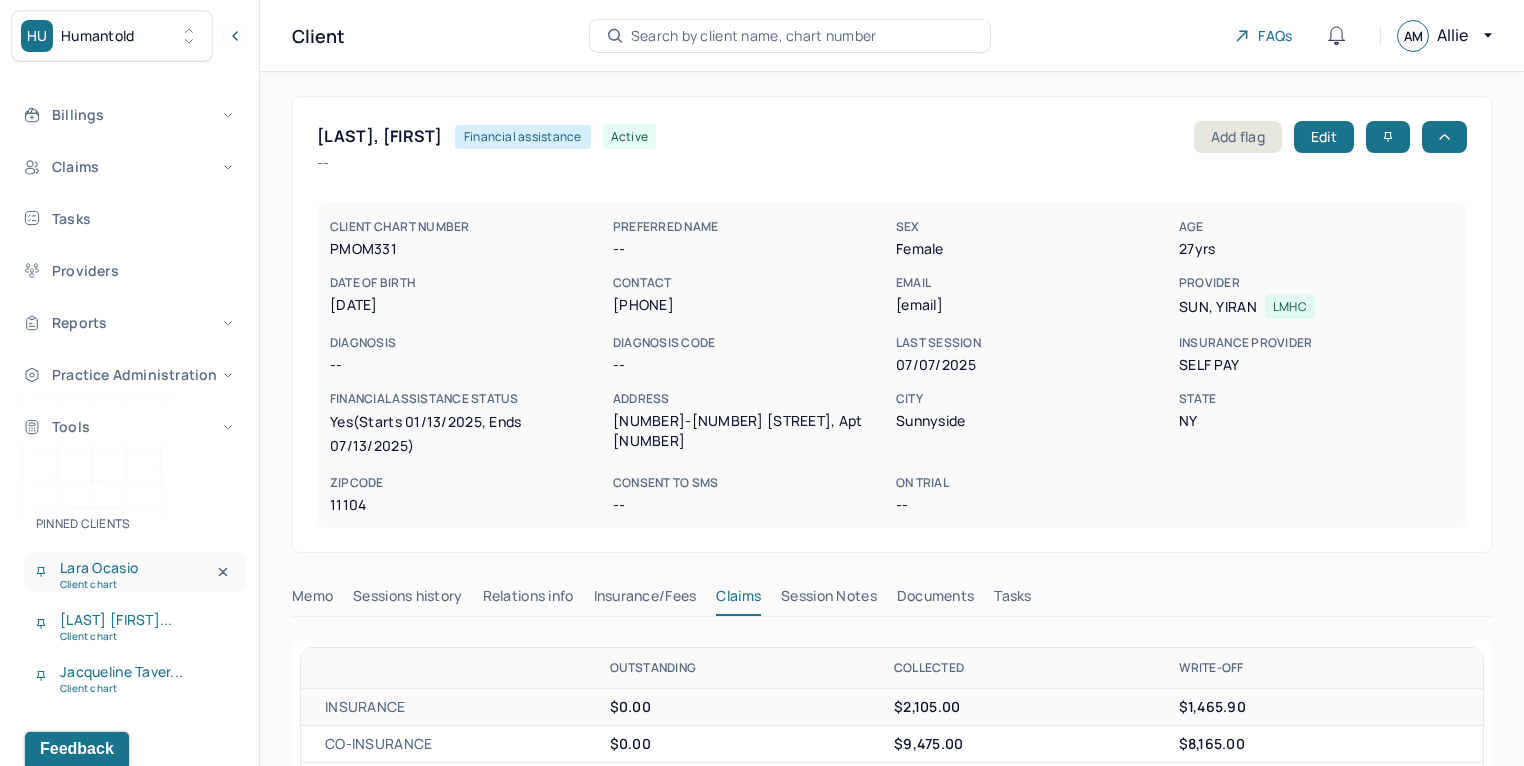 click on "Lara Ocasio" at bounding box center [93, 568] 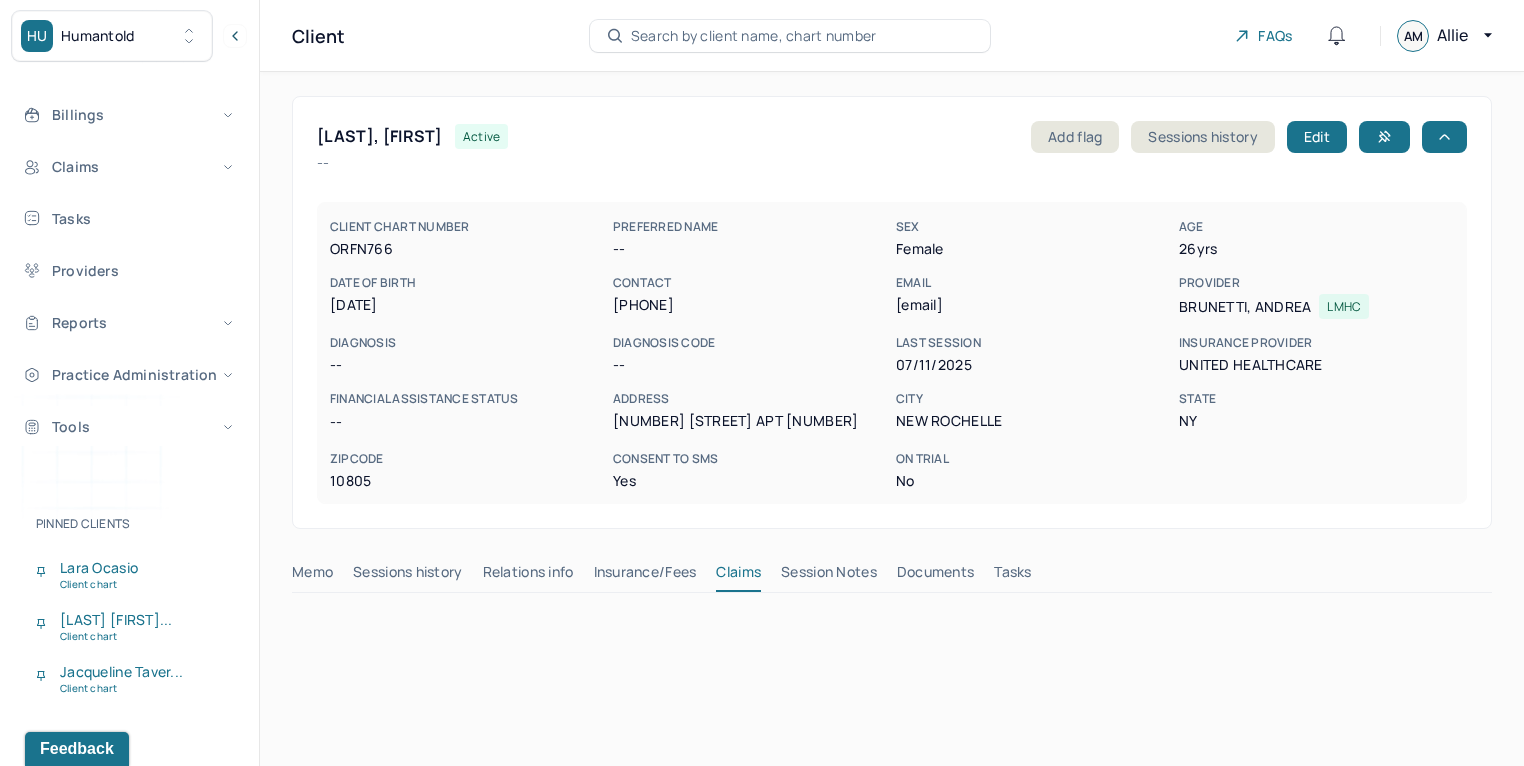 click on "Documents" at bounding box center [936, 576] 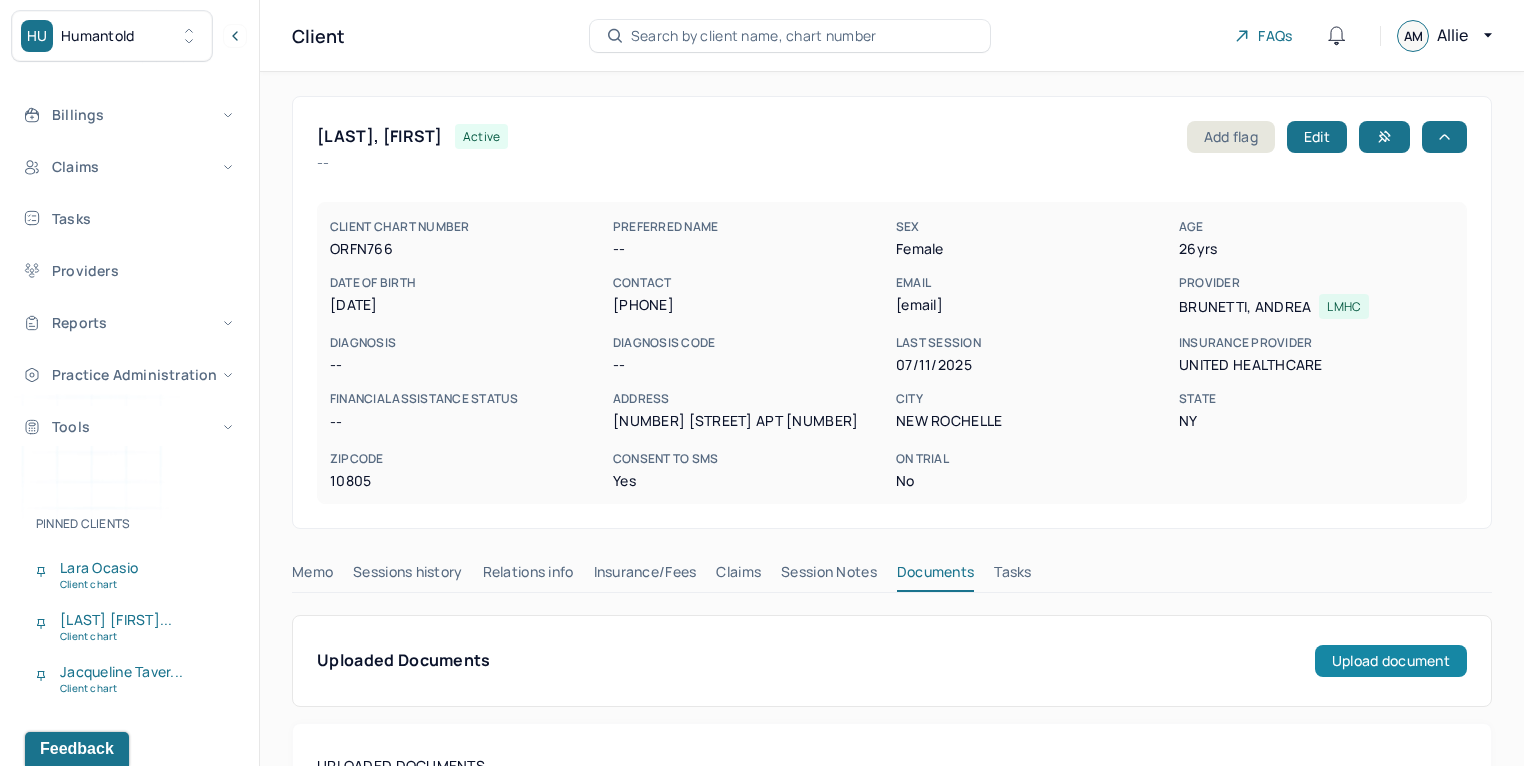 click on "Upload document" at bounding box center [1391, 661] 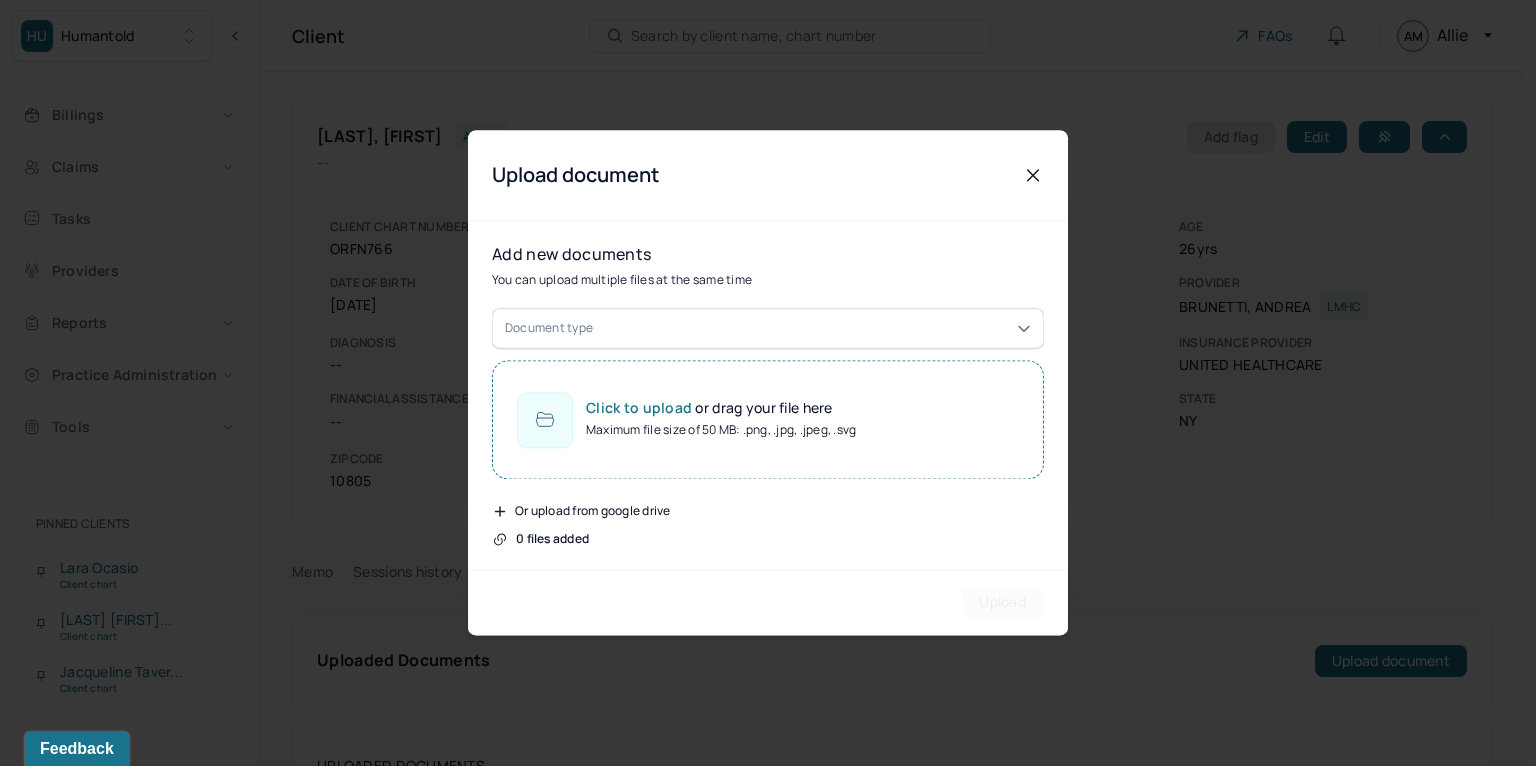 click on "Document type" at bounding box center [768, 329] 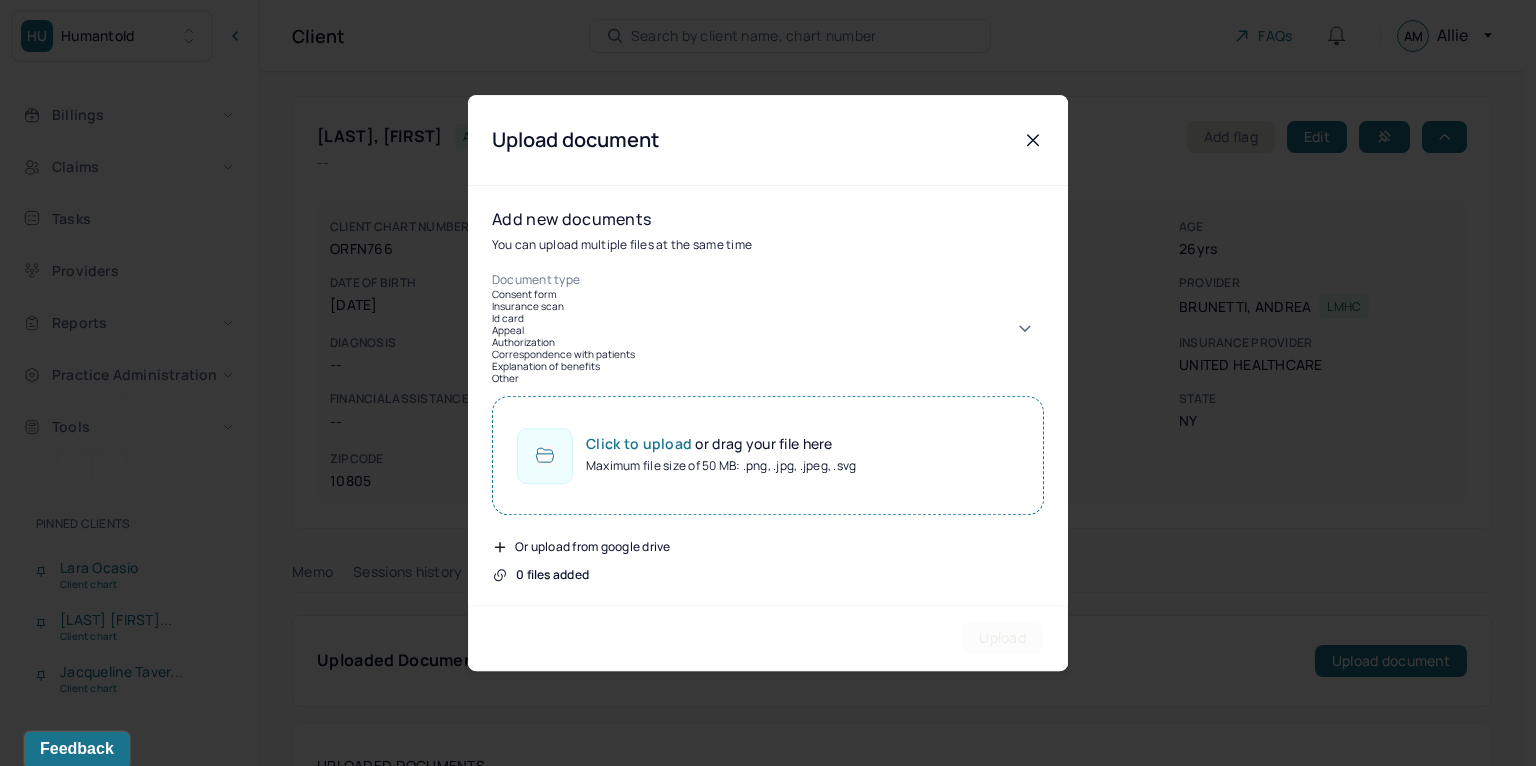 click on "Consent form" at bounding box center [768, 294] 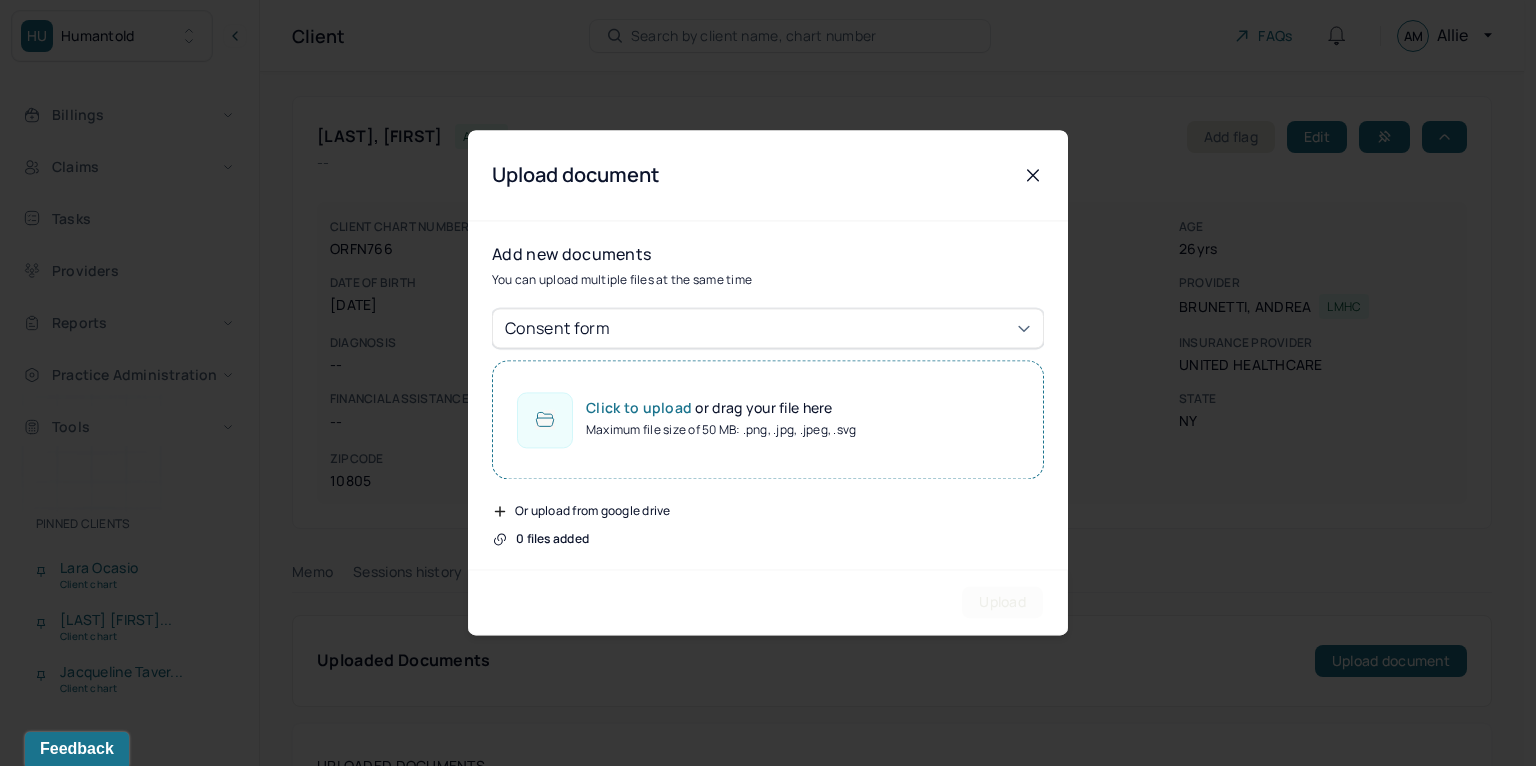 click on "Maximum file size of 50 MB: .png, .jpg, .jpeg, .svg" at bounding box center (721, 431) 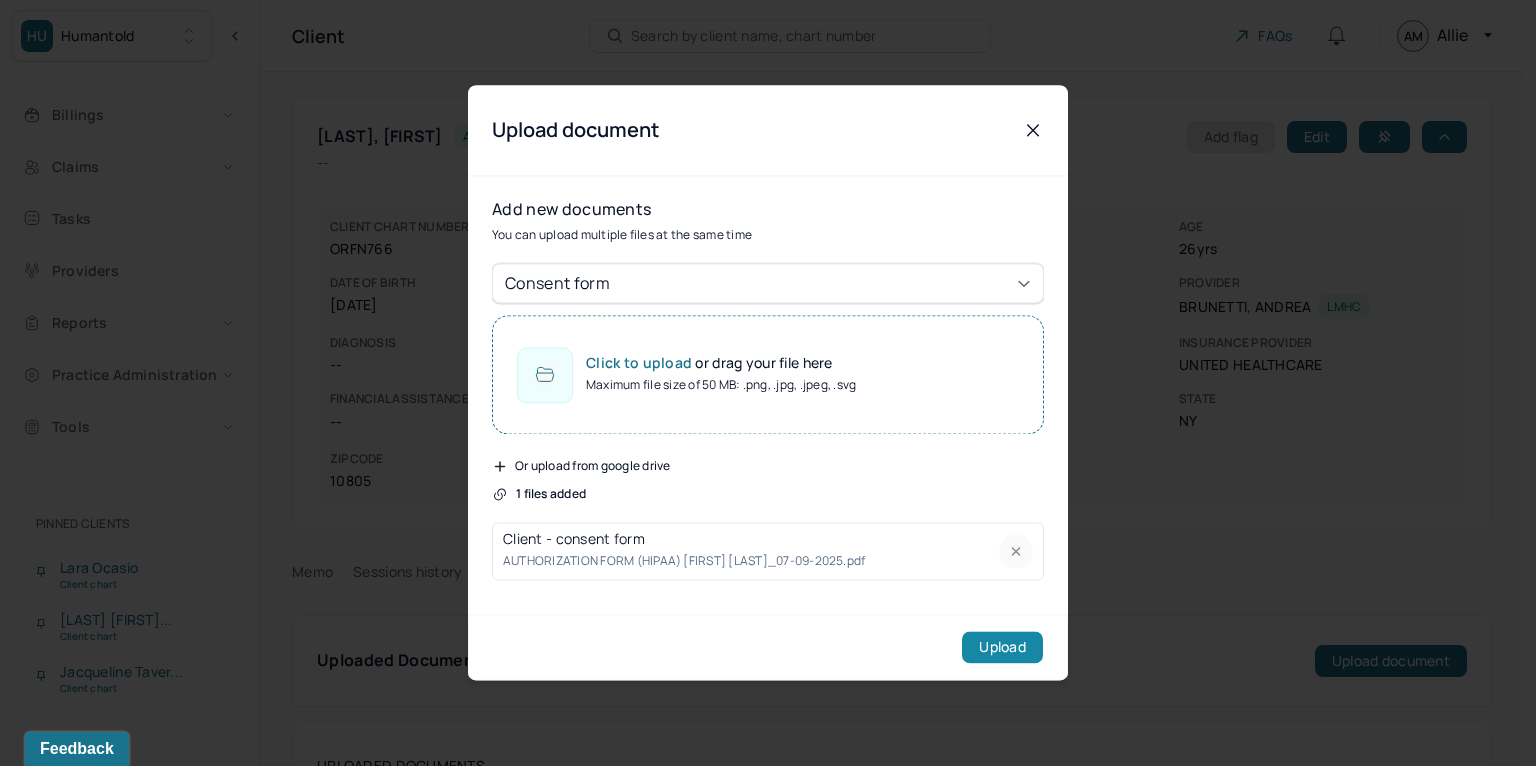 click on "Upload" at bounding box center (1002, 648) 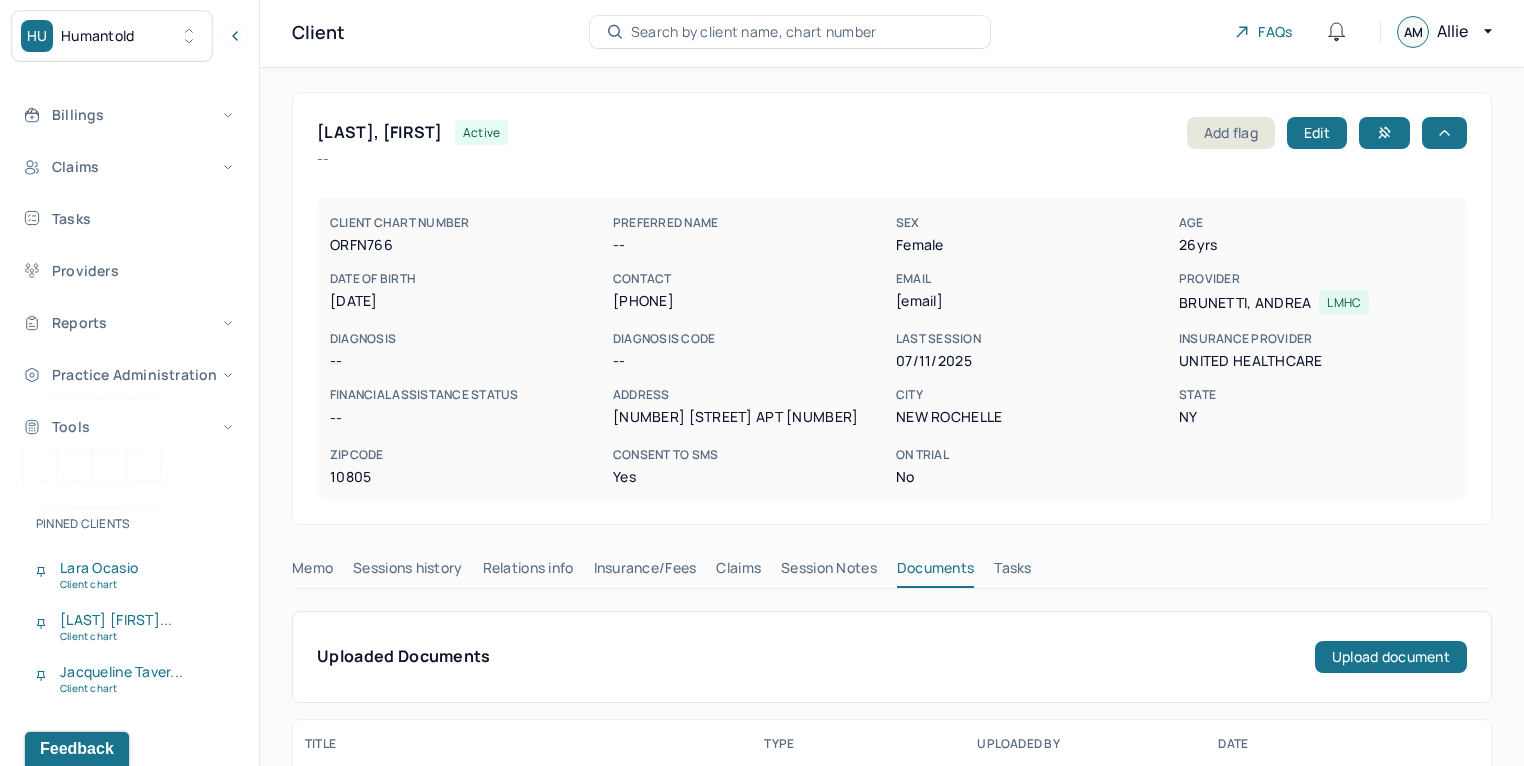 scroll, scrollTop: 0, scrollLeft: 0, axis: both 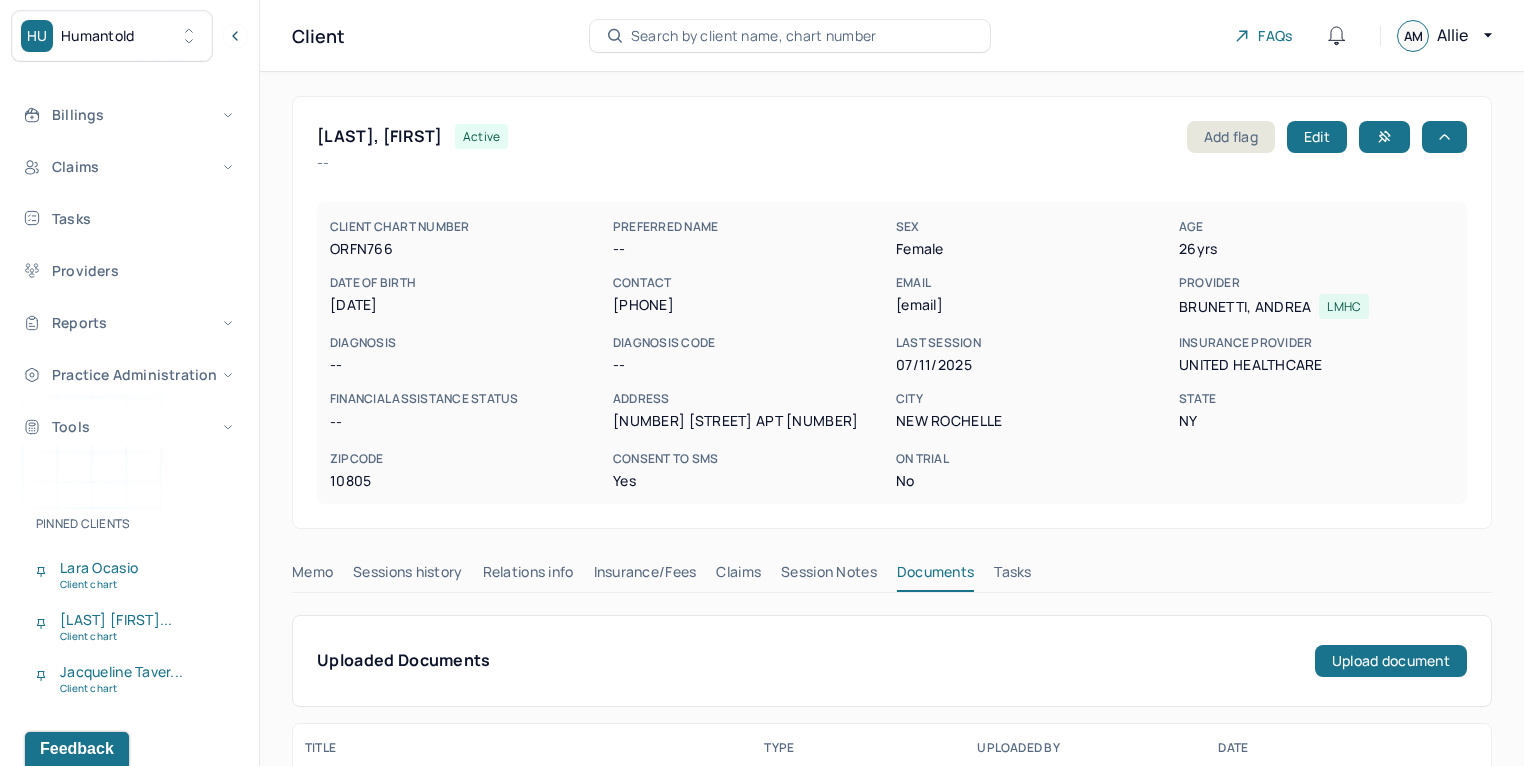 click on "Search by client name, chart number" at bounding box center (754, 36) 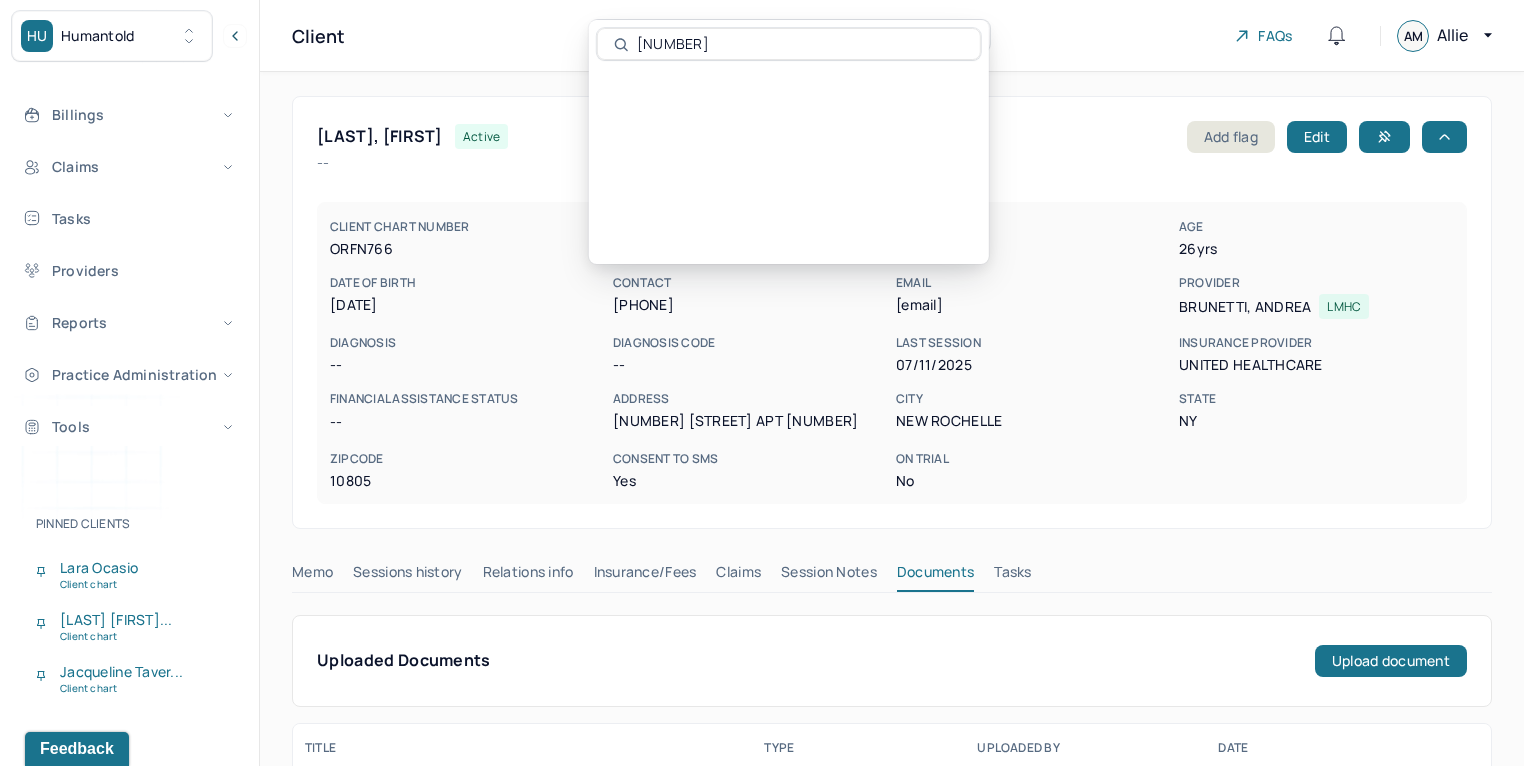 type on "9177443744" 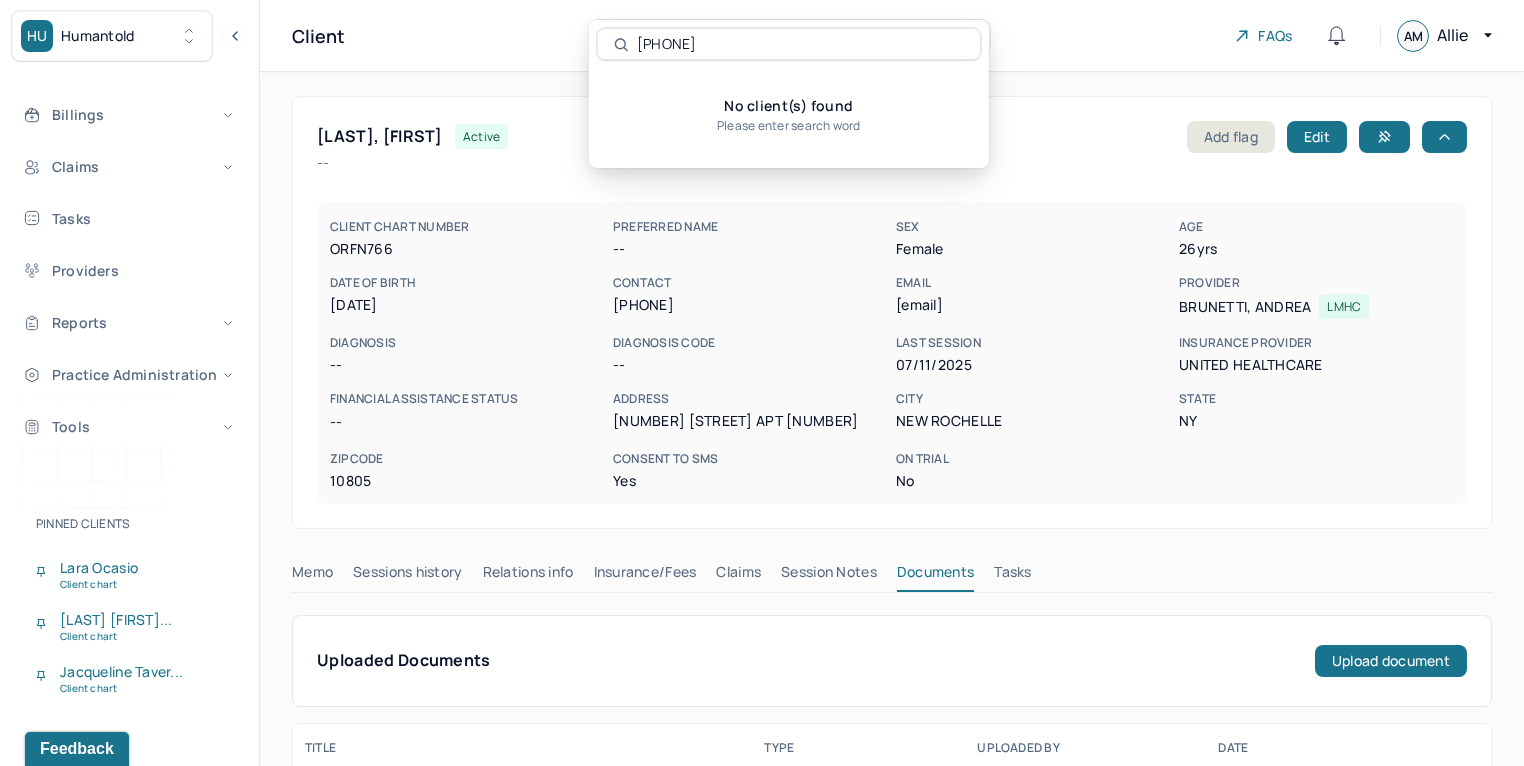 drag, startPoint x: 738, startPoint y: 44, endPoint x: 614, endPoint y: 58, distance: 124.78782 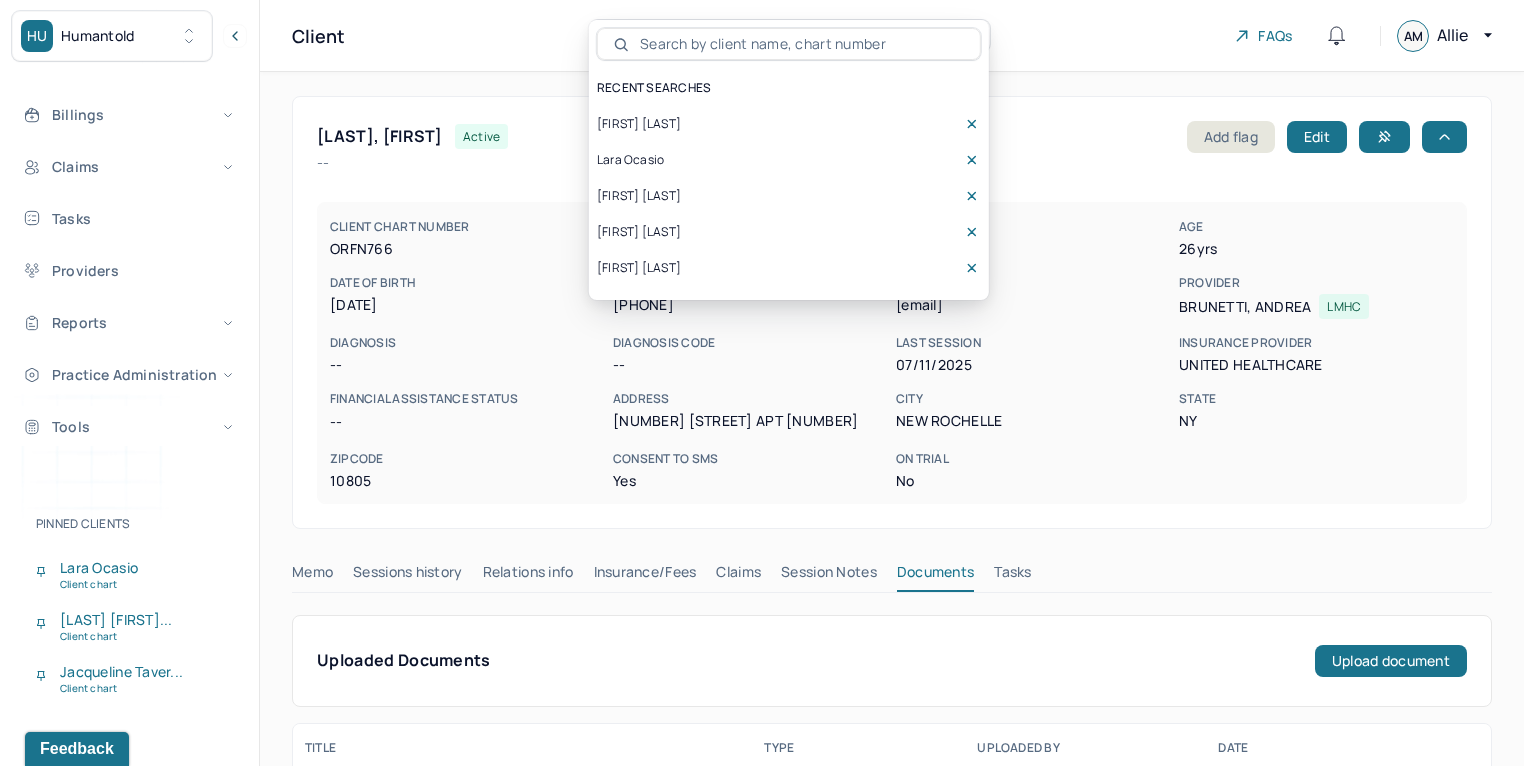 type 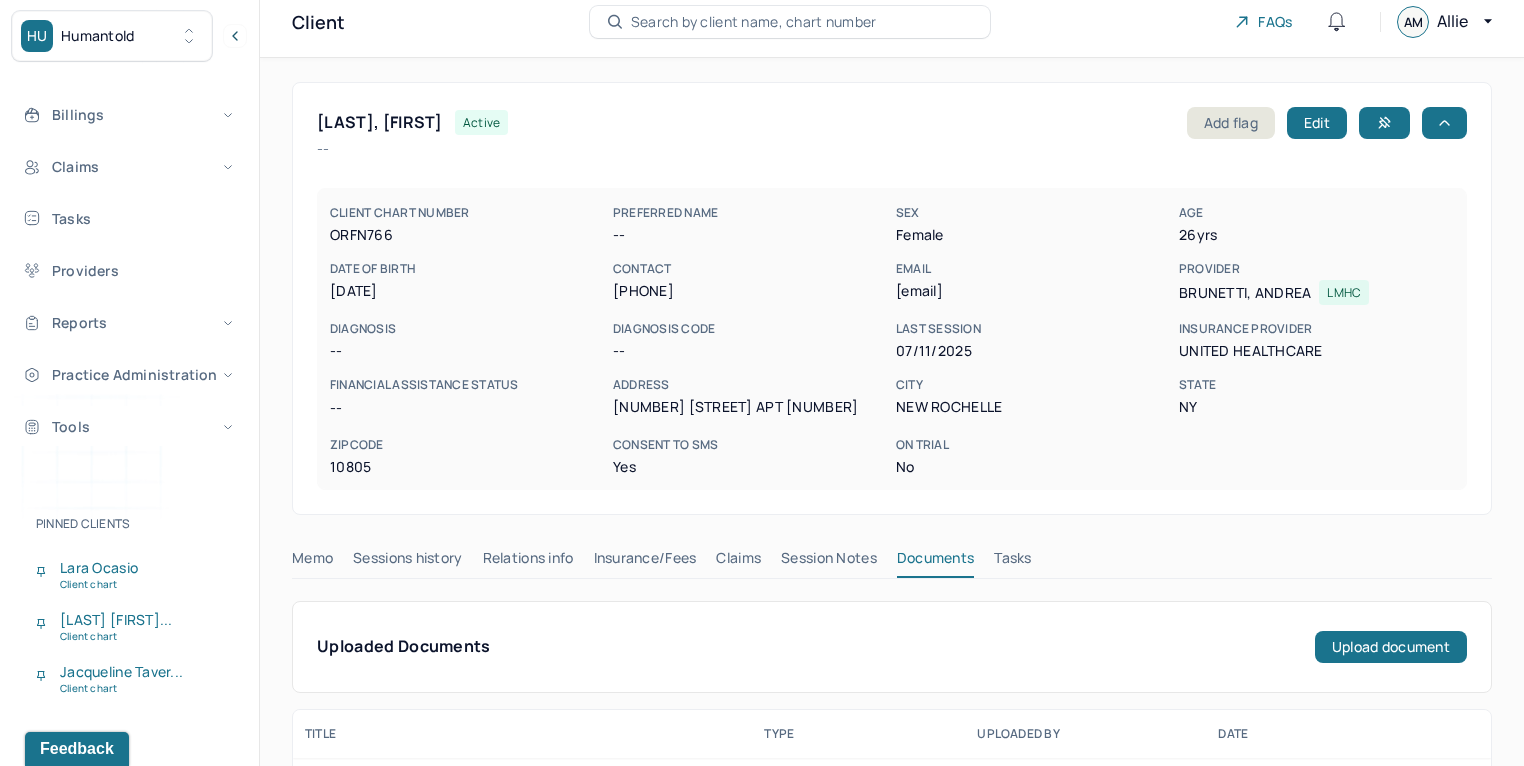 scroll, scrollTop: 0, scrollLeft: 0, axis: both 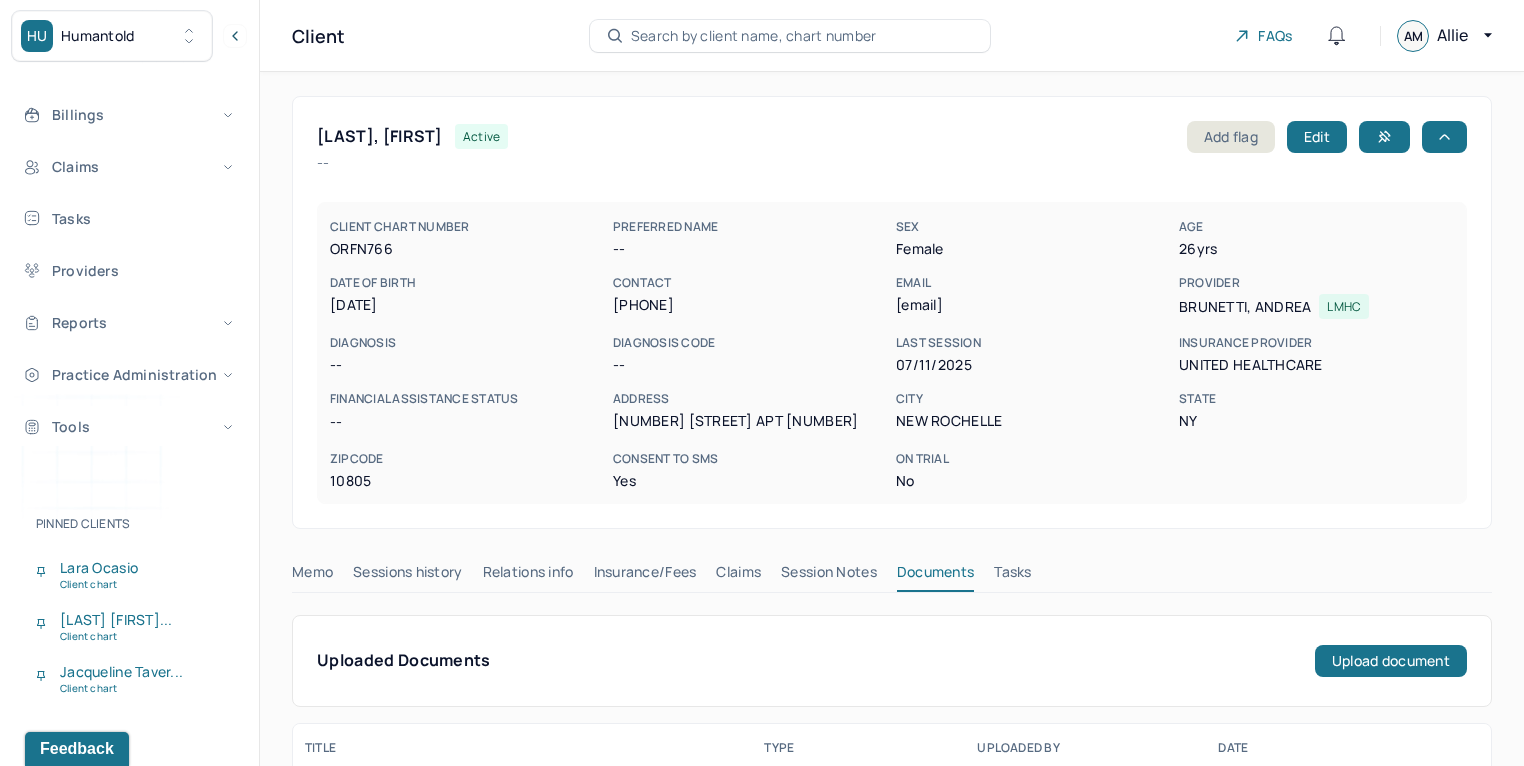 click on "Search by client name, chart number" at bounding box center (754, 36) 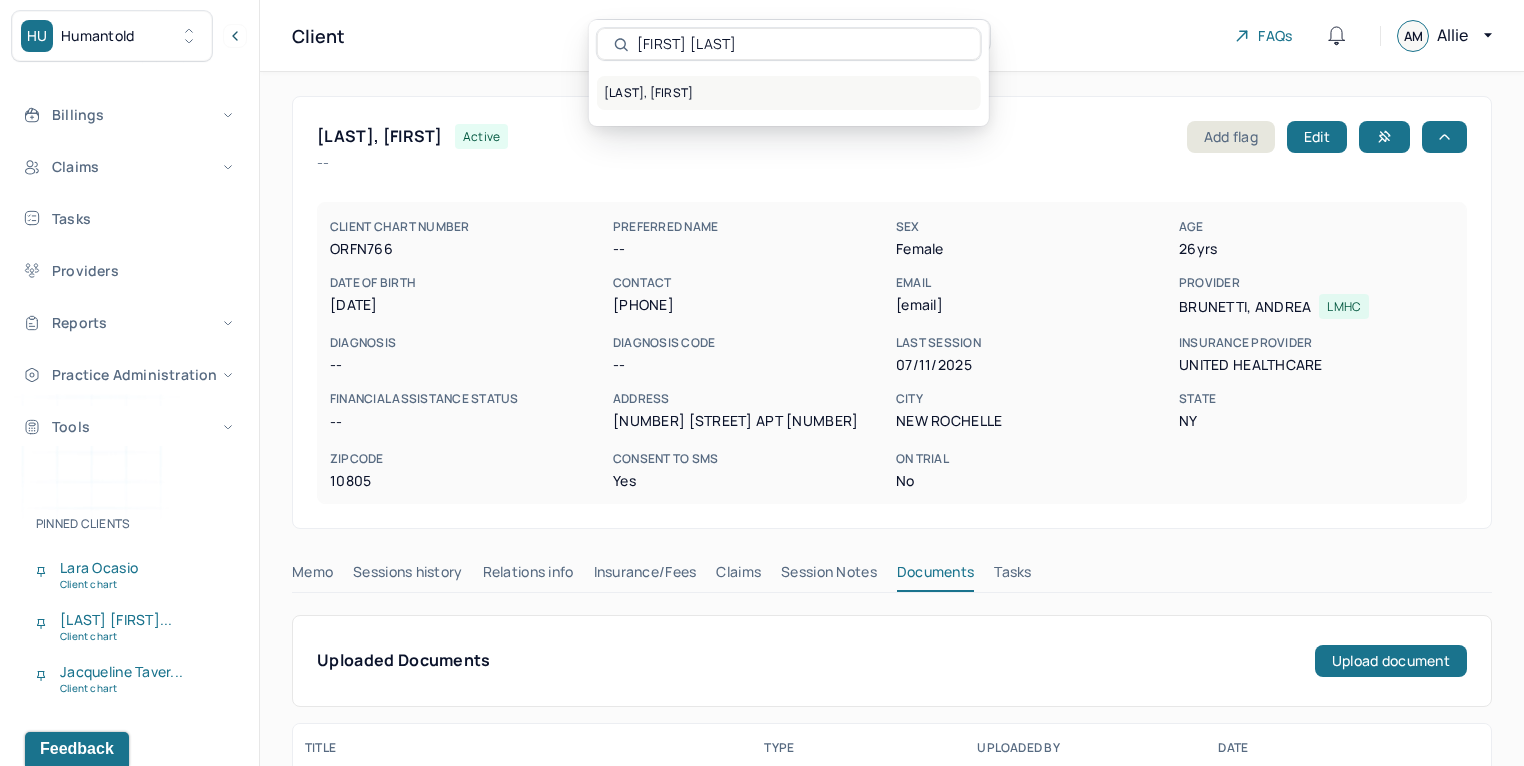 type on "Kelly schultz" 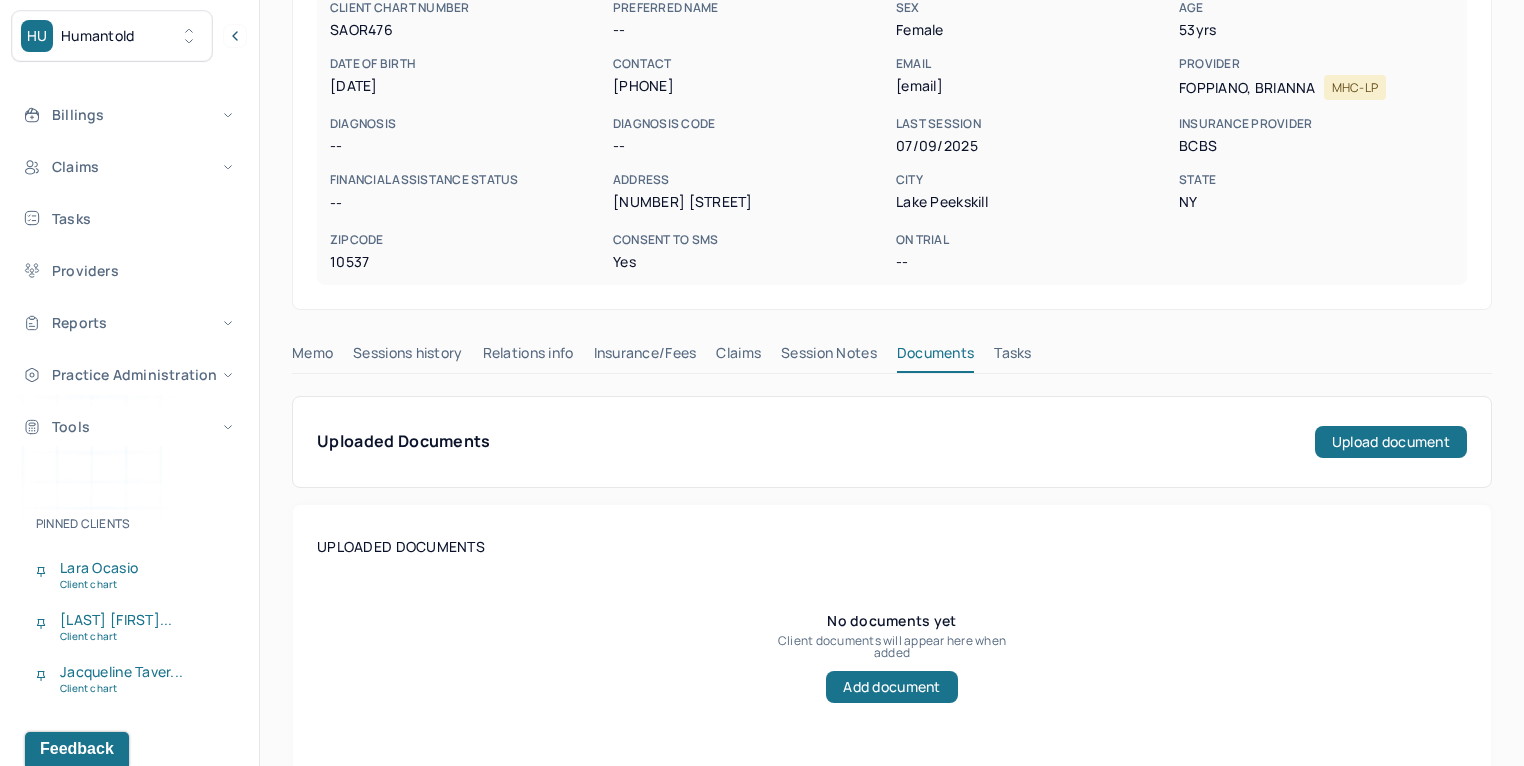 scroll, scrollTop: 264, scrollLeft: 0, axis: vertical 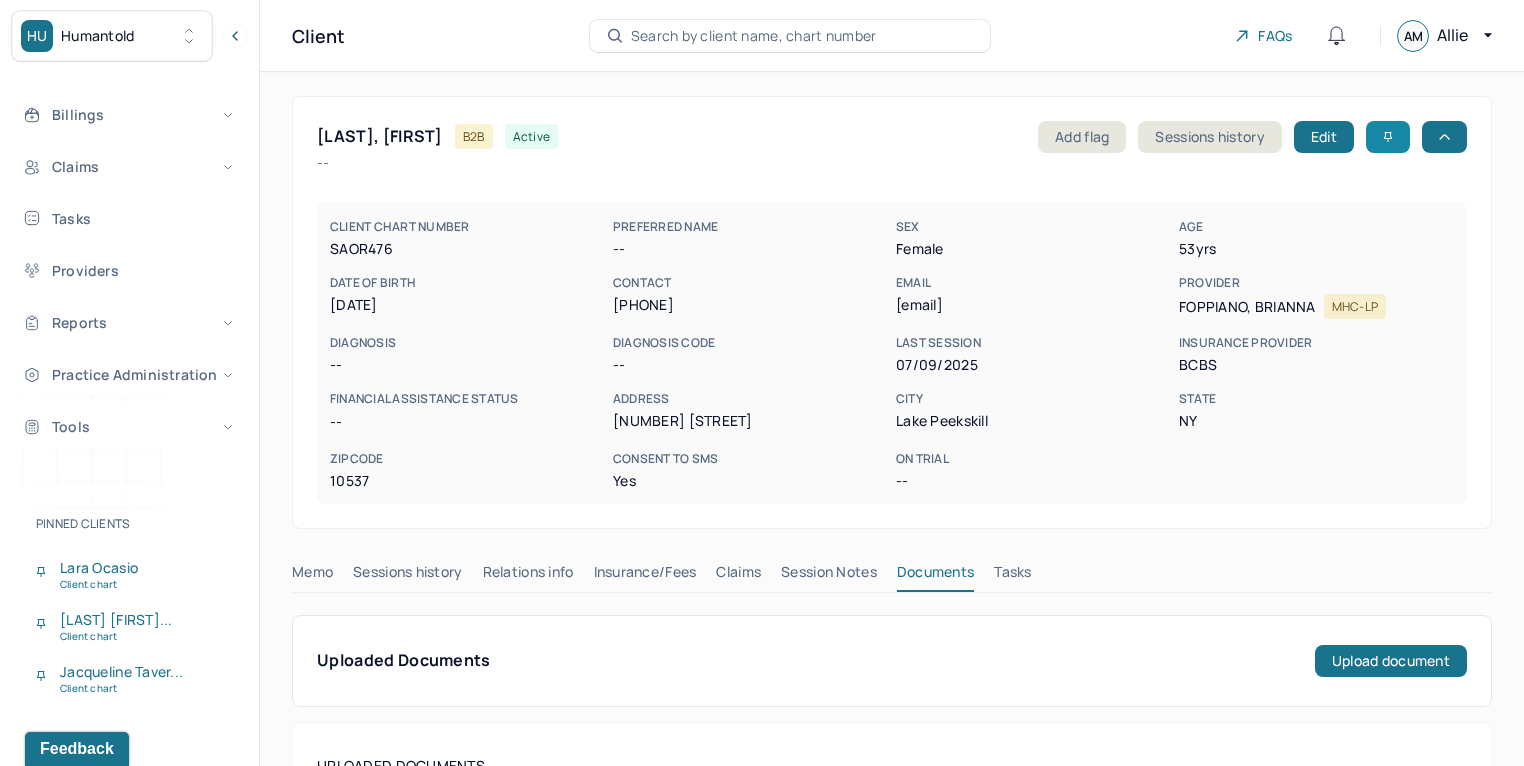 click 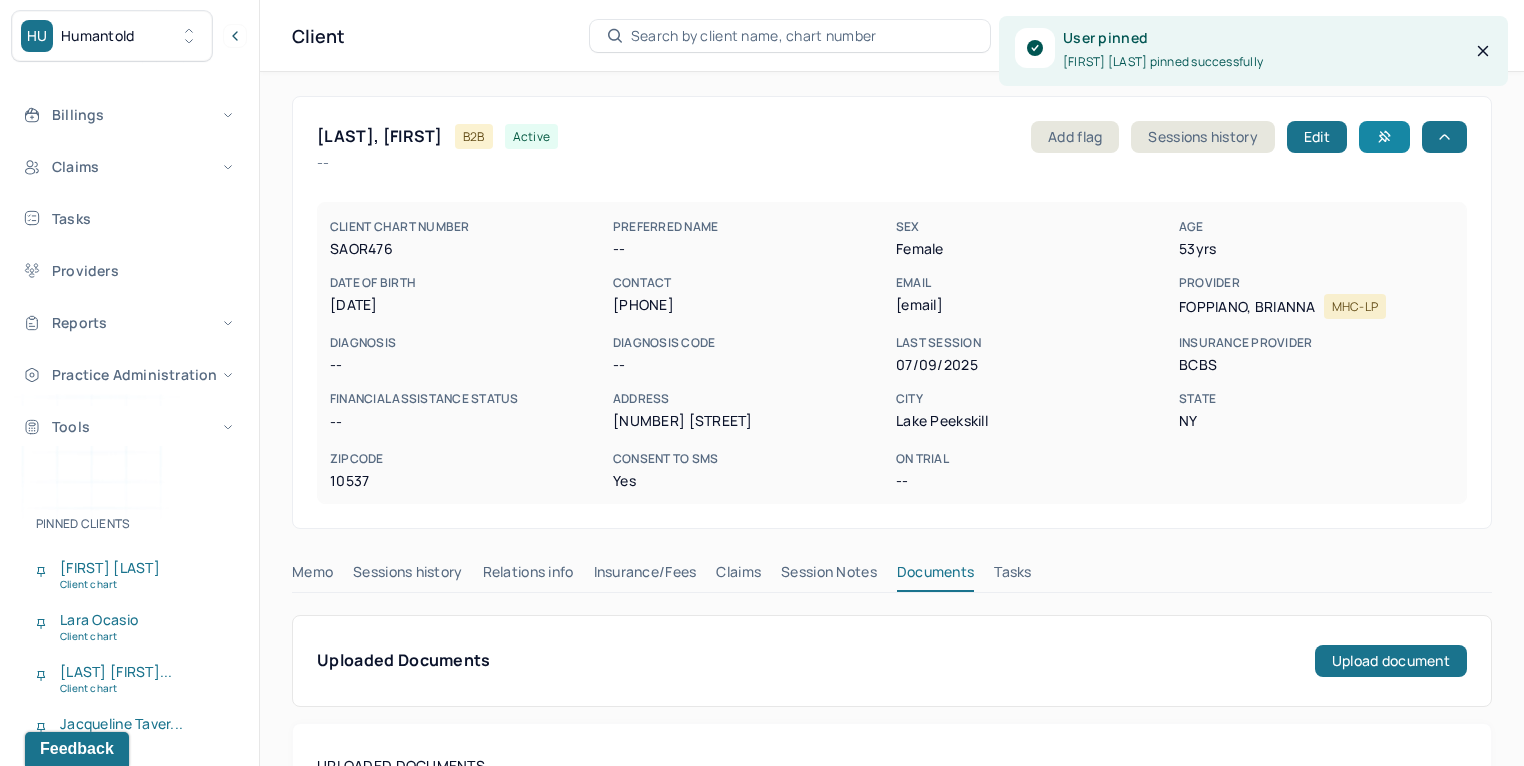 click on "Search by client name, chart number" at bounding box center [754, 36] 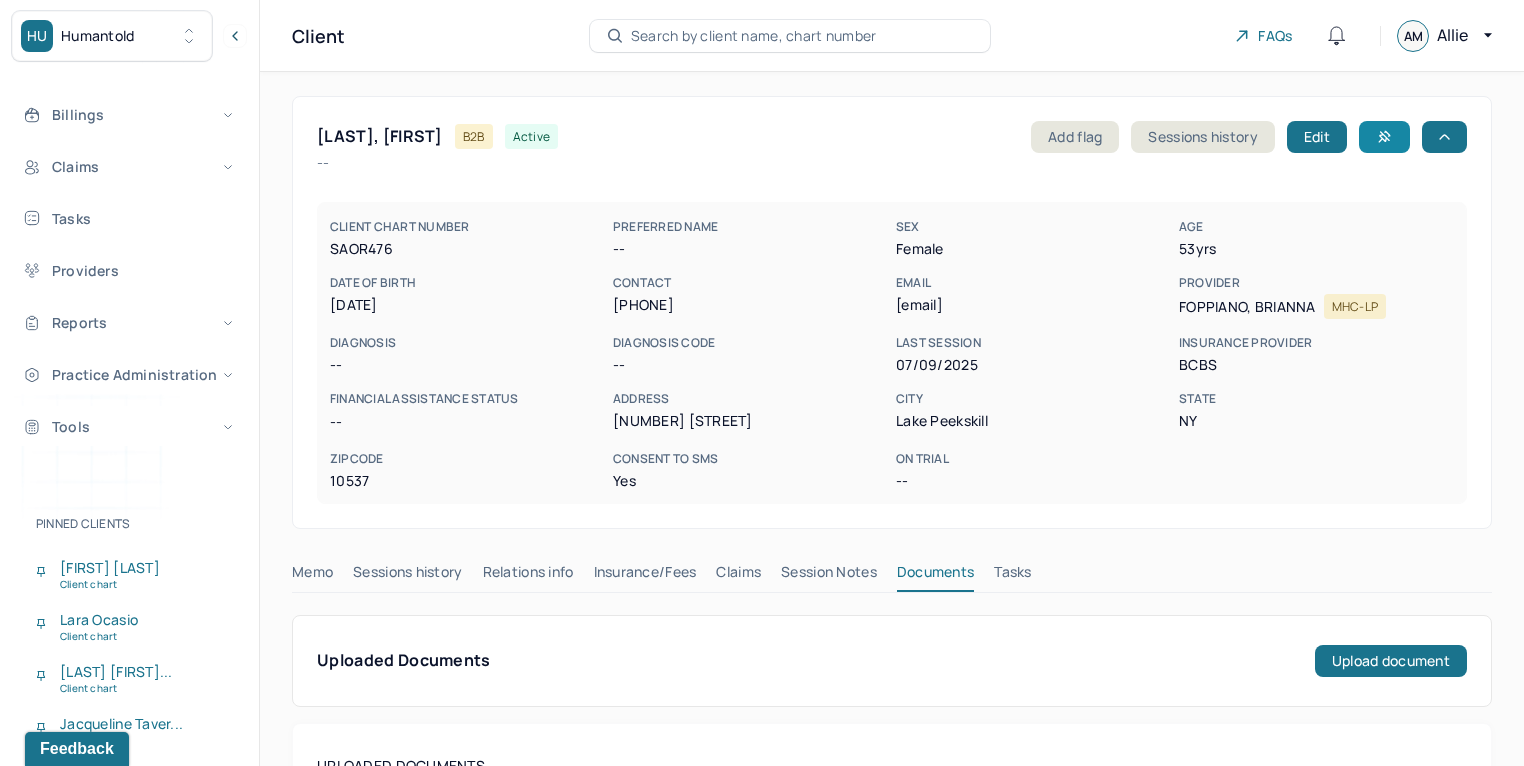 click on "CLIENT CHART NUMBER SAOR476 PREFERRED NAME -- SEX female AGE 53  yrs DATE OF BIRTH 05/14/1972  CONTACT (845) 216-1870 EMAIL kas572@yahoo.com PROVIDER FOPPIANO, BRIANNA MHC-LP DIAGNOSIS -- DIAGNOSIS CODE -- LAST SESSION 07/09/2025 insurance provider BCBS FINANCIAL ASSISTANCE STATUS -- Address 176 Walnut Rd City Lake Peekskill State NY Zipcode 10537 Consent to Sms Yes On Trial --" at bounding box center (892, 341) 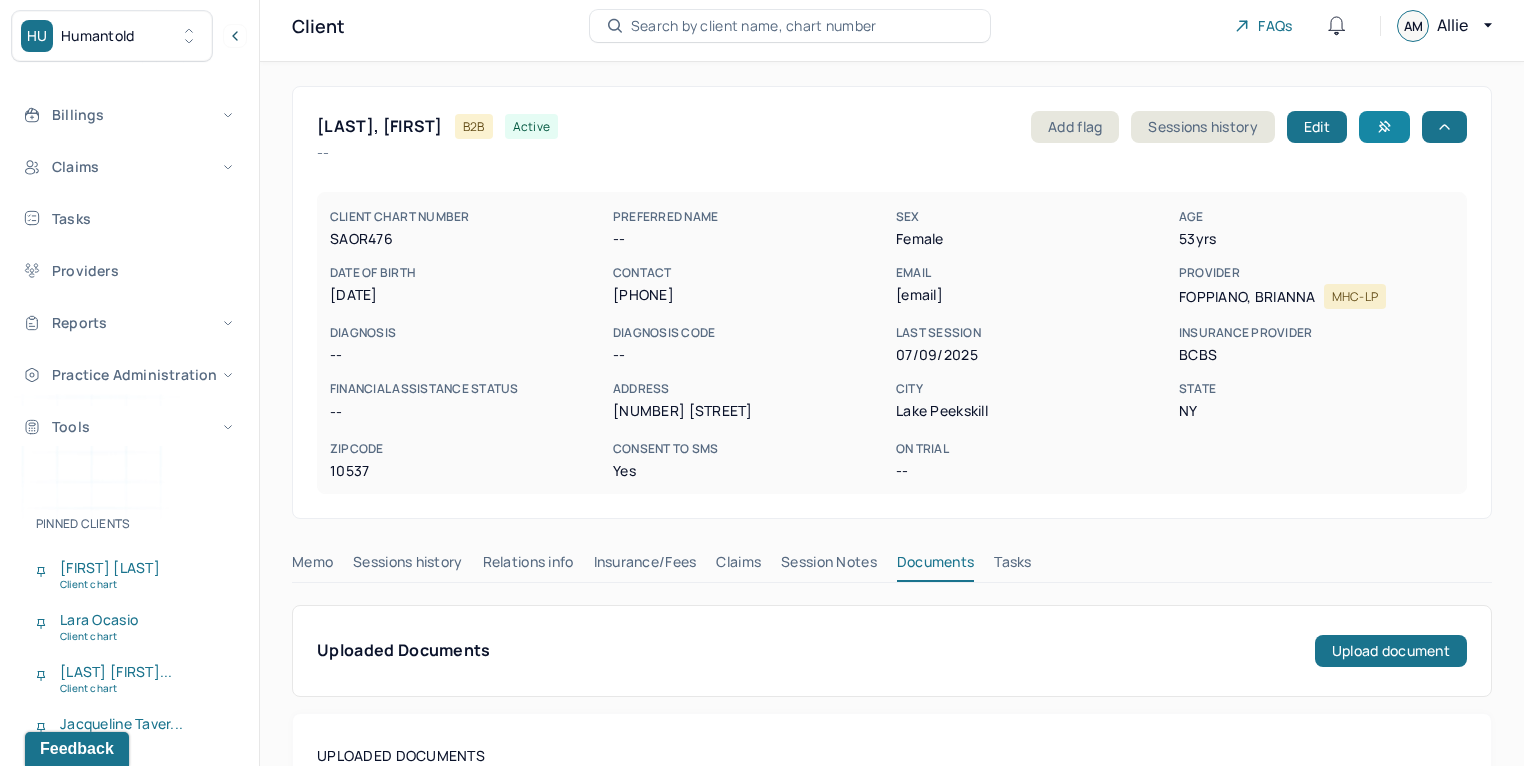 scroll, scrollTop: 0, scrollLeft: 0, axis: both 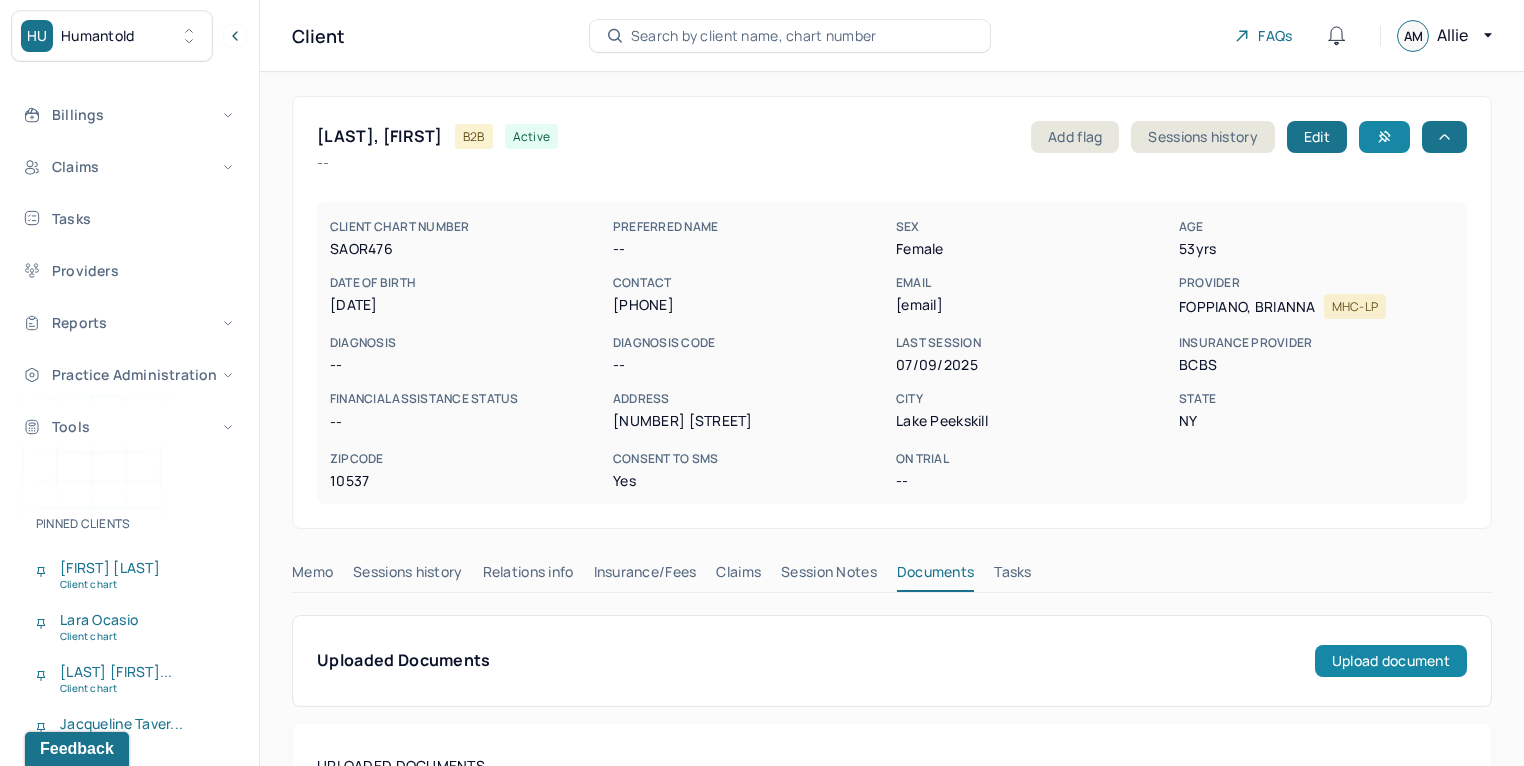 click on "Upload document" at bounding box center (1391, 661) 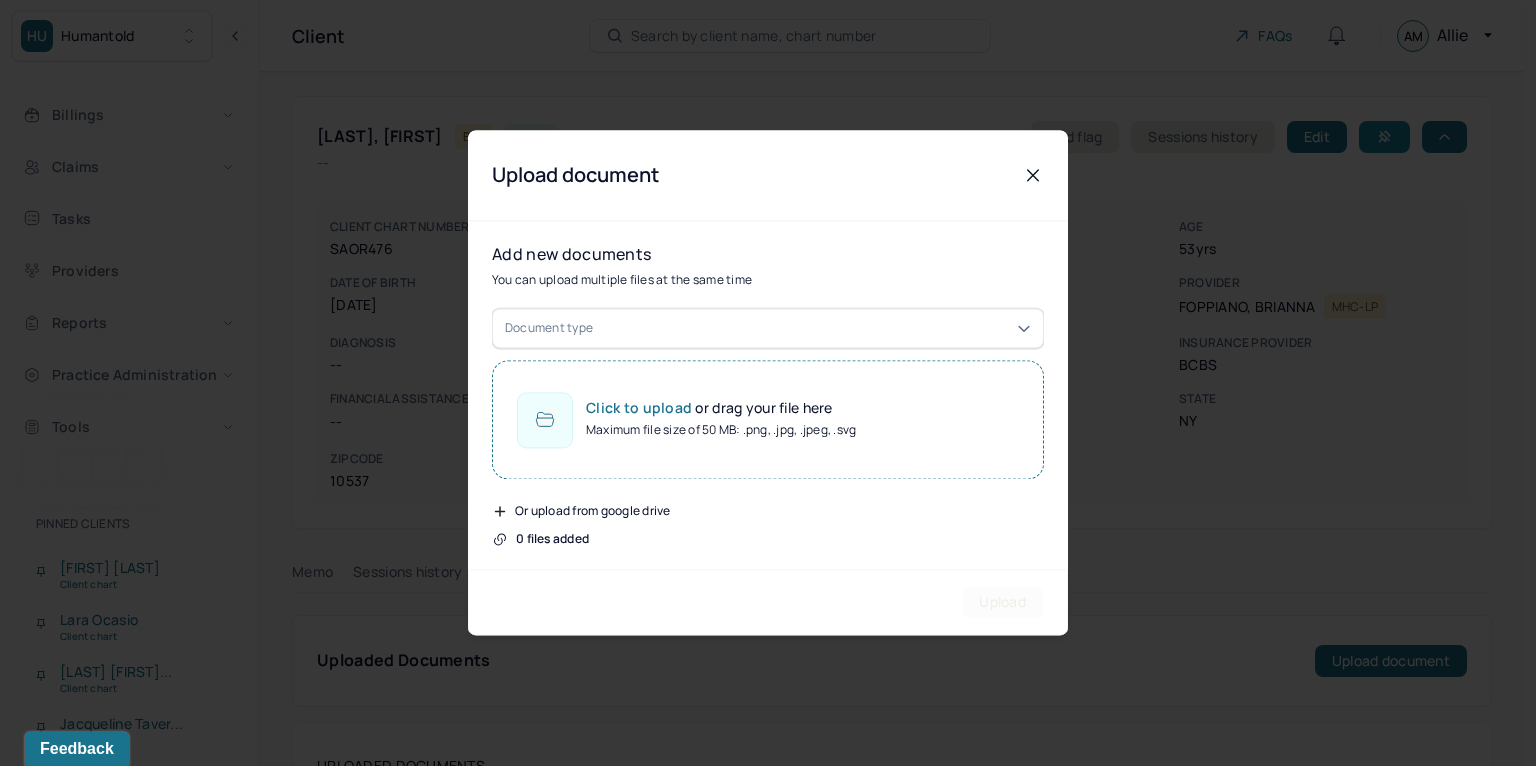 click on "Document type" at bounding box center [768, 329] 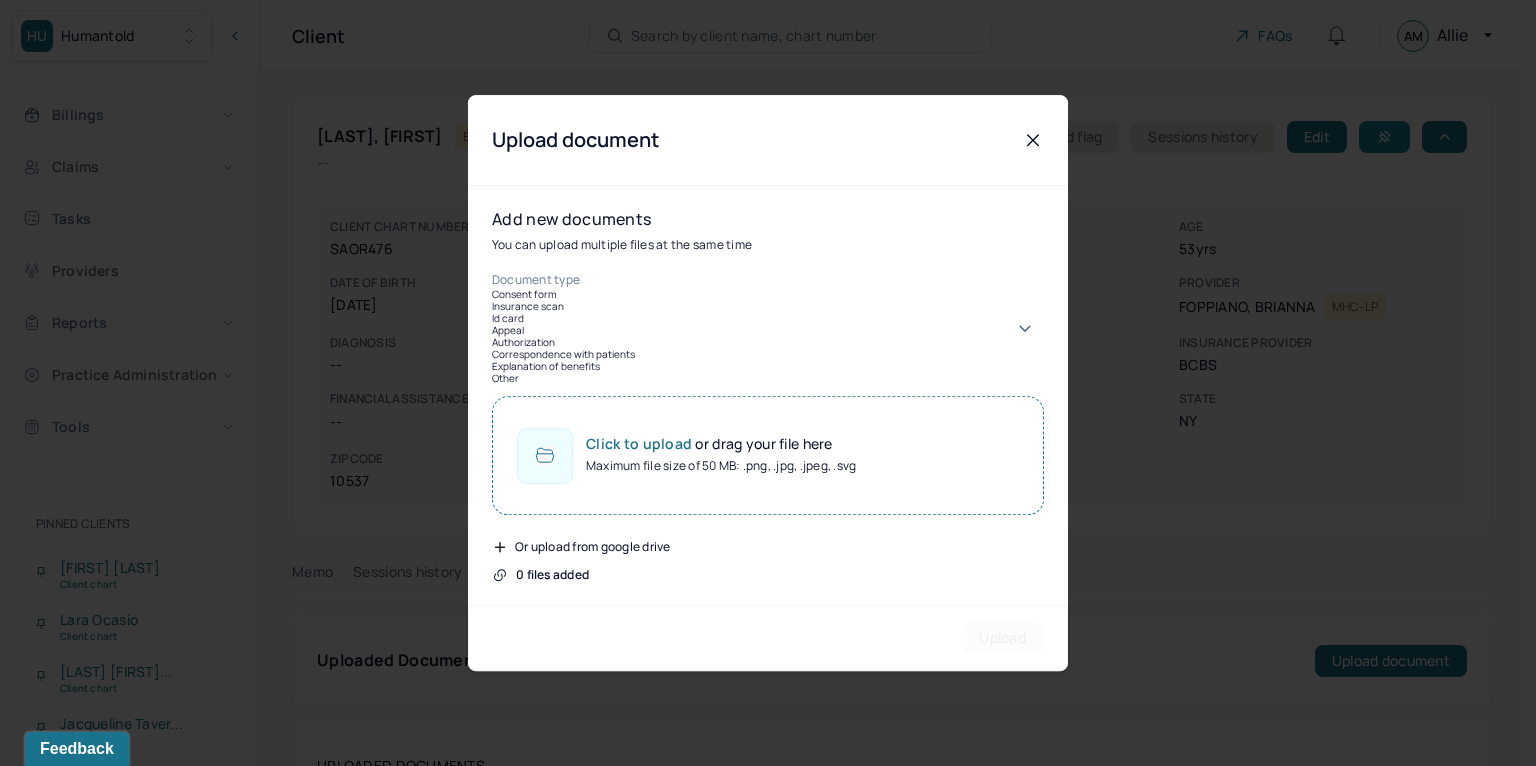 click on "Consent form" at bounding box center (768, 294) 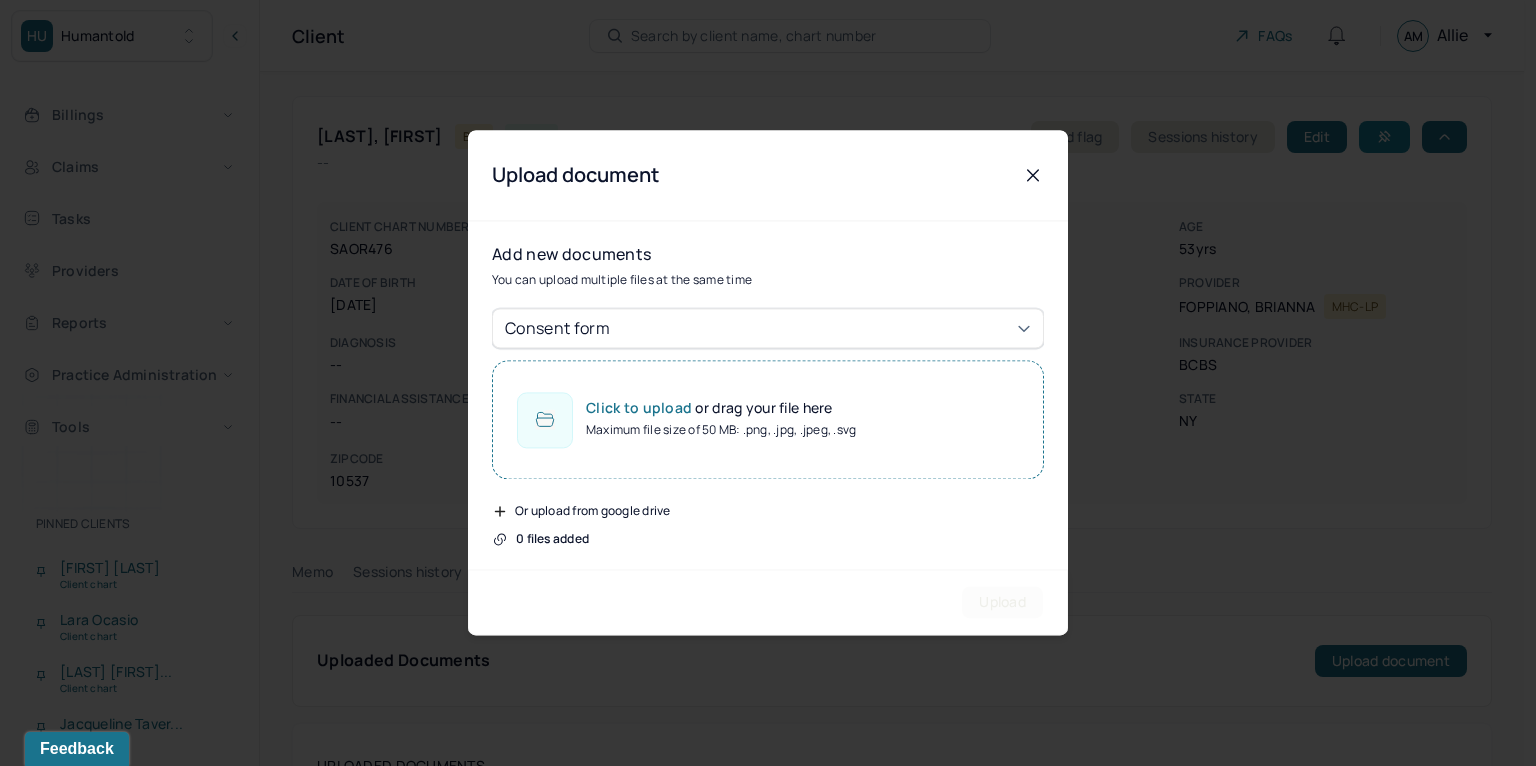 click on "Maximum file size of 50 MB: .png, .jpg, .jpeg, .svg" at bounding box center [721, 431] 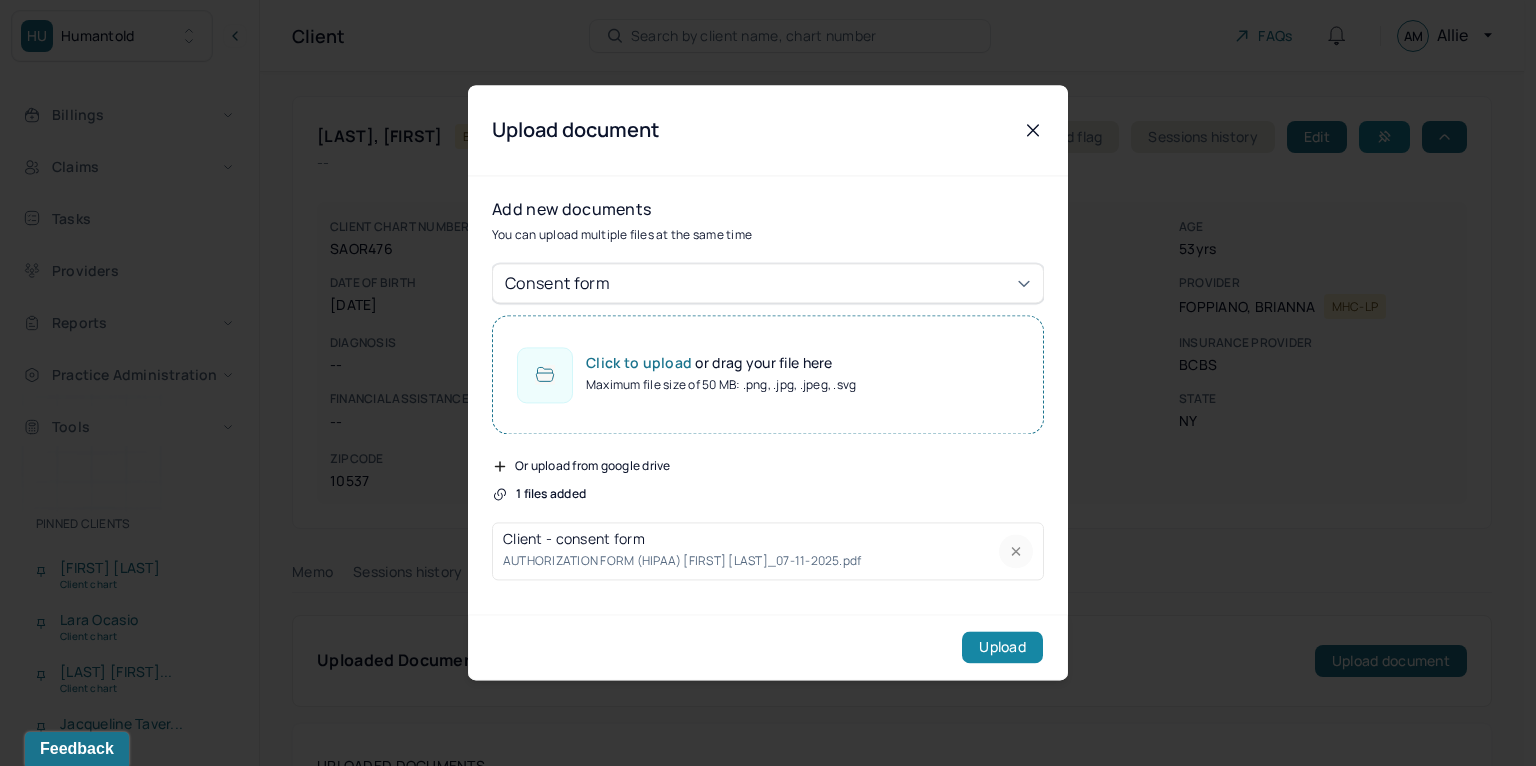 click on "Upload" at bounding box center [1002, 648] 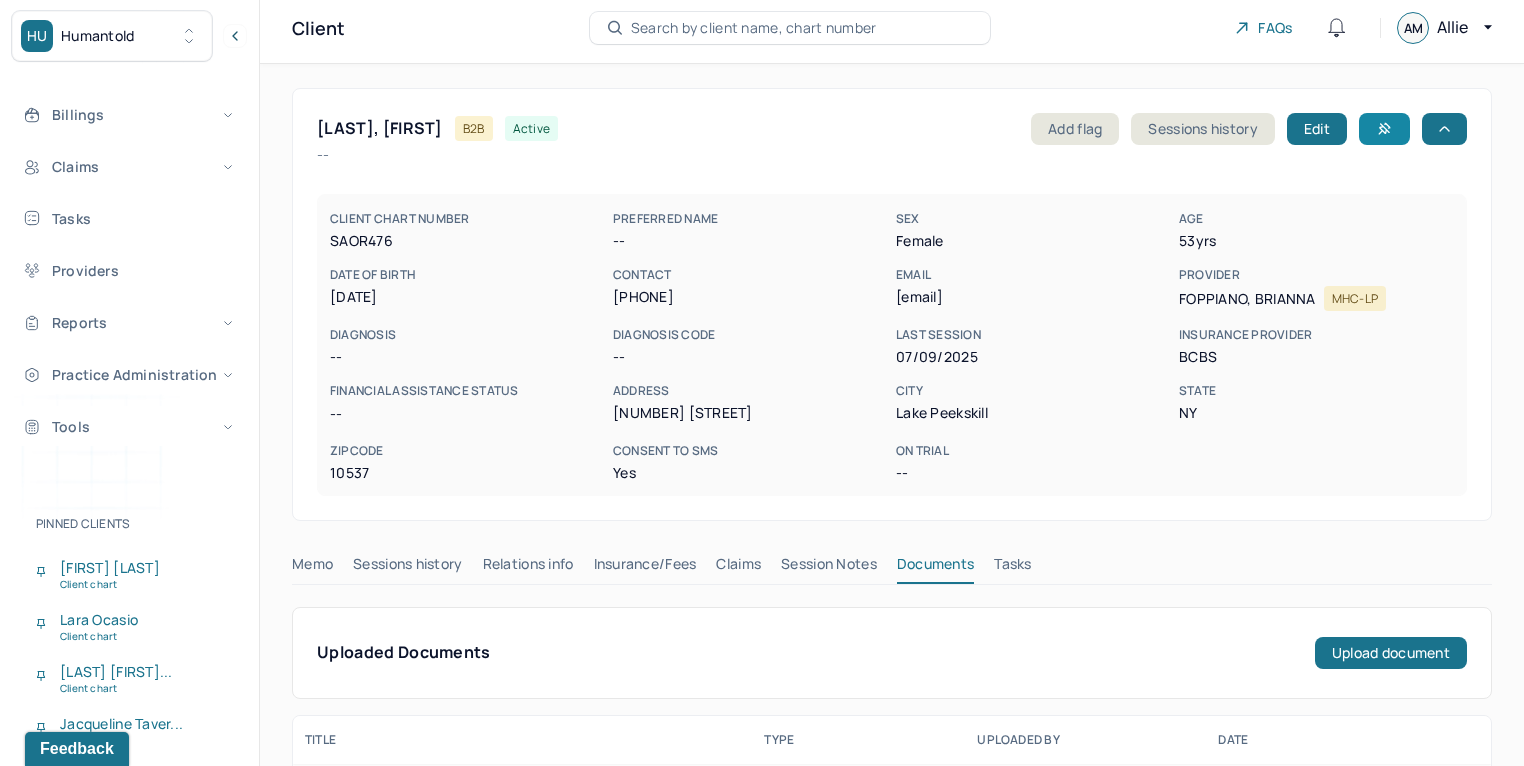 scroll, scrollTop: 0, scrollLeft: 0, axis: both 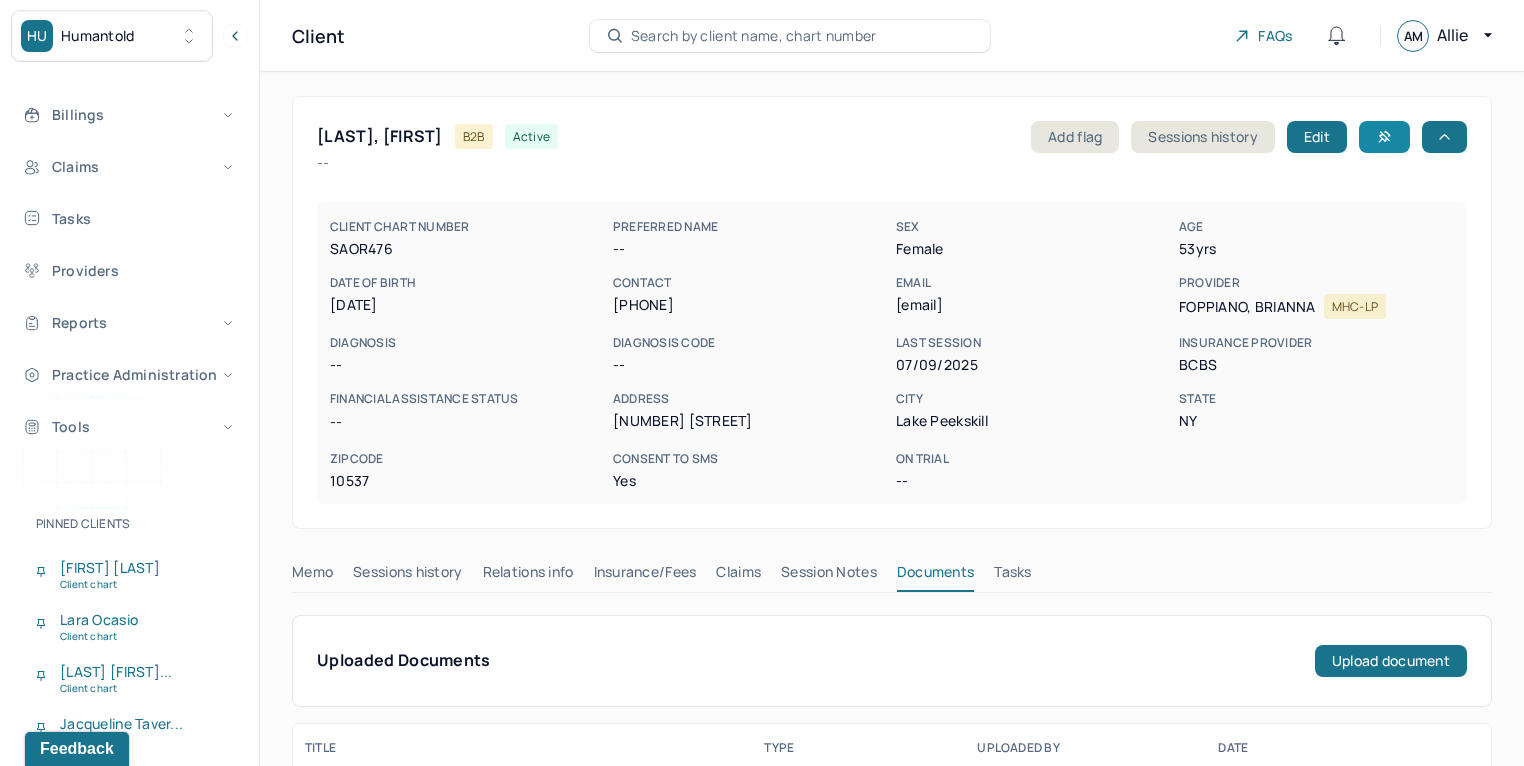 click on "Search by client name, chart number" at bounding box center [754, 36] 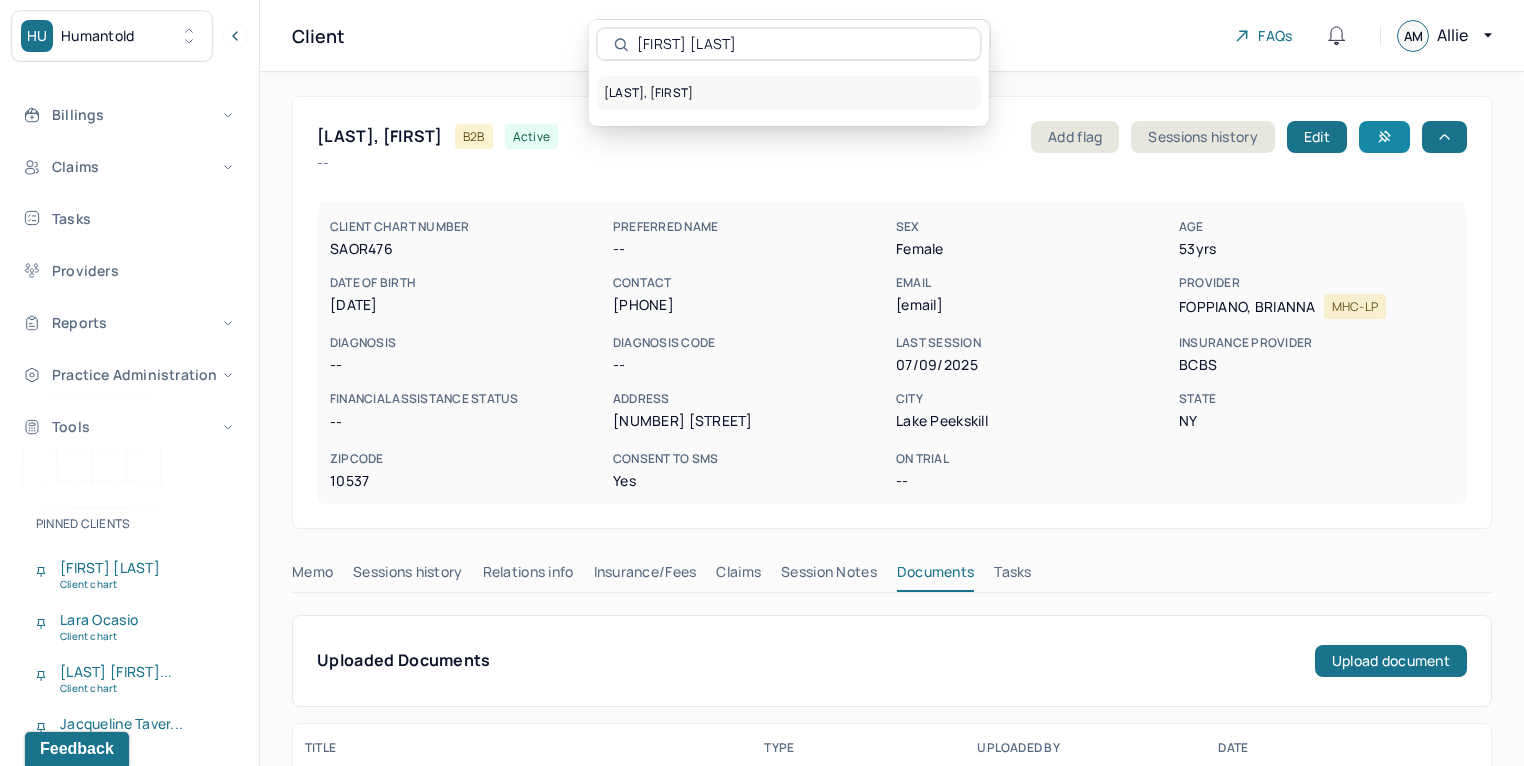 type on "Shana Ben-David" 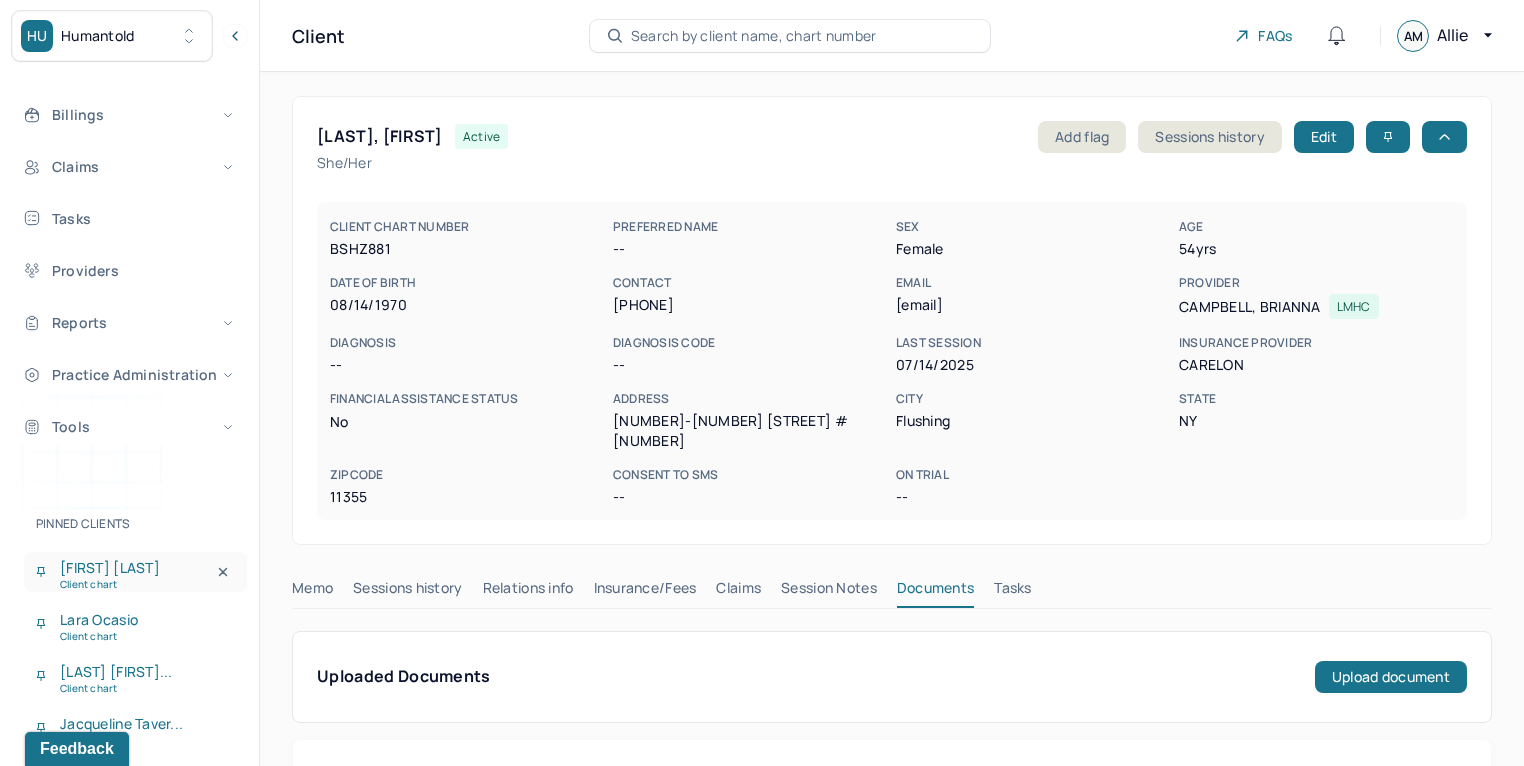 click 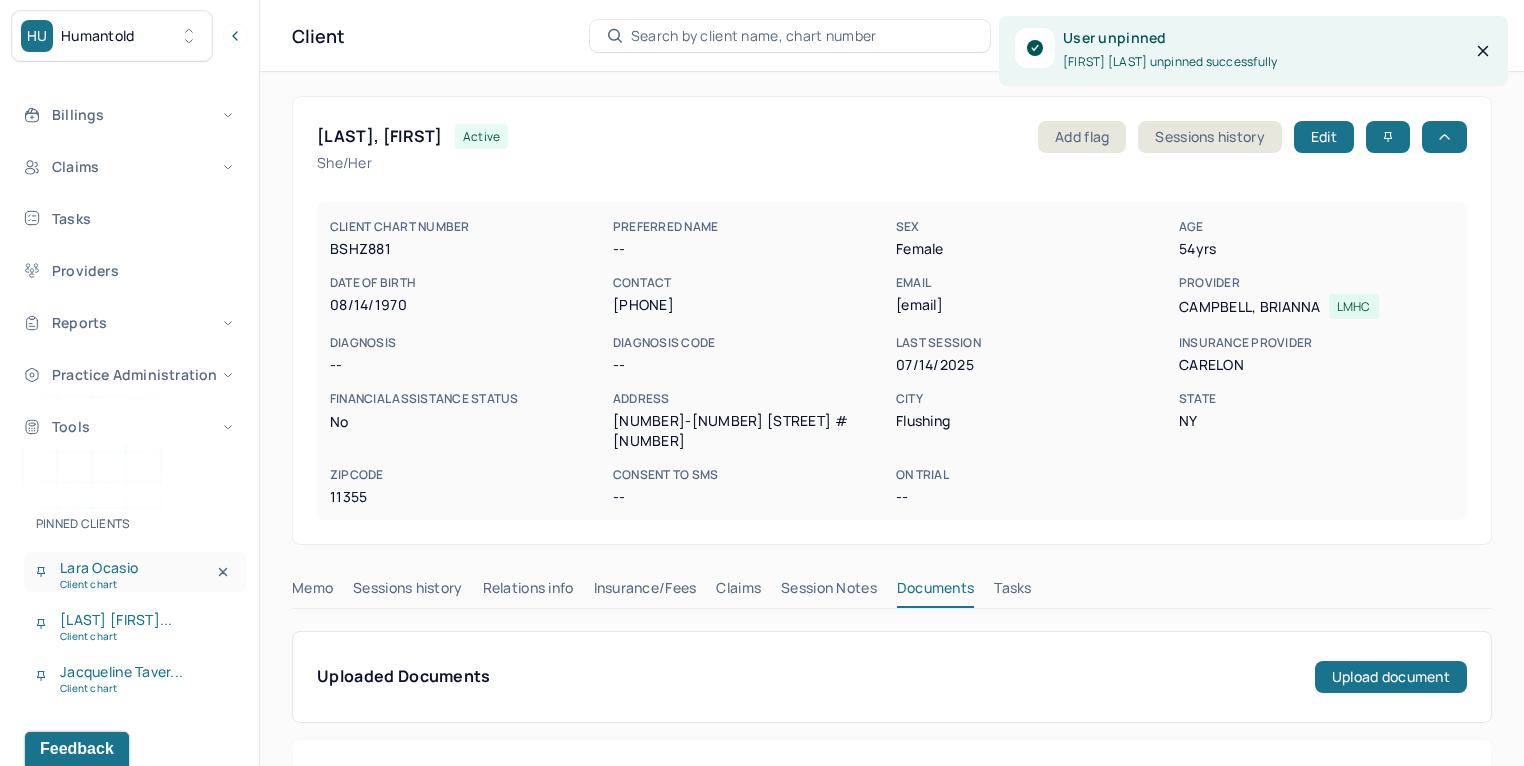 click 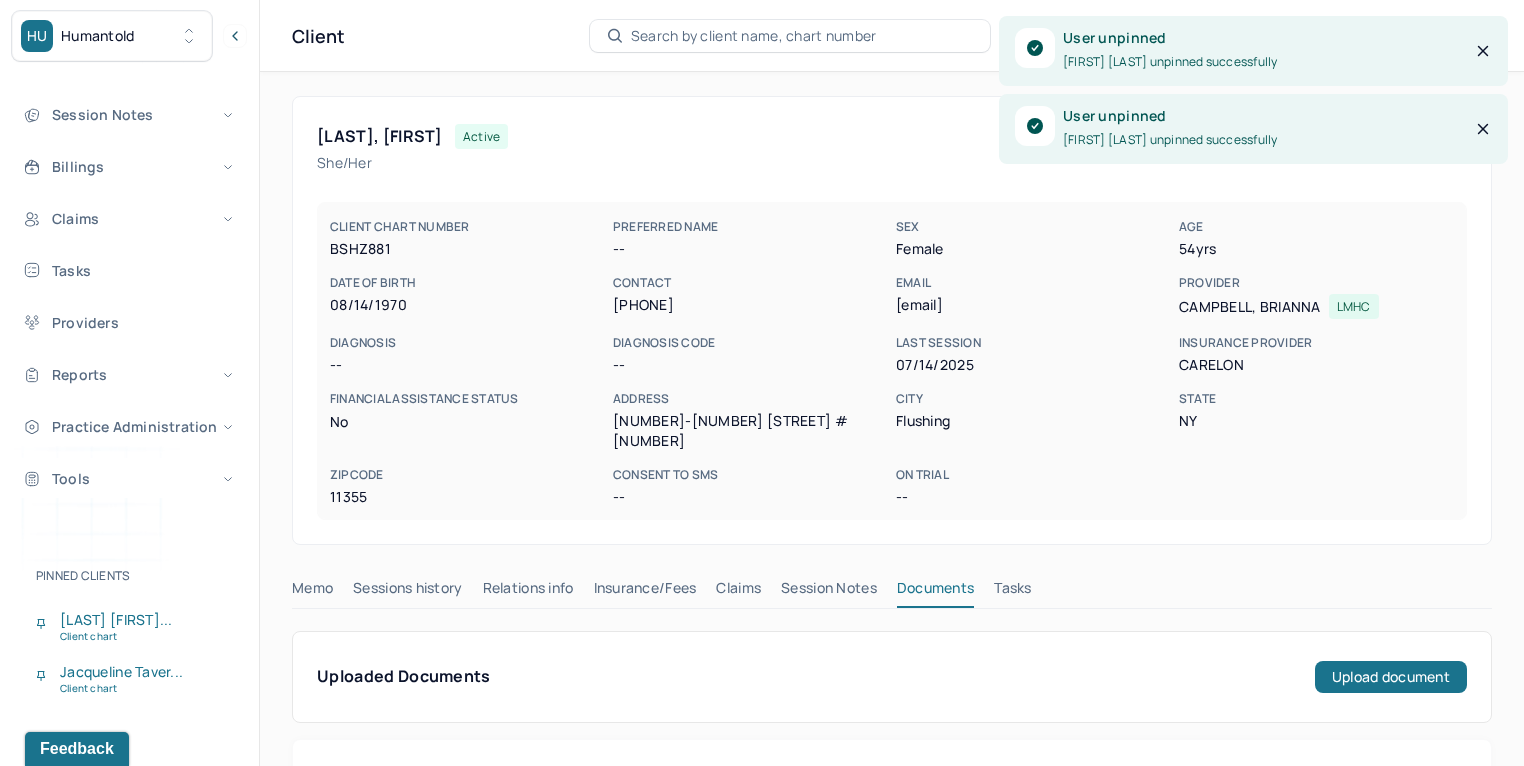 scroll, scrollTop: 150, scrollLeft: 0, axis: vertical 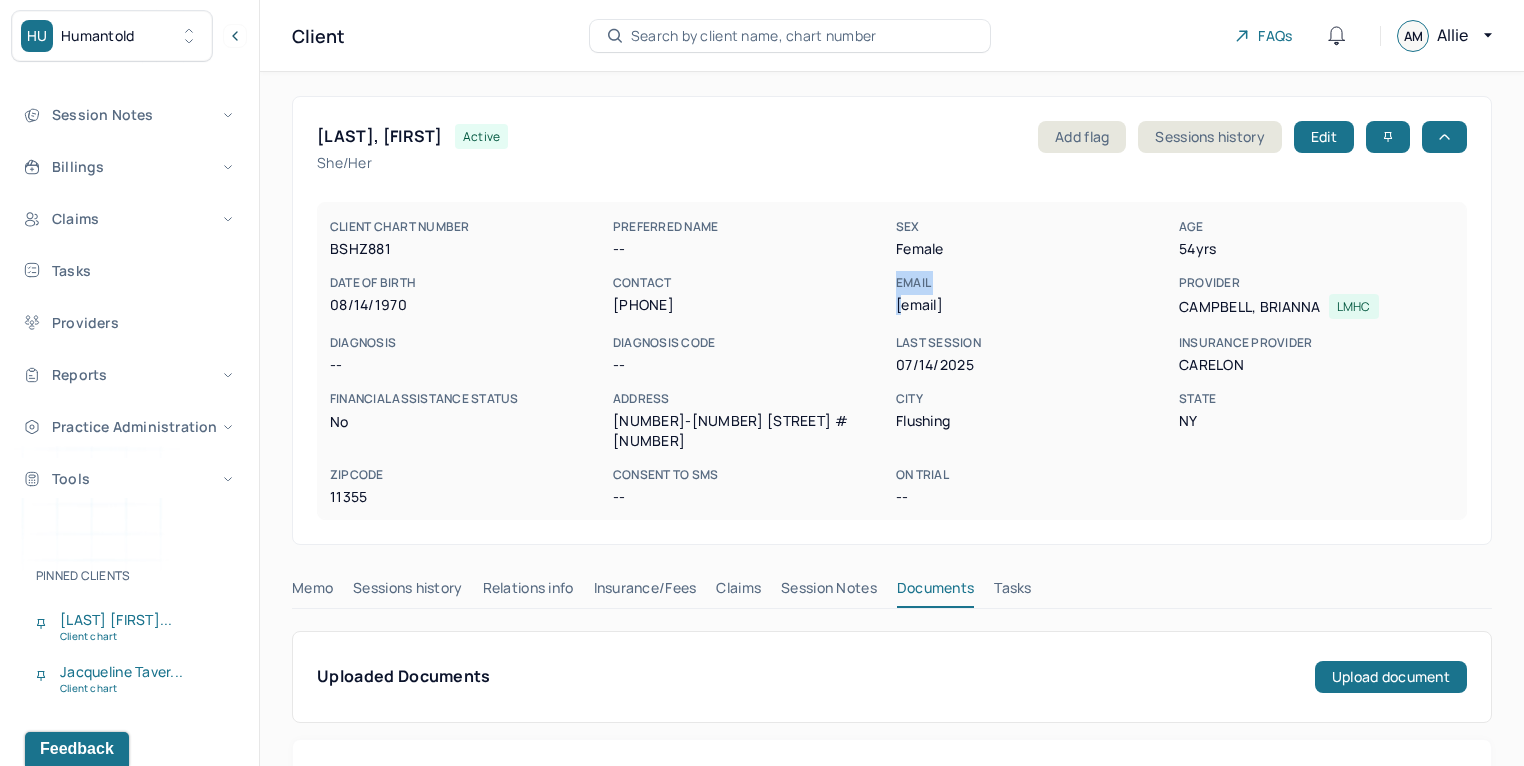 click on "EMAIL luvgym22@gmail.com" at bounding box center [1033, 295] 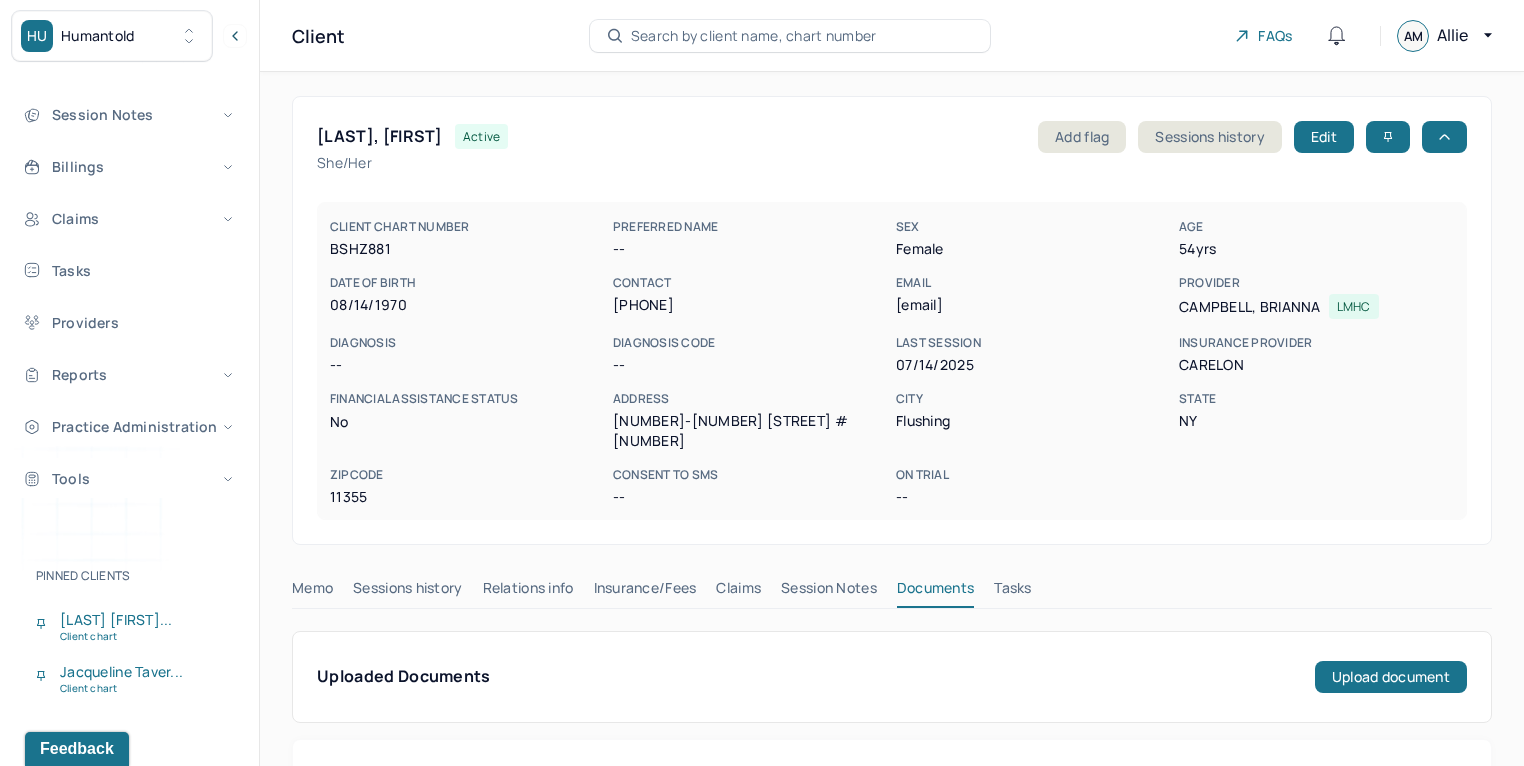 drag, startPoint x: 893, startPoint y: 304, endPoint x: 1067, endPoint y: 315, distance: 174.34735 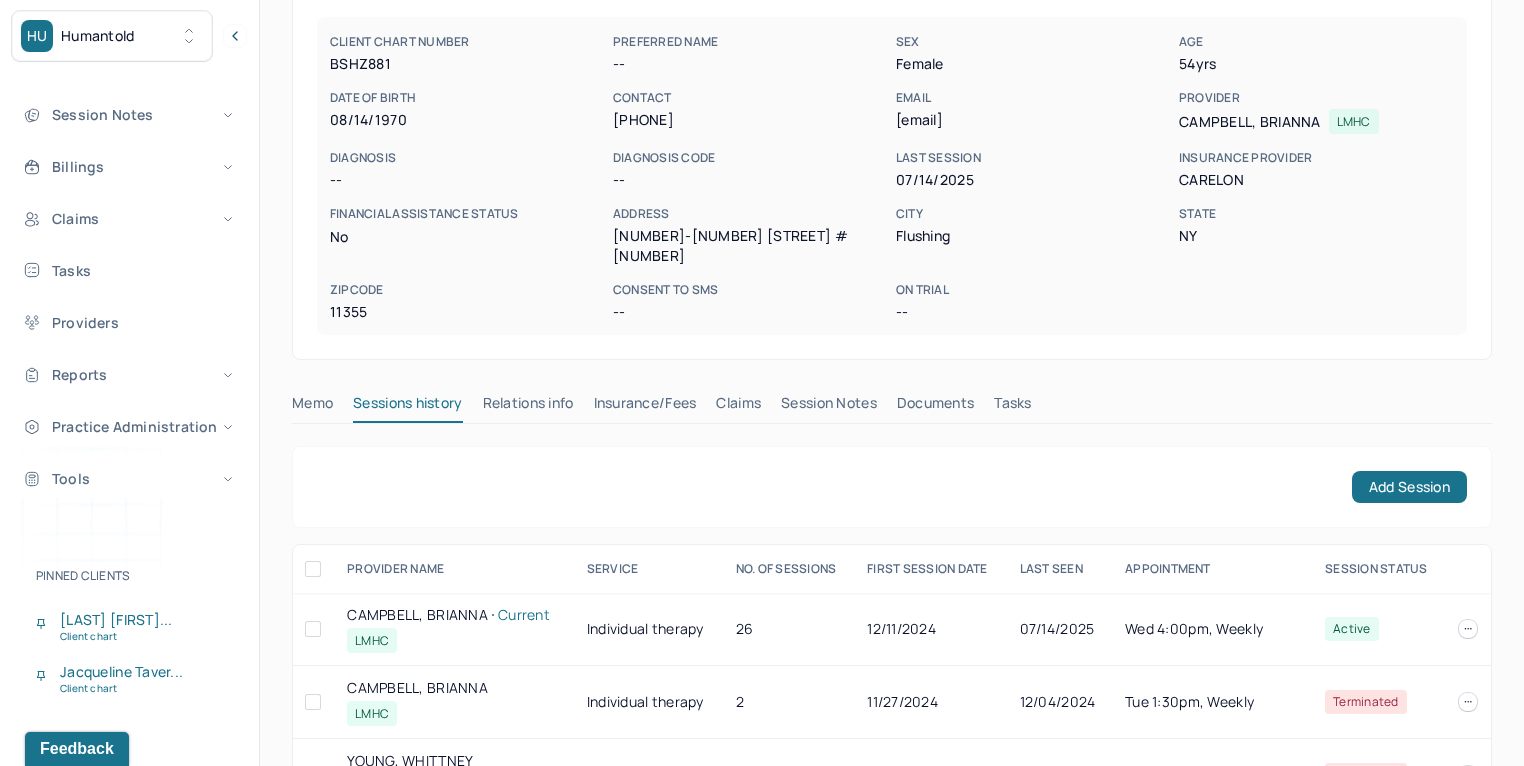 scroll, scrollTop: 237, scrollLeft: 0, axis: vertical 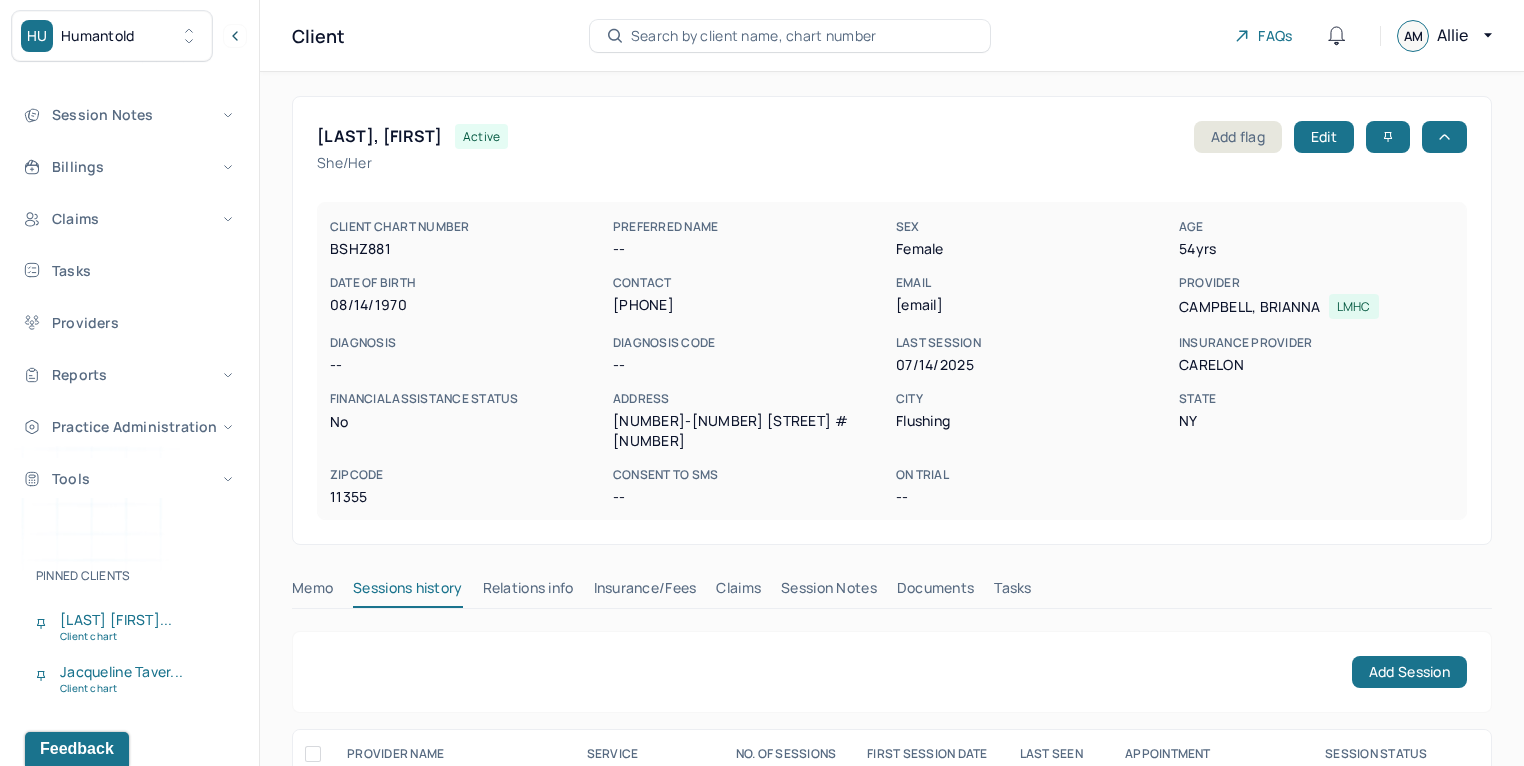 click on "Search by client name, chart number" at bounding box center [754, 36] 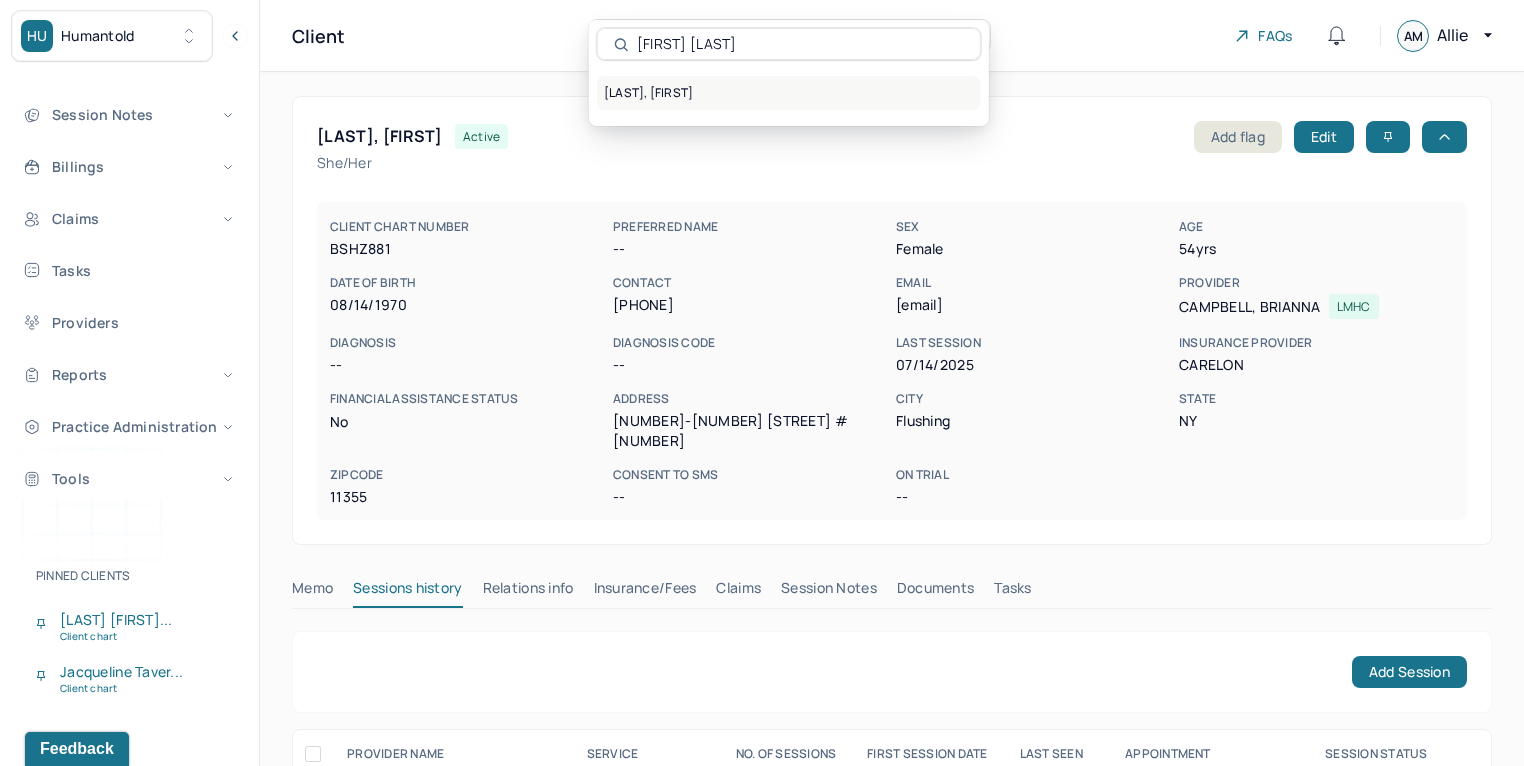 type on "Gail Wright" 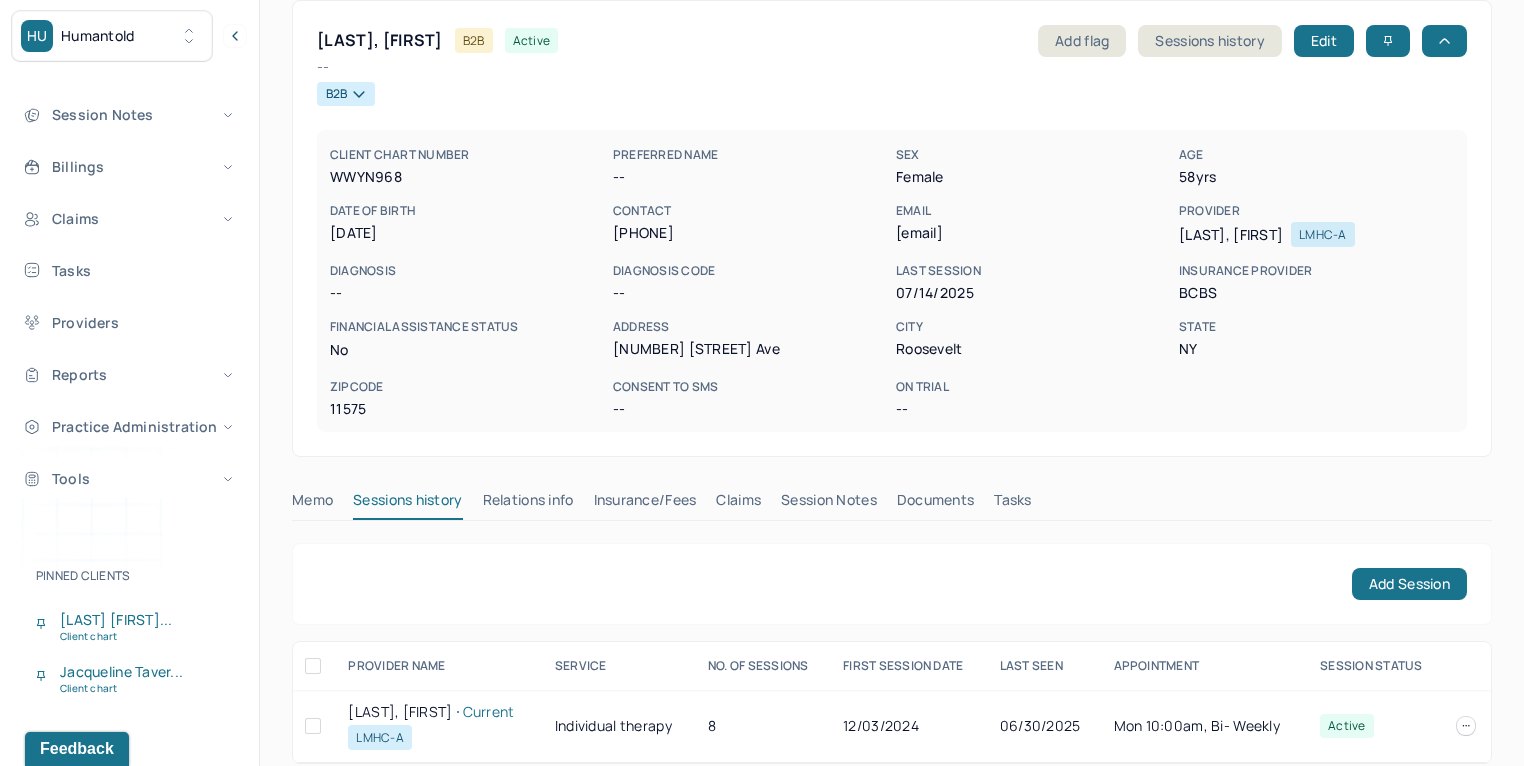 scroll, scrollTop: 116, scrollLeft: 0, axis: vertical 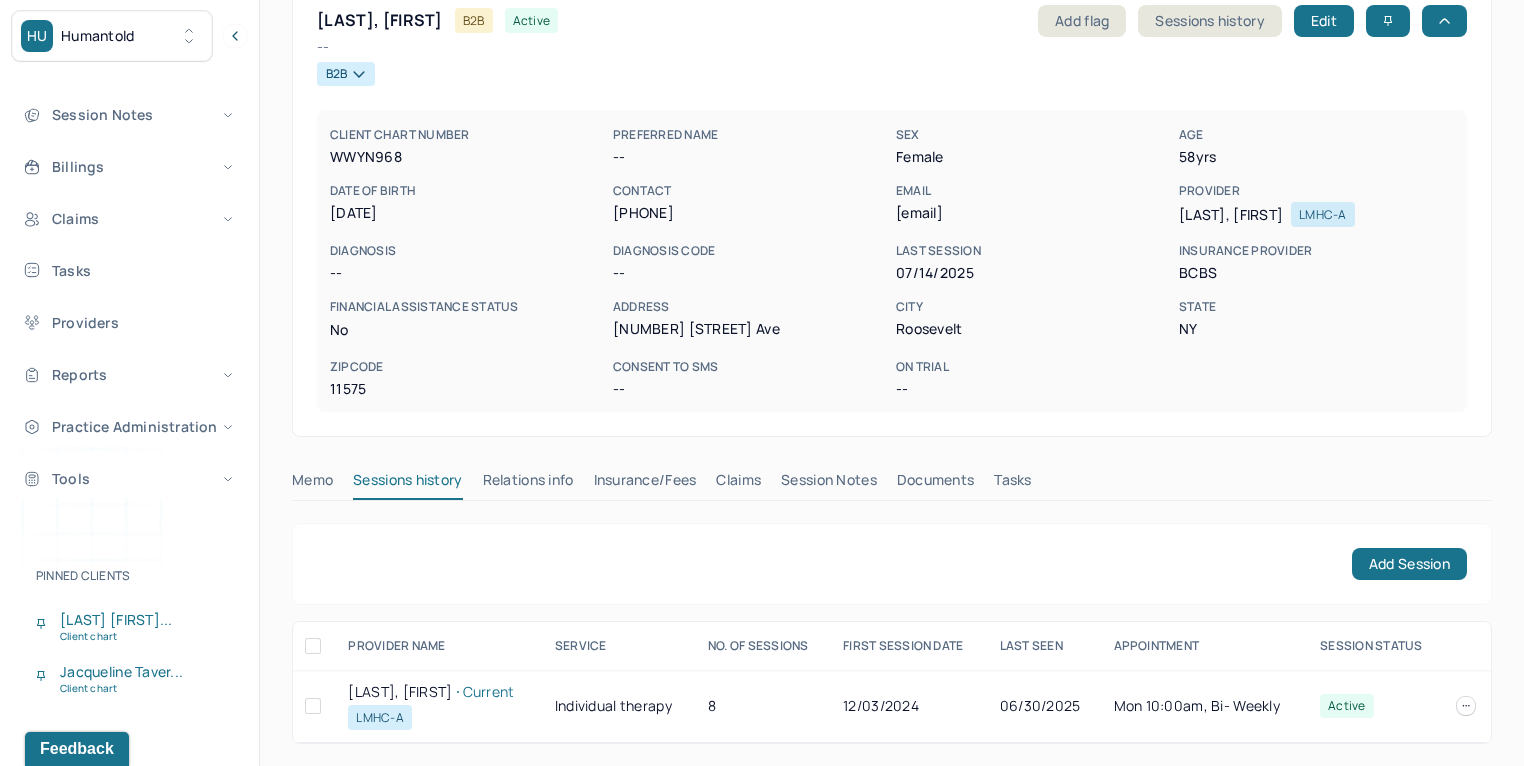 click on "Documents" at bounding box center (936, 484) 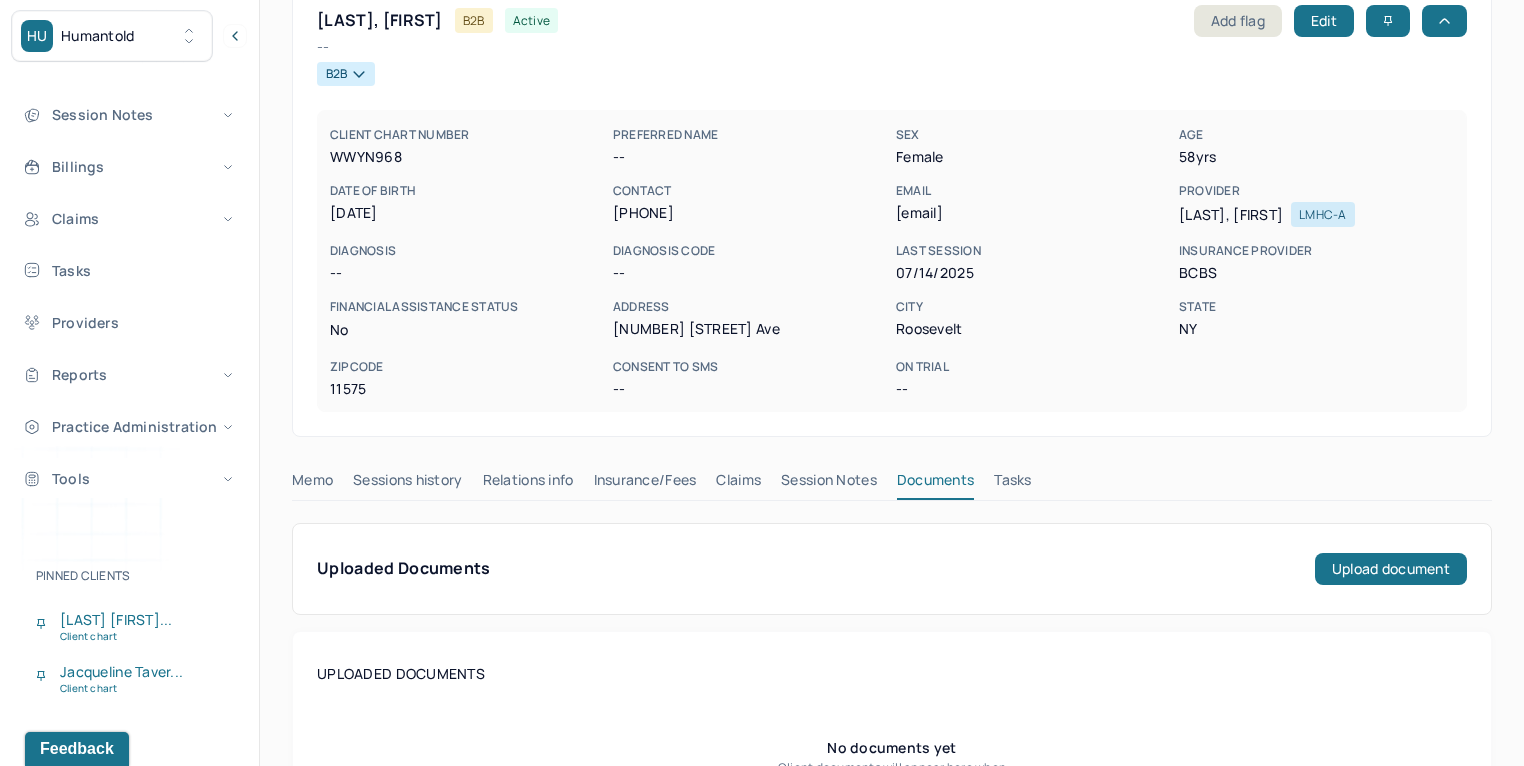 drag, startPoint x: 896, startPoint y: 216, endPoint x: 1039, endPoint y: 204, distance: 143.50261 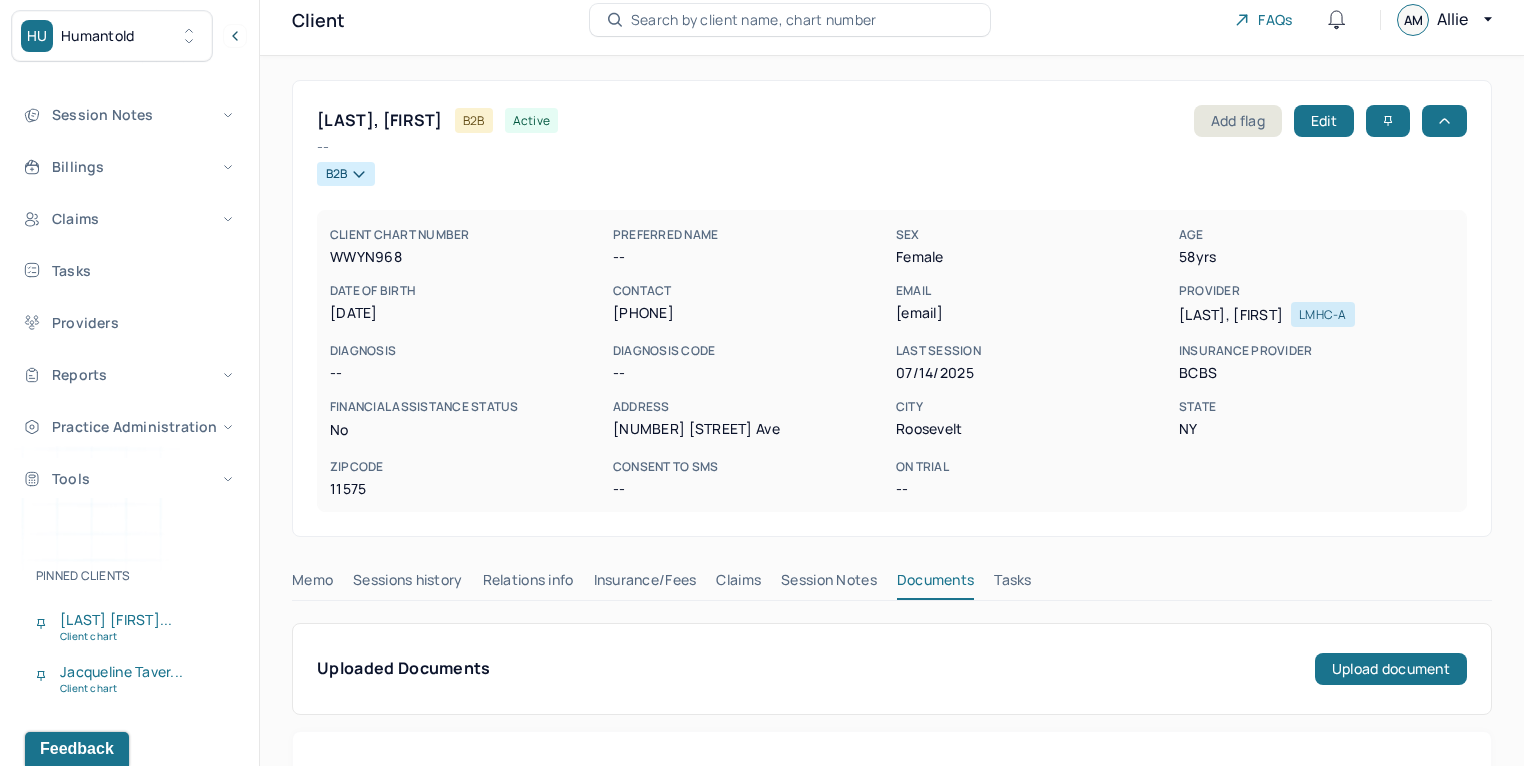 scroll, scrollTop: 0, scrollLeft: 0, axis: both 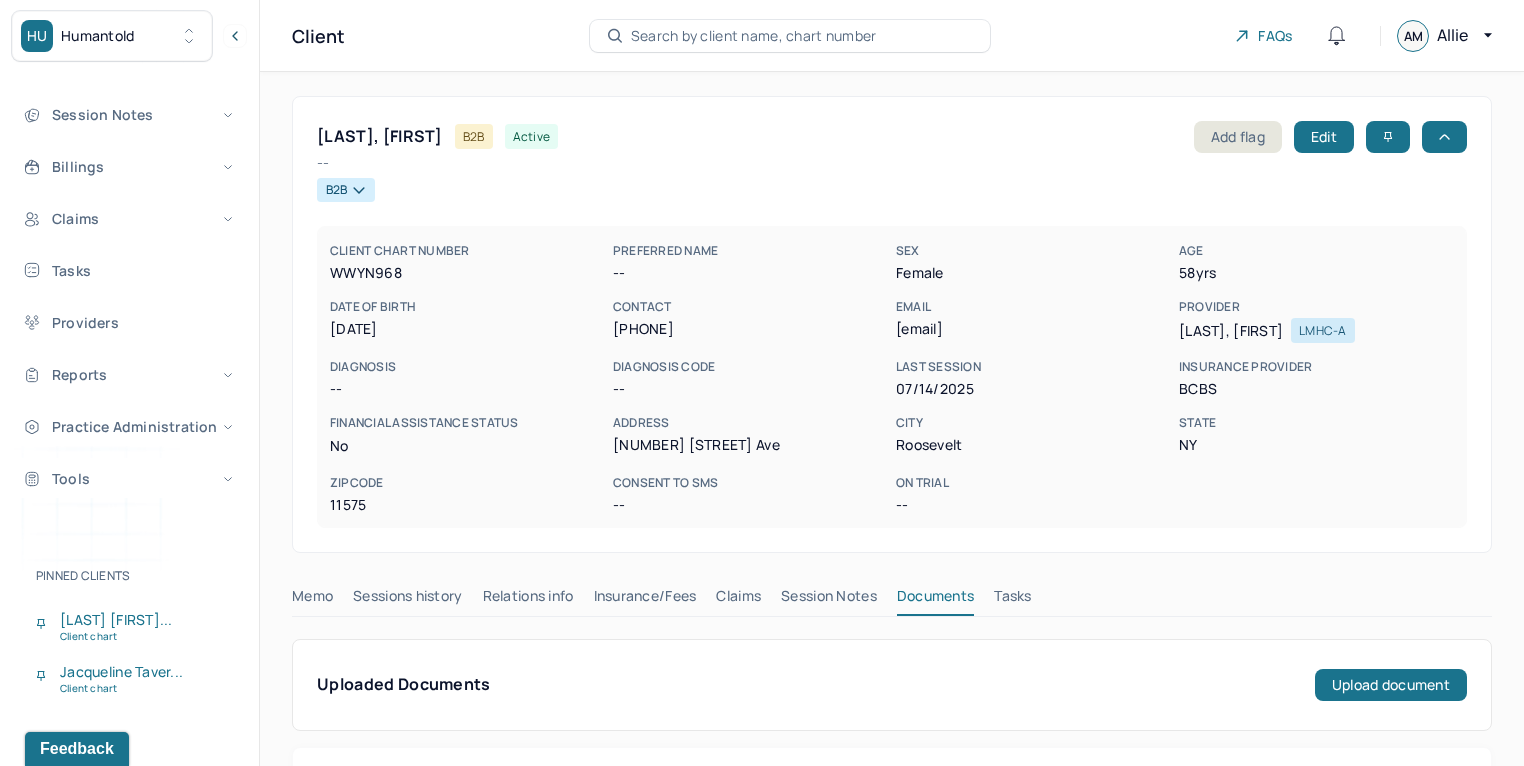 click on "Search by client name, chart number" at bounding box center (754, 36) 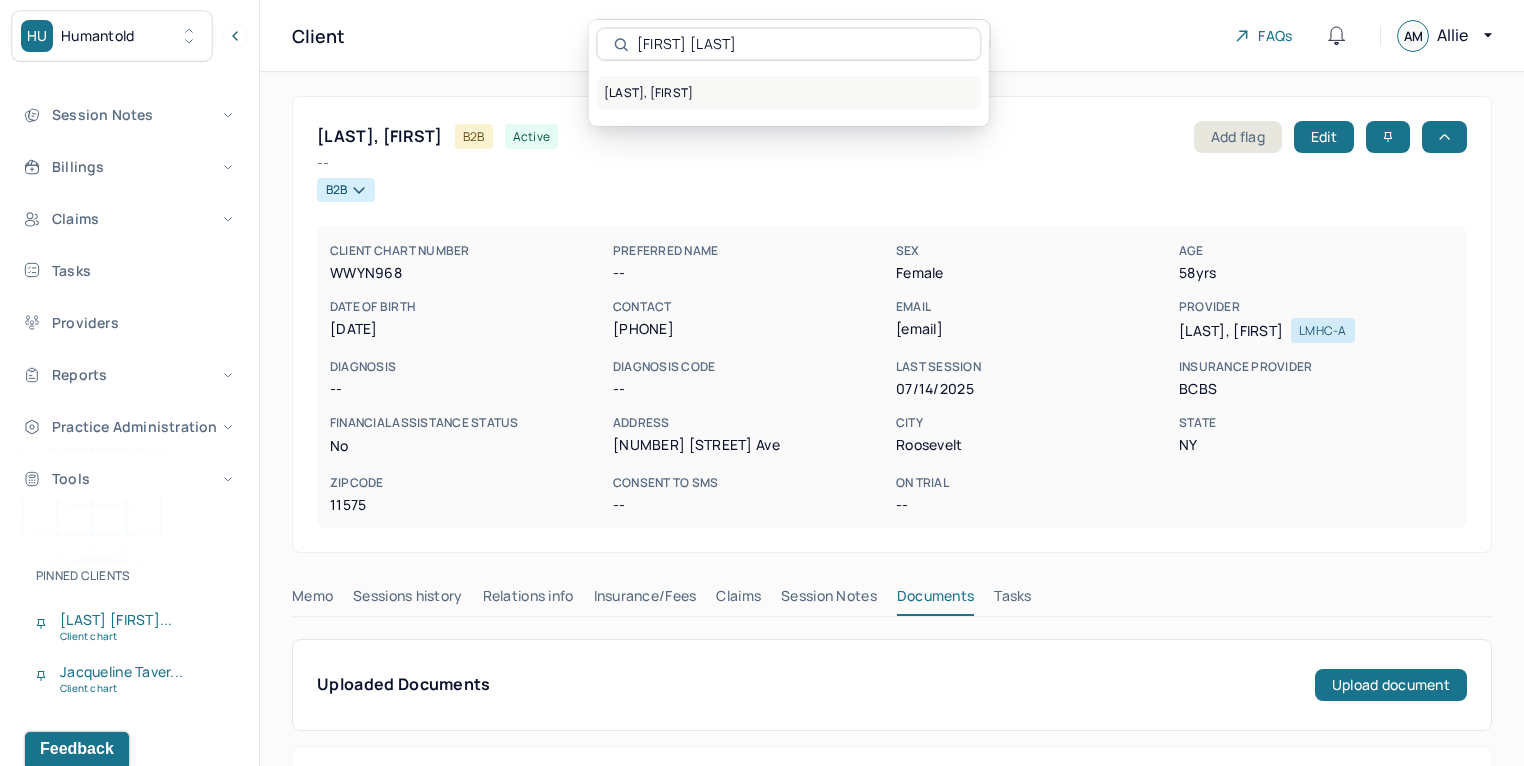 type on "Phoenix letendre" 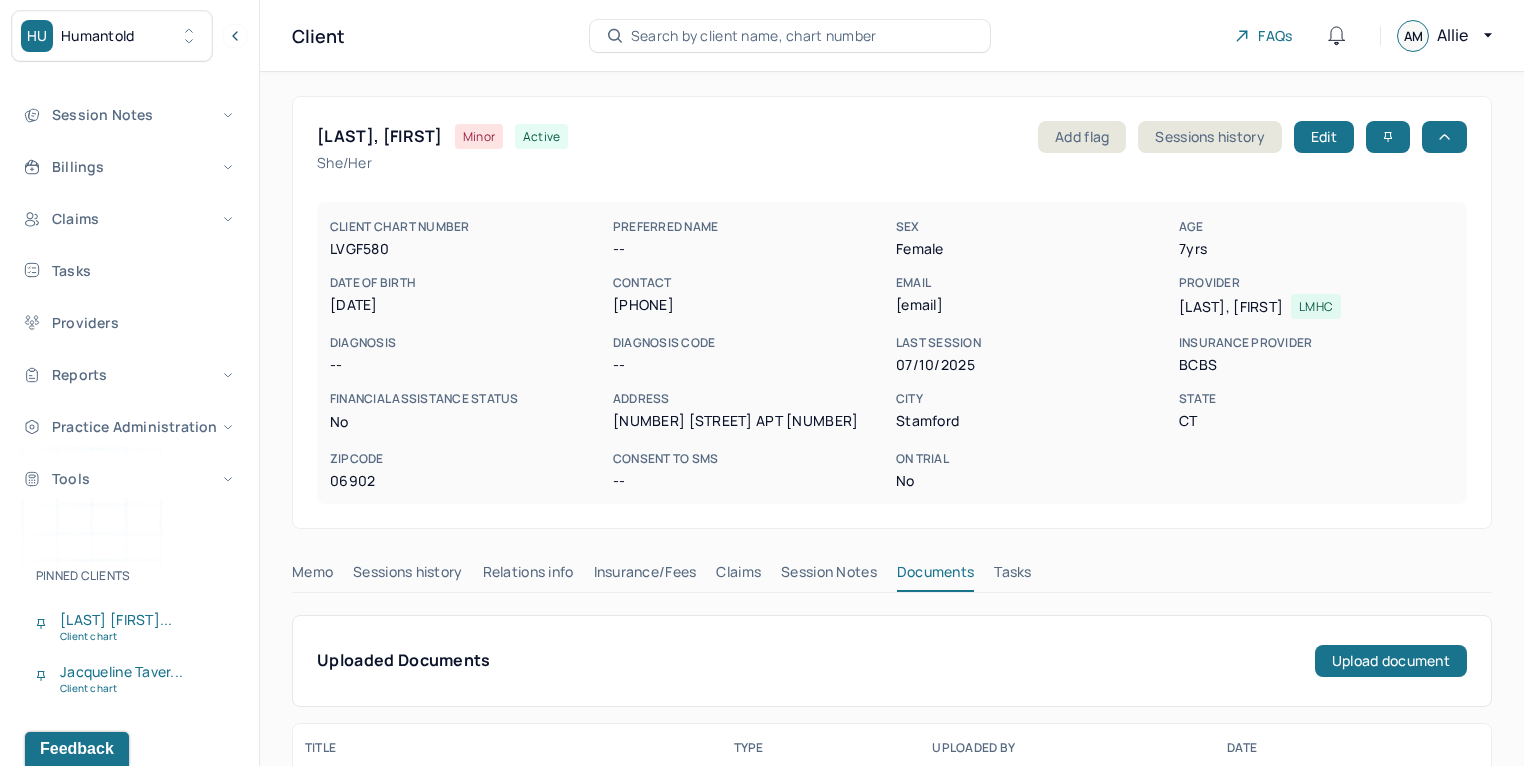 click on "Client   Search by client name, chart number     FAQs     AM Allie" at bounding box center [892, 36] 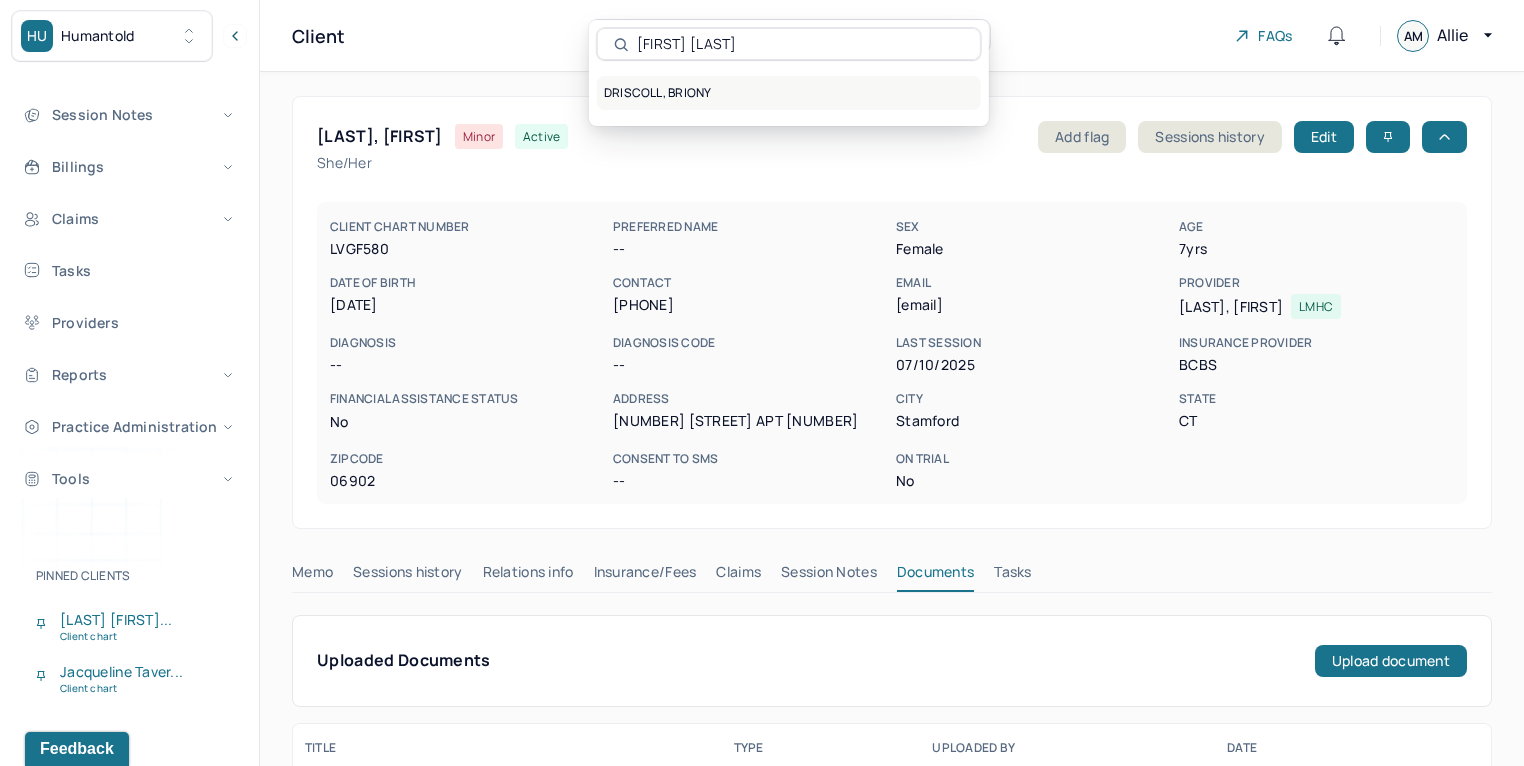 type on "Briony Driscoll" 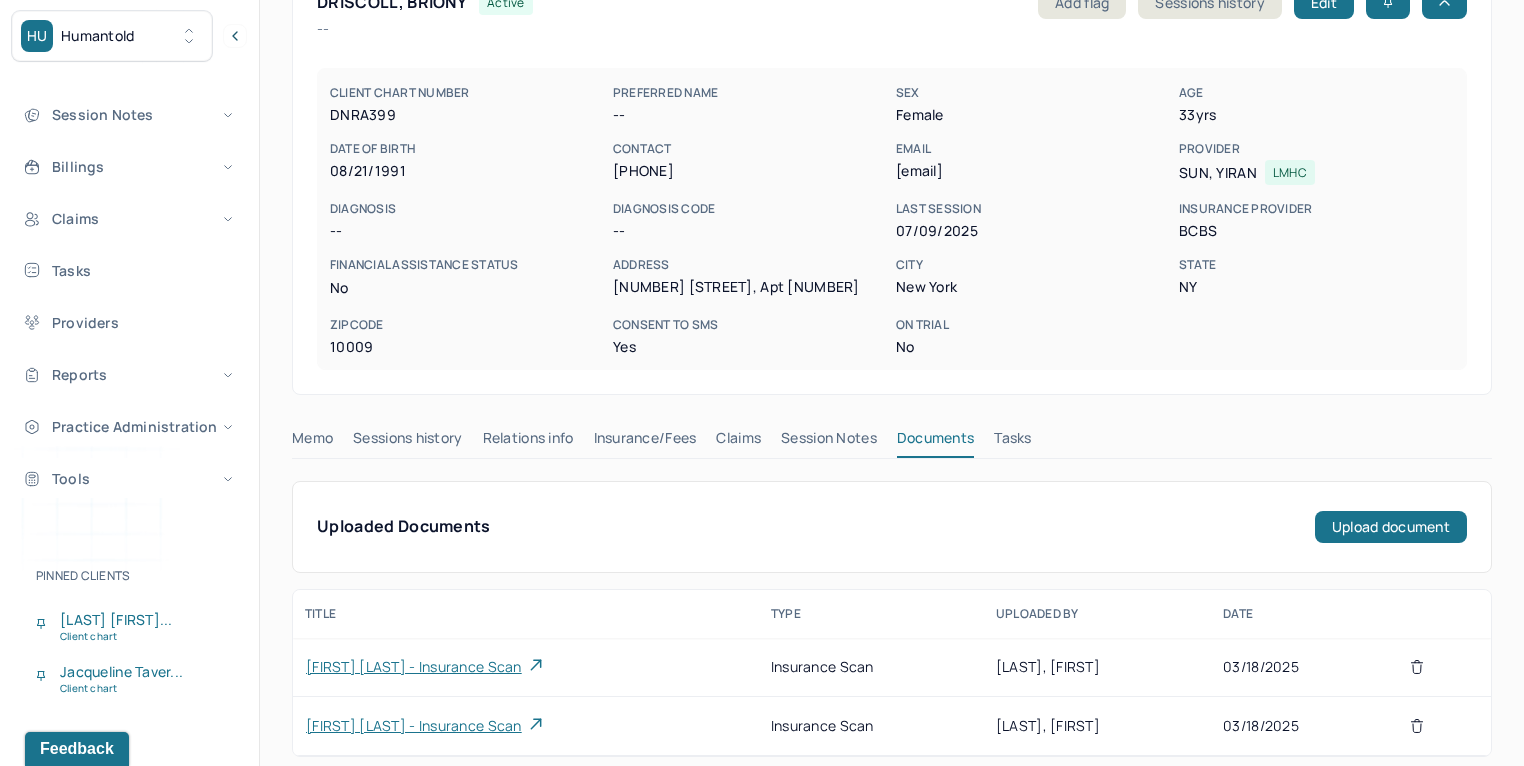 scroll, scrollTop: 145, scrollLeft: 0, axis: vertical 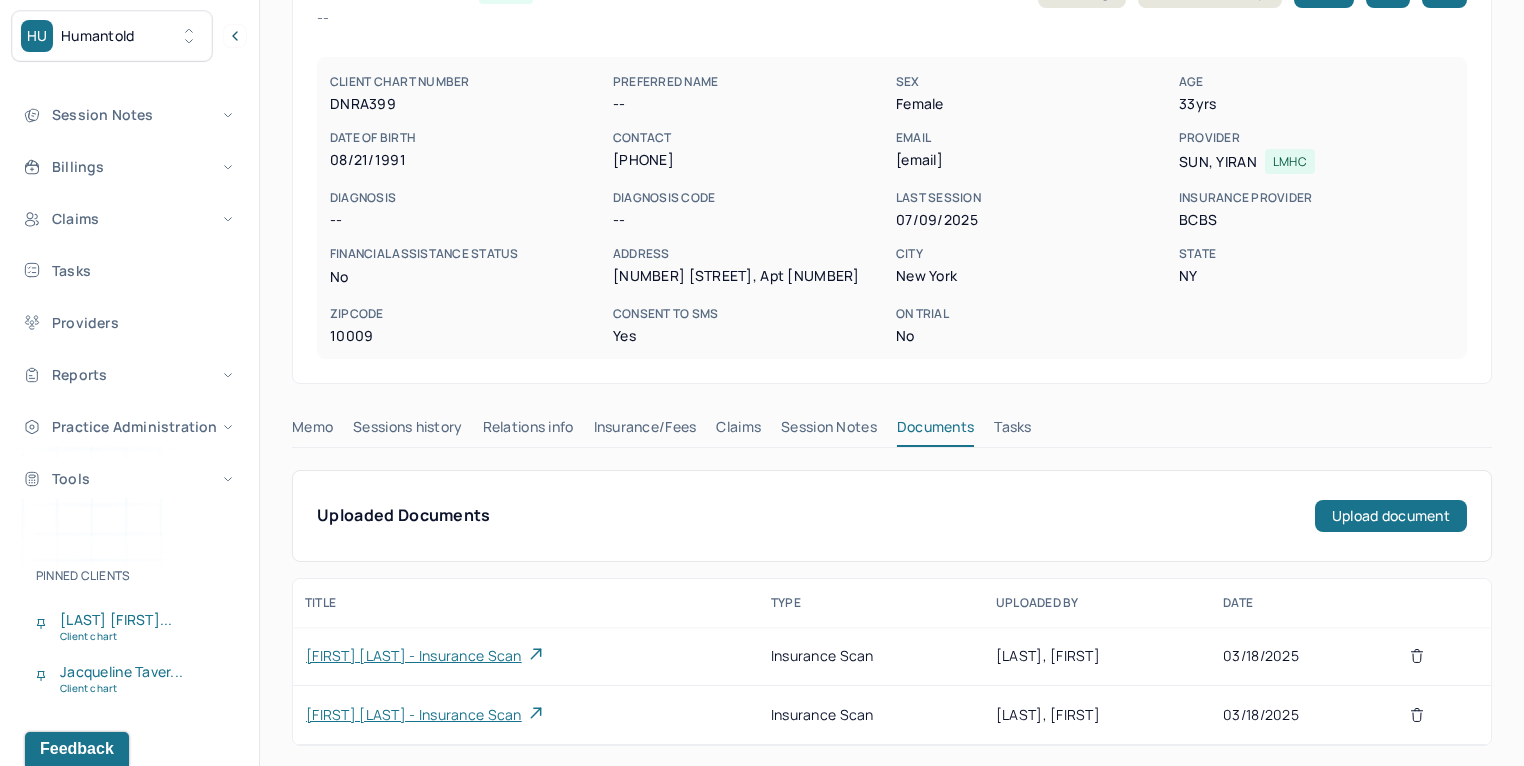 click on "Claims" at bounding box center (738, 431) 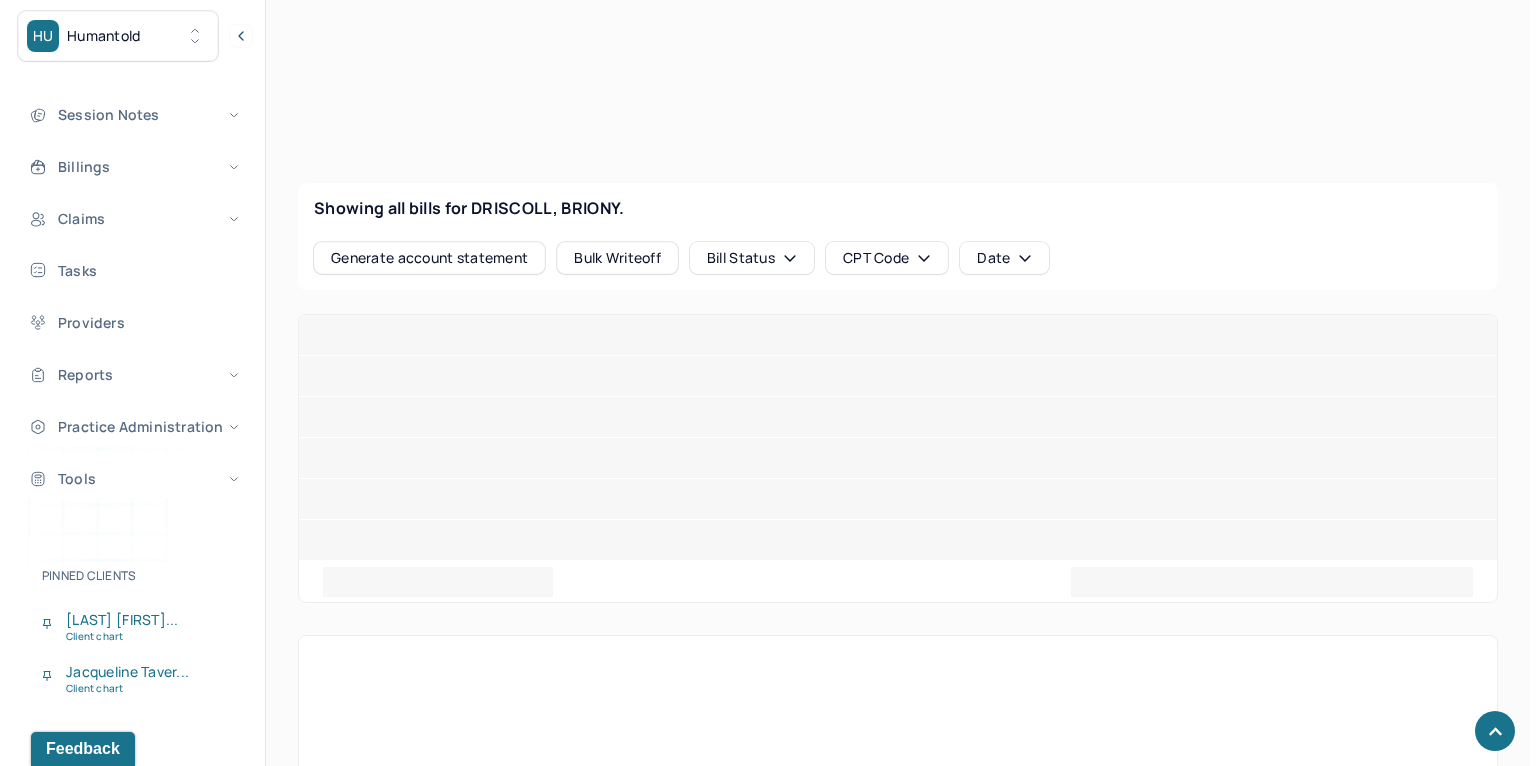 scroll, scrollTop: 728, scrollLeft: 0, axis: vertical 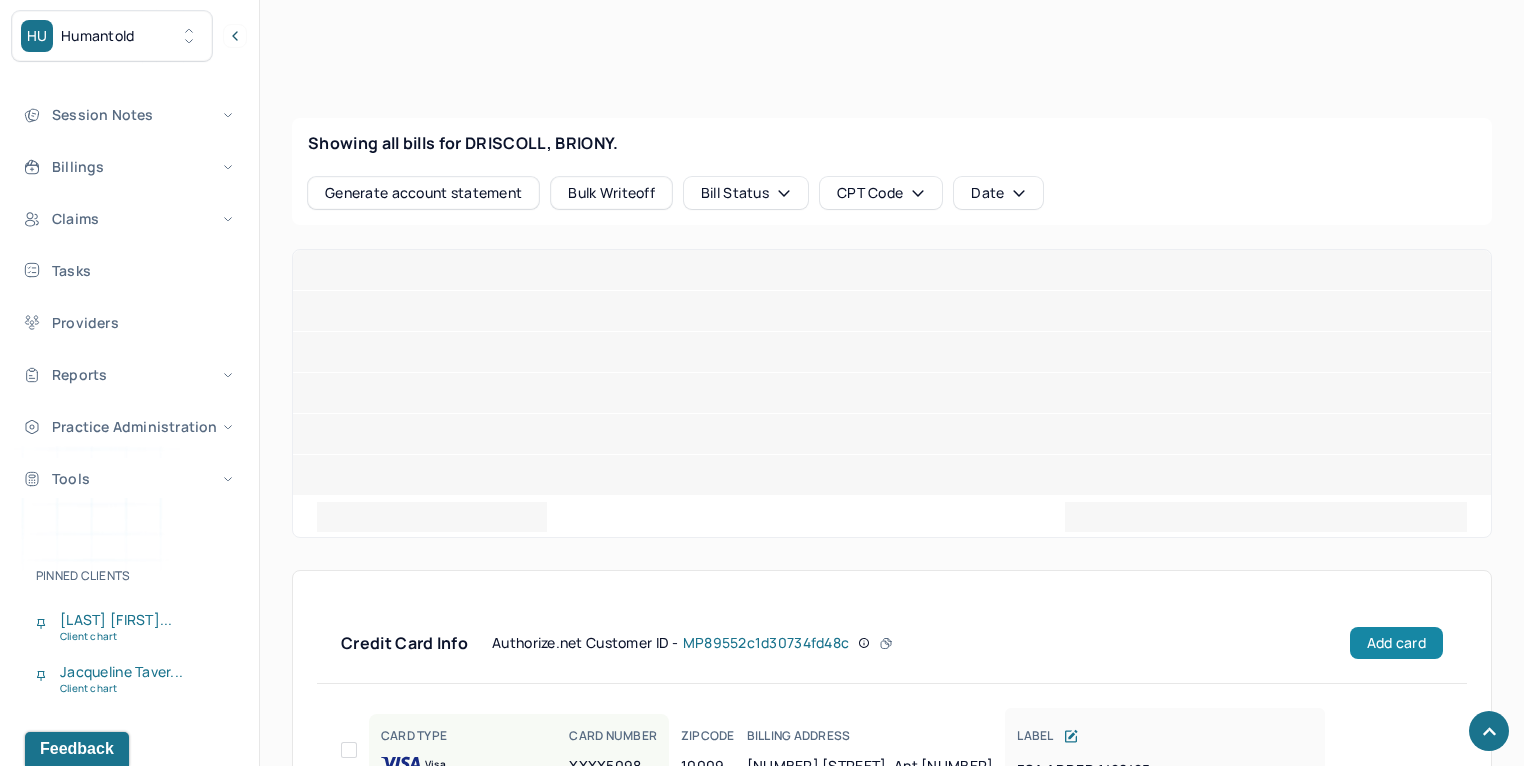 click on "Add card" at bounding box center (1396, 643) 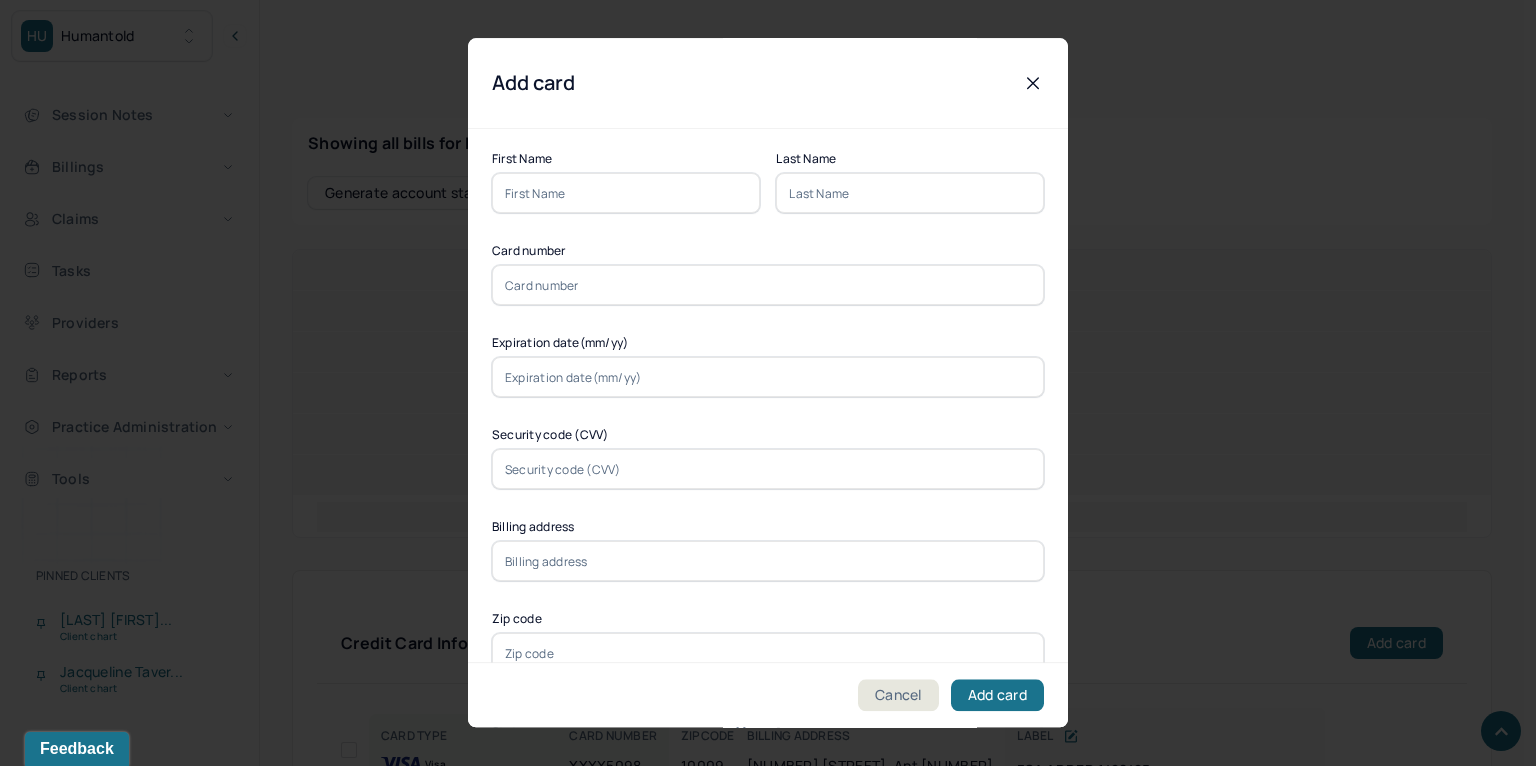 click at bounding box center (626, 193) 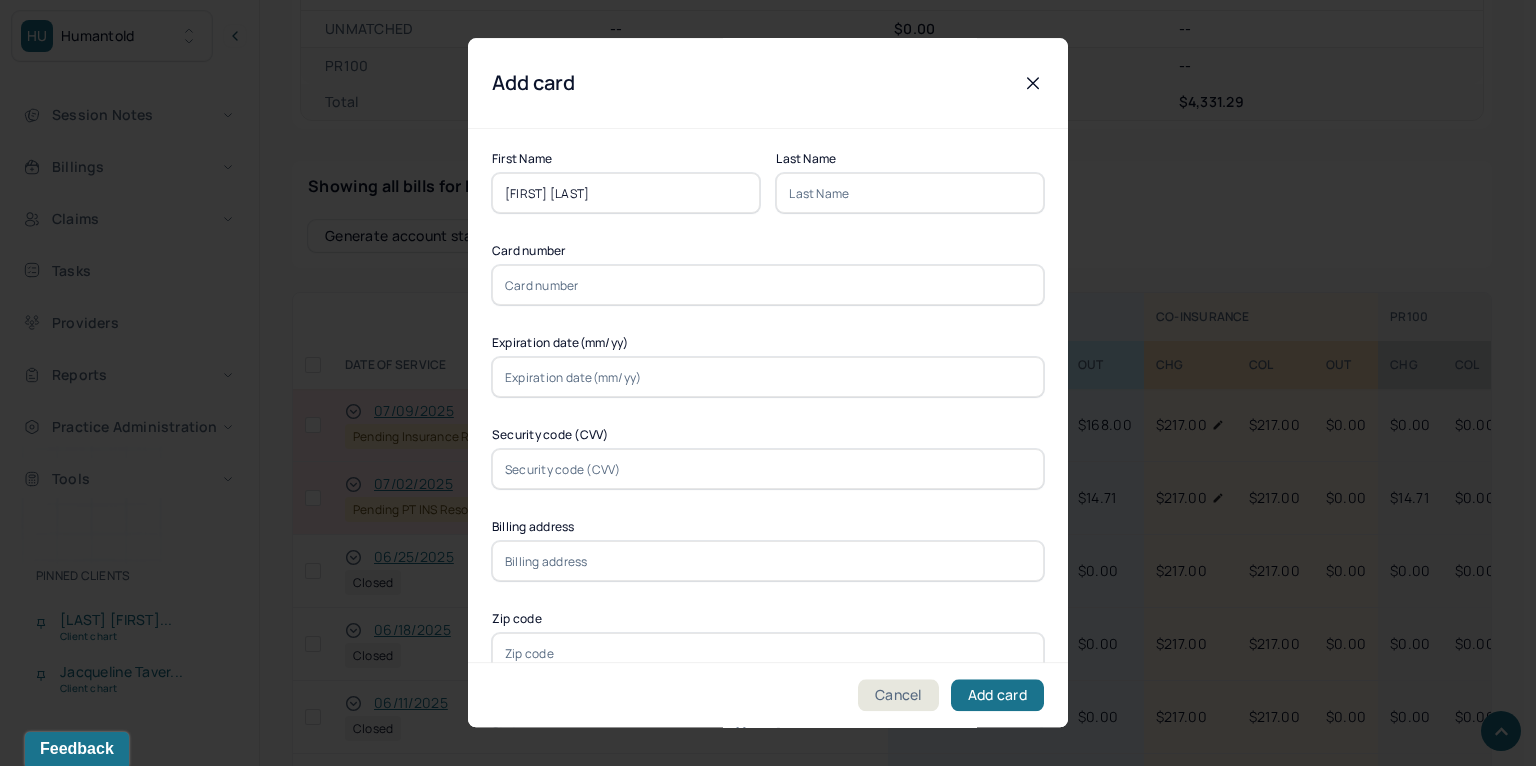 scroll, scrollTop: 770, scrollLeft: 0, axis: vertical 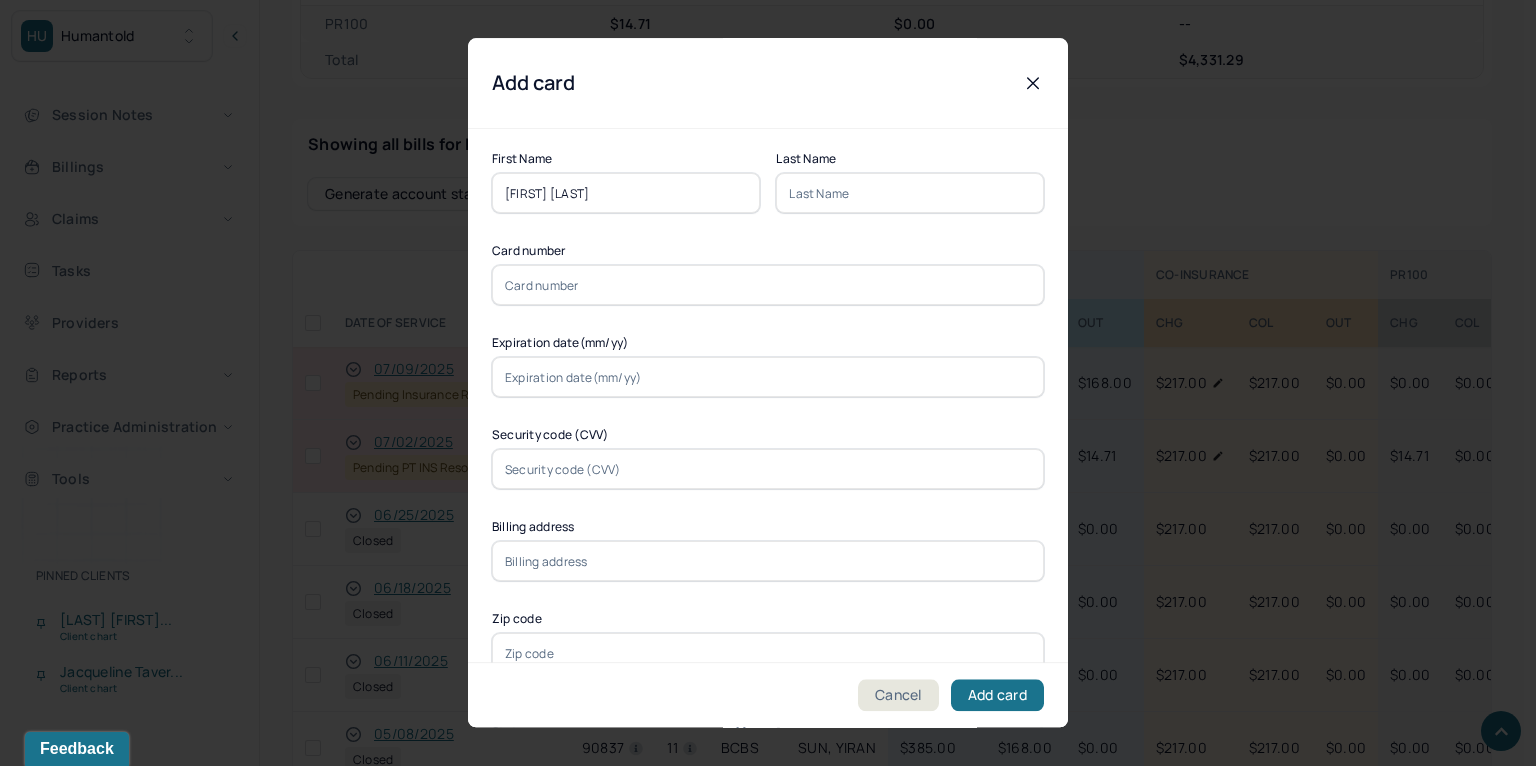 drag, startPoint x: 612, startPoint y: 196, endPoint x: 545, endPoint y: 203, distance: 67.36468 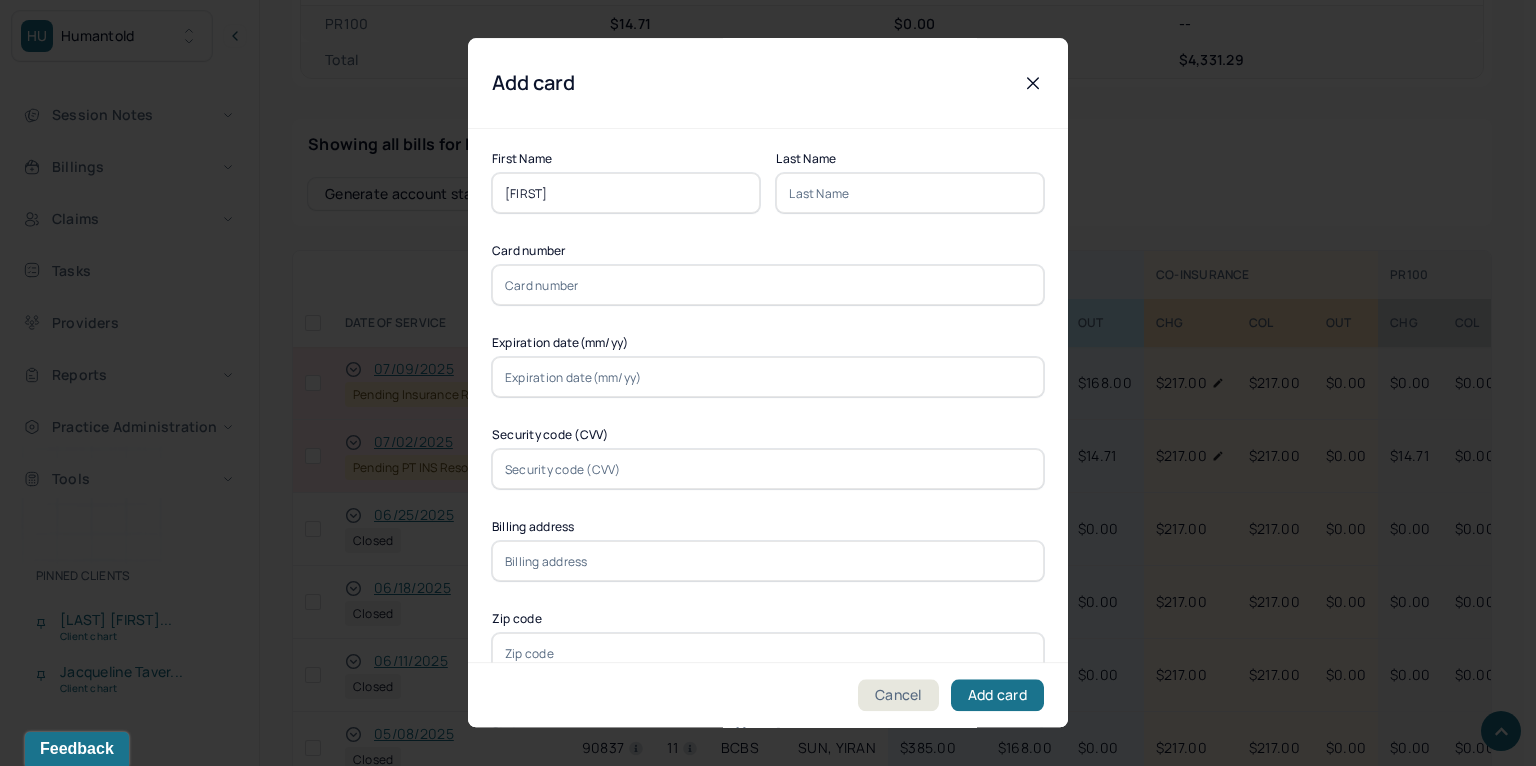 type on "Briony" 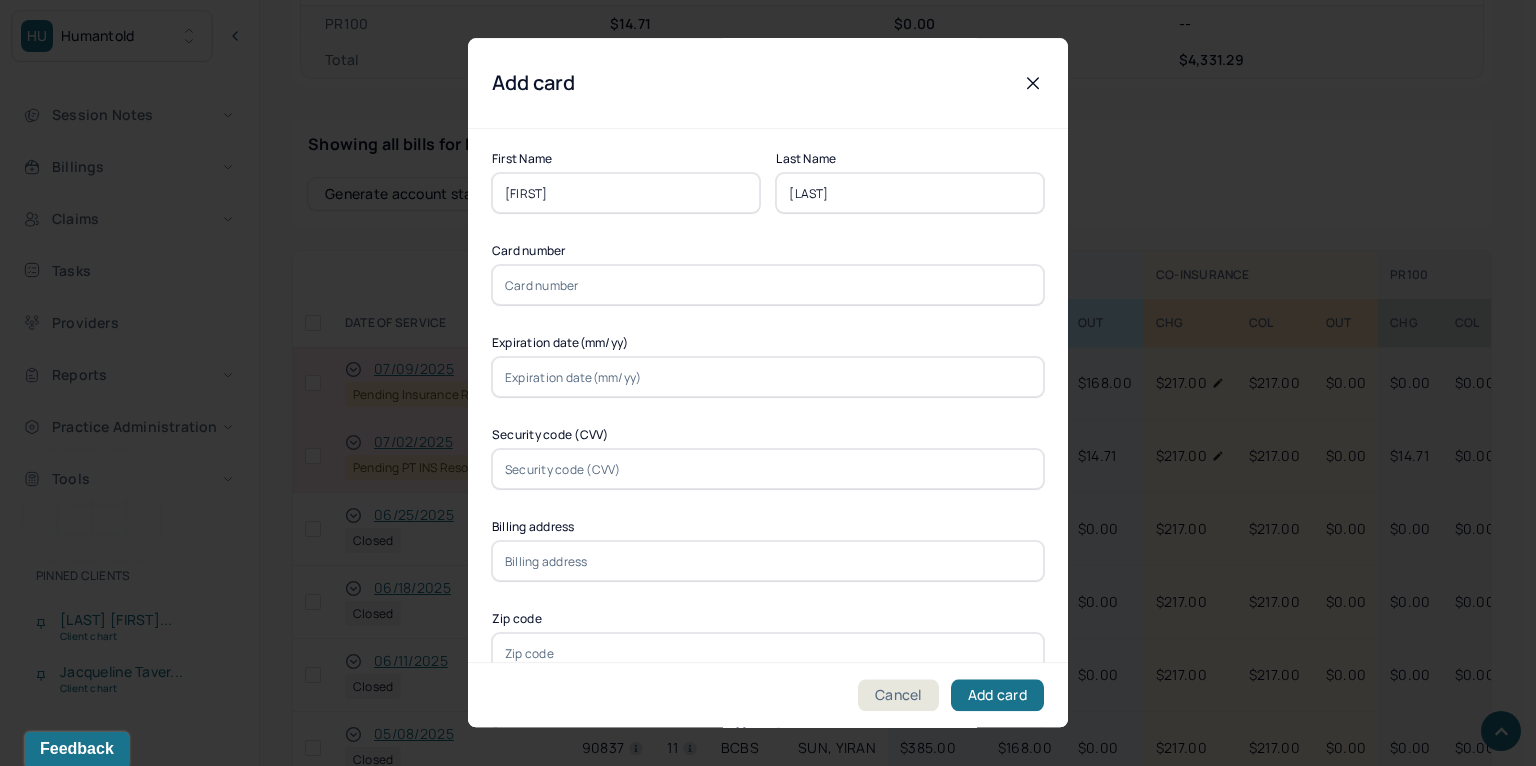 type on "Driscoll" 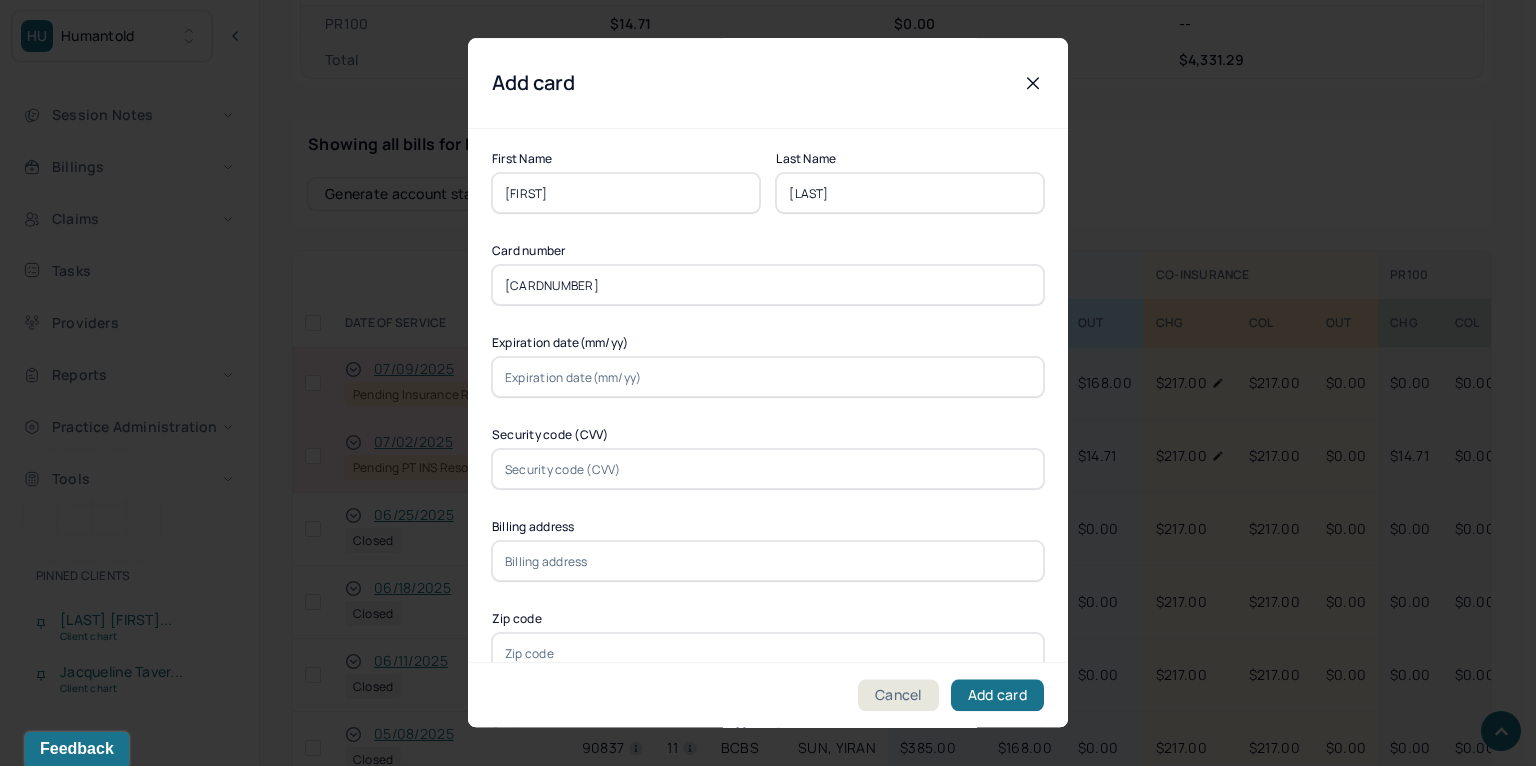 type on "4031333312551971" 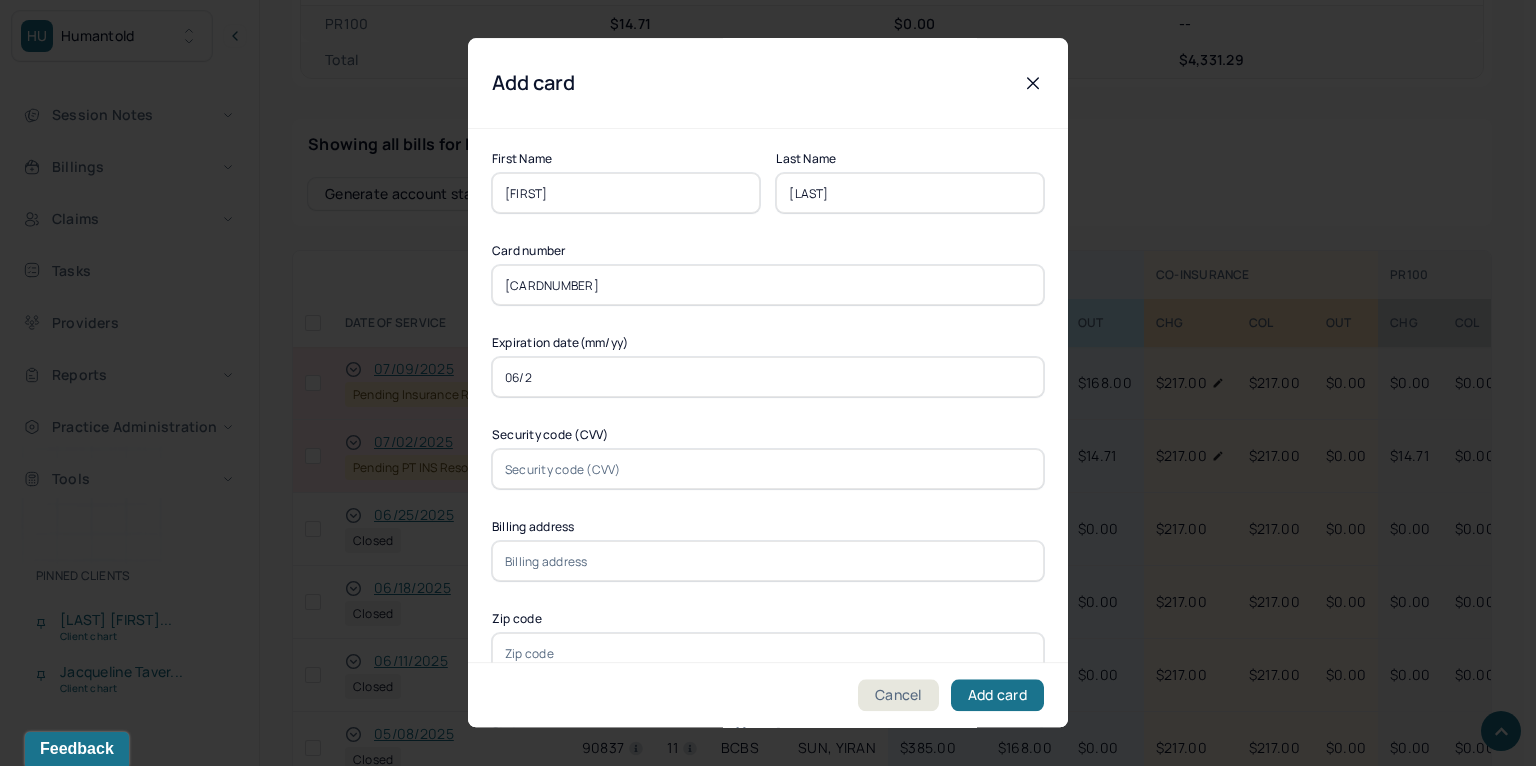 type on "06/28" 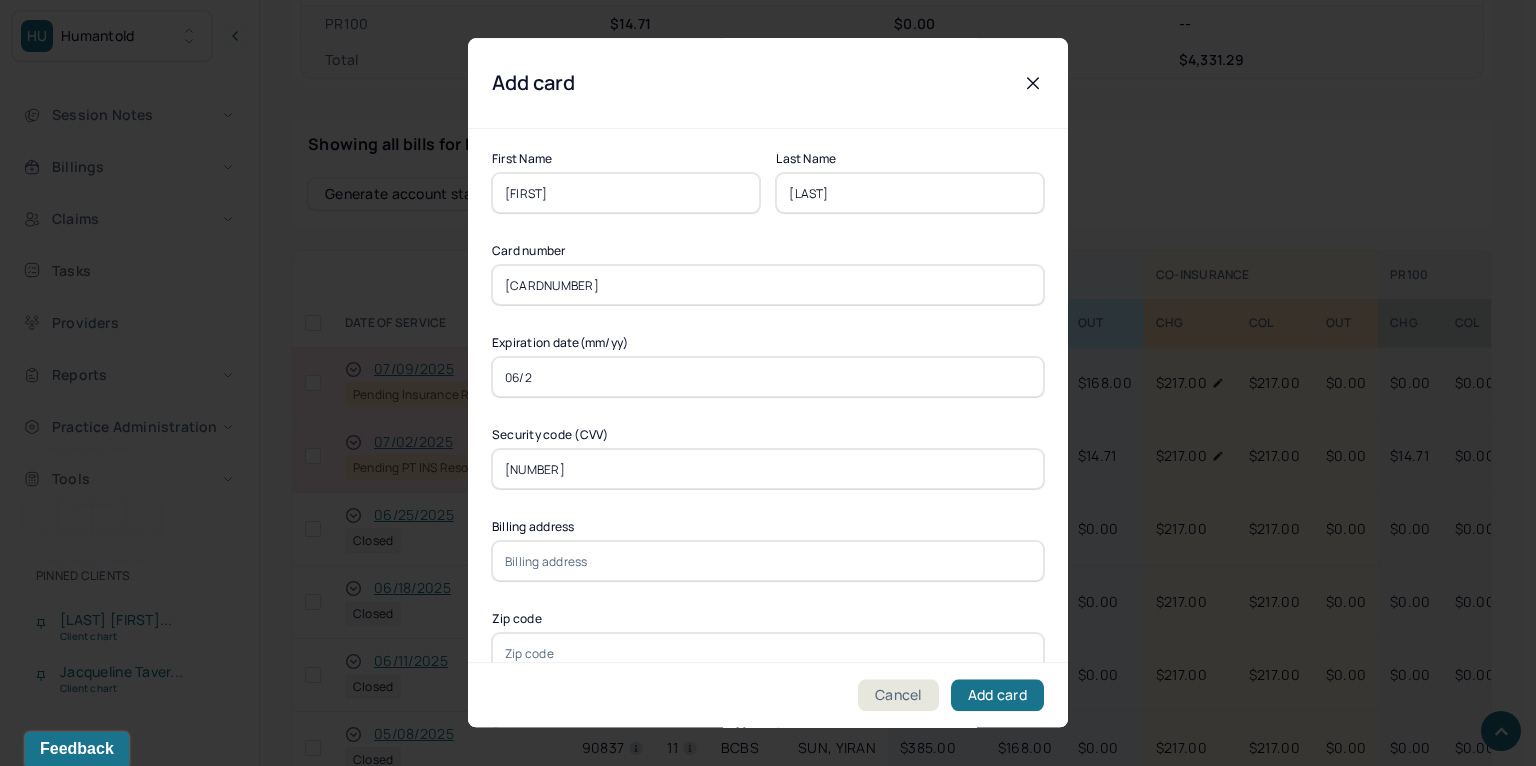 type on "879" 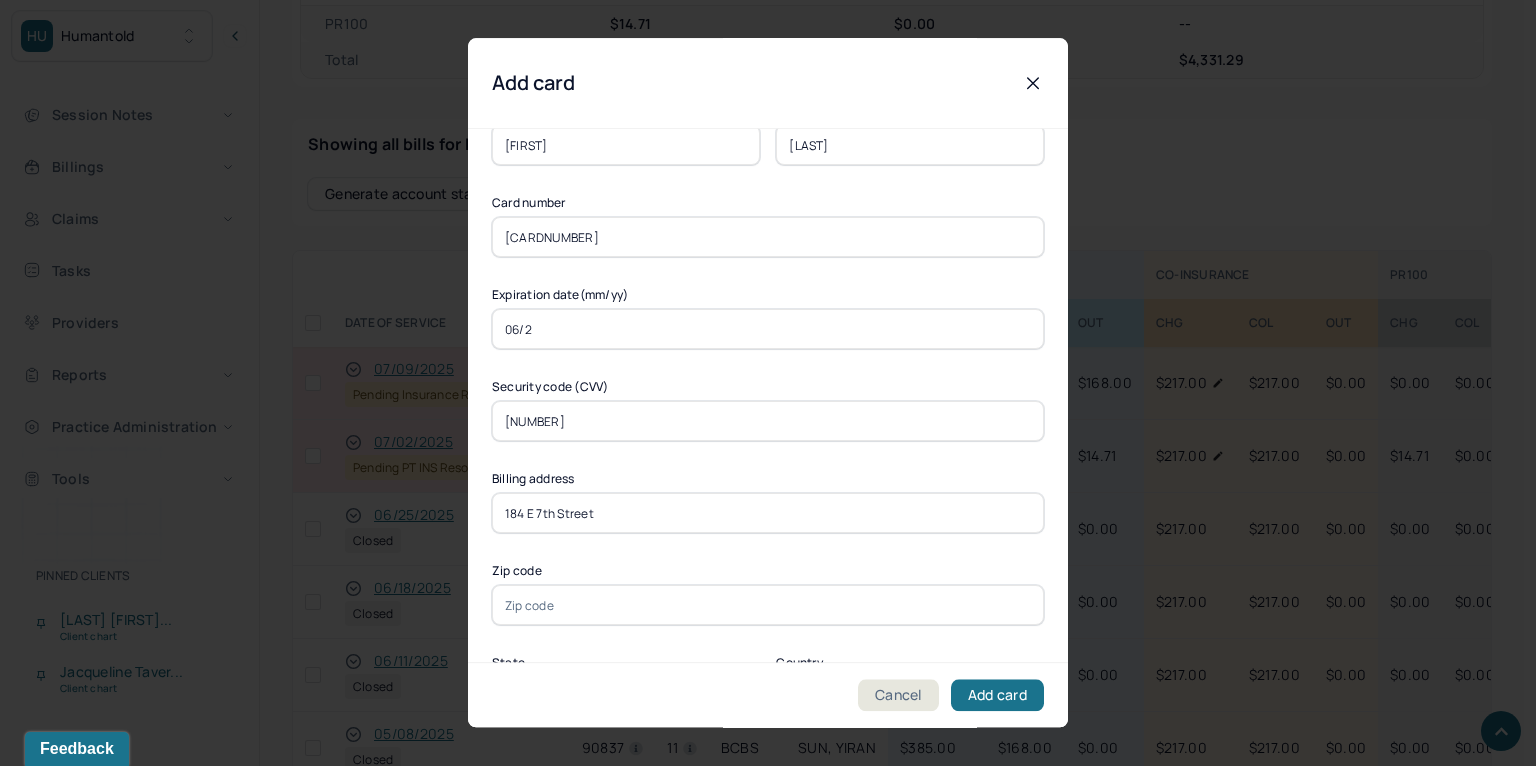 scroll, scrollTop: 240, scrollLeft: 0, axis: vertical 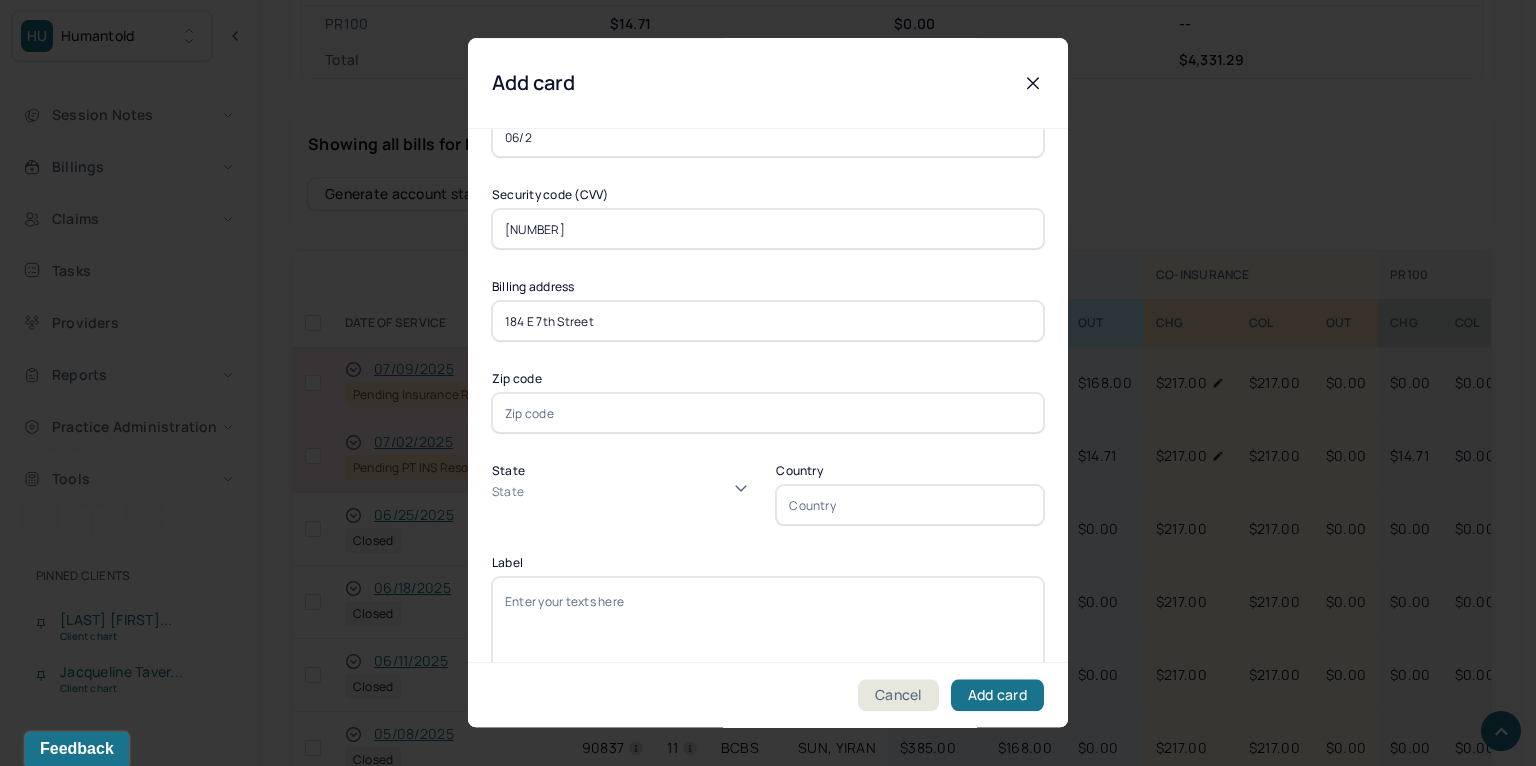 type on "184 E 7th Street" 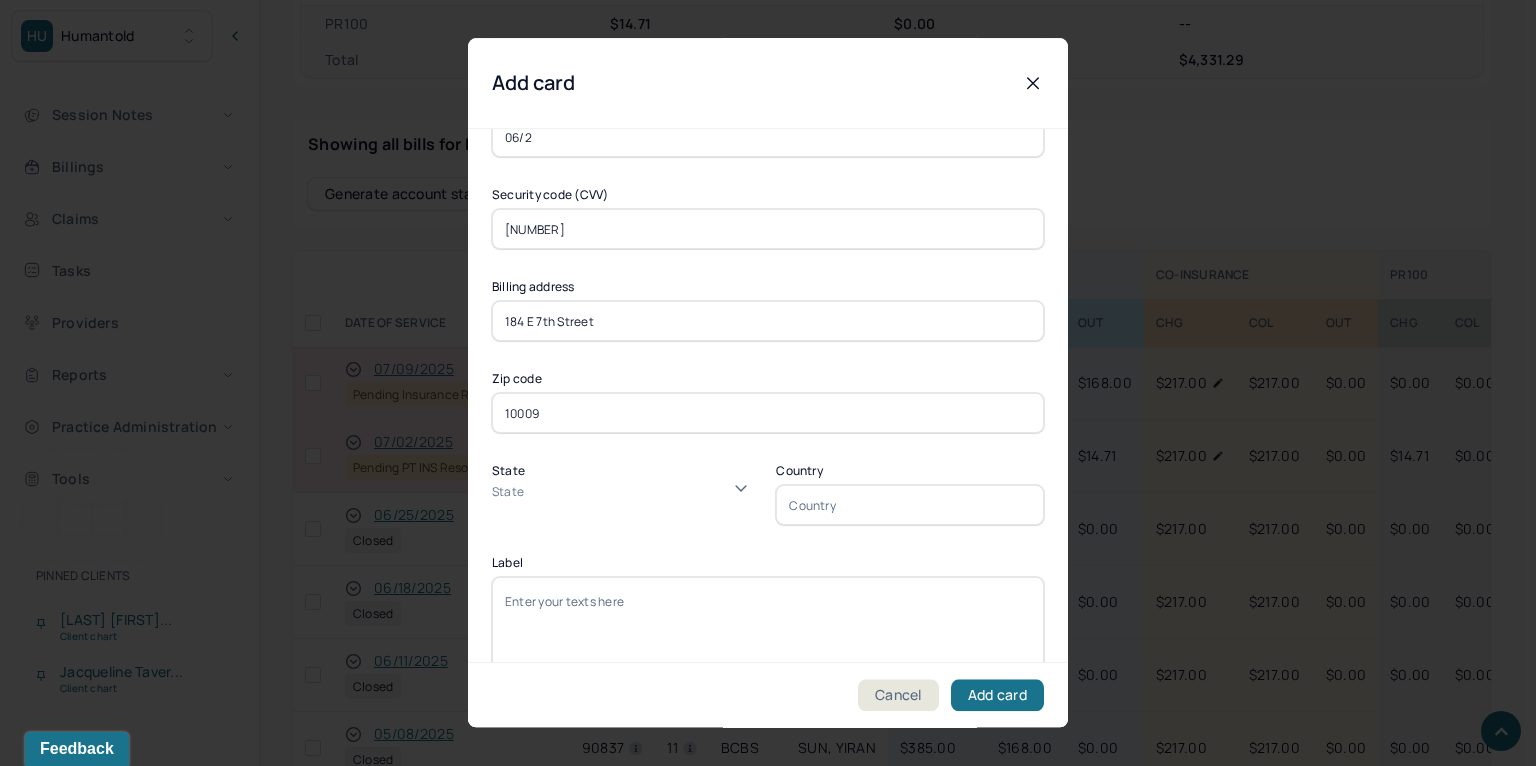 type on "10009" 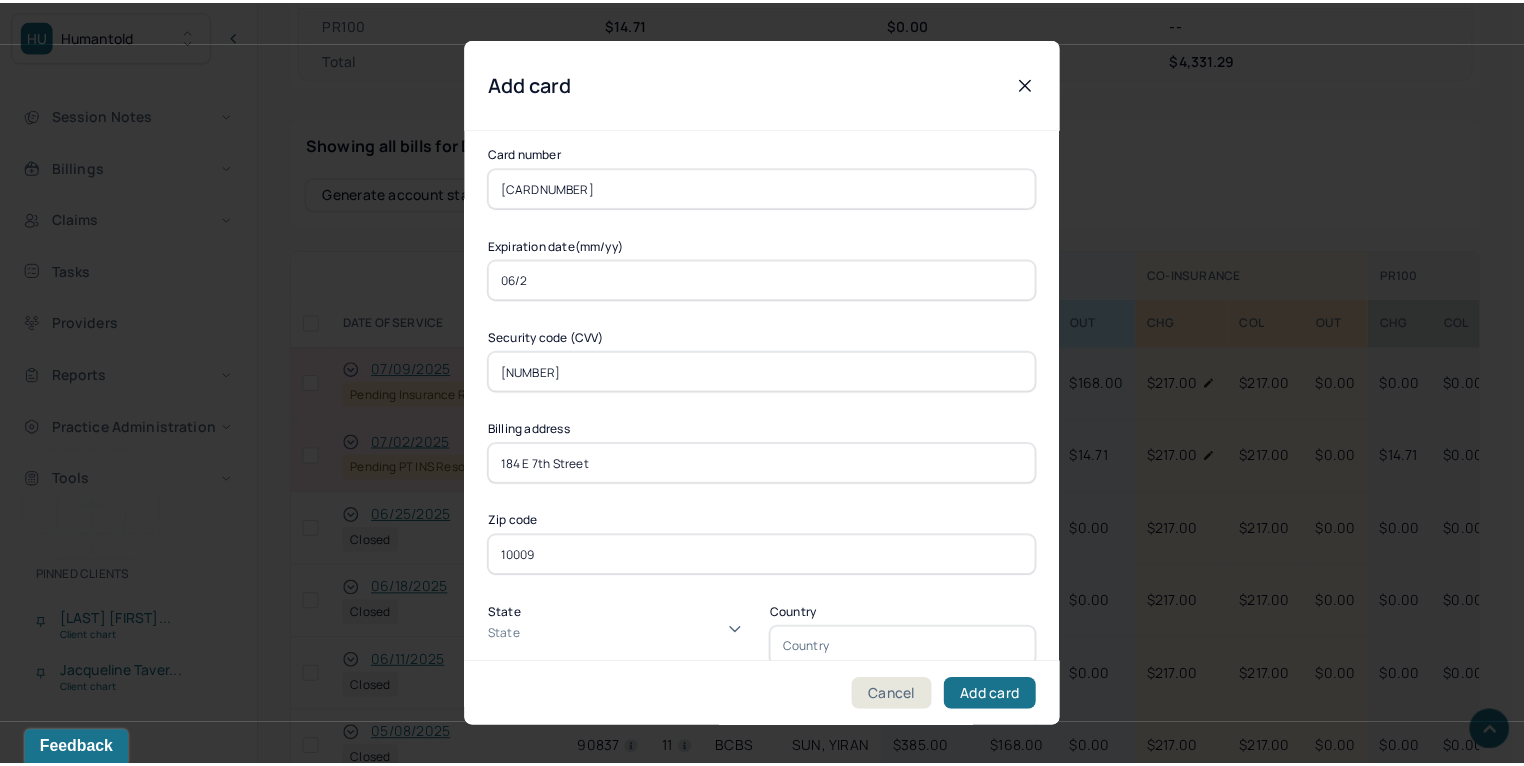 scroll, scrollTop: 283, scrollLeft: 0, axis: vertical 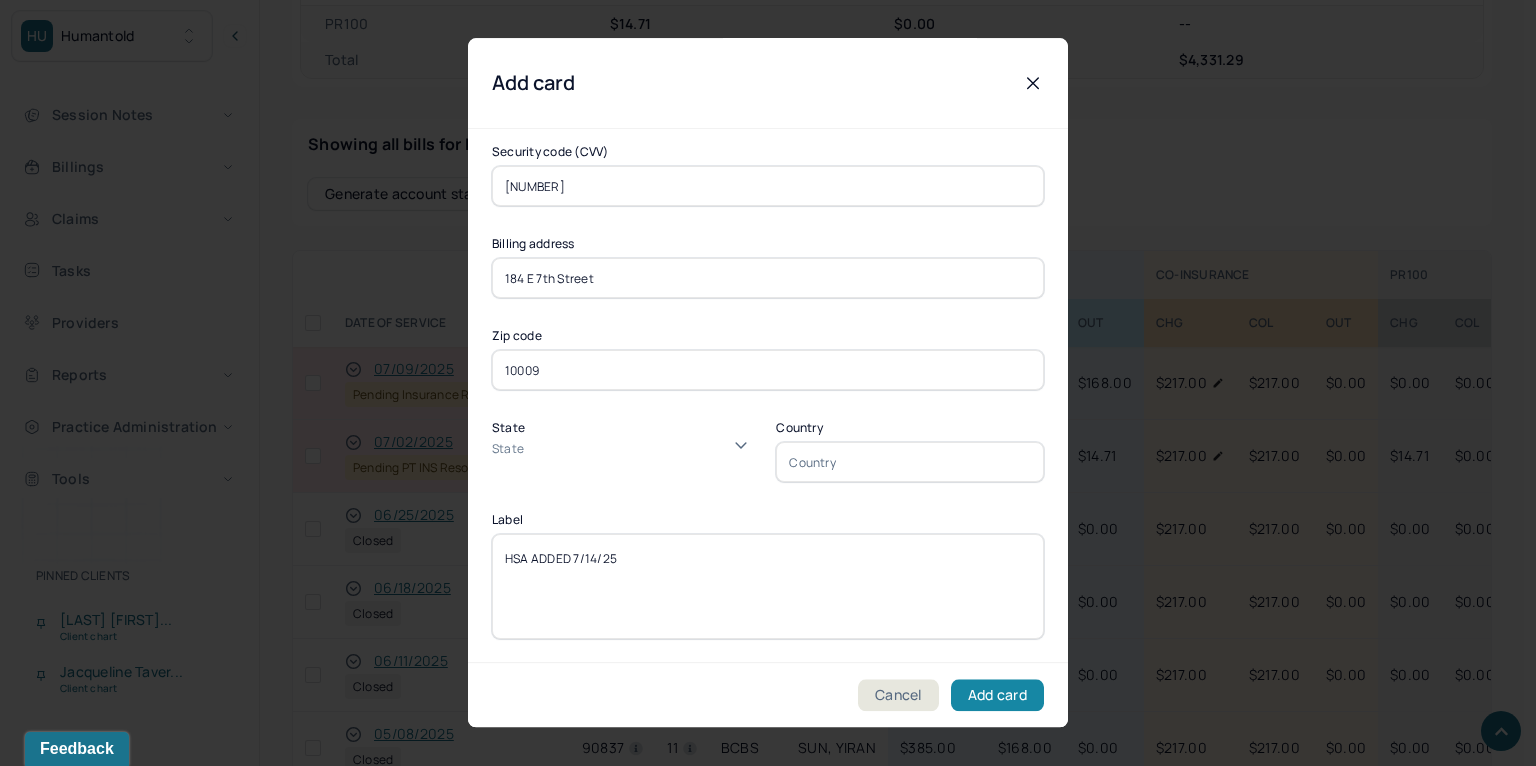 type on "HSA ADDED [DATE]" 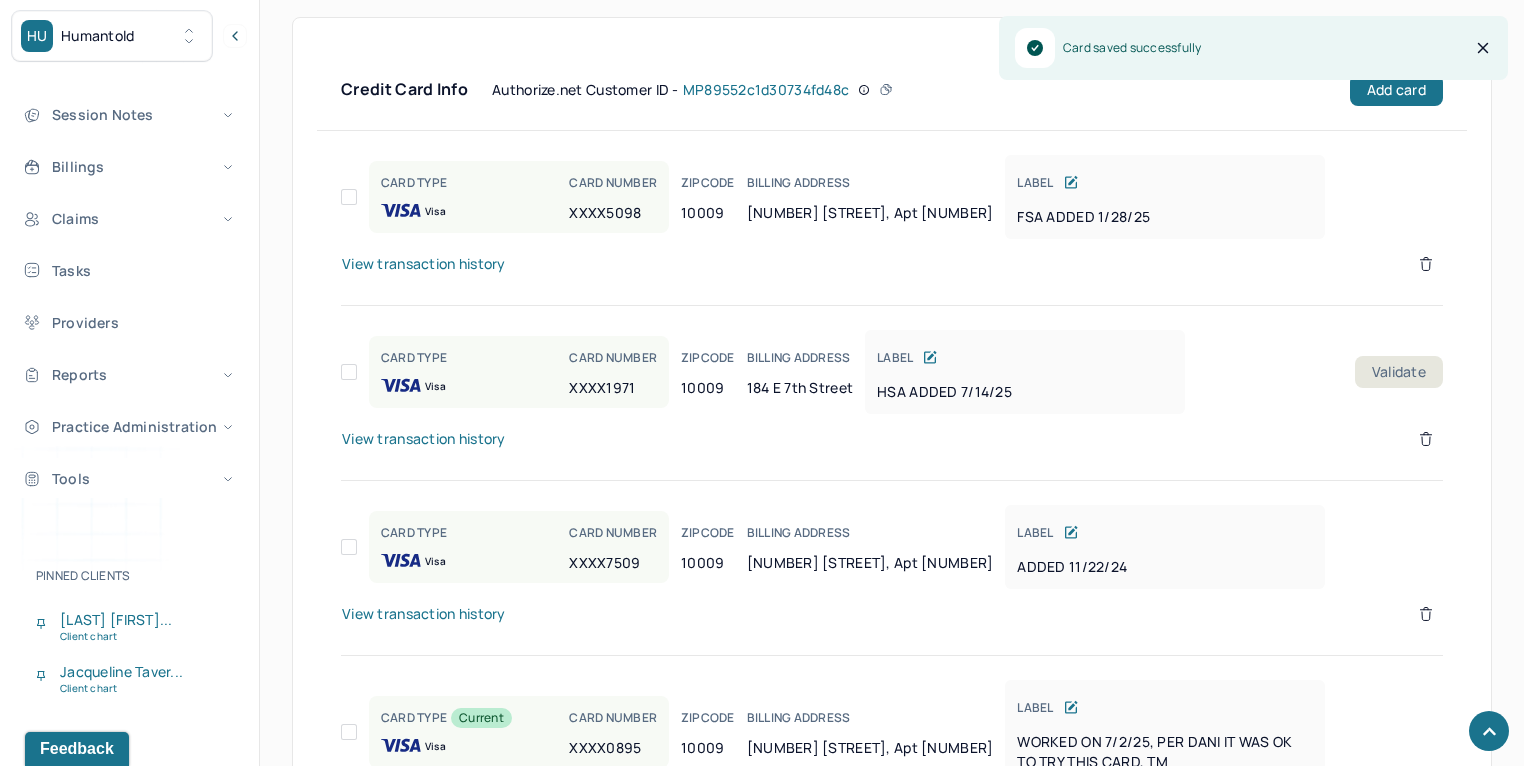 scroll, scrollTop: 1648, scrollLeft: 0, axis: vertical 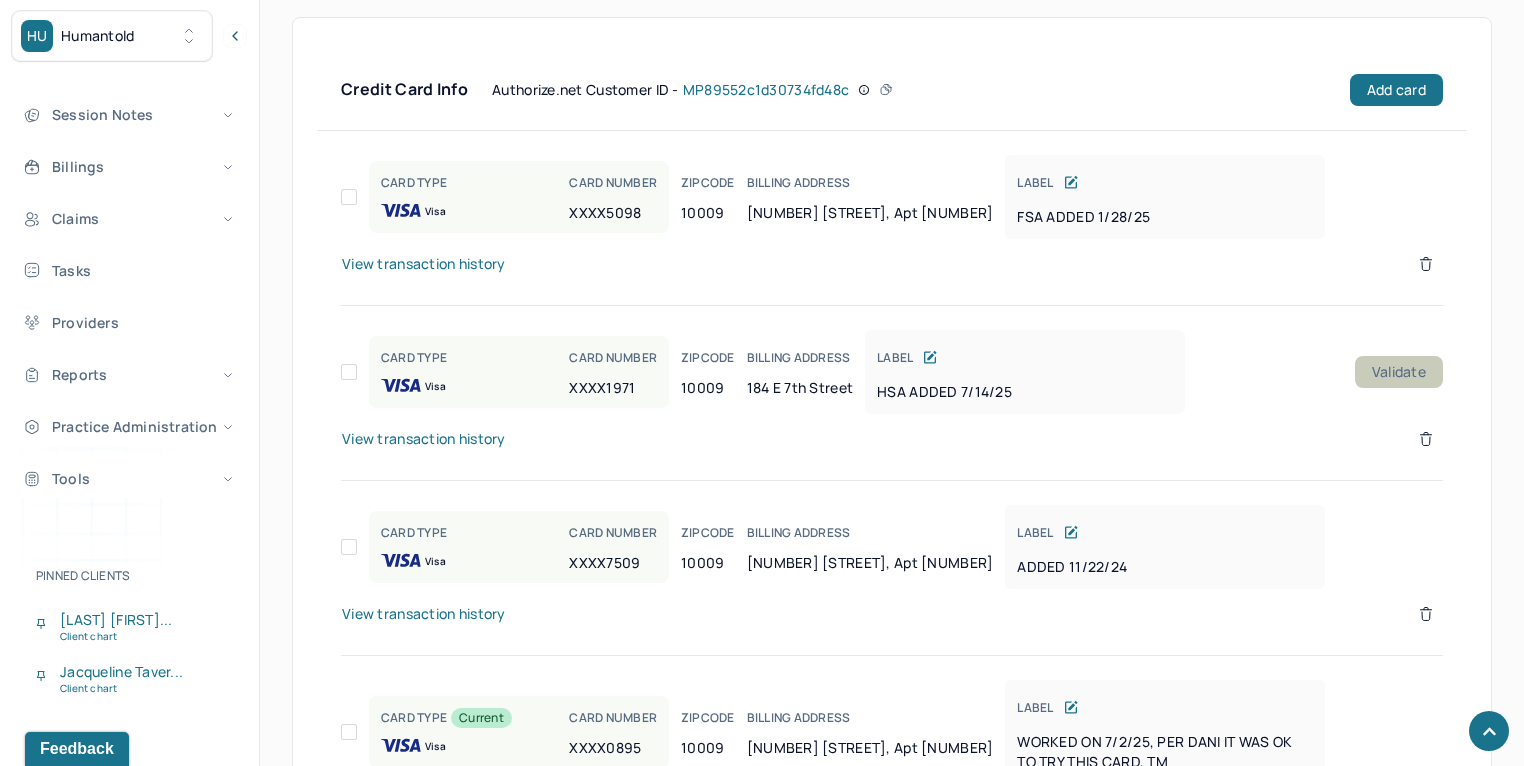 click on "Validate" at bounding box center [1399, 372] 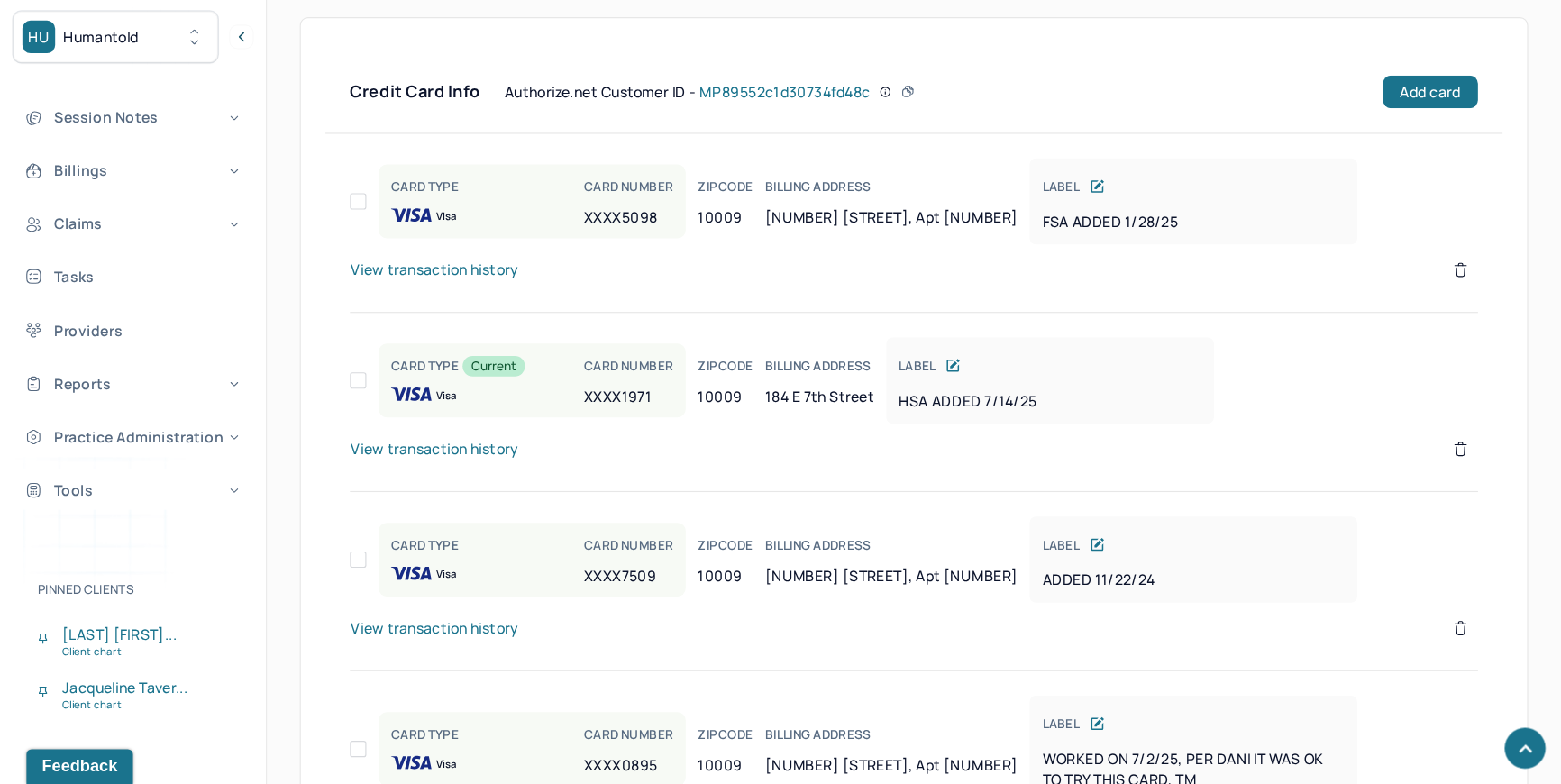 scroll, scrollTop: 1486, scrollLeft: 0, axis: vertical 